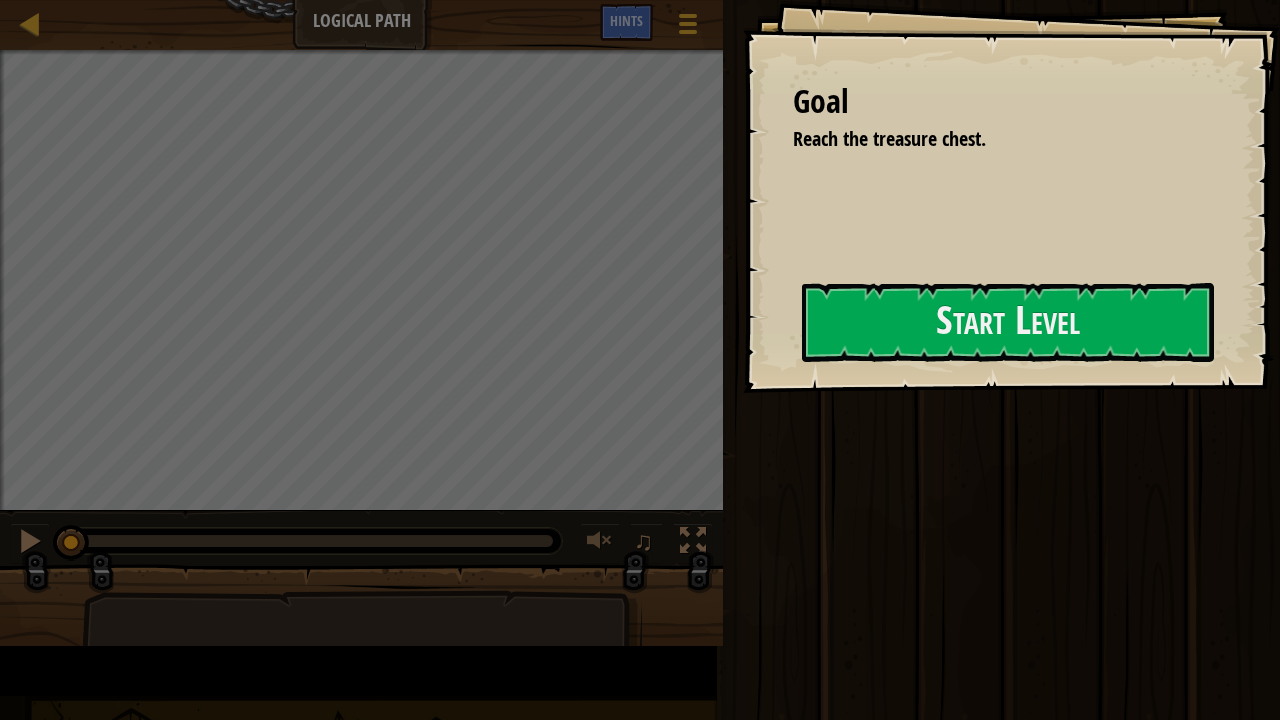 scroll, scrollTop: 0, scrollLeft: 0, axis: both 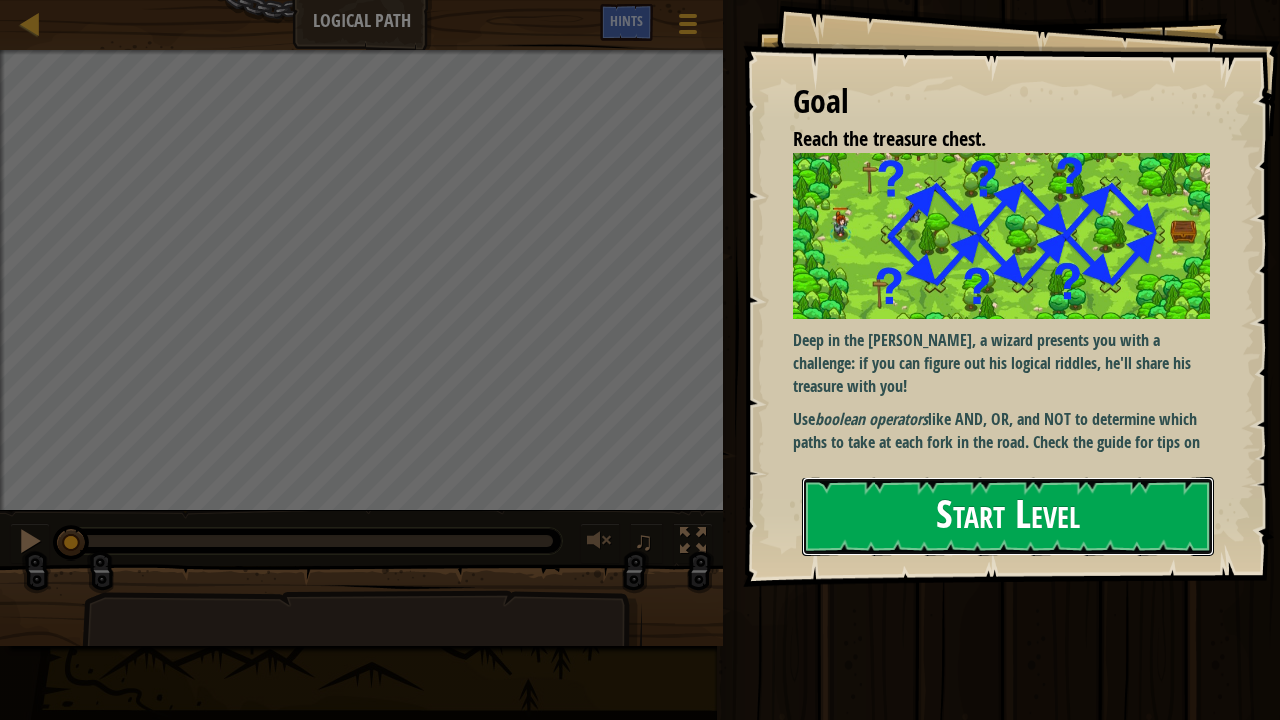 click on "Start Level" at bounding box center (1008, 516) 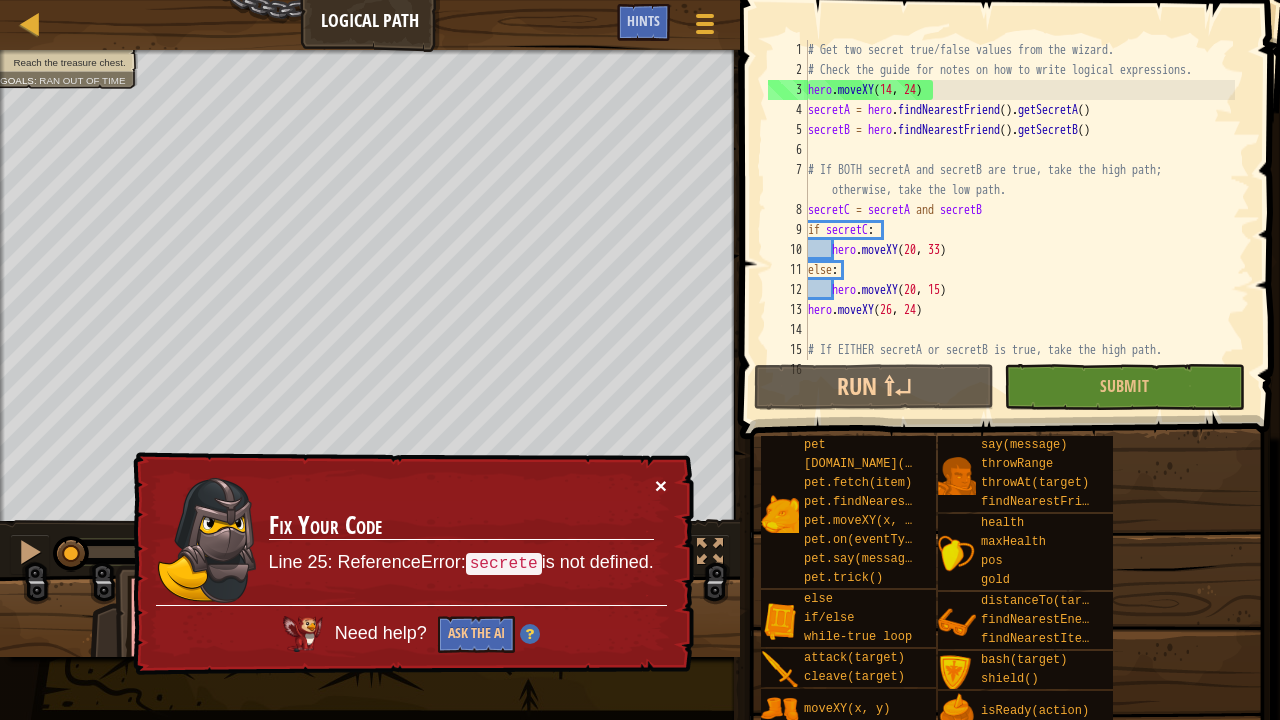click on "×" at bounding box center (661, 485) 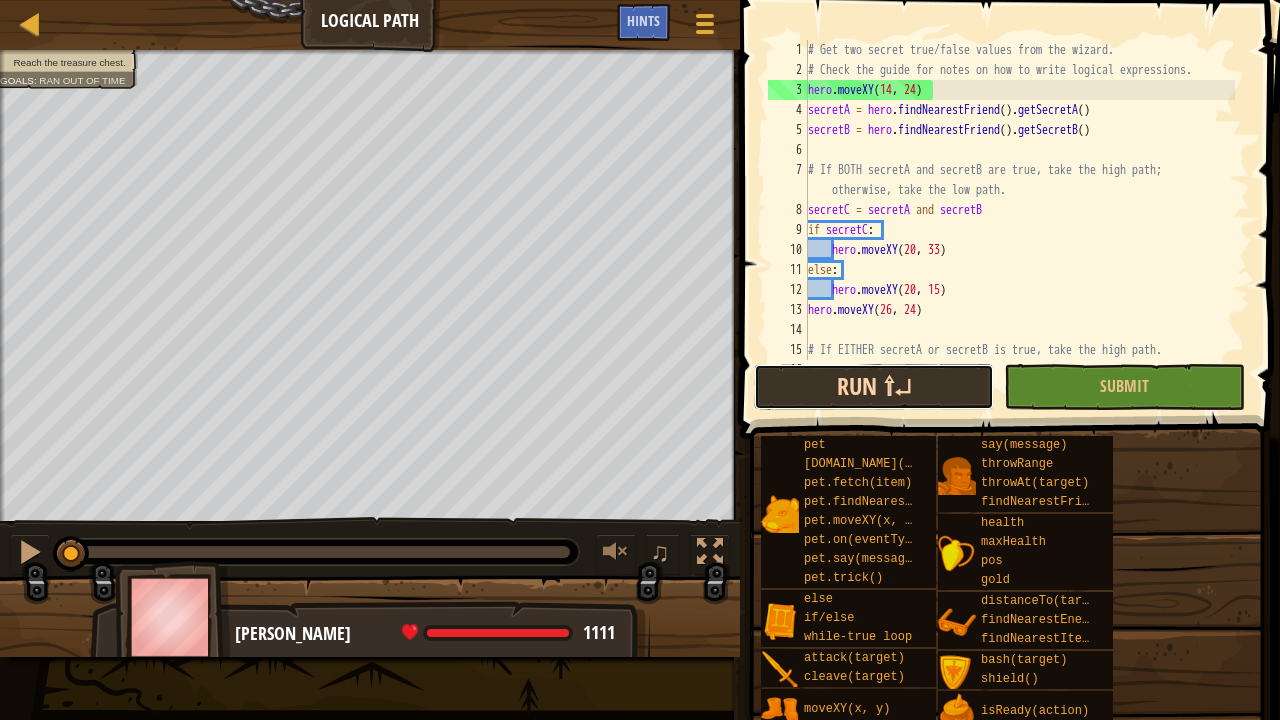 click on "Run ⇧↵" at bounding box center [874, 387] 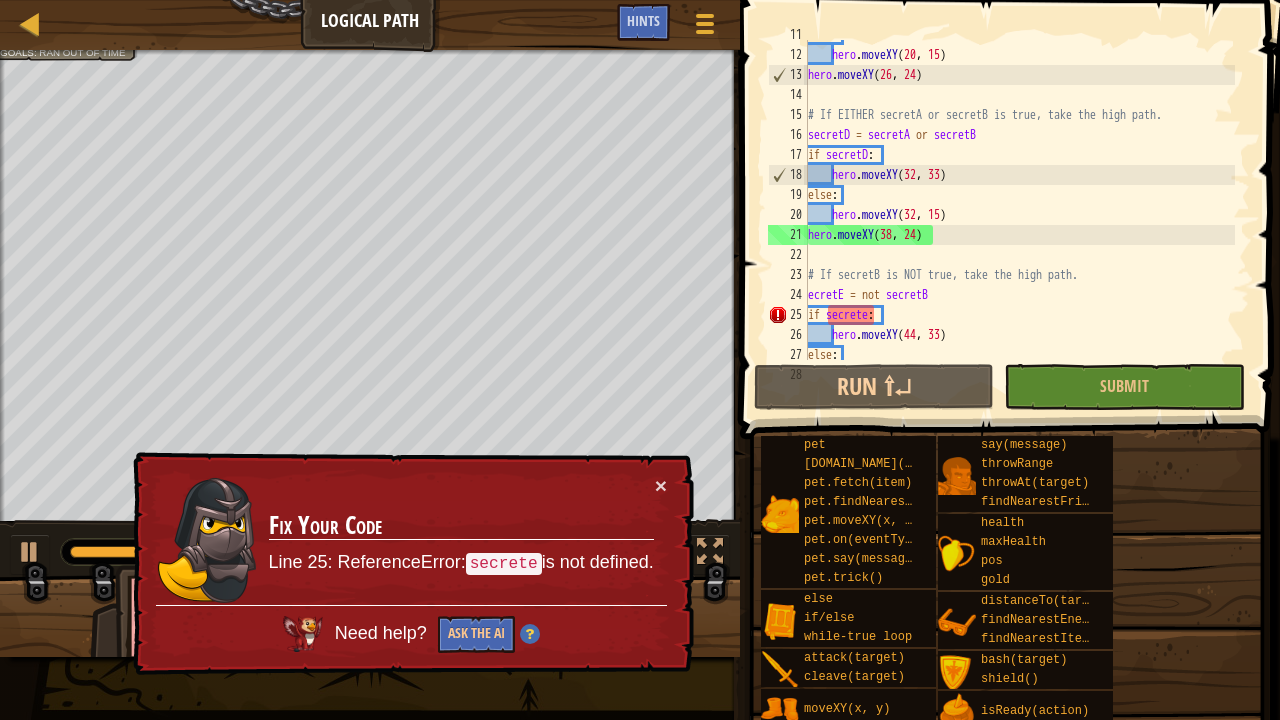 scroll, scrollTop: 234, scrollLeft: 0, axis: vertical 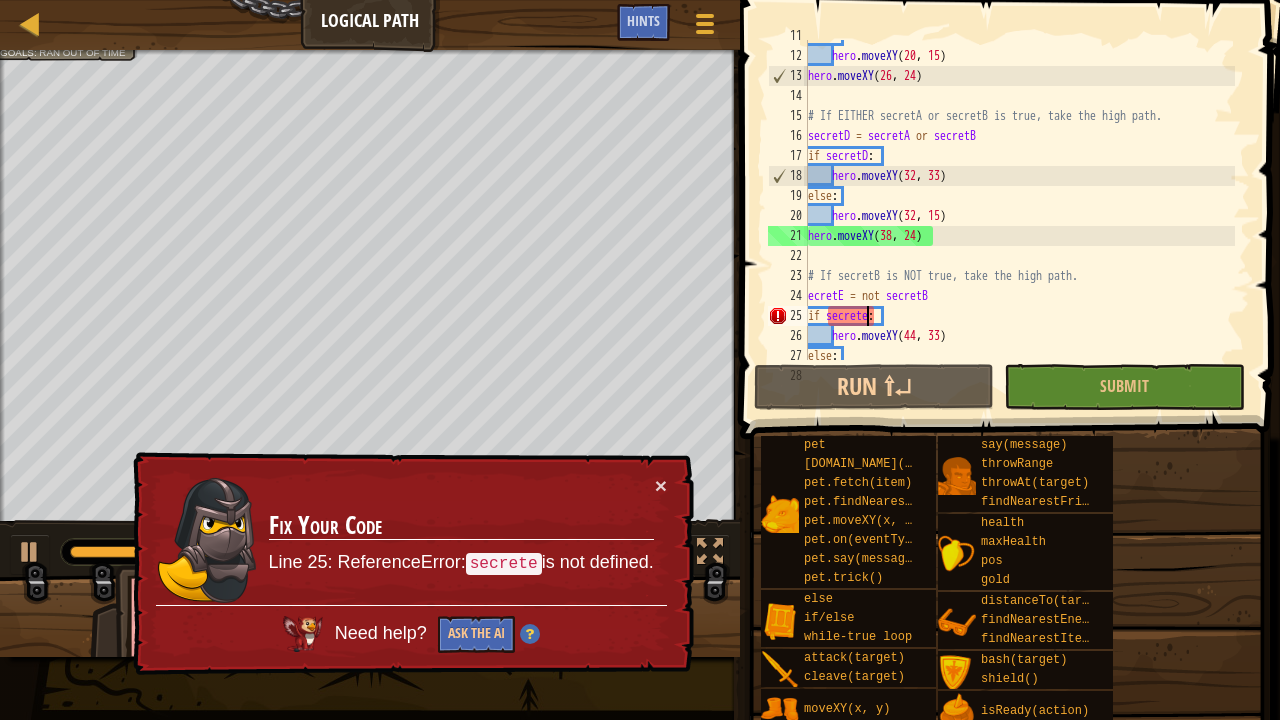 click on "else :      hero . moveXY ( 20 ,   15 ) hero . moveXY ( 26 ,   24 ) # If EITHER secretA or secretB is true, take the high path. secretD   =   secretA   or   secretB if   secretD :      hero . moveXY ( 32 ,   33 ) else :      hero . moveXY ( 32 ,   15 ) hero . moveXY ( 38 ,   24 ) # If secretB is NOT true, take the high path. ecretE   =   not   secretB if   secrete :      hero . moveXY ( 44 ,   33 ) else :" at bounding box center (1019, 206) 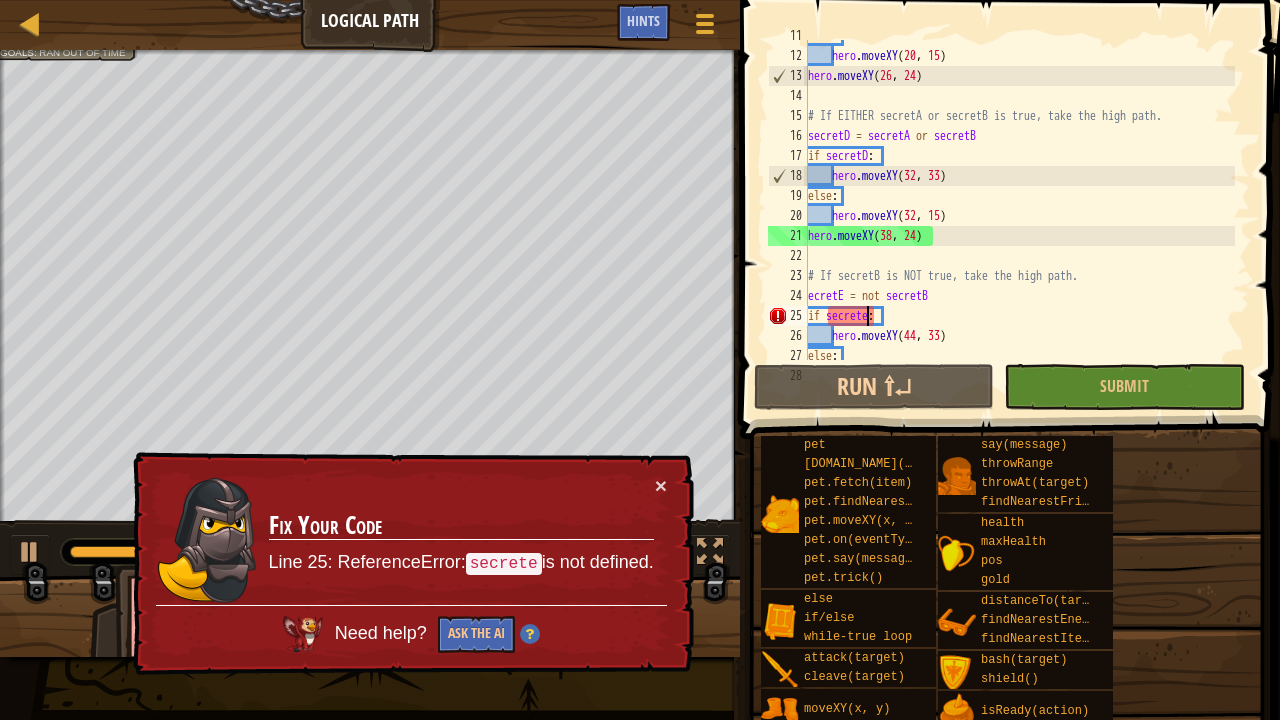 click on "else :      hero . moveXY ( 20 ,   15 ) hero . moveXY ( 26 ,   24 ) # If EITHER secretA or secretB is true, take the high path. secretD   =   secretA   or   secretB if   secretD :      hero . moveXY ( 32 ,   33 ) else :      hero . moveXY ( 32 ,   15 ) hero . moveXY ( 38 ,   24 ) # If secretB is NOT true, take the high path. ecretE   =   not   secretB if   secrete :      hero . moveXY ( 44 ,   33 ) else :" at bounding box center [1019, 206] 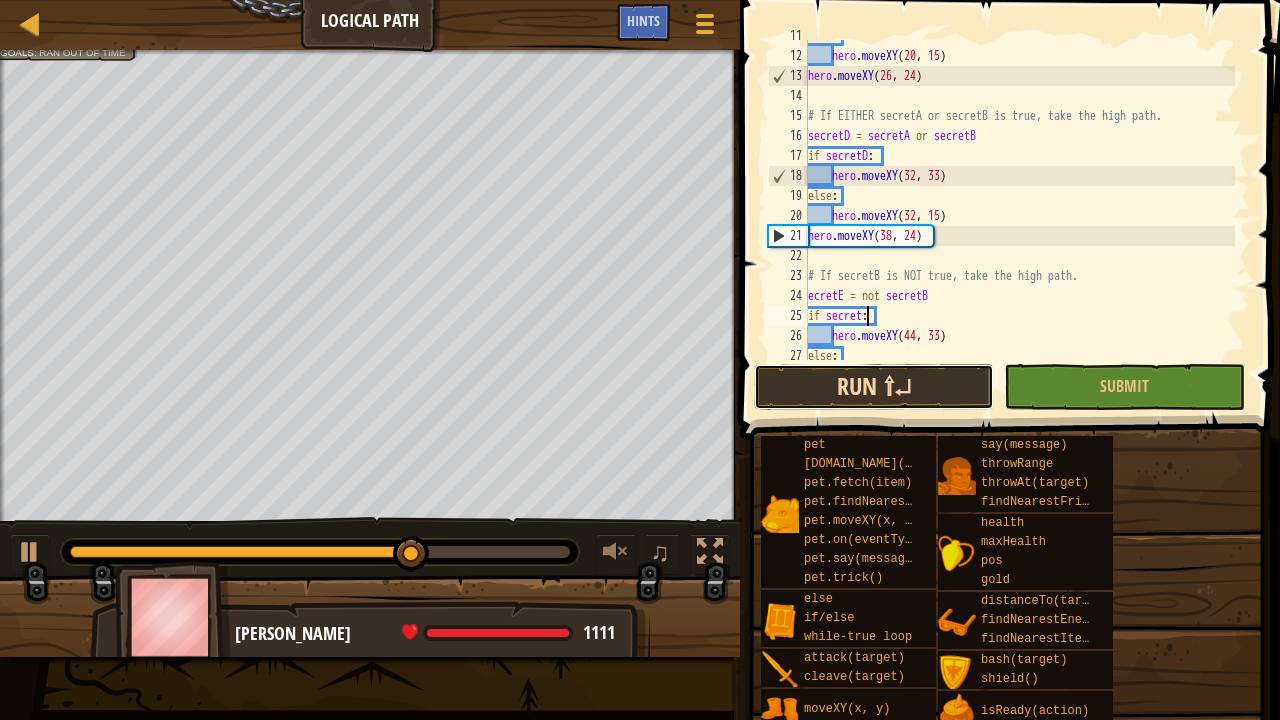 click on "Run ⇧↵" at bounding box center [874, 387] 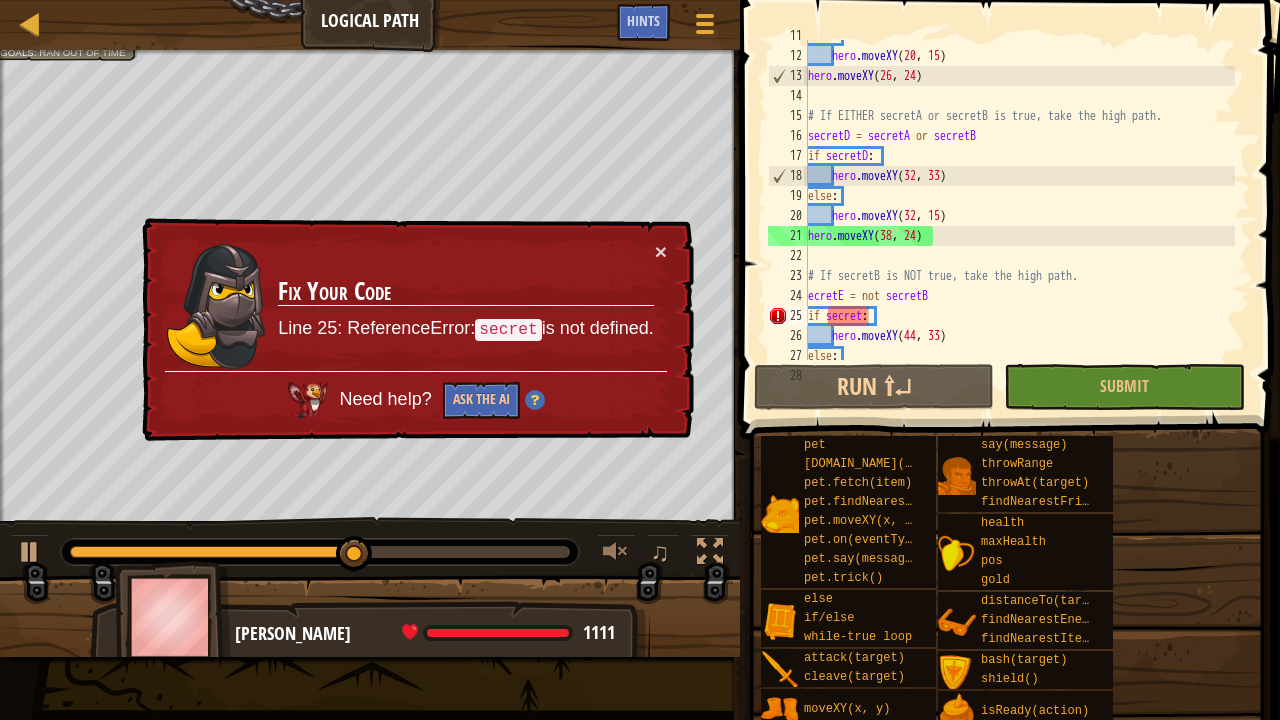 click on "Fix Your Code Line 25: ReferenceError:  secret  is not defined." at bounding box center [465, 306] 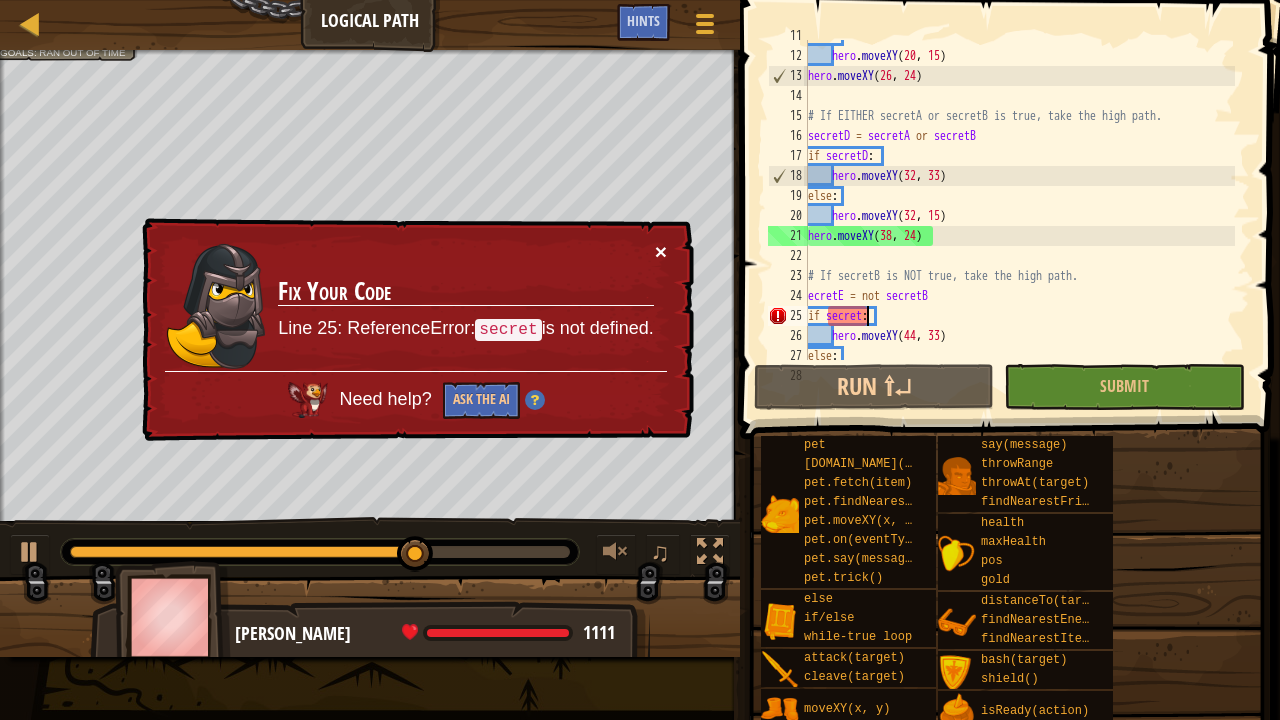 click on "×" at bounding box center (661, 251) 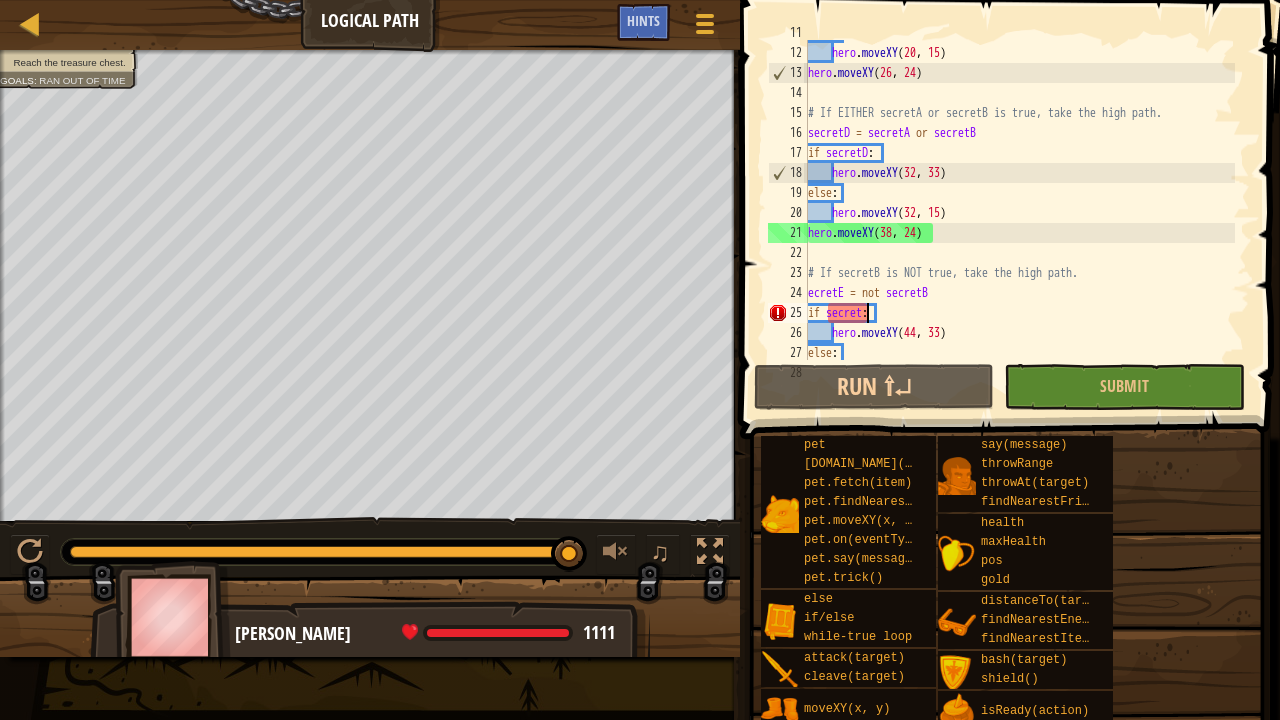 scroll, scrollTop: 238, scrollLeft: 0, axis: vertical 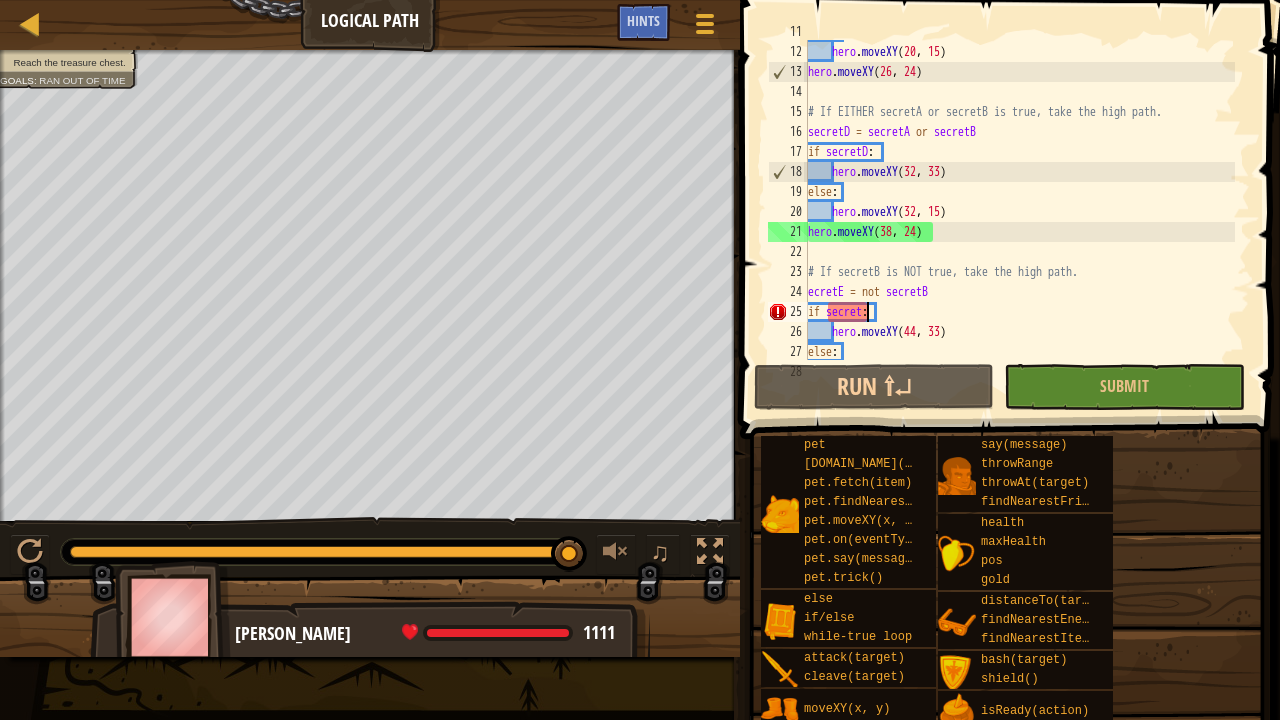 click on "else :      hero . moveXY ( 20 ,   15 ) hero . moveXY ( 26 ,   24 ) # If EITHER secretA or secretB is true, take the high path. secretD   =   secretA   or   secretB if   secretD :      hero . moveXY ( 32 ,   33 ) else :      hero . moveXY ( 32 ,   15 ) hero . moveXY ( 38 ,   24 ) # If secretB is NOT true, take the high path. ecretE   =   not   secretB if   secret :      hero . moveXY ( 44 ,   33 ) else :" at bounding box center (1019, 202) 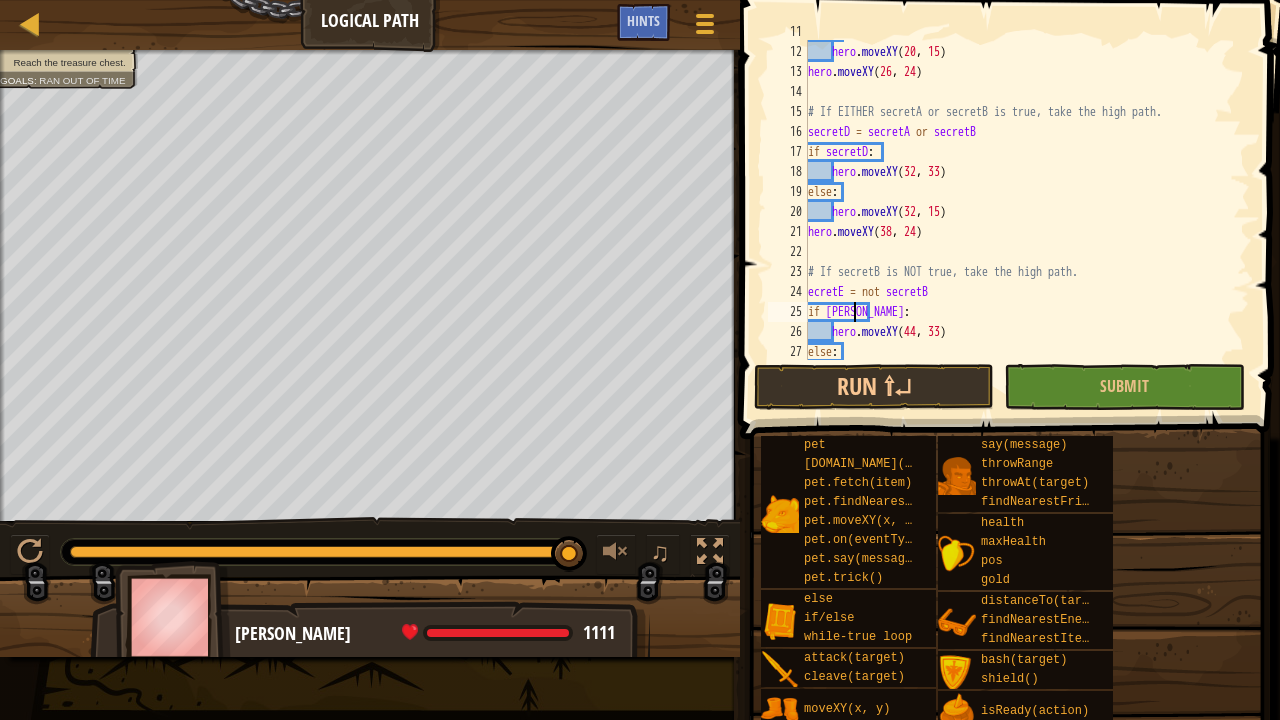 click on "else :      hero . moveXY ( 20 ,   15 ) hero . moveXY ( 26 ,   24 ) # If EITHER secretA or secretB is true, take the high path. secretD   =   secretA   or   secretB if   secretD :      hero . moveXY ( 32 ,   33 ) else :      hero . moveXY ( 32 ,   15 ) hero . moveXY ( 38 ,   24 ) # If secretB is NOT true, take the high path. ecretE   =   not   secretB if   [PERSON_NAME] :      hero . moveXY ( 44 ,   33 ) else :" at bounding box center (1019, 202) 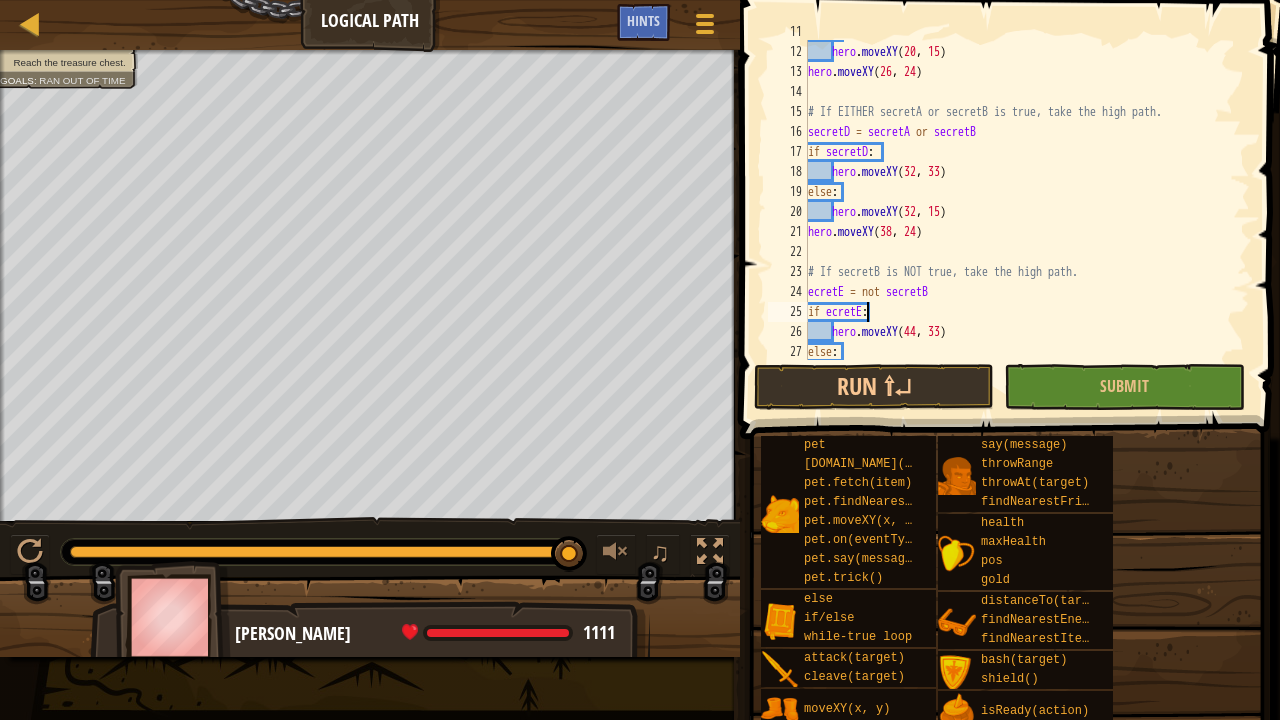 scroll, scrollTop: 9, scrollLeft: 4, axis: both 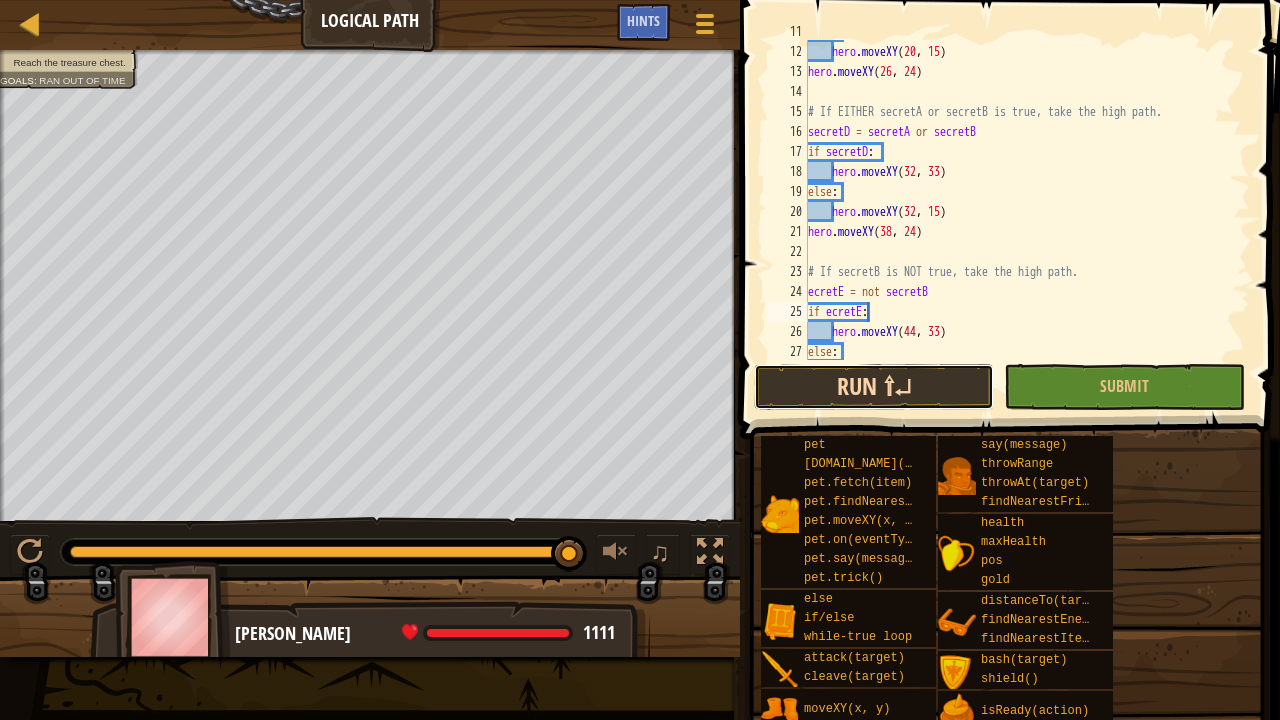 click on "Run ⇧↵" at bounding box center (874, 387) 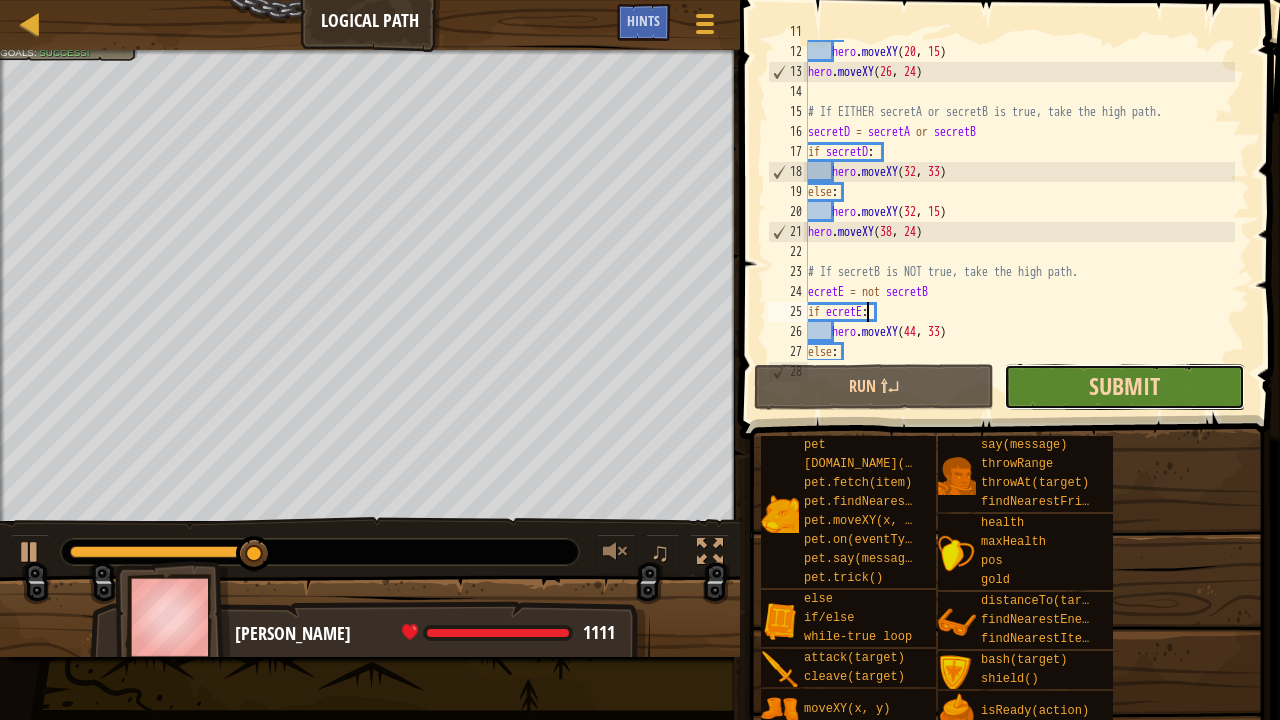 click on "Submit" at bounding box center [1124, 386] 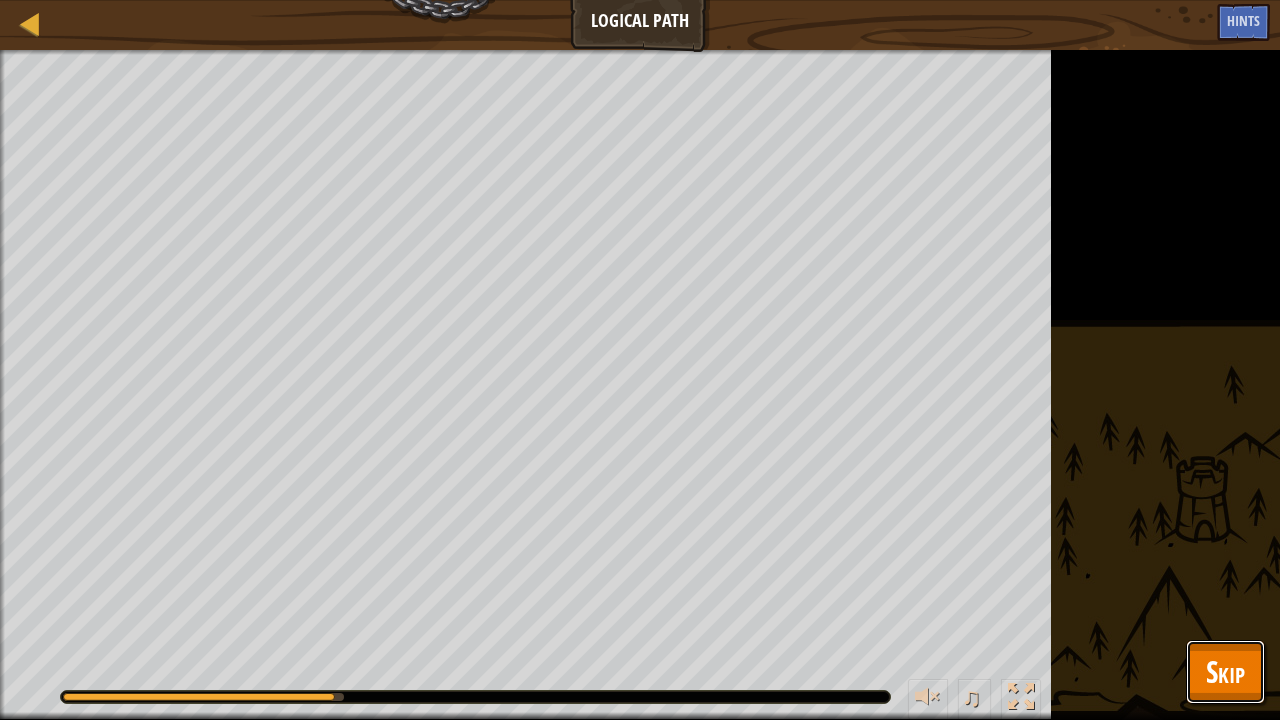 click on "Skip" at bounding box center (1225, 671) 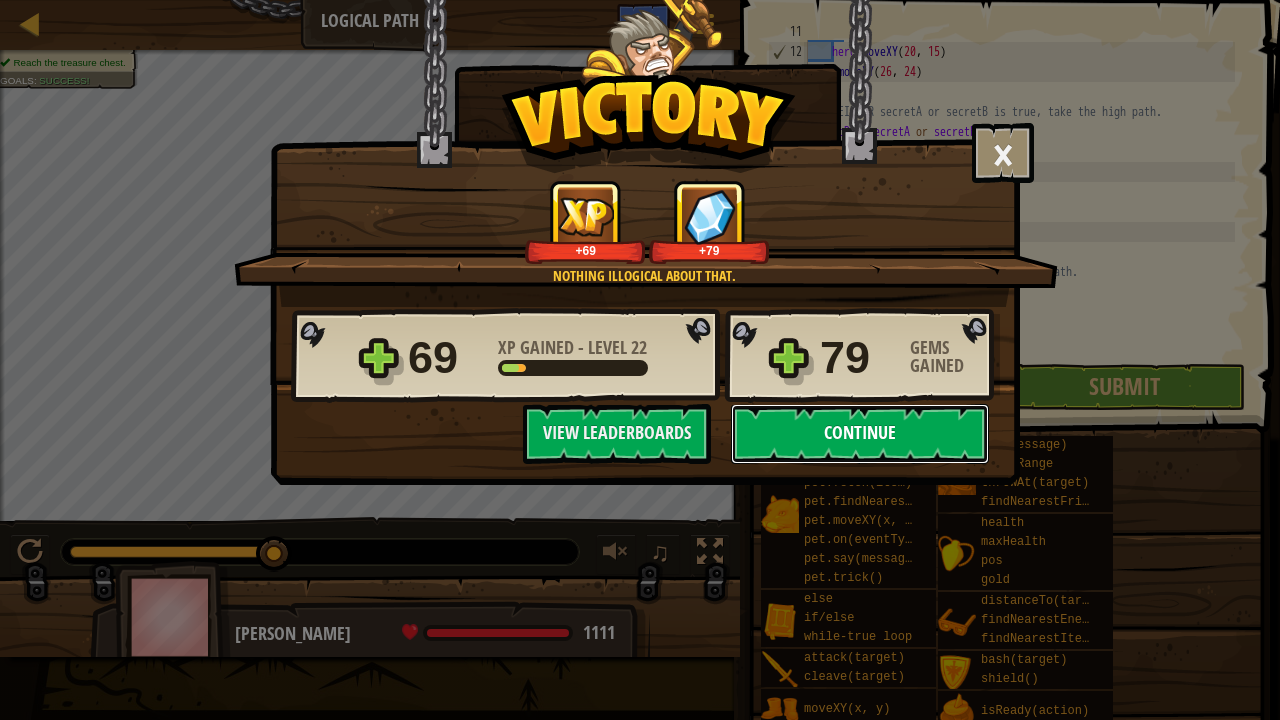 click on "Continue" at bounding box center (860, 434) 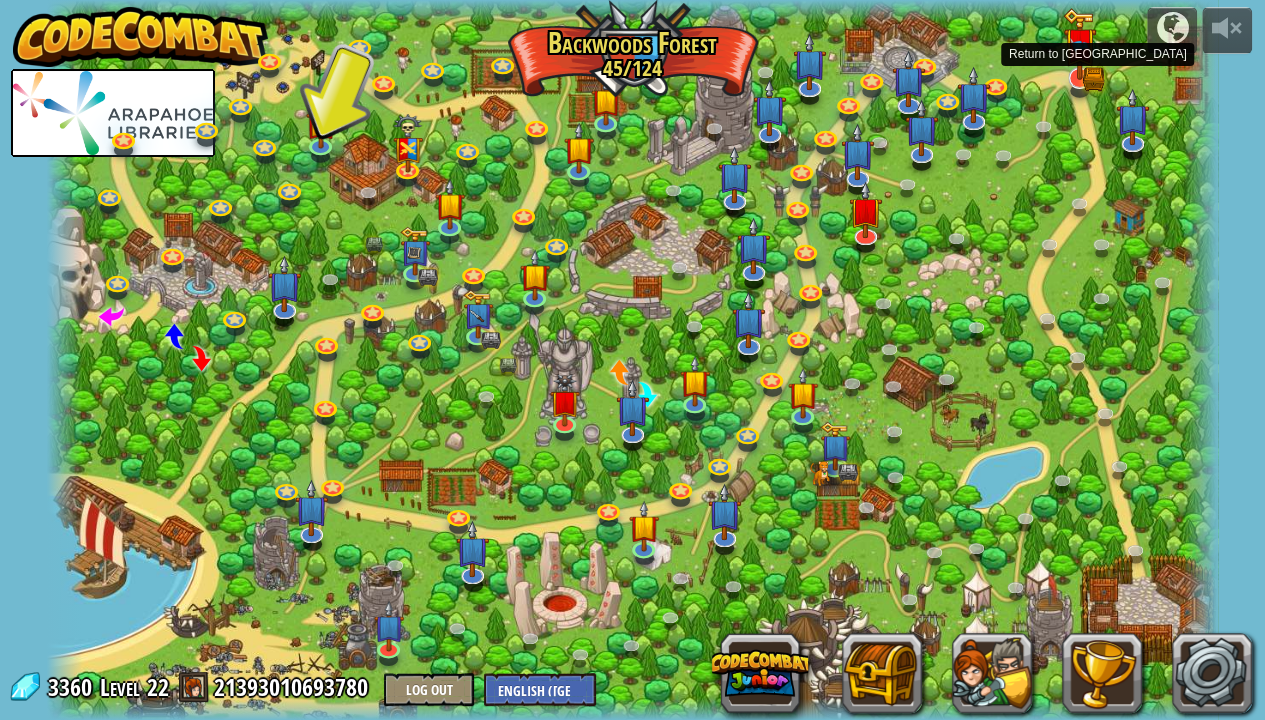 click at bounding box center (1079, 44) 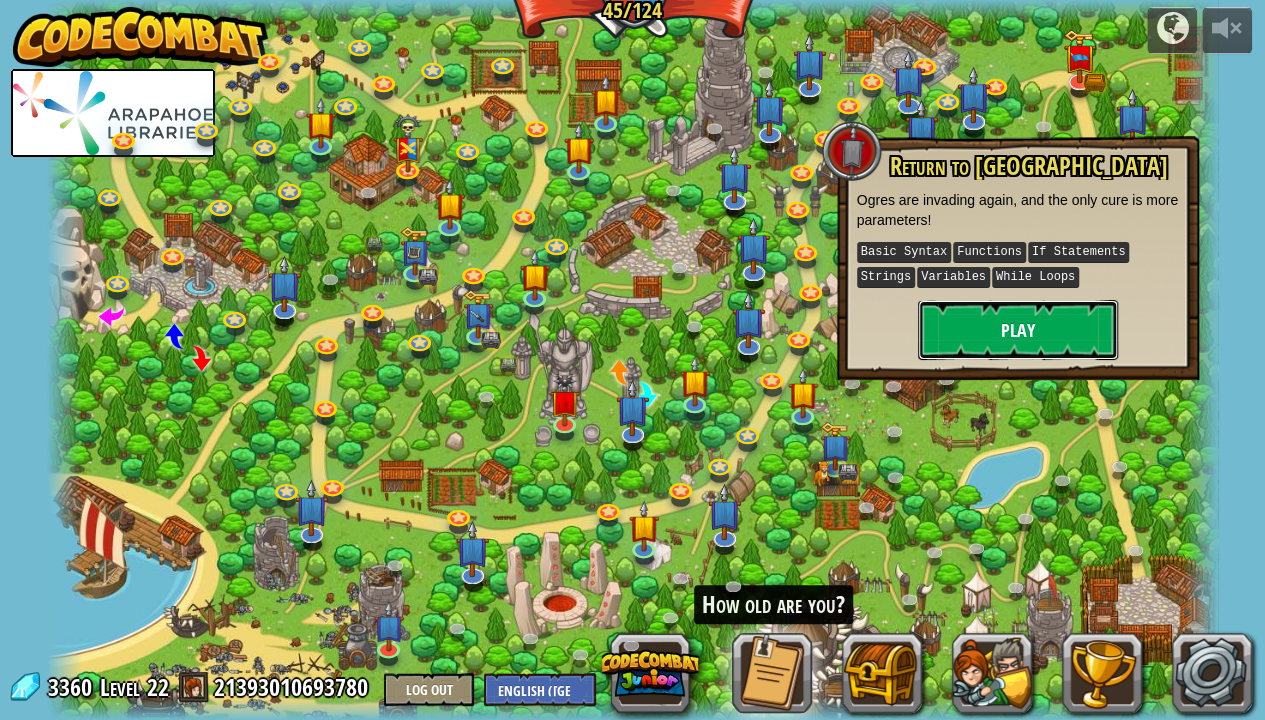click on "Play" at bounding box center (1018, 330) 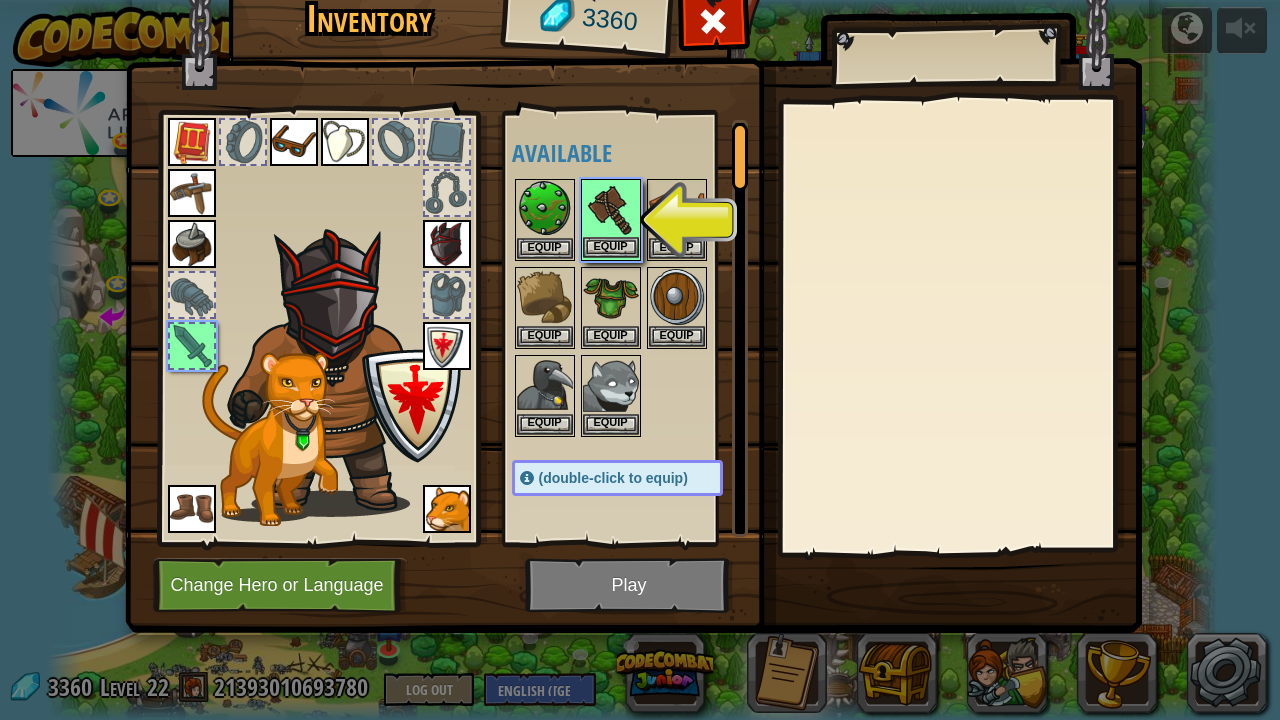 click at bounding box center [611, 209] 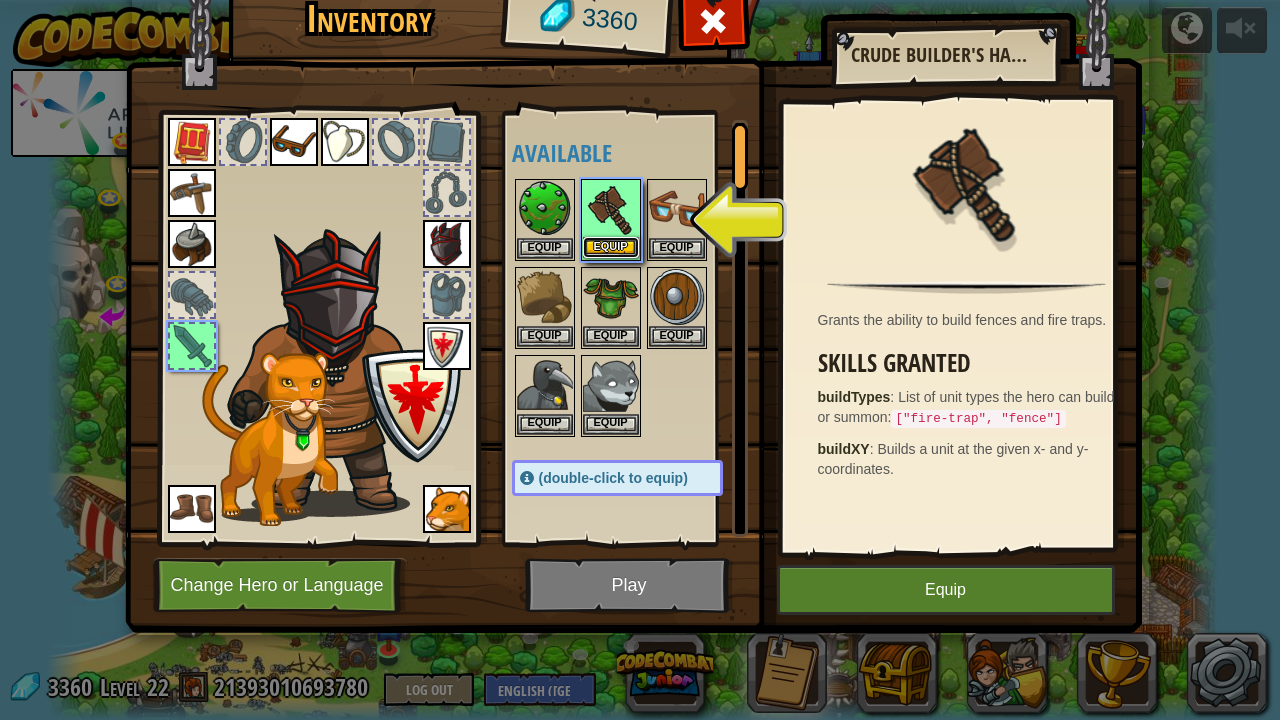 click on "Equip" at bounding box center (611, 247) 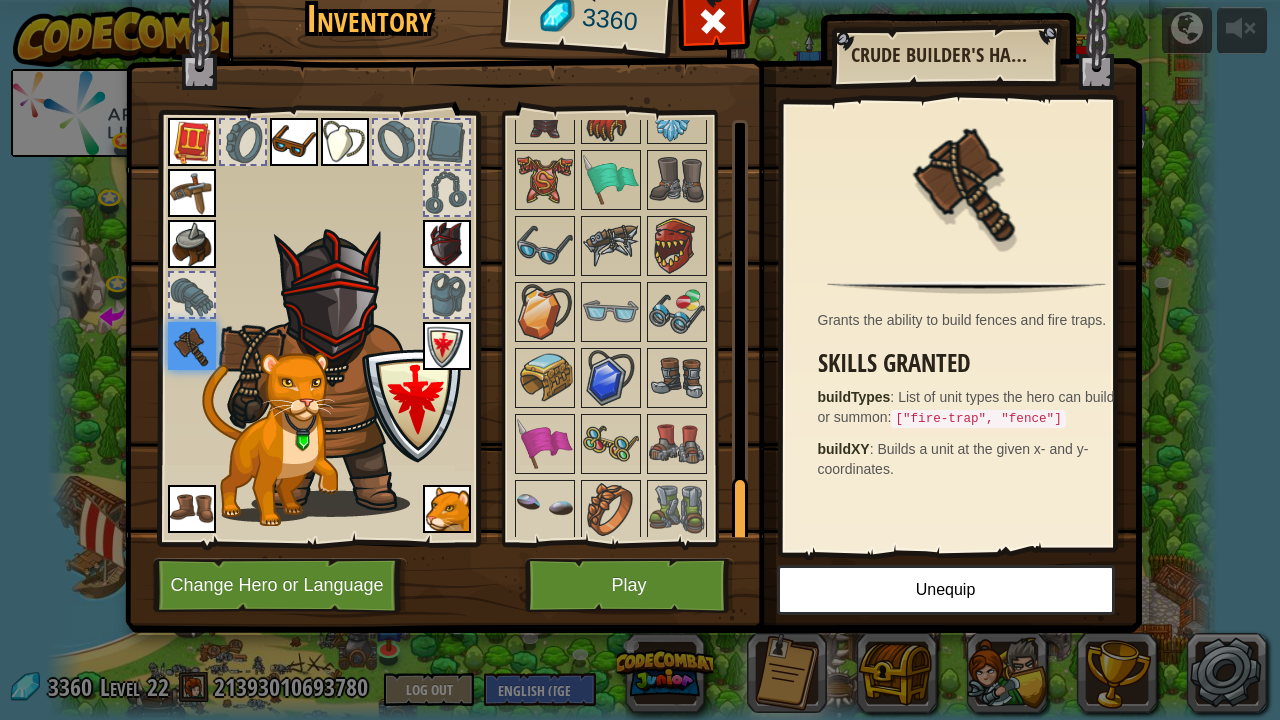 scroll, scrollTop: 2329, scrollLeft: 0, axis: vertical 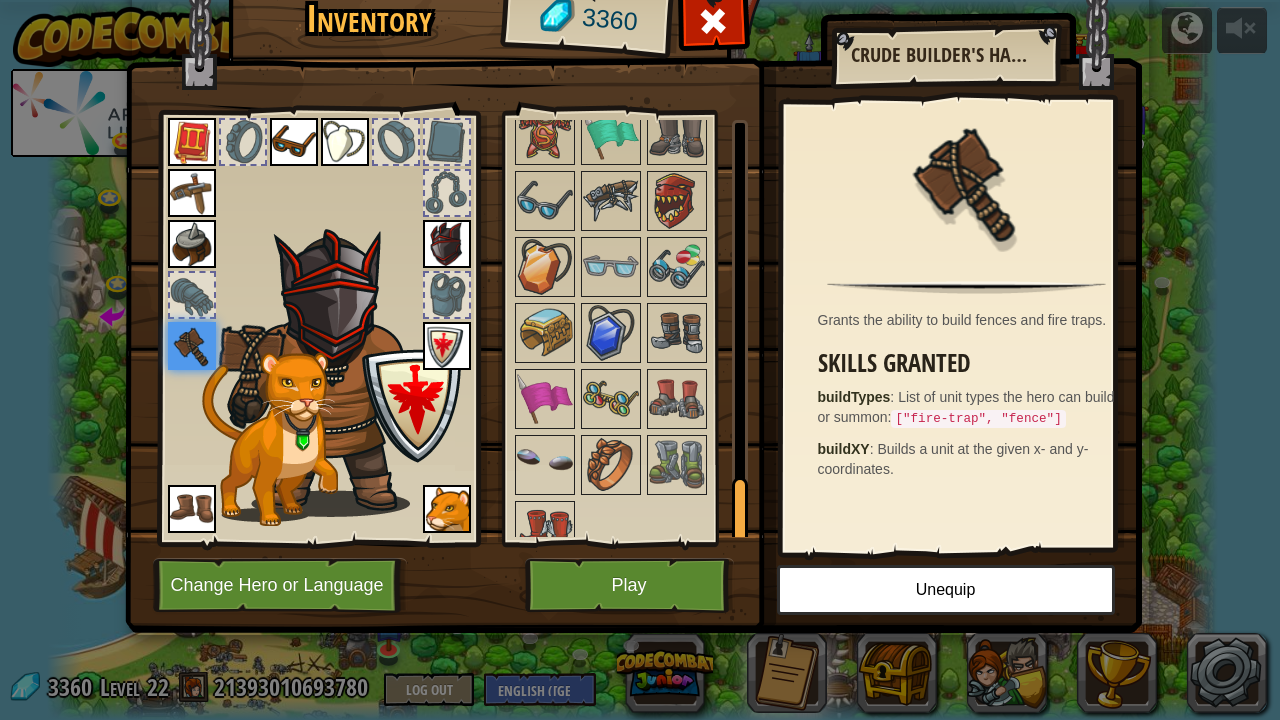click at bounding box center [637, -492] 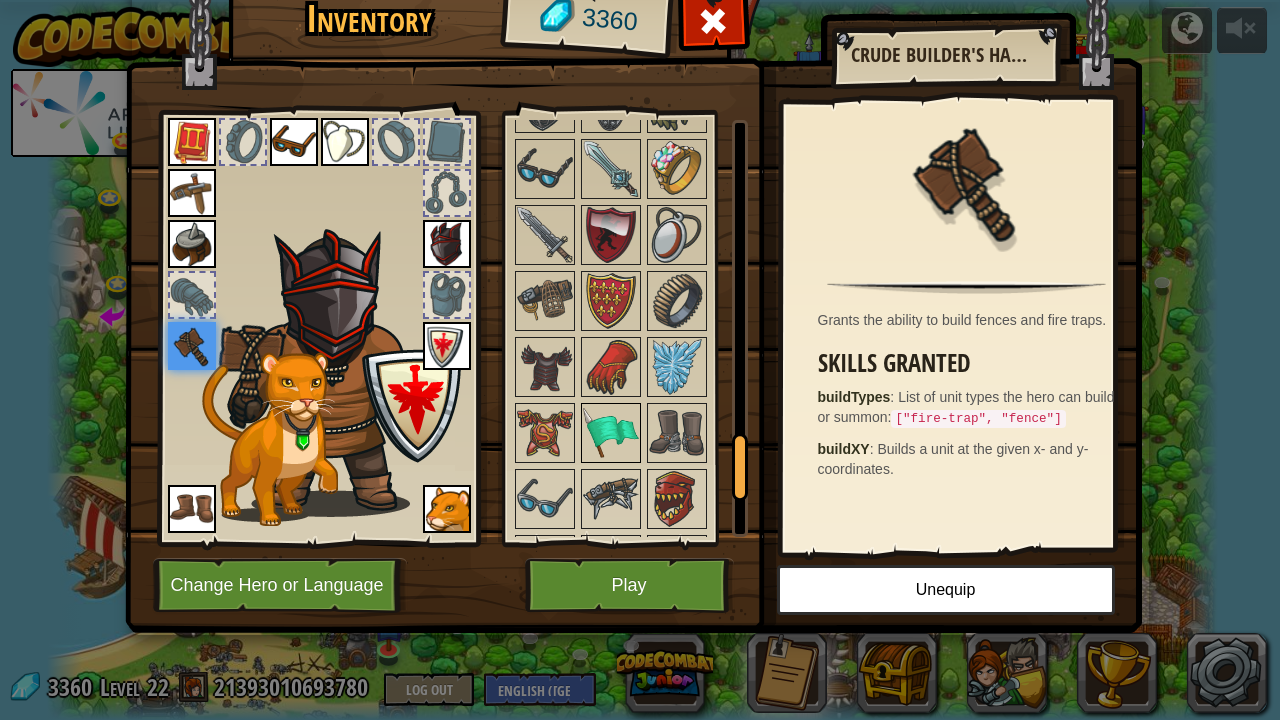 scroll, scrollTop: 2030, scrollLeft: 0, axis: vertical 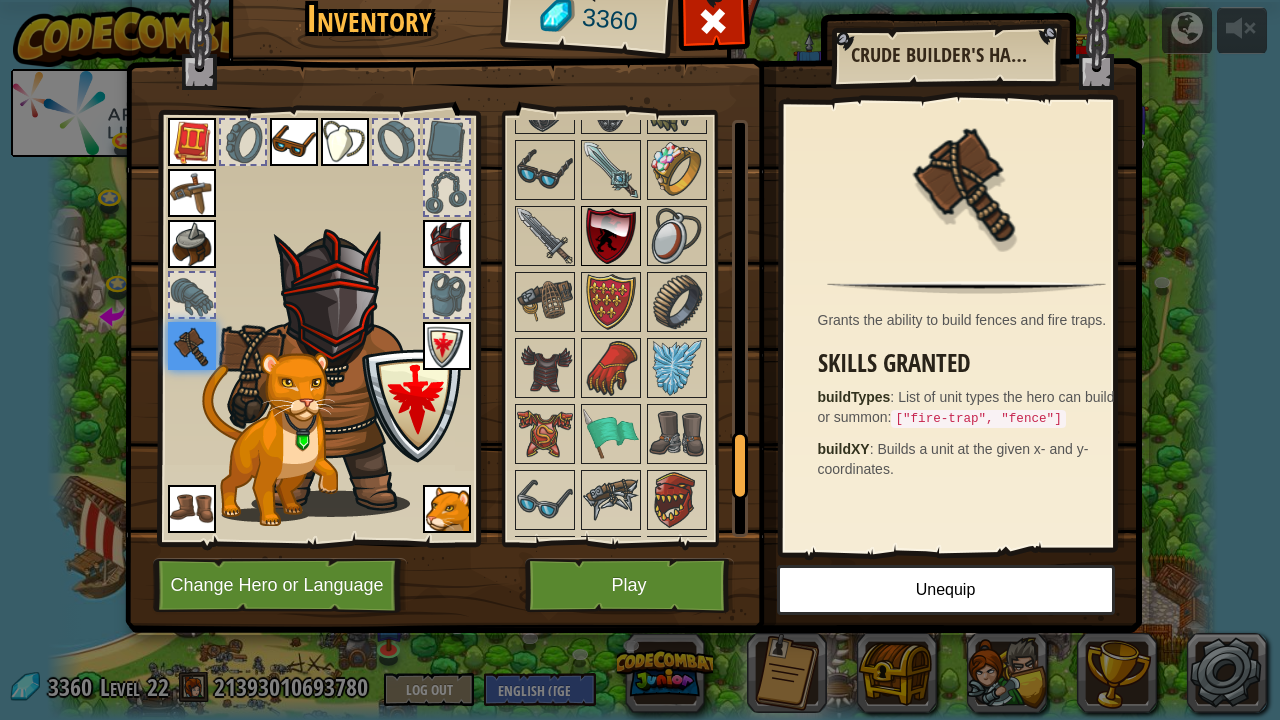 click at bounding box center (611, 236) 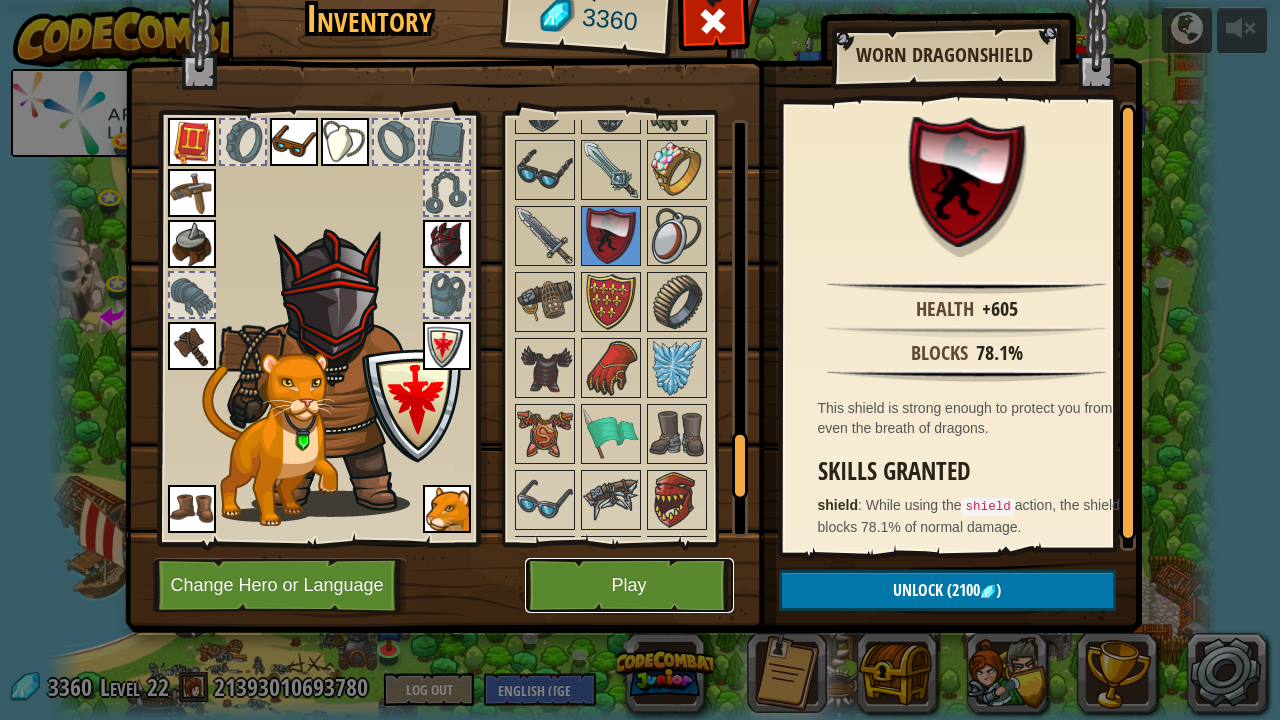 click on "Play" at bounding box center [629, 585] 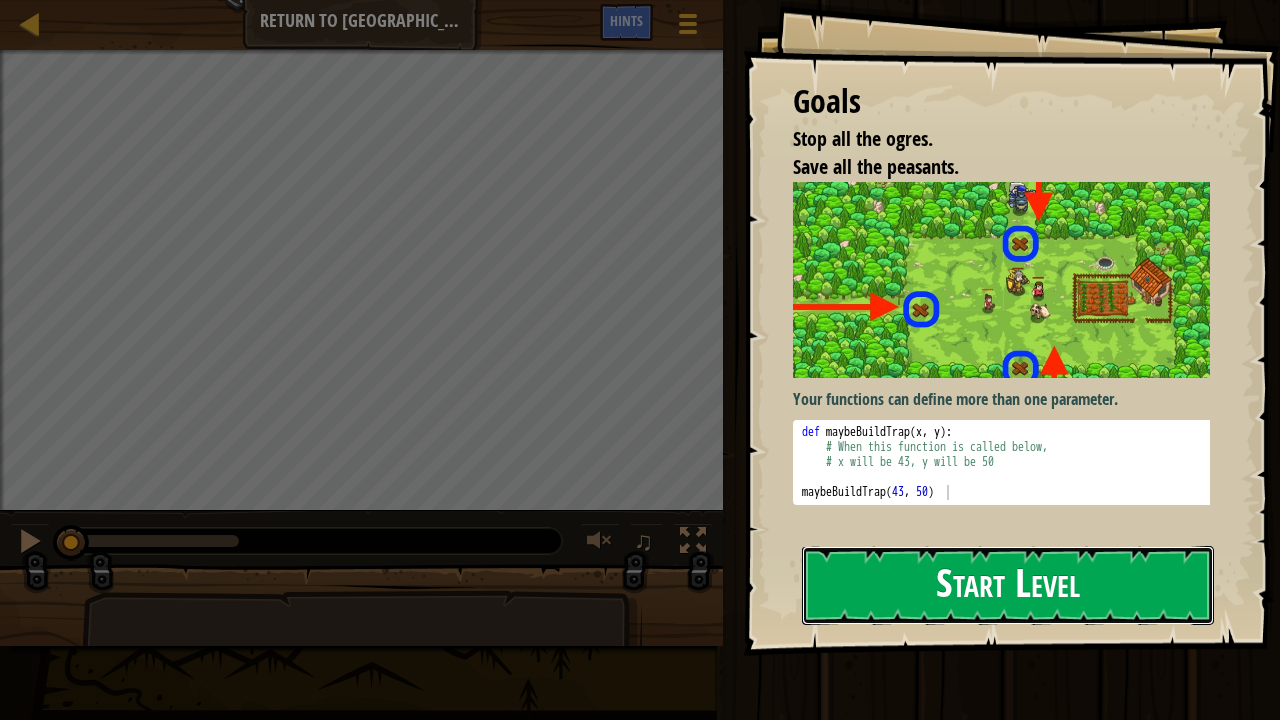 click on "Start Level" at bounding box center (1008, 585) 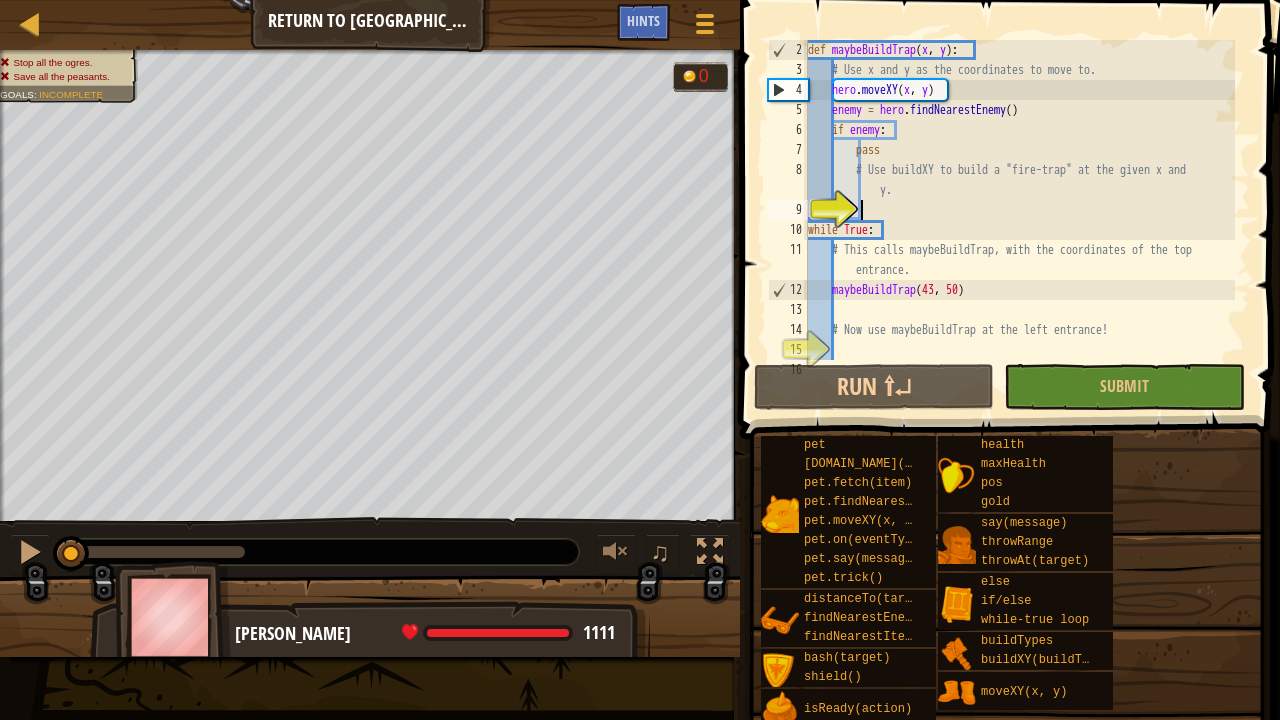scroll, scrollTop: 21, scrollLeft: 0, axis: vertical 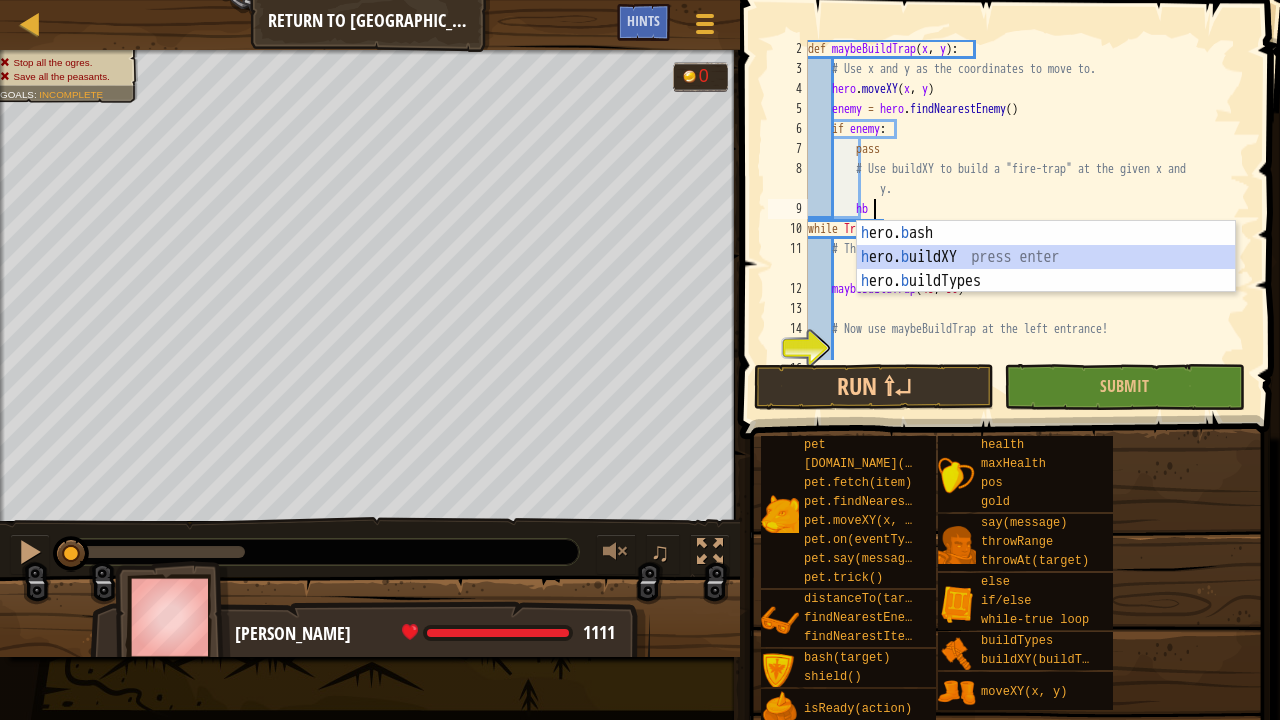 click on "h ero. b ash press enter h ero. b uildXY press enter h ero. b uildTypes press enter" at bounding box center [1046, 281] 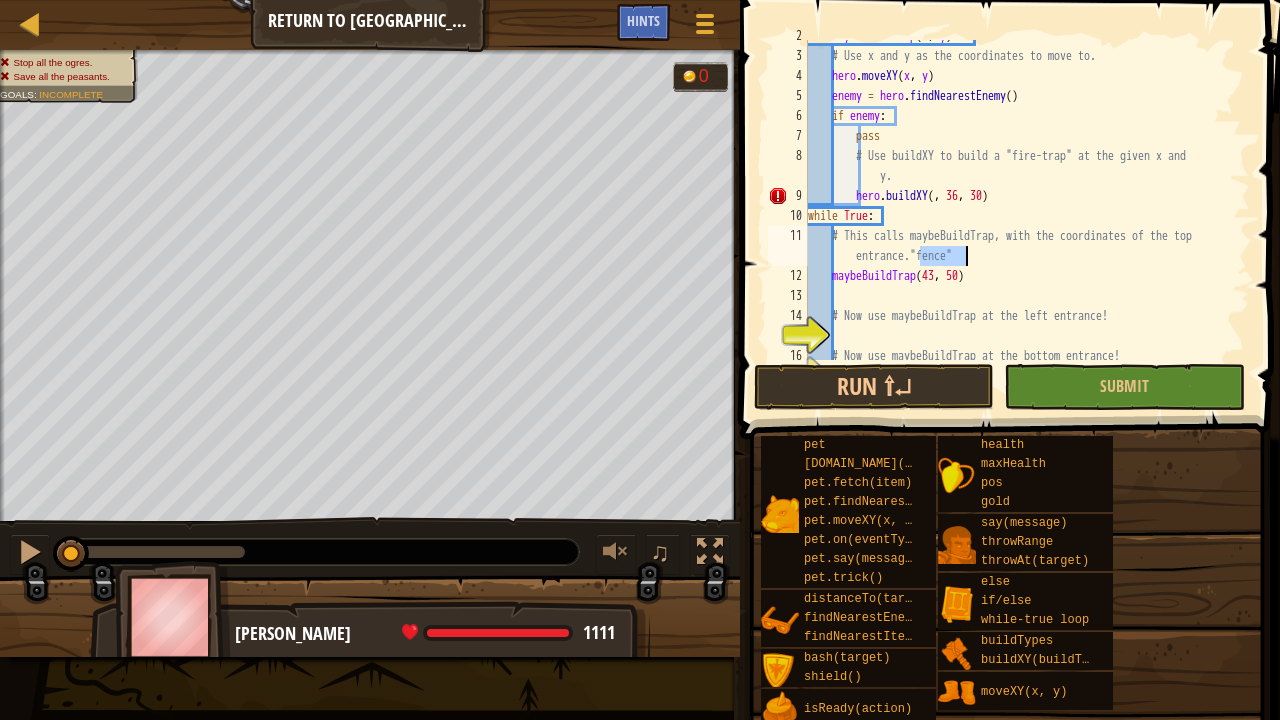 scroll, scrollTop: 33, scrollLeft: 0, axis: vertical 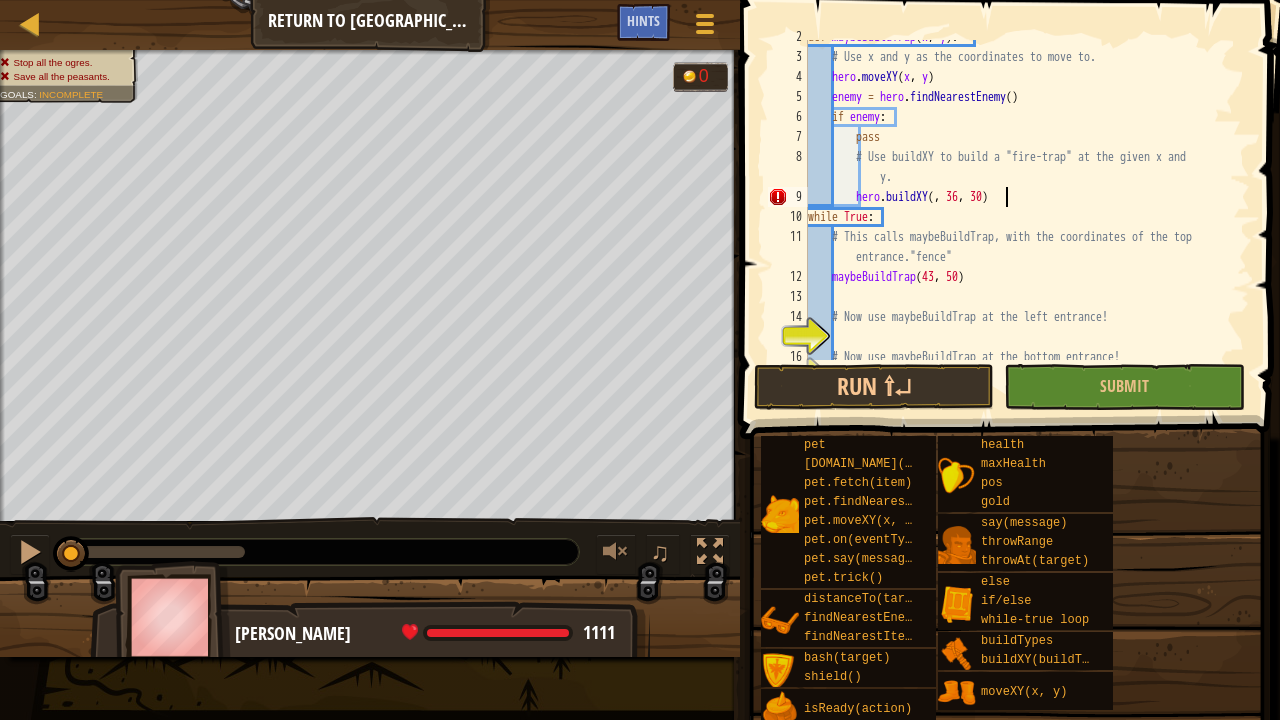 click on "def   maybeBuildTrap ( x ,   y ) :      # Use x and y as the coordinates to move to.      hero . moveXY ( x ,   y )      enemy   =   hero . findNearestEnemy ( )      if   enemy :          pass          # Use buildXY to build a "fire-trap" at the given x and               y.          hero . buildXY ( ,   36 ,   30 ) while   True :      # This calls maybeBuildTrap, with the coordinates of the top           entrance."fence"      maybeBuildTrap ( 43 ,   50 )           # Now use maybeBuildTrap at the left entrance!           # Now use maybeBuildTrap at the bottom entrance!" at bounding box center [1019, 207] 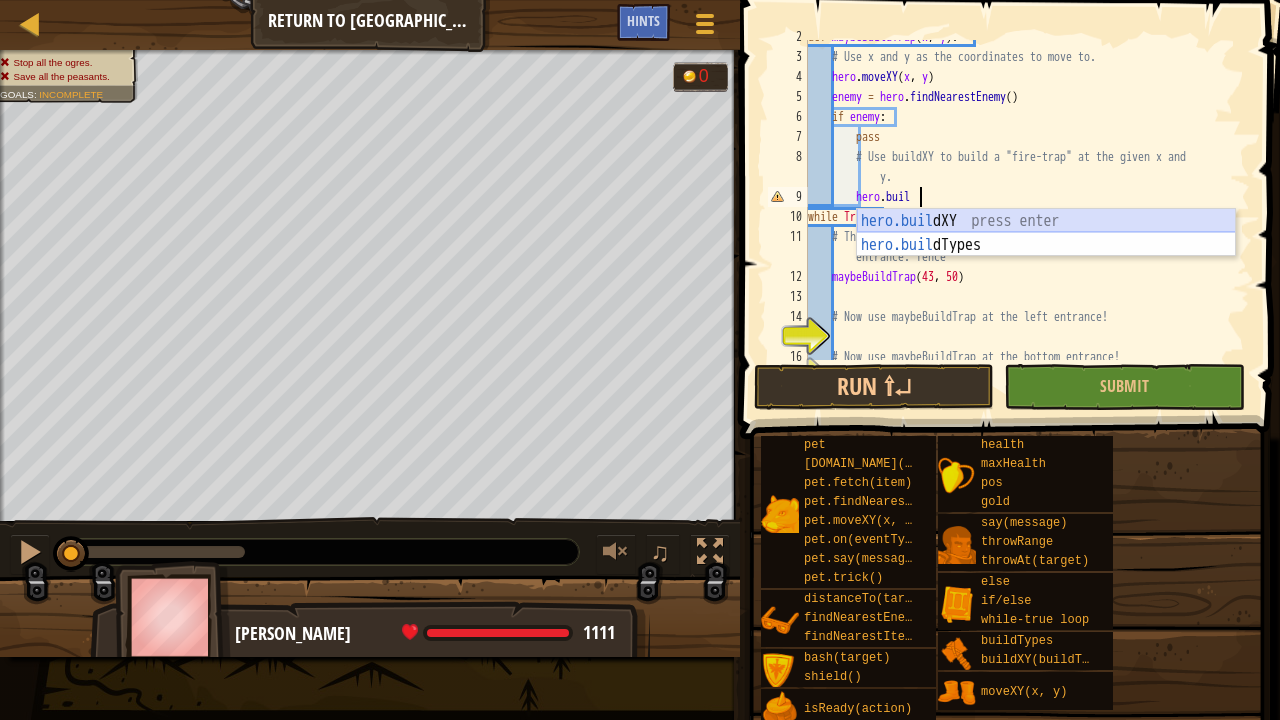 click on "hero.buil dXY press enter hero.buil dTypes press enter" at bounding box center (1046, 257) 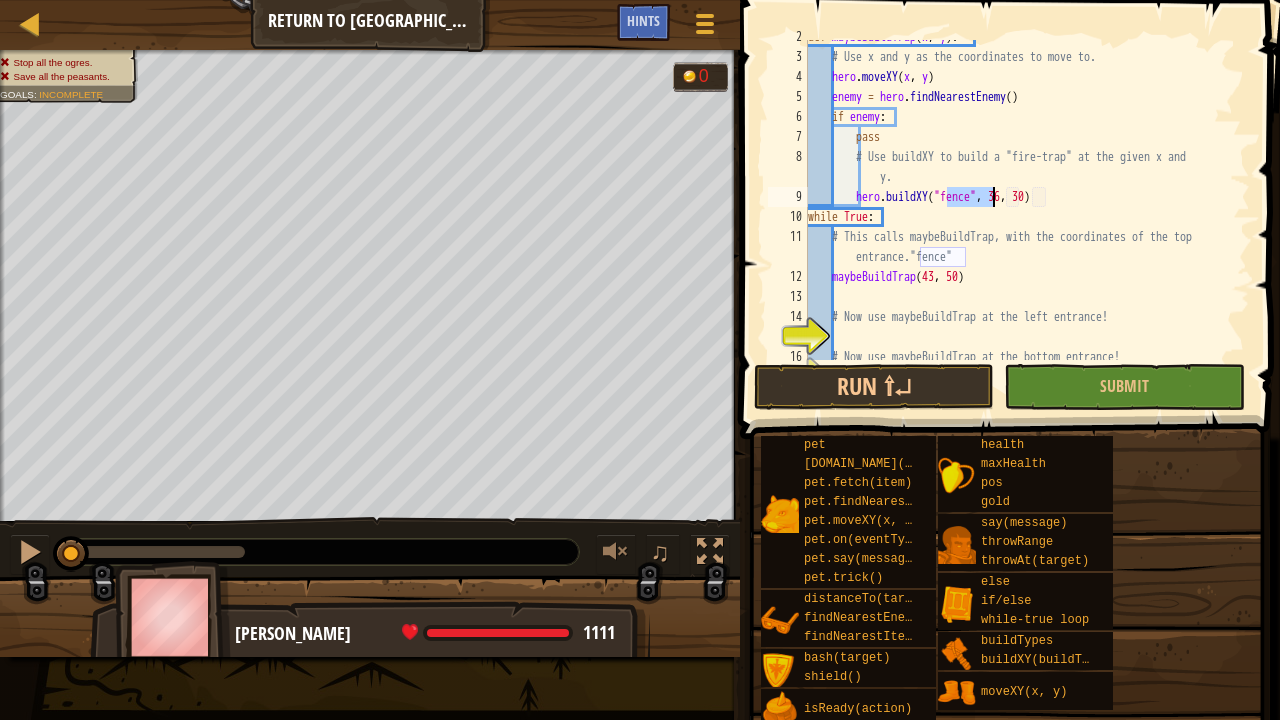 click on "def   maybeBuildTrap ( x ,   y ) :      # Use x and y as the coordinates to move to.      hero . moveXY ( x ,   y )      enemy   =   hero . findNearestEnemy ( )      if   enemy :          pass          # Use buildXY to build a "fire-trap" at the given x and               y.          hero . buildXY ( "fence" ,   36 ,   30 ) while   True :      # This calls maybeBuildTrap, with the coordinates of the top           entrance."fence"      maybeBuildTrap ( 43 ,   50 )           # Now use maybeBuildTrap at the left entrance!           # Now use maybeBuildTrap at the bottom entrance!" at bounding box center (1019, 200) 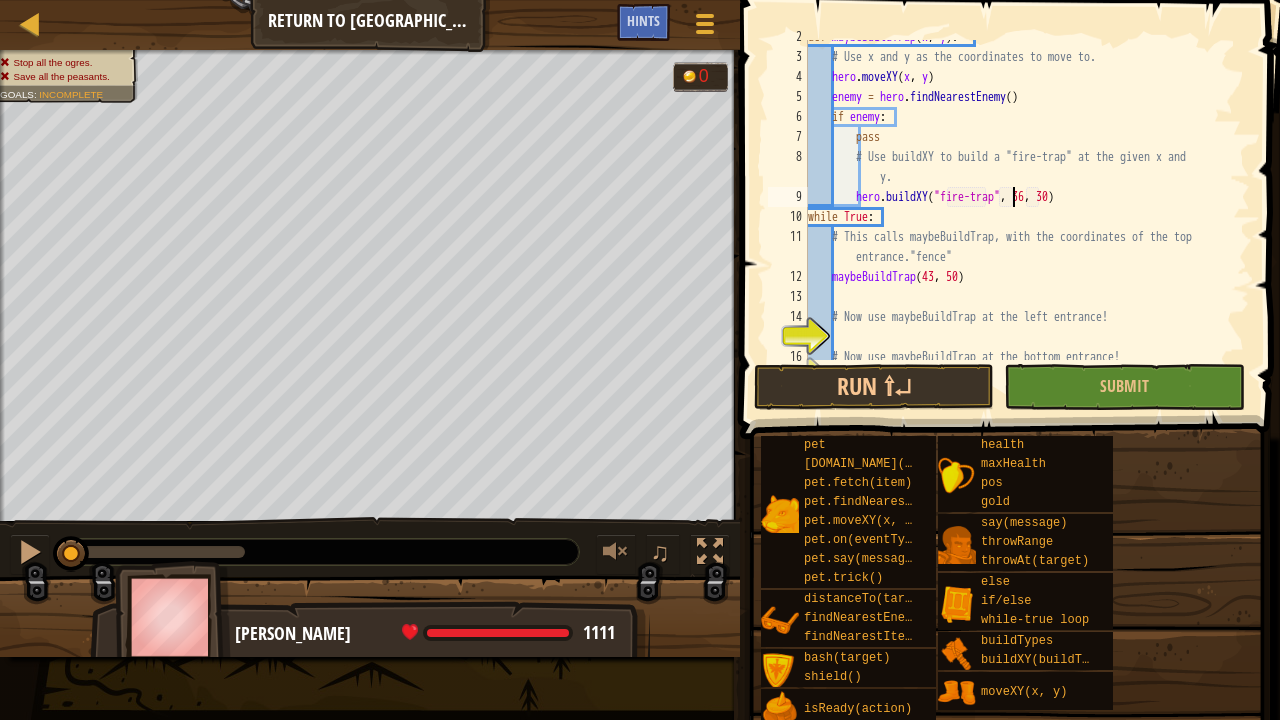 scroll, scrollTop: 9, scrollLeft: 17, axis: both 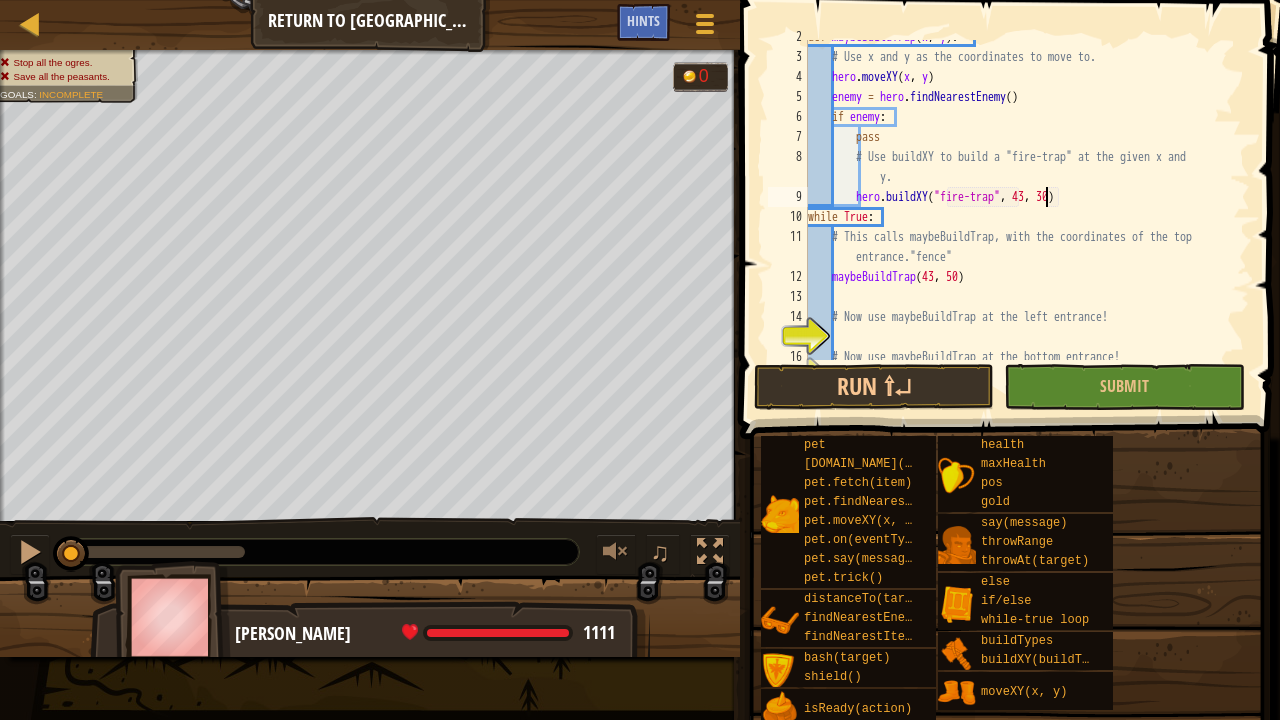 click on "def   maybeBuildTrap ( x ,   y ) :      # Use x and y as the coordinates to move to.      hero . moveXY ( x ,   y )      enemy   =   hero . findNearestEnemy ( )      if   enemy :          pass          # Use buildXY to build a "fire-trap" at the given x and               y.          hero . buildXY ( "fire-trap" ,   43 ,   30 ) while   True :      # This calls maybeBuildTrap, with the coordinates of the top           entrance."fence"      maybeBuildTrap ( 43 ,   50 )           # Now use maybeBuildTrap at the left entrance!           # Now use maybeBuildTrap at the bottom entrance!" at bounding box center (1019, 207) 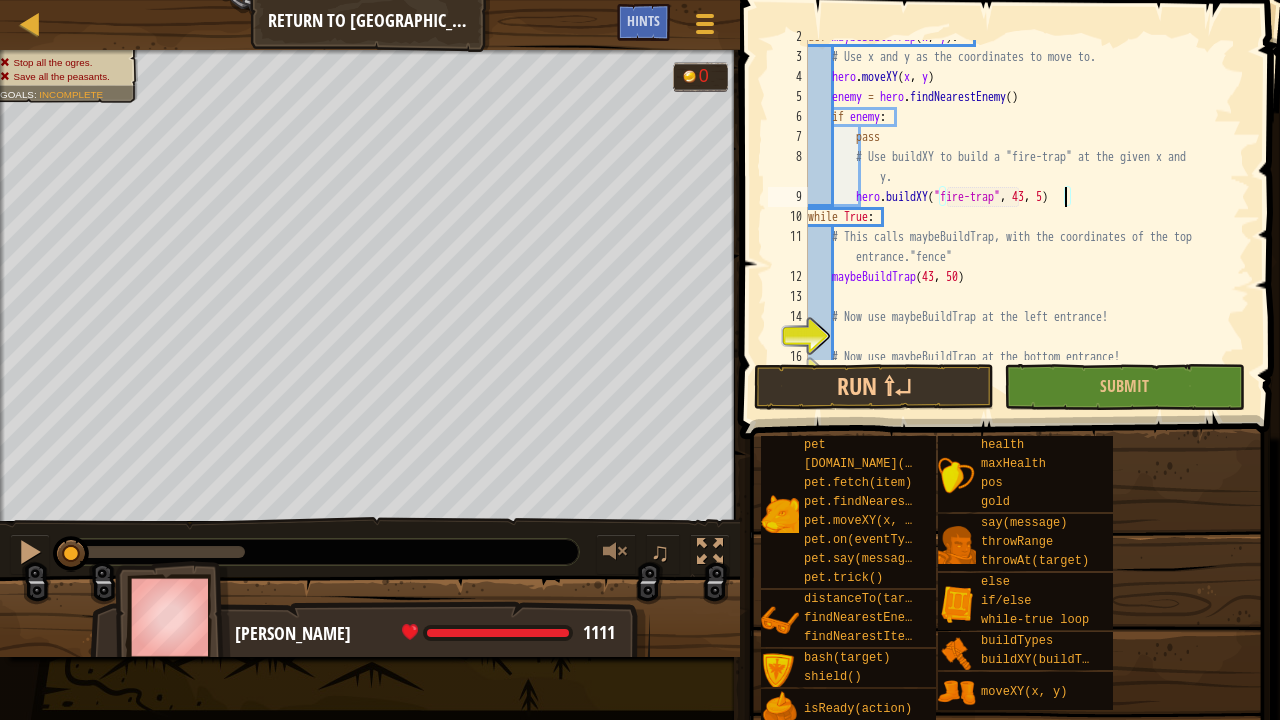 scroll, scrollTop: 9, scrollLeft: 21, axis: both 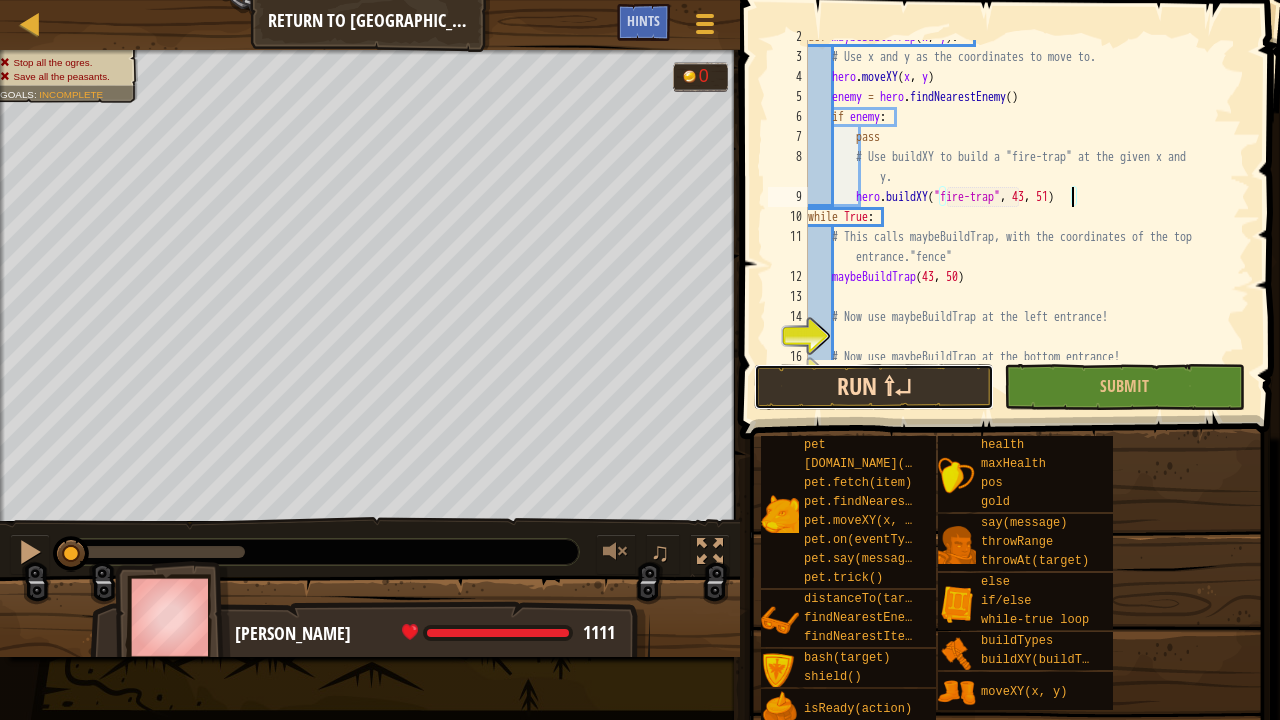 click on "Run ⇧↵" at bounding box center (874, 387) 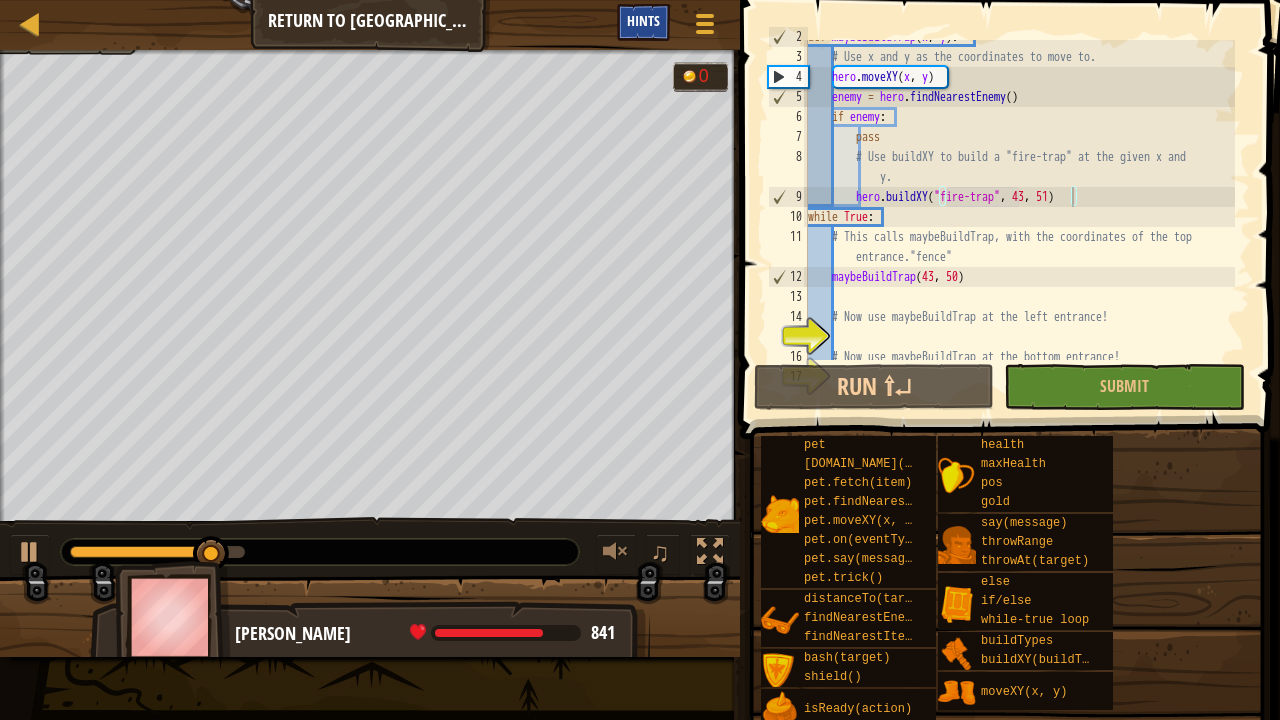 click on "Hints" at bounding box center (643, 20) 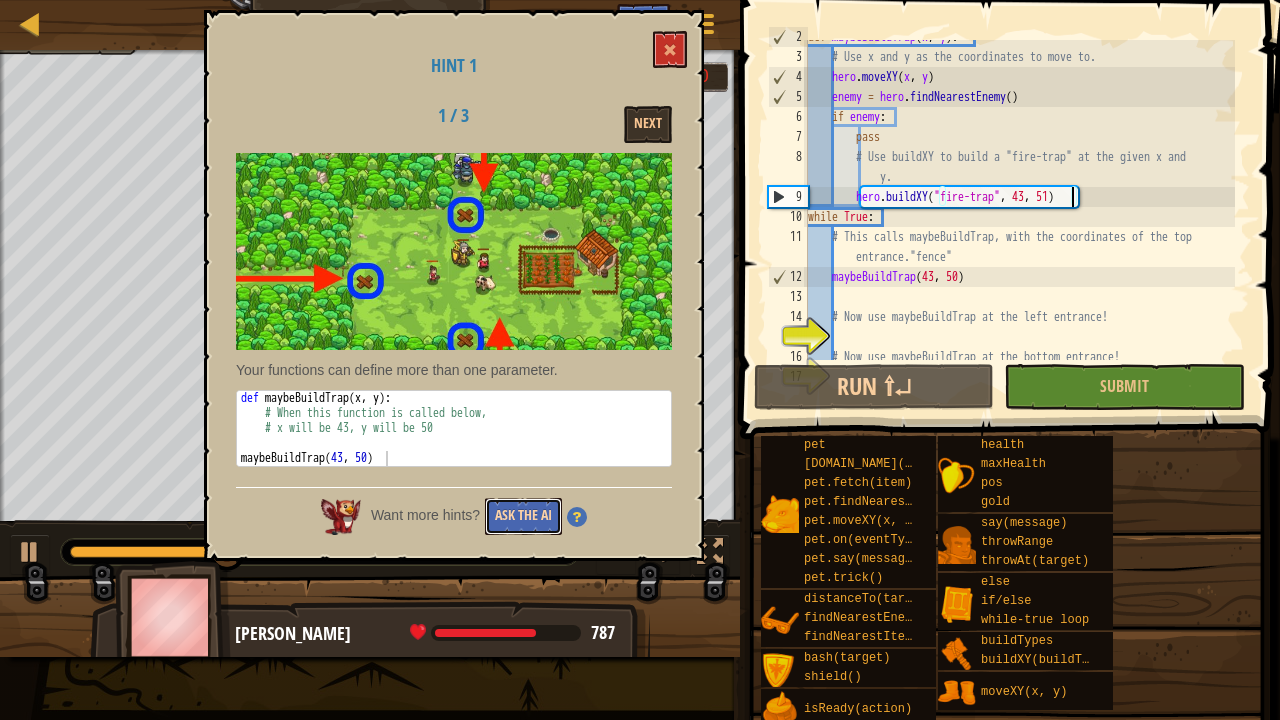 click on "Ask the AI" at bounding box center [523, 516] 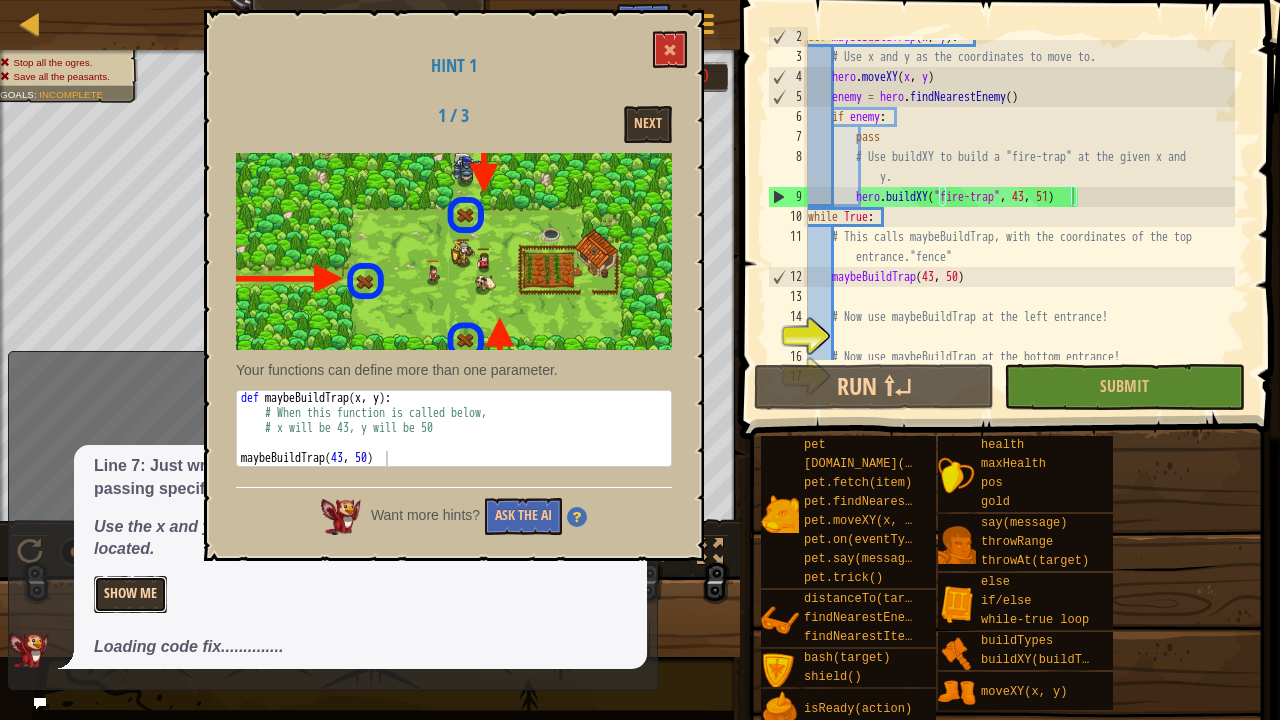 click on "Show Me" at bounding box center (130, 594) 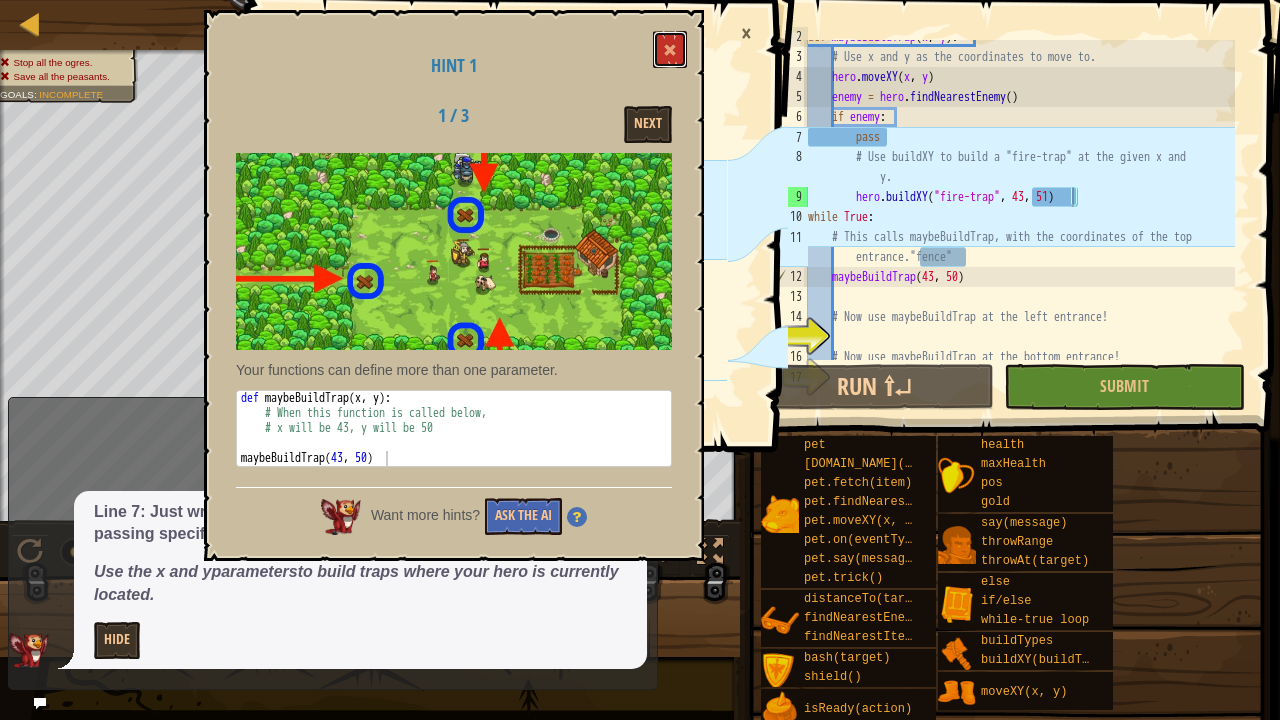 click at bounding box center (670, 49) 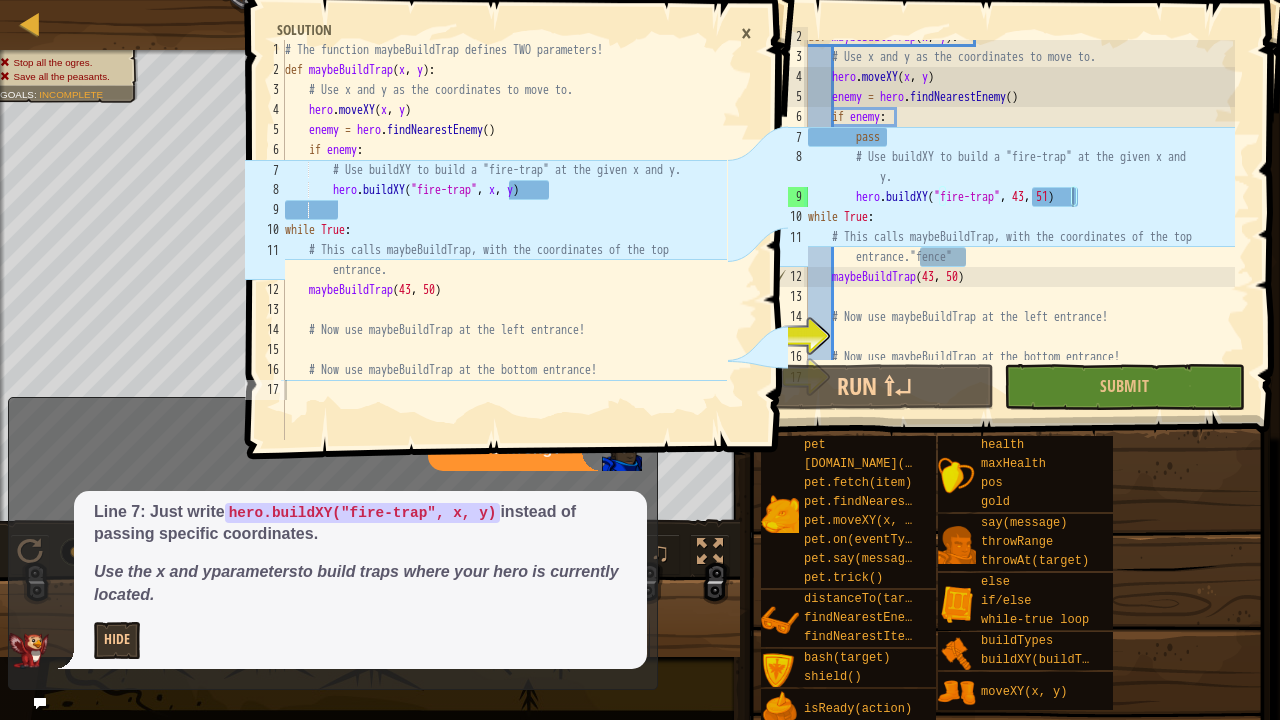 click on "def   maybeBuildTrap ( x ,   y ) :      # Use x and y as the coordinates to move to.      hero . moveXY ( x ,   y )      enemy   =   hero . findNearestEnemy ( )      if   enemy :          pass          # Use buildXY to build a "fire-trap" at the given x and               y.          hero . buildXY ( "fire-trap" ,   43 ,   51 ) while   True :      # This calls maybeBuildTrap, with the coordinates of the top           entrance."fence"      maybeBuildTrap ( 43 ,   50 )           # Now use maybeBuildTrap at the left entrance!           # Now use maybeBuildTrap at the bottom entrance!" at bounding box center [1019, 207] 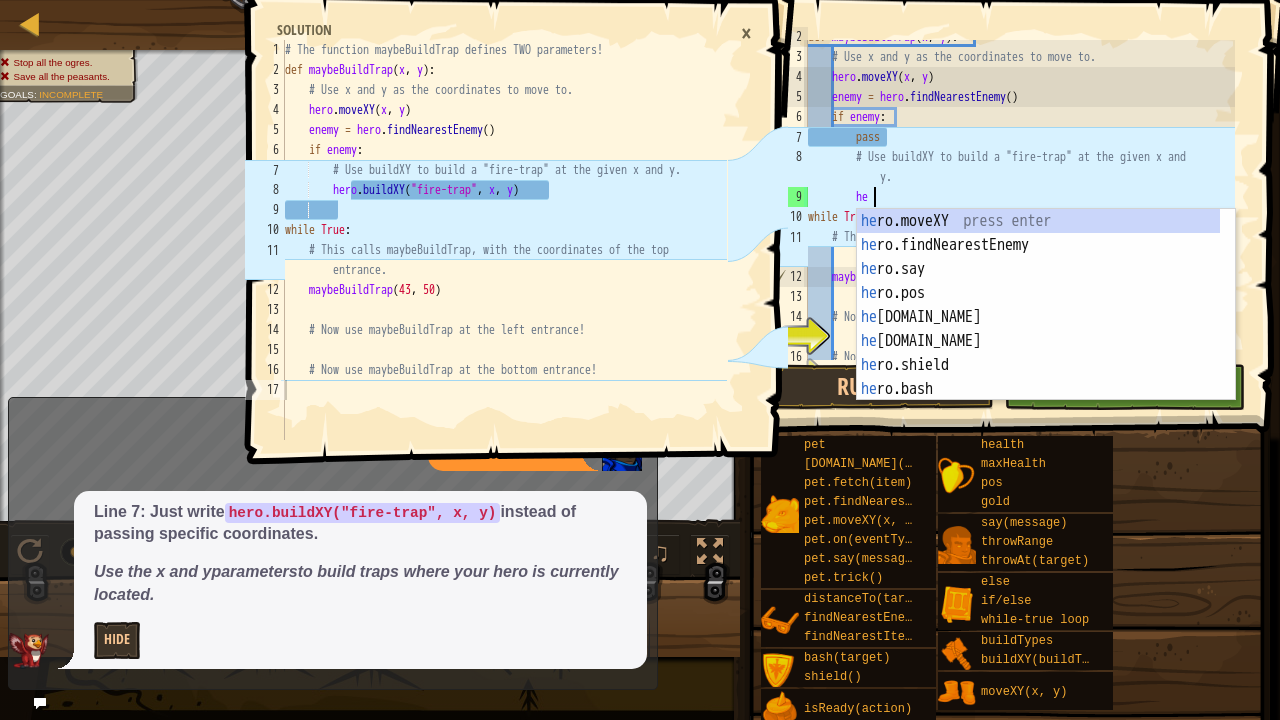type on "h" 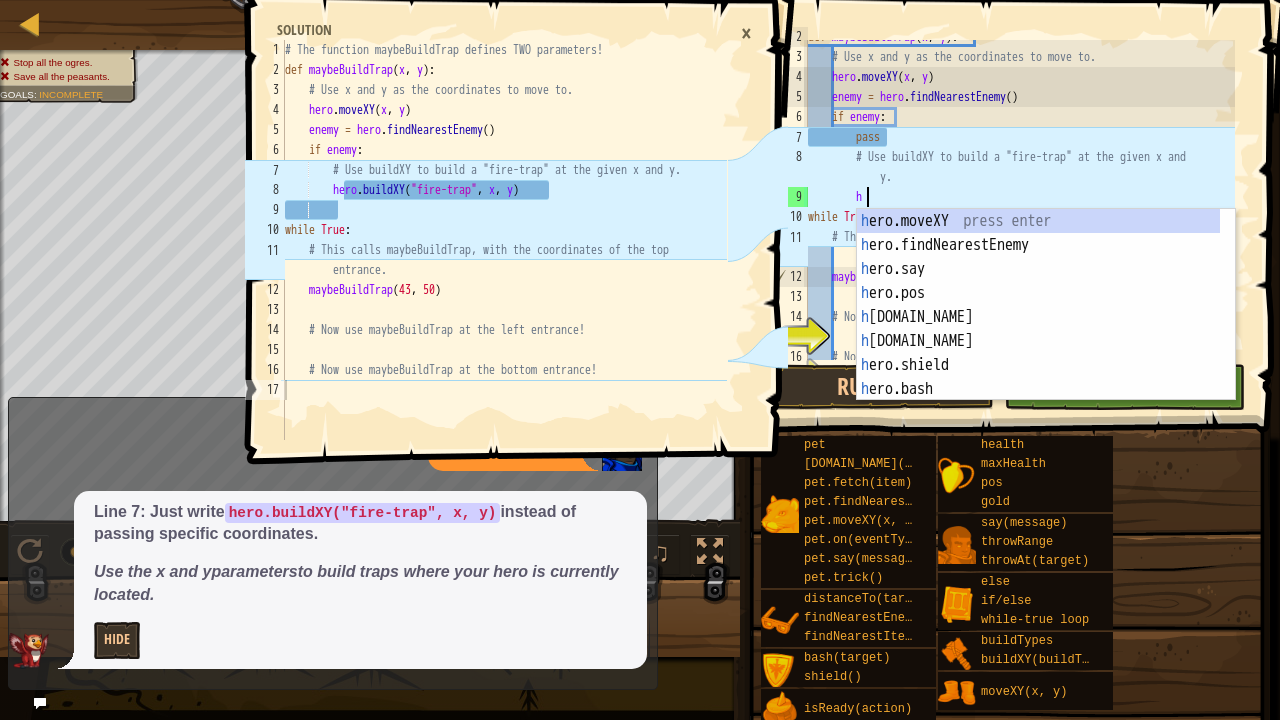type 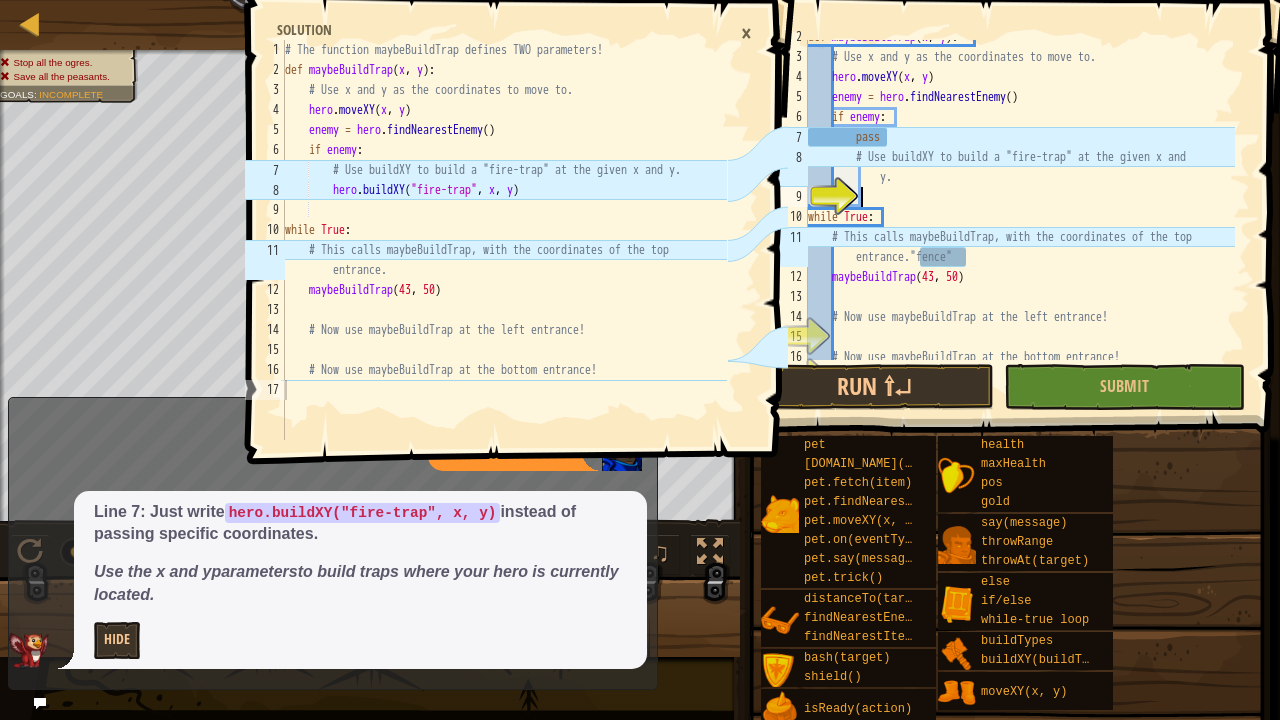 type on "hero.buildXY("fire-trap", x, y)" 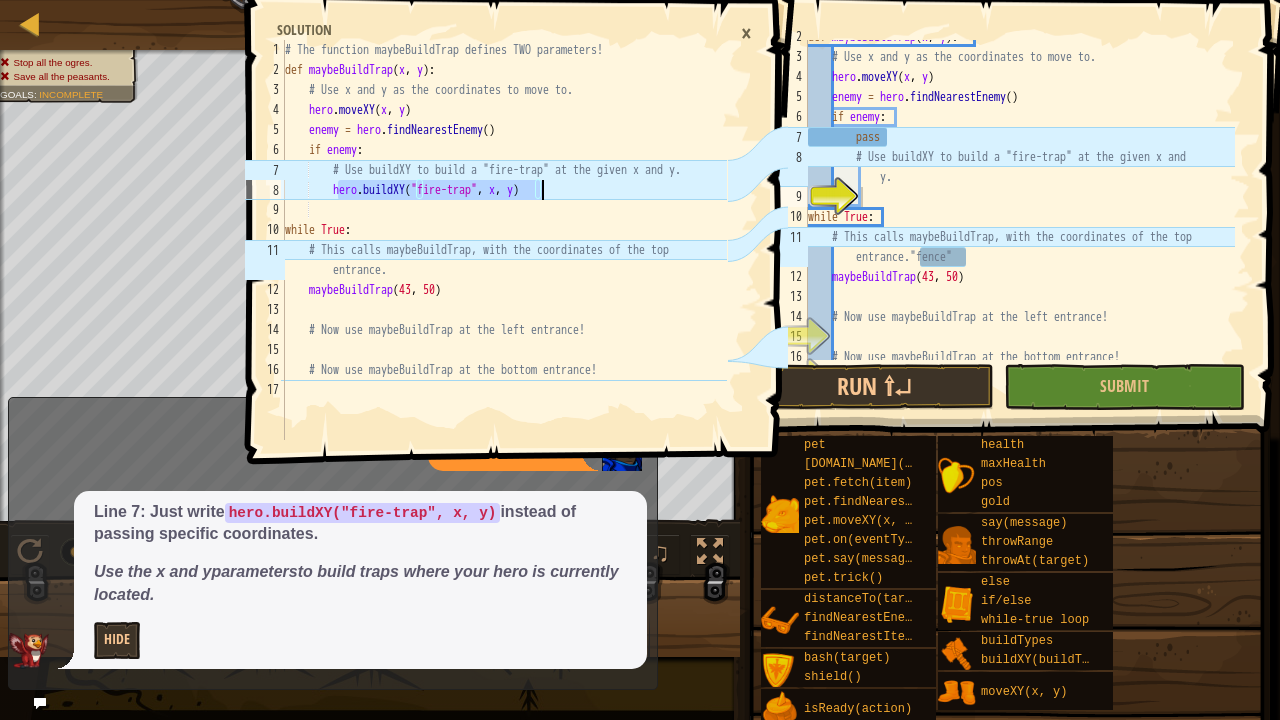 drag, startPoint x: 339, startPoint y: 192, endPoint x: 548, endPoint y: 196, distance: 209.03827 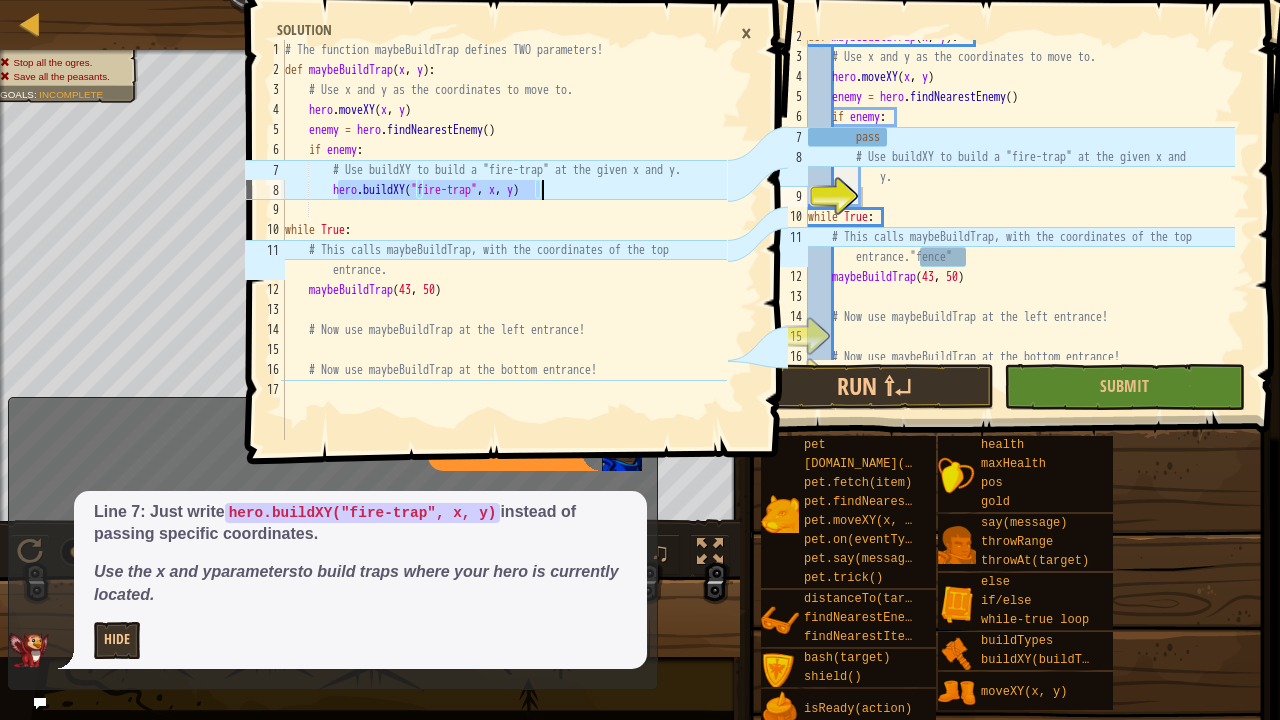 click on "# The function maybeBuildTrap defines TWO parameters! def   maybeBuildTrap ( x ,   y ) :      # Use x and y as the coordinates to move to.      hero . moveXY ( x ,   y )      enemy   =   hero . findNearestEnemy ( )      if   enemy :           # Use buildXY to build a "fire-trap" at the given x and y.           hero . buildXY ( "fire-trap" ,   x ,   y )           while   True :      # This calls maybeBuildTrap, with the coordinates of the top           entrance.      maybeBuildTrap ( 43 ,   50 )           # Now use maybeBuildTrap at the left entrance!           # Now use maybeBuildTrap at the bottom entrance!" at bounding box center (504, 260) 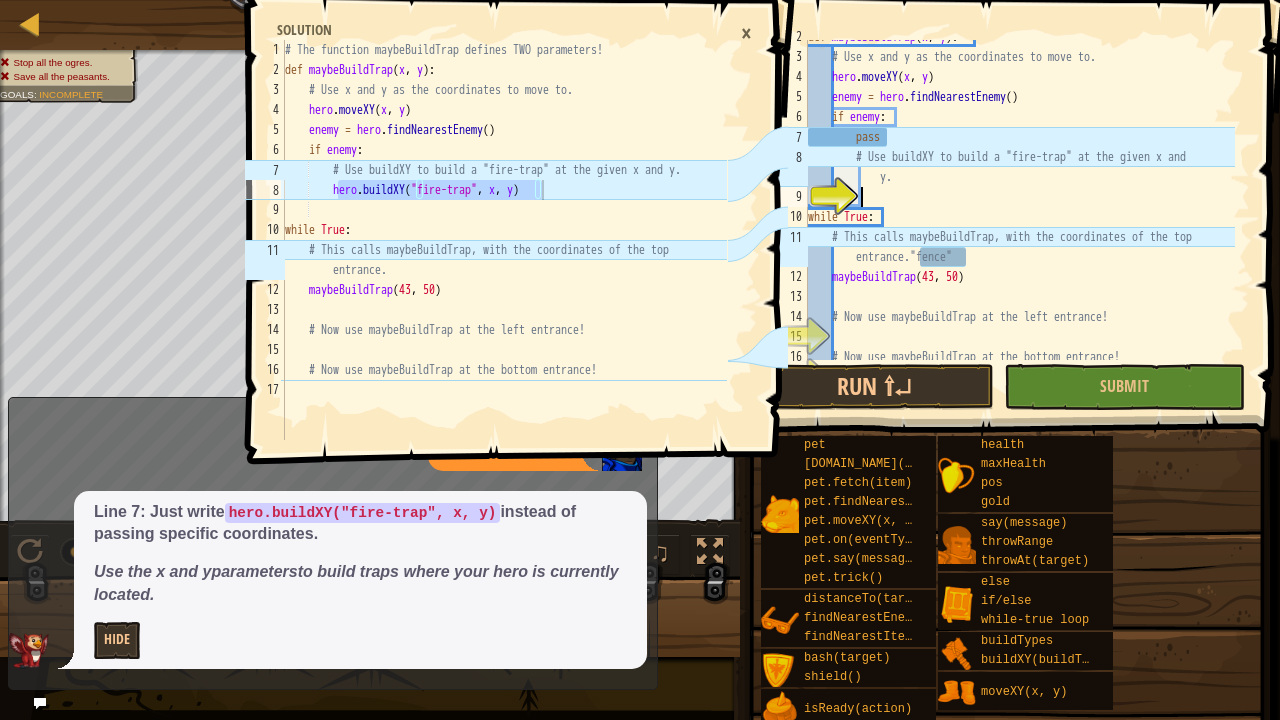 click on "def   maybeBuildTrap ( x ,   y ) :      # Use x and y as the coordinates to move to.      hero . moveXY ( x ,   y )      enemy   =   hero . findNearestEnemy ( )      if   enemy :          pass          # Use buildXY to build a "fire-trap" at the given x and               y.          while   True :      # This calls maybeBuildTrap, with the coordinates of the top           entrance."fence"      maybeBuildTrap ( 43 ,   50 )           # Now use maybeBuildTrap at the left entrance!           # Now use maybeBuildTrap at the bottom entrance!" at bounding box center [1019, 207] 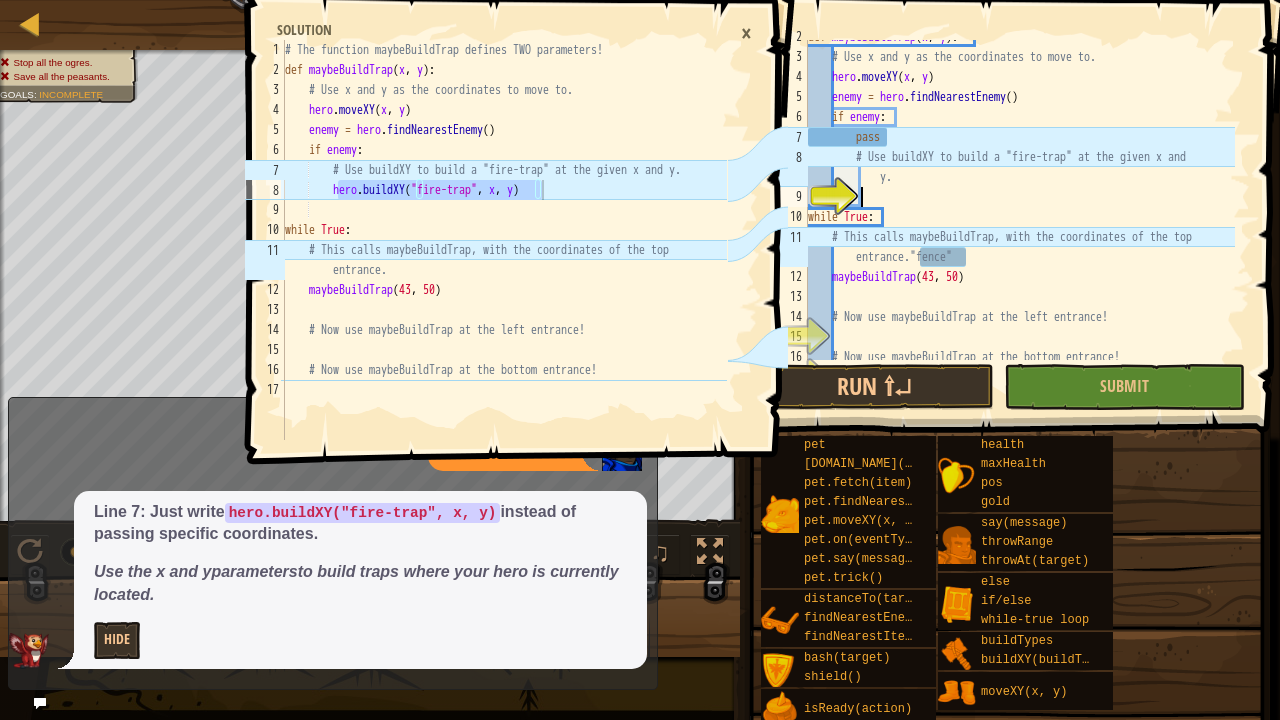 paste on "hero.buildXY("fire-trap", x, y)" 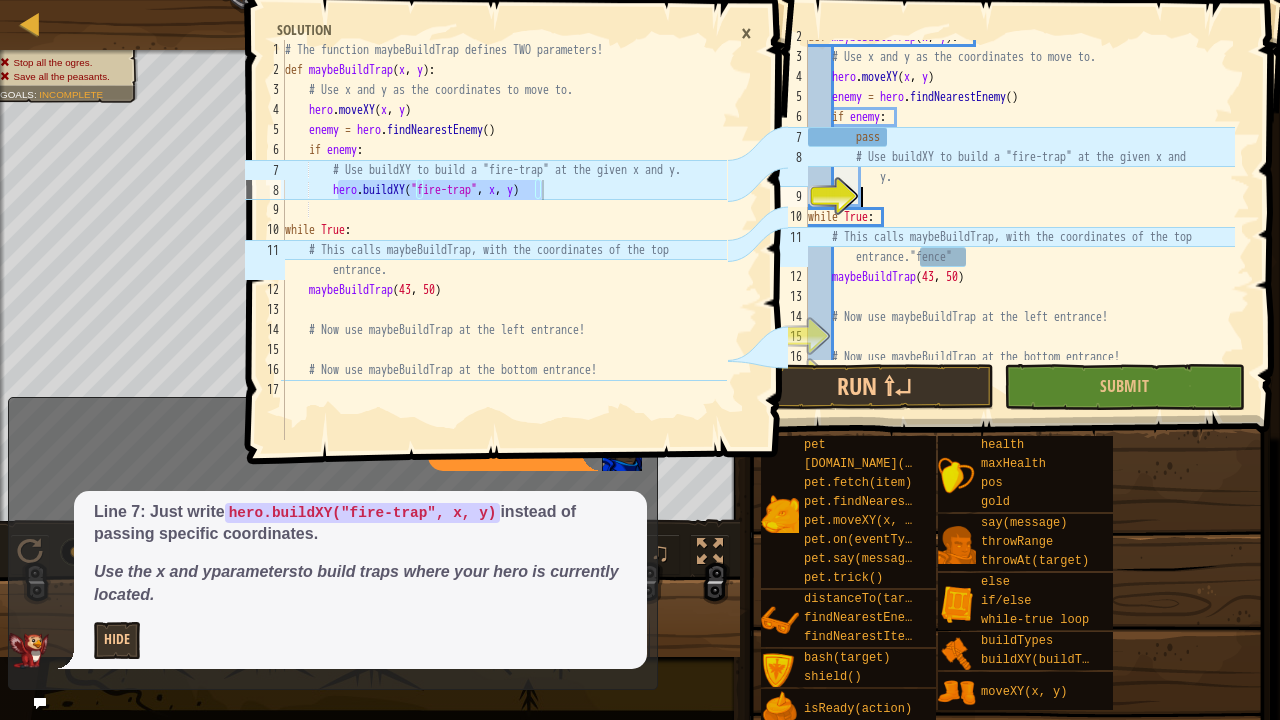 type on "hero.buildXY("fire-trap", x, y)" 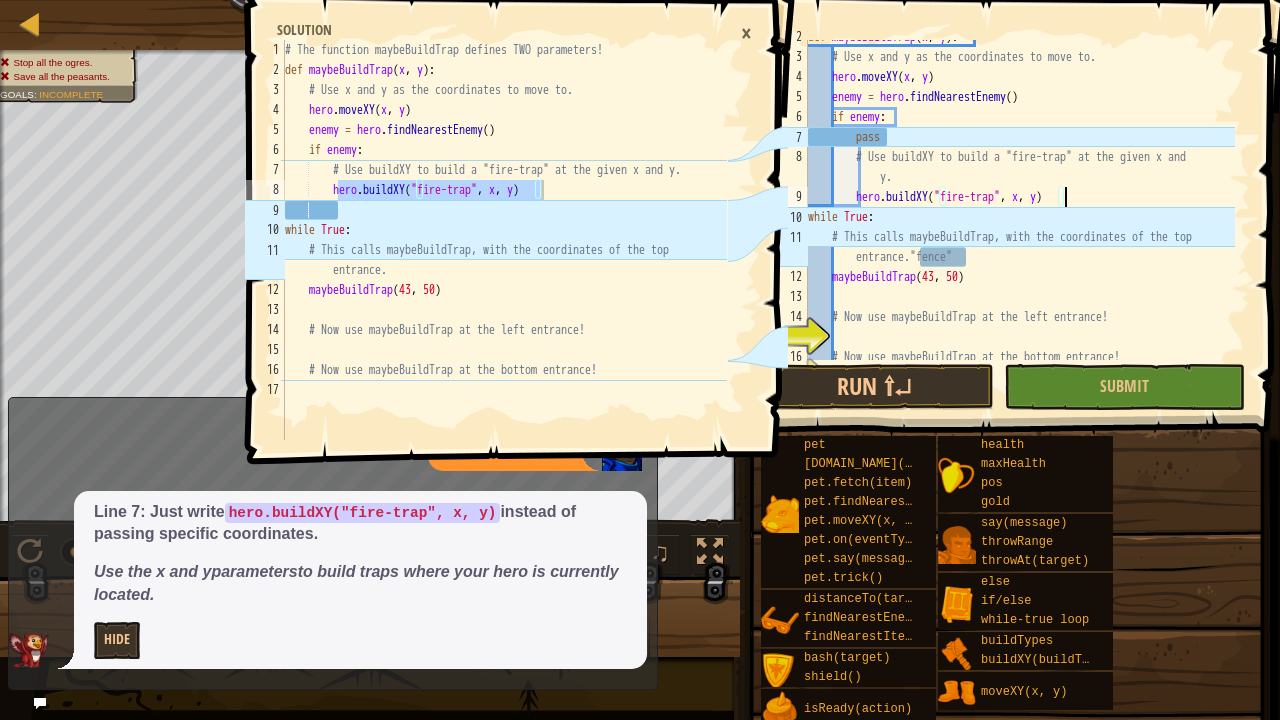 click on "×" at bounding box center [746, 33] 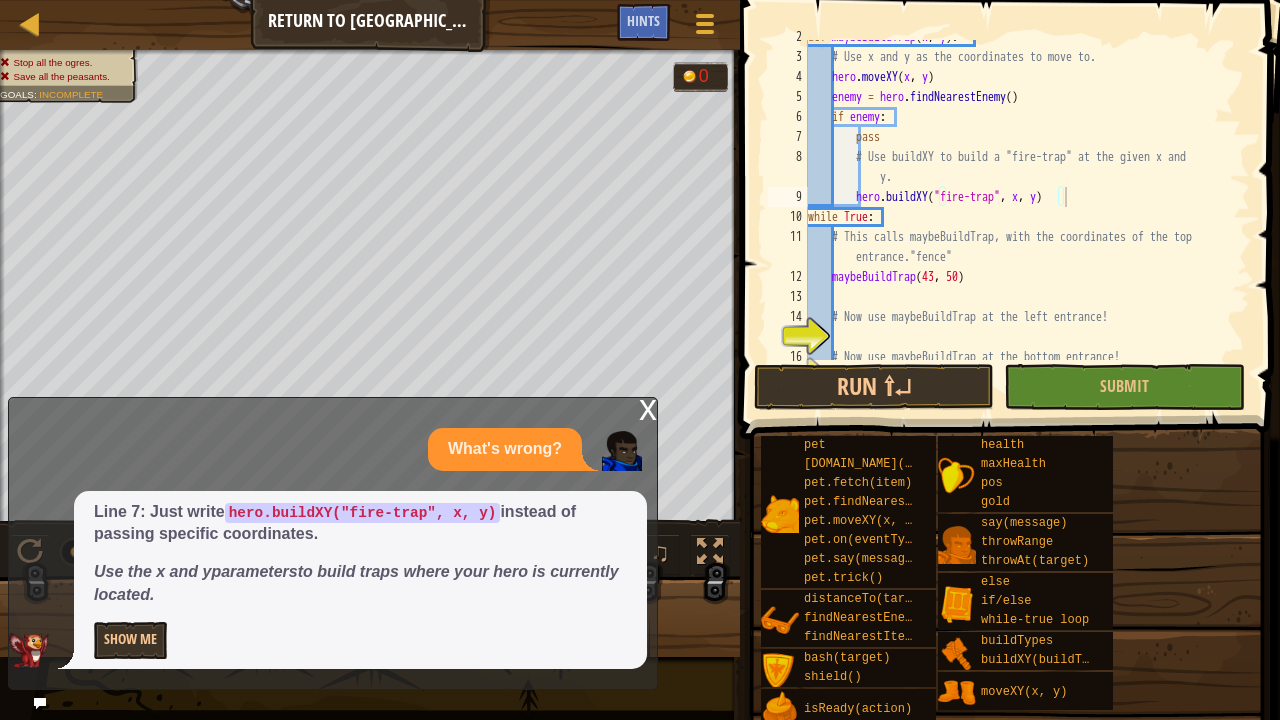 click on "x" at bounding box center (648, 408) 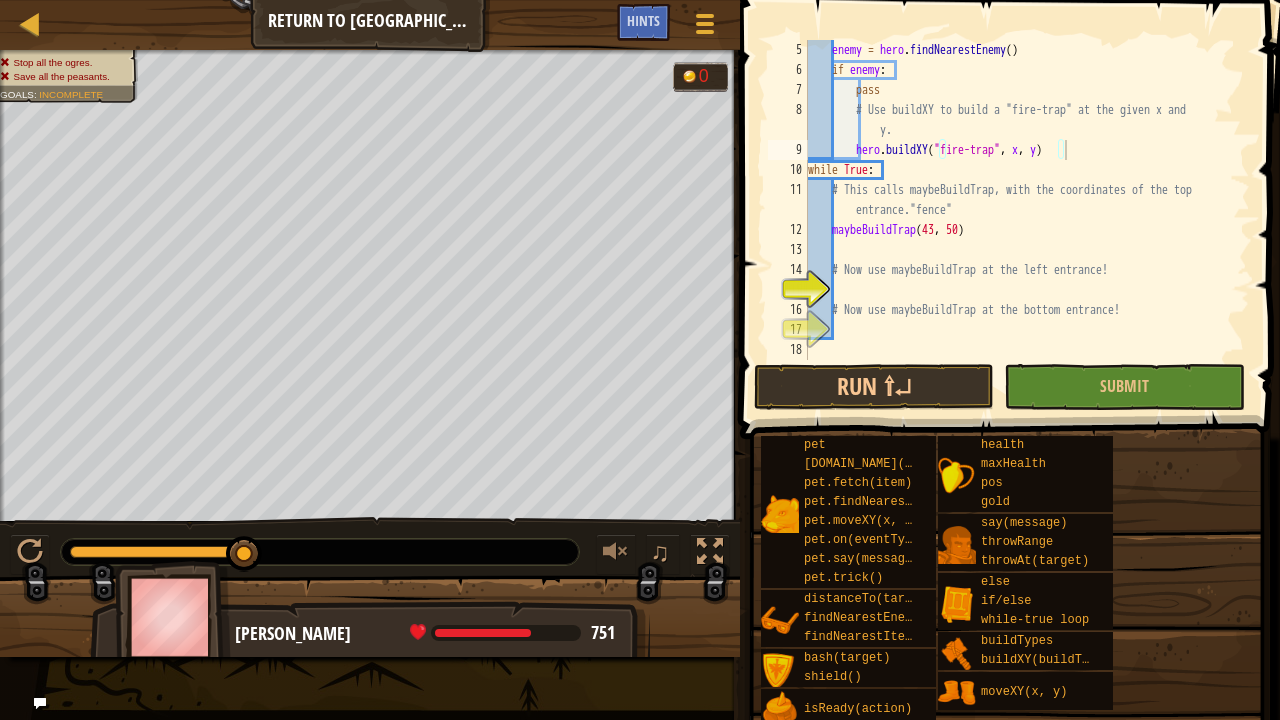 scroll, scrollTop: 80, scrollLeft: 0, axis: vertical 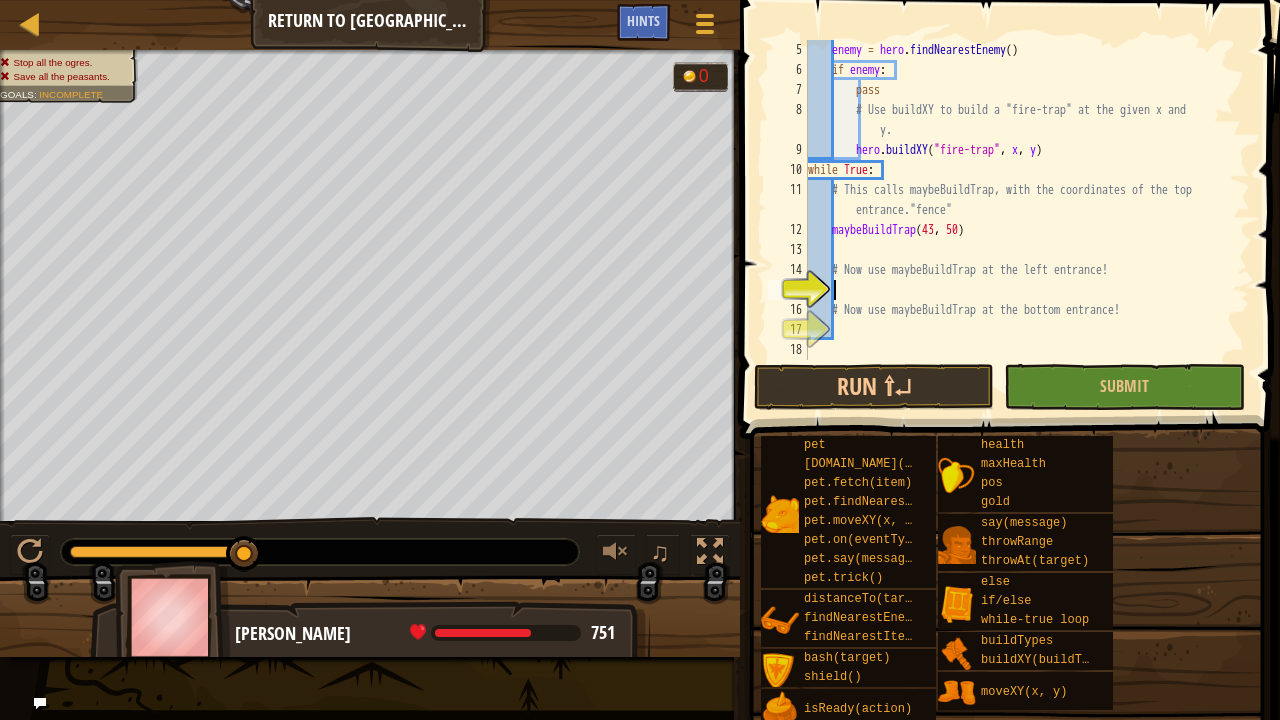click on "enemy   =   hero . findNearestEnemy ( )      if   enemy :          pass          # Use buildXY to build a "fire-trap" at the given x and               y.          hero . buildXY ( "fire-trap" ,   x ,   y ) while   True :      # This calls maybeBuildTrap, with the coordinates of the top           entrance."fence"      maybeBuildTrap ( 43 ,   50 )           # Now use maybeBuildTrap at the left entrance!           # Now use maybeBuildTrap at the bottom entrance!" at bounding box center (1019, 220) 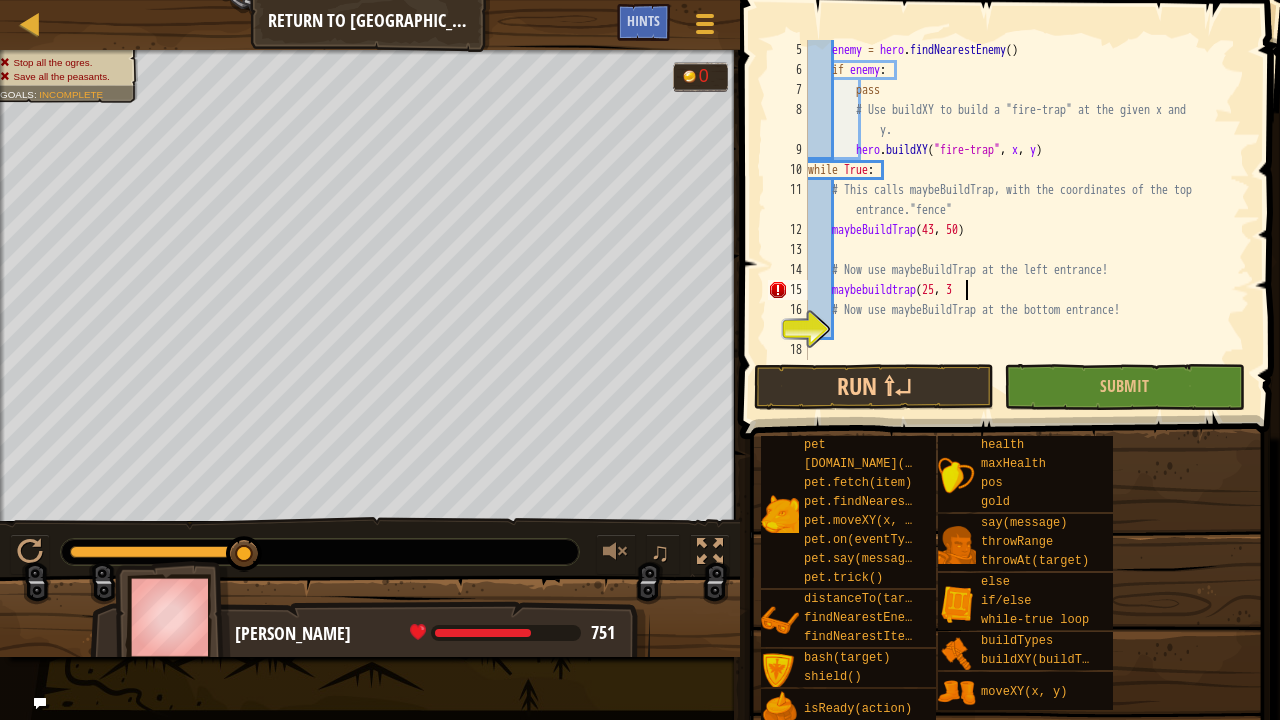 scroll, scrollTop: 9, scrollLeft: 12, axis: both 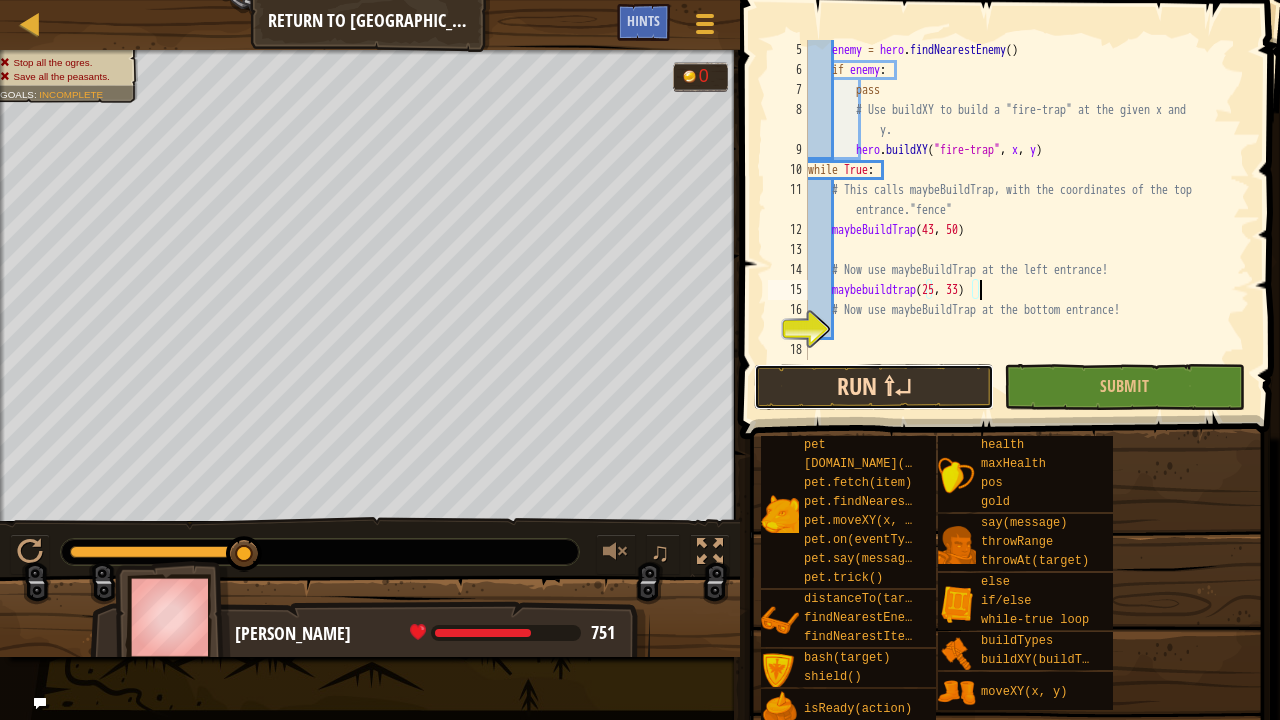 click on "Run ⇧↵" at bounding box center [874, 387] 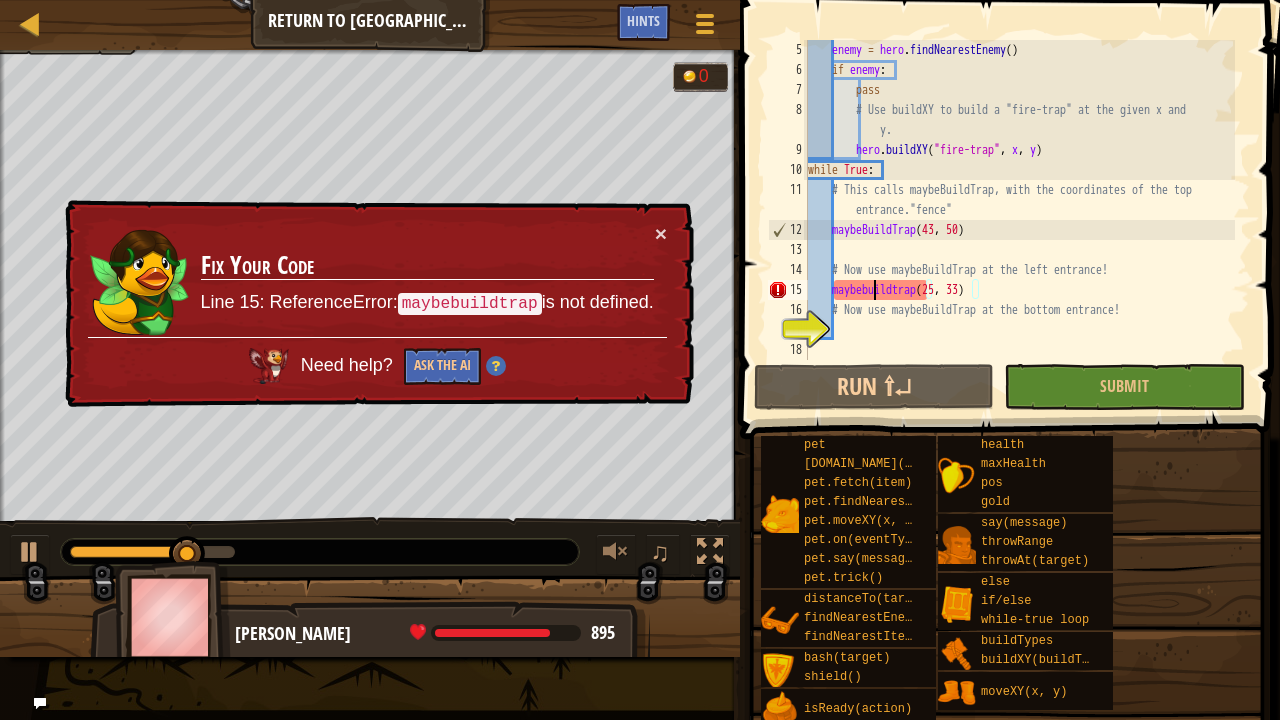 click on "enemy   =   hero . findNearestEnemy ( )      if   enemy :          pass          # Use buildXY to build a "fire-trap" at the given x and               y.          hero . buildXY ( "fire-trap" ,   x ,   y ) while   True :      # This calls maybeBuildTrap, with the coordinates of the top           entrance."fence"      maybeBuildTrap ( 43 ,   50 )           # Now use maybeBuildTrap at the left entrance!      maybebuildtrap ( 25 ,   33 )      # Now use maybeBuildTrap at the bottom entrance!" at bounding box center (1019, 220) 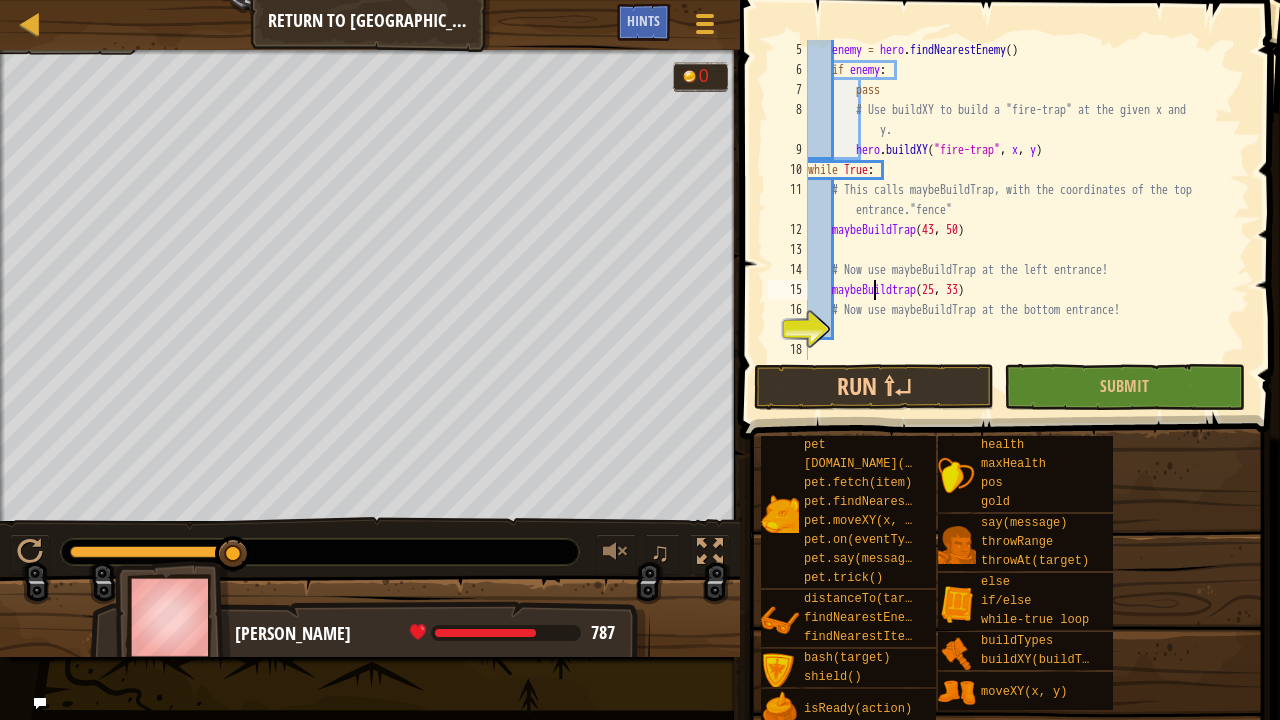 scroll, scrollTop: 9, scrollLeft: 6, axis: both 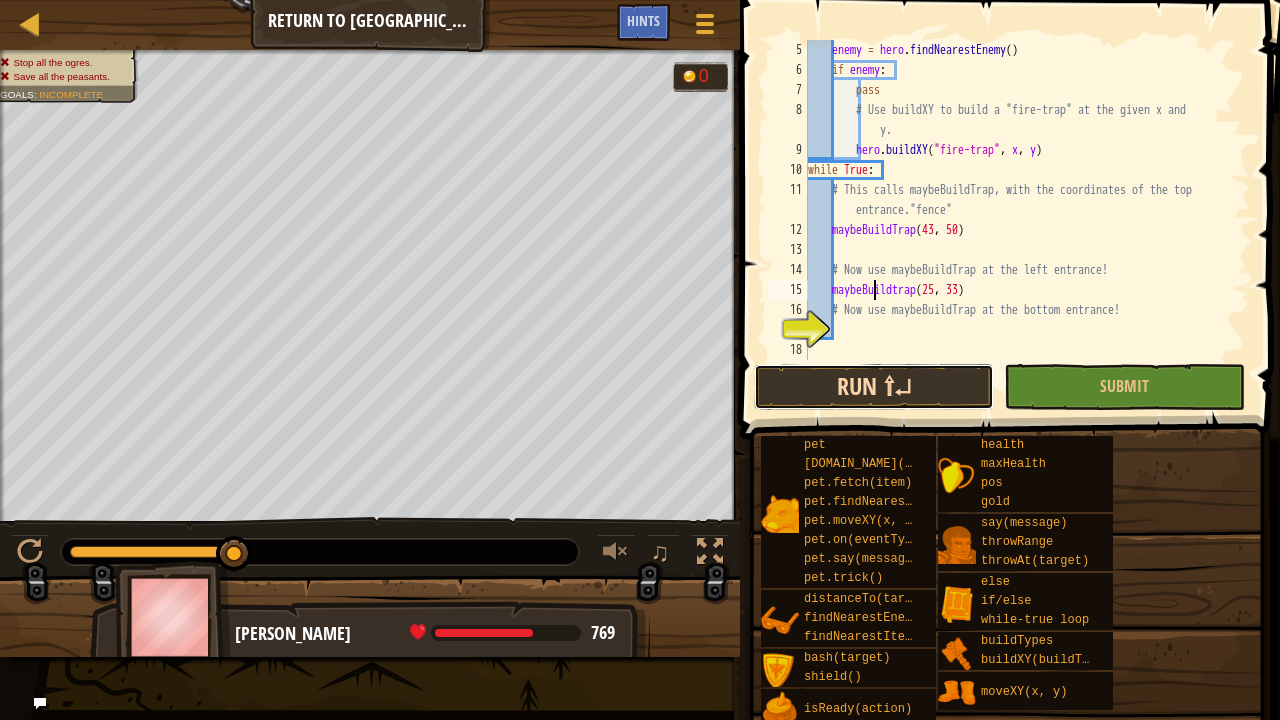 click on "Run ⇧↵" at bounding box center (874, 387) 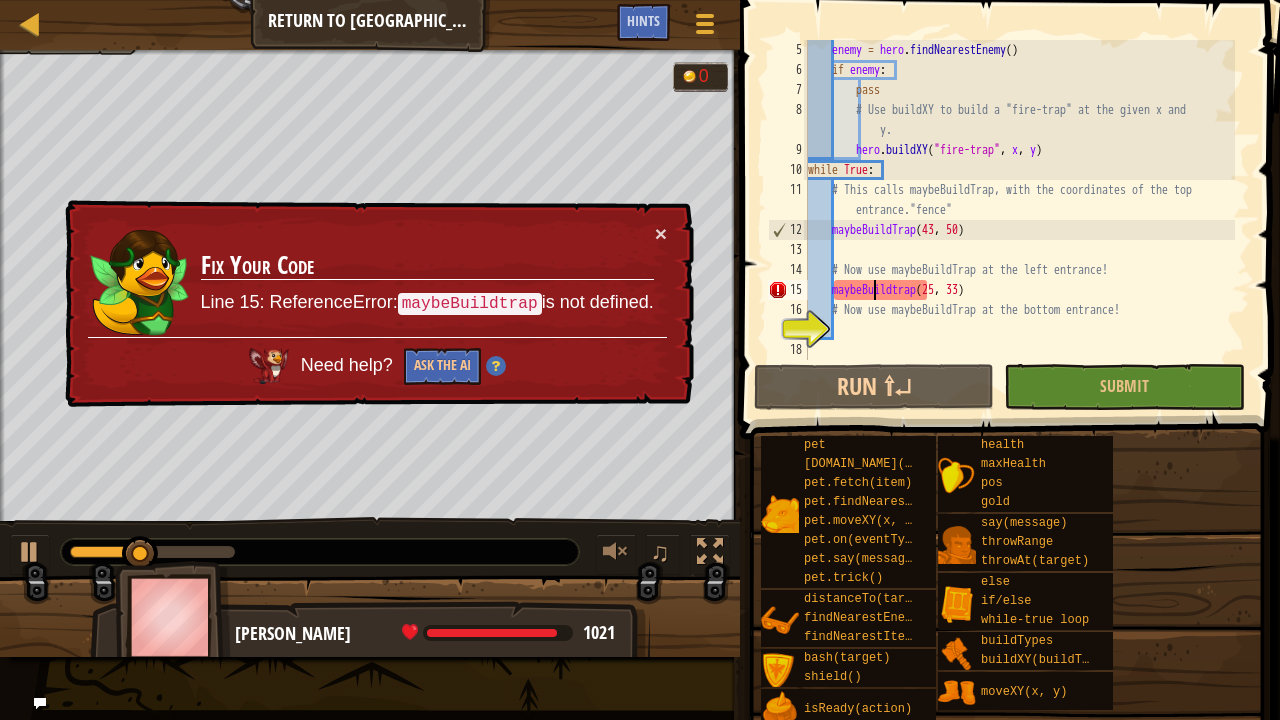 click on "enemy   =   hero . findNearestEnemy ( )      if   enemy :          pass          # Use buildXY to build a "fire-trap" at the given x and               y.          hero . buildXY ( "fire-trap" ,   x ,   y ) while   True :      # This calls maybeBuildTrap, with the coordinates of the top           entrance."fence"      maybeBuildTrap ( 43 ,   50 )           # Now use maybeBuildTrap at the left entrance!      maybeBuildtrap ( 25 ,   33 )      # Now use maybeBuildTrap at the bottom entrance!" at bounding box center [1019, 220] 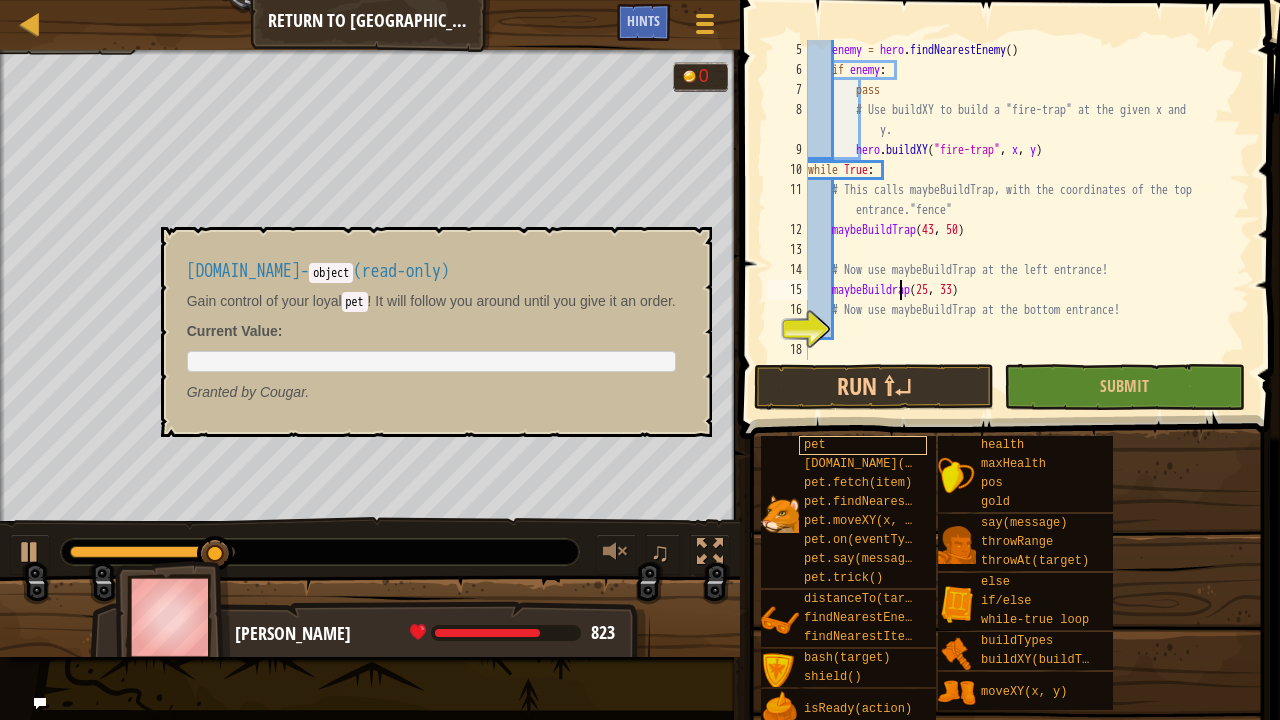 scroll, scrollTop: 9, scrollLeft: 8, axis: both 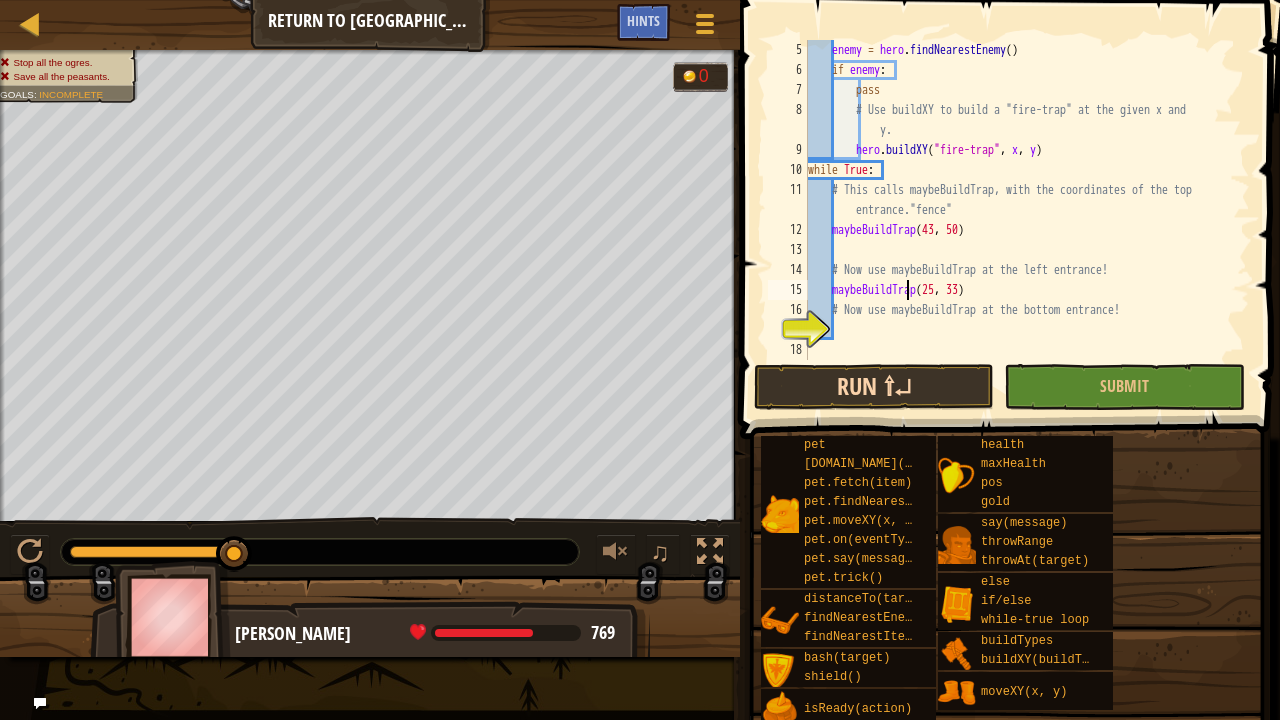 type on "maybeBuildTrap(25, 33)" 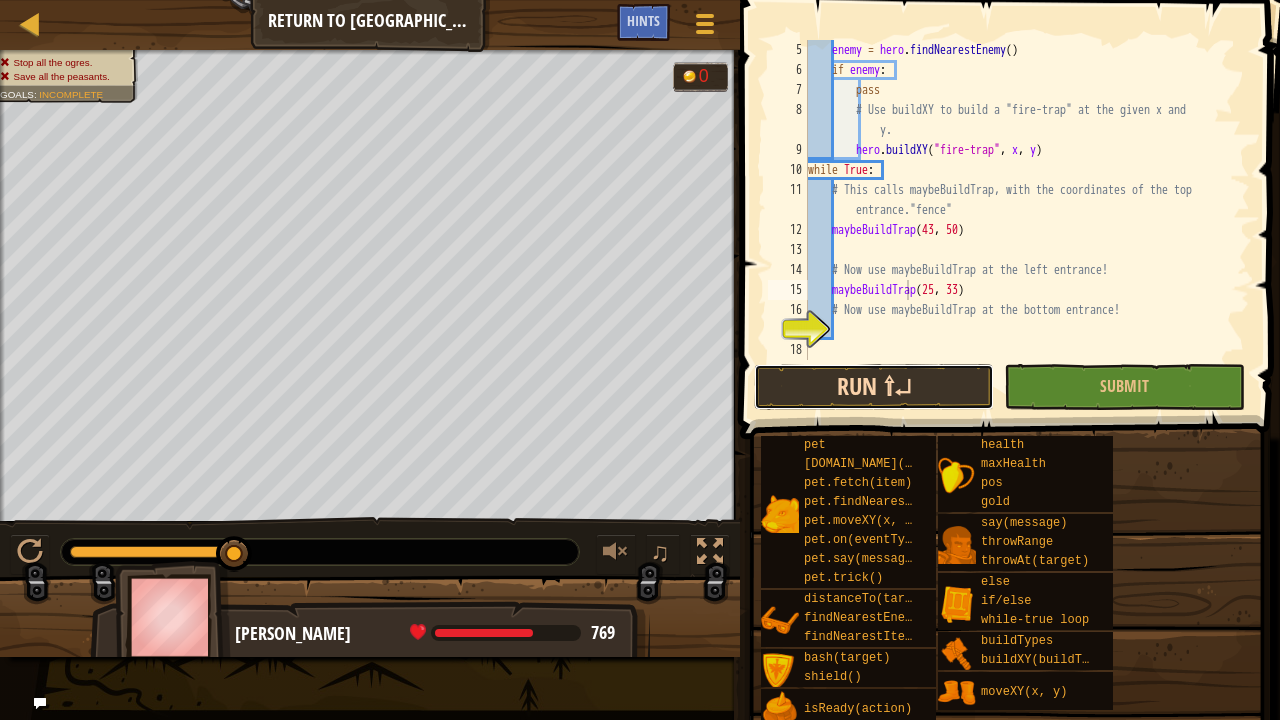 click on "Run ⇧↵" at bounding box center (874, 387) 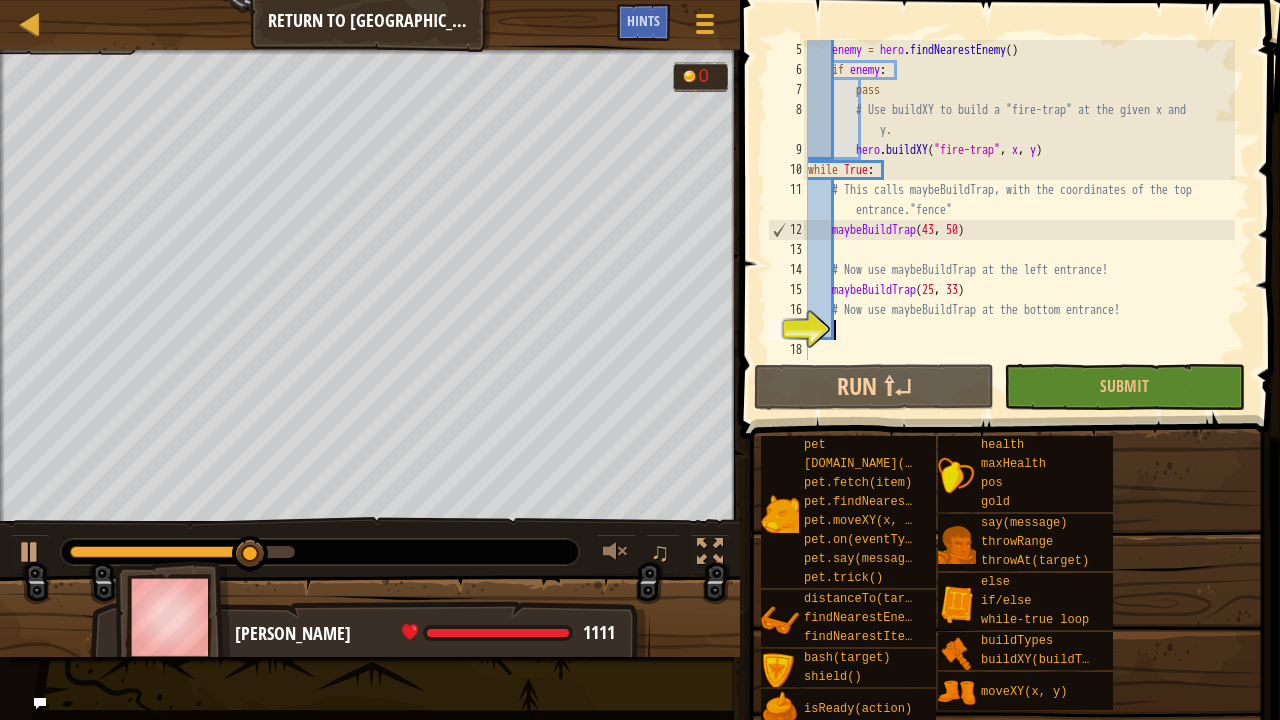 click on "enemy   =   hero . findNearestEnemy ( )      if   enemy :          pass          # Use buildXY to build a "fire-trap" at the given x and               y.          hero . buildXY ( "fire-trap" ,   x ,   y ) while   True :      # This calls maybeBuildTrap, with the coordinates of the top           entrance."fence"      maybeBuildTrap ( 43 ,   50 )           # Now use maybeBuildTrap at the left entrance!      maybeBuildTrap ( 25 ,   33 )      # Now use maybeBuildTrap at the bottom entrance!" at bounding box center [1019, 220] 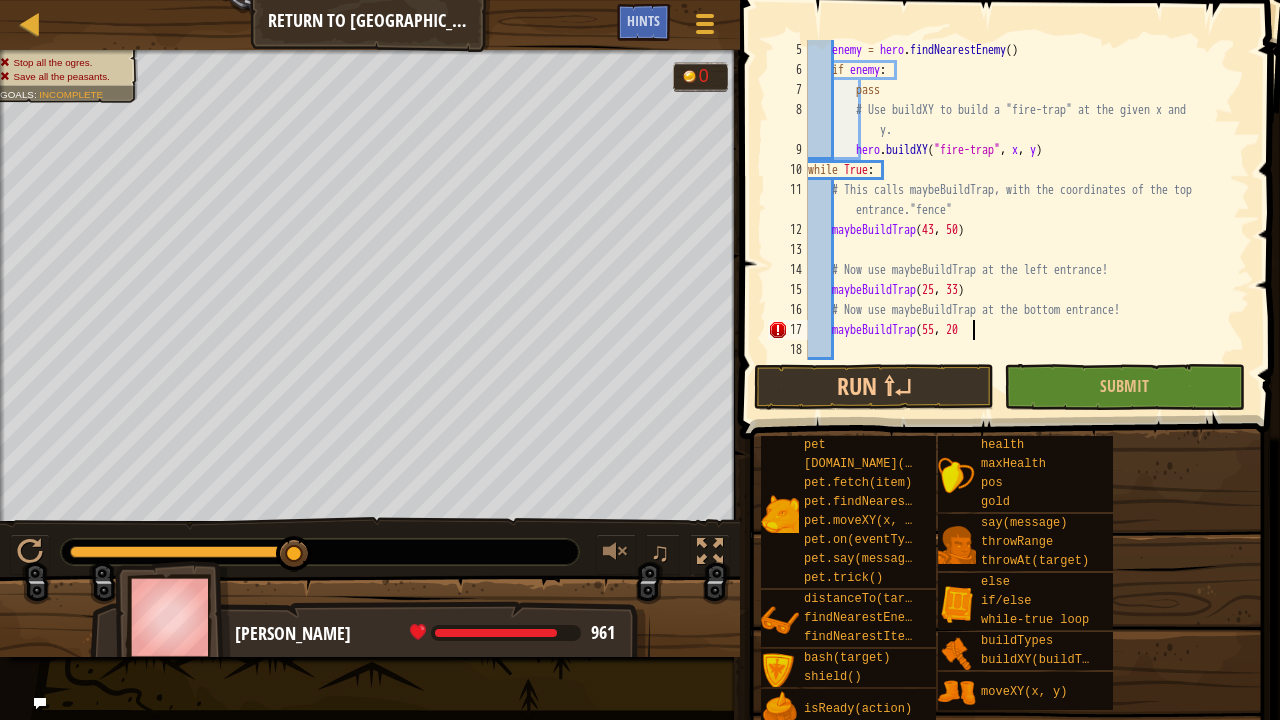 scroll, scrollTop: 9, scrollLeft: 12, axis: both 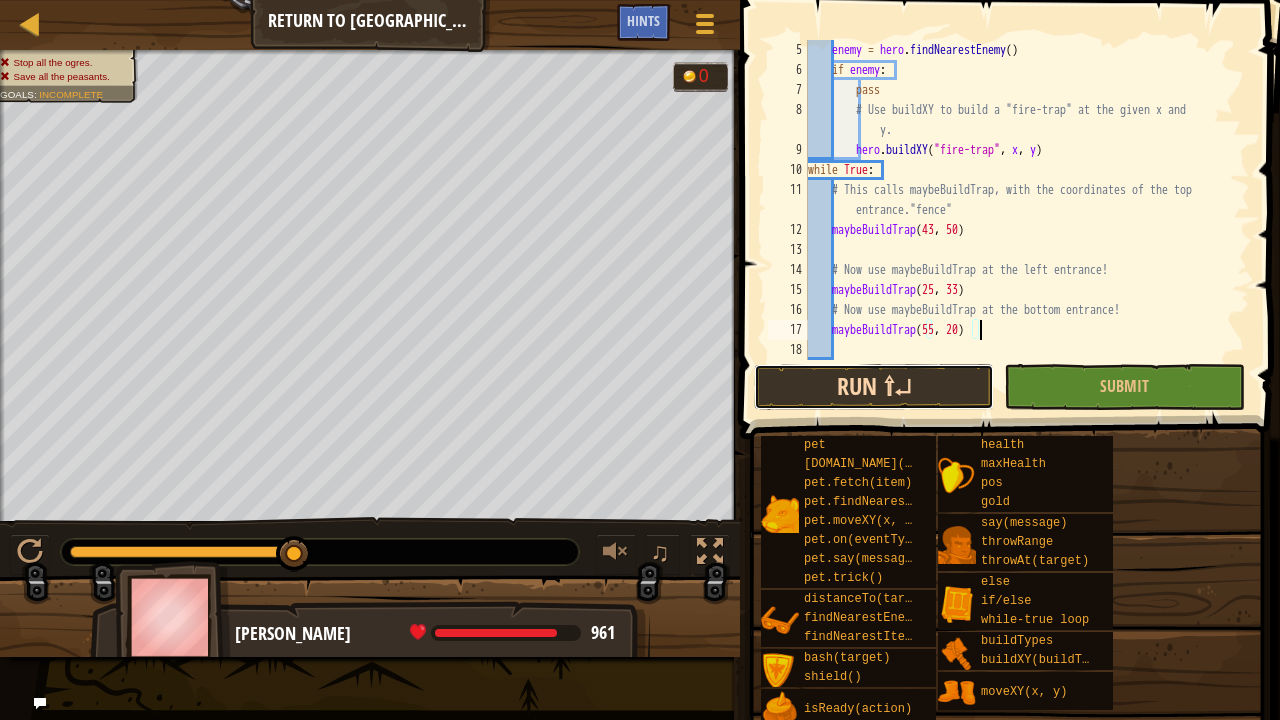 click on "Run ⇧↵" at bounding box center [874, 387] 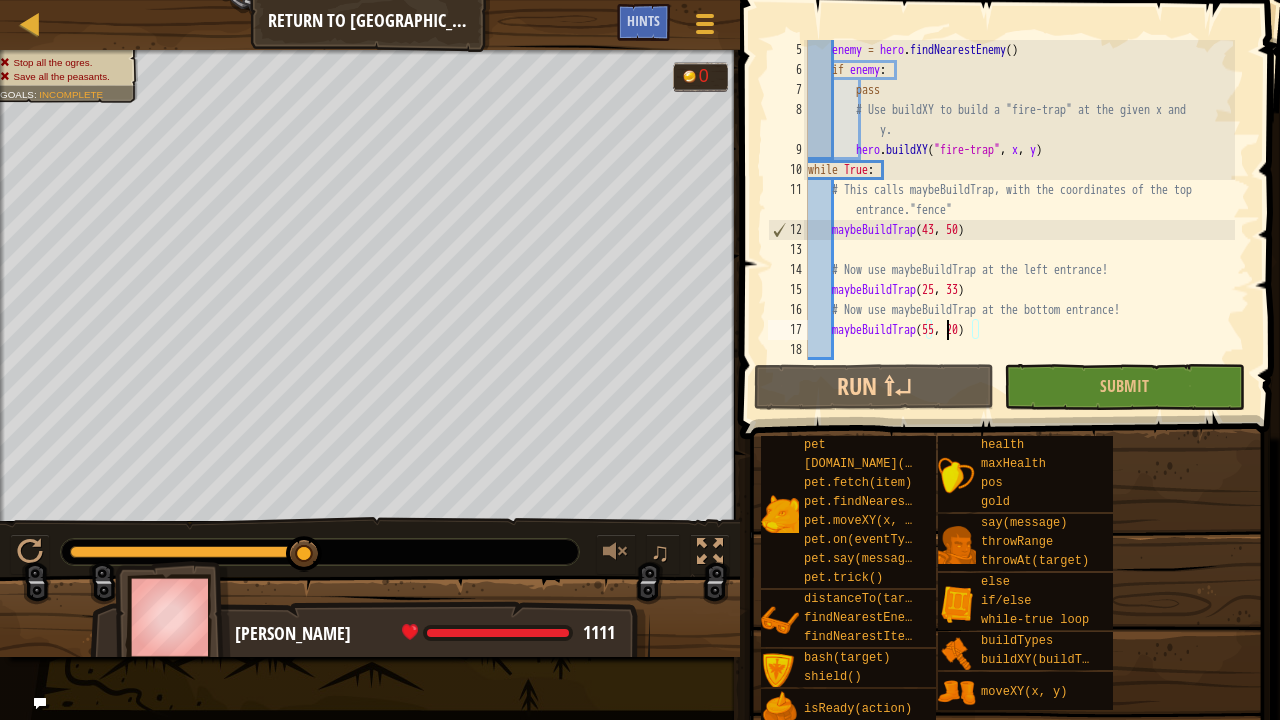 click on "enemy   =   hero . findNearestEnemy ( )      if   enemy :          pass          # Use buildXY to build a "fire-trap" at the given x and               y.          hero . buildXY ( "fire-trap" ,   x ,   y ) while   True :      # This calls maybeBuildTrap, with the coordinates of the top           entrance."fence"      maybeBuildTrap ( 43 ,   50 )           # Now use maybeBuildTrap at the left entrance!      maybeBuildTrap ( 25 ,   33 )      # Now use maybeBuildTrap at the bottom entrance!      maybeBuildTrap ( 55 ,   20 )" at bounding box center (1019, 220) 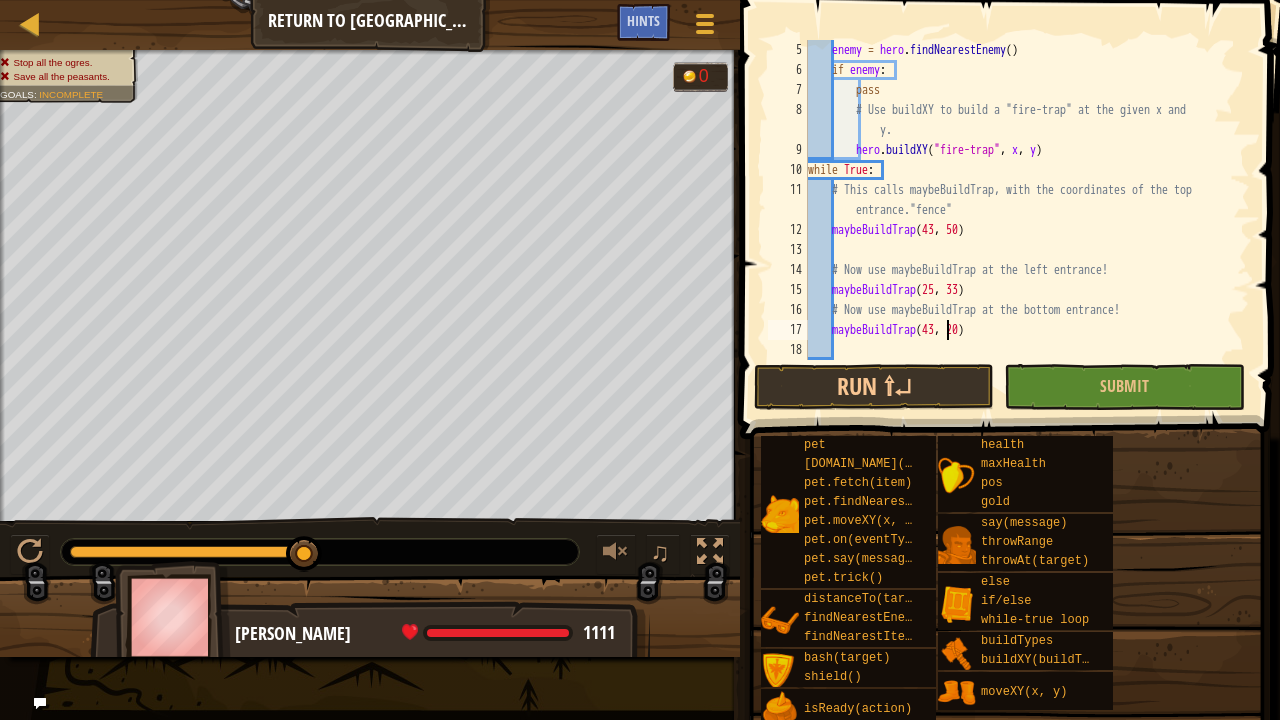 scroll, scrollTop: 9, scrollLeft: 12, axis: both 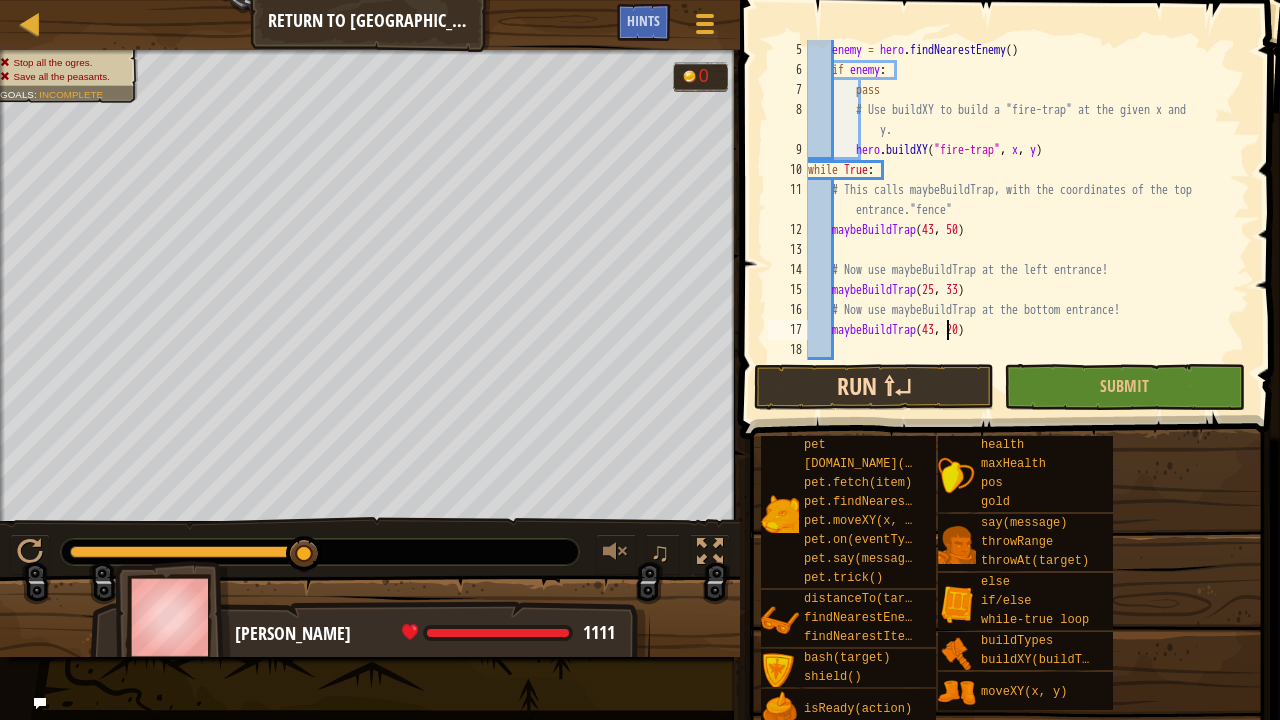 type on "maybeBuildTrap(43, 20)" 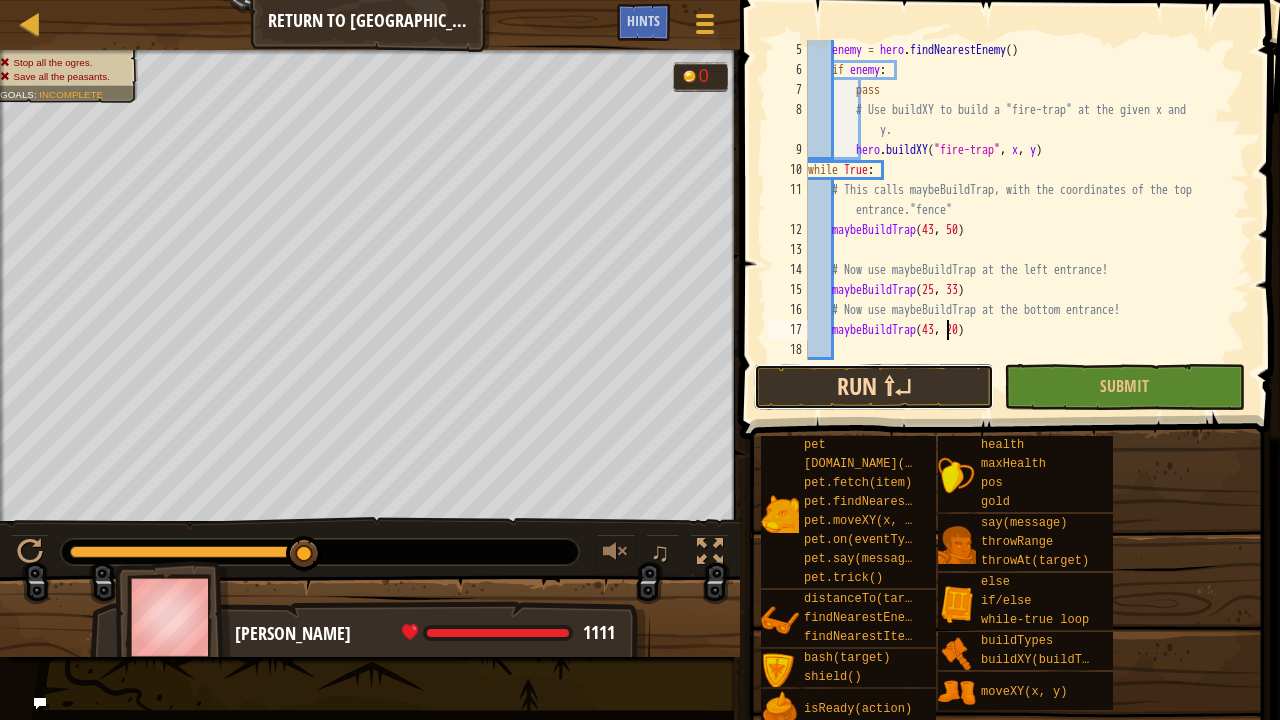 click on "Run ⇧↵" at bounding box center (874, 387) 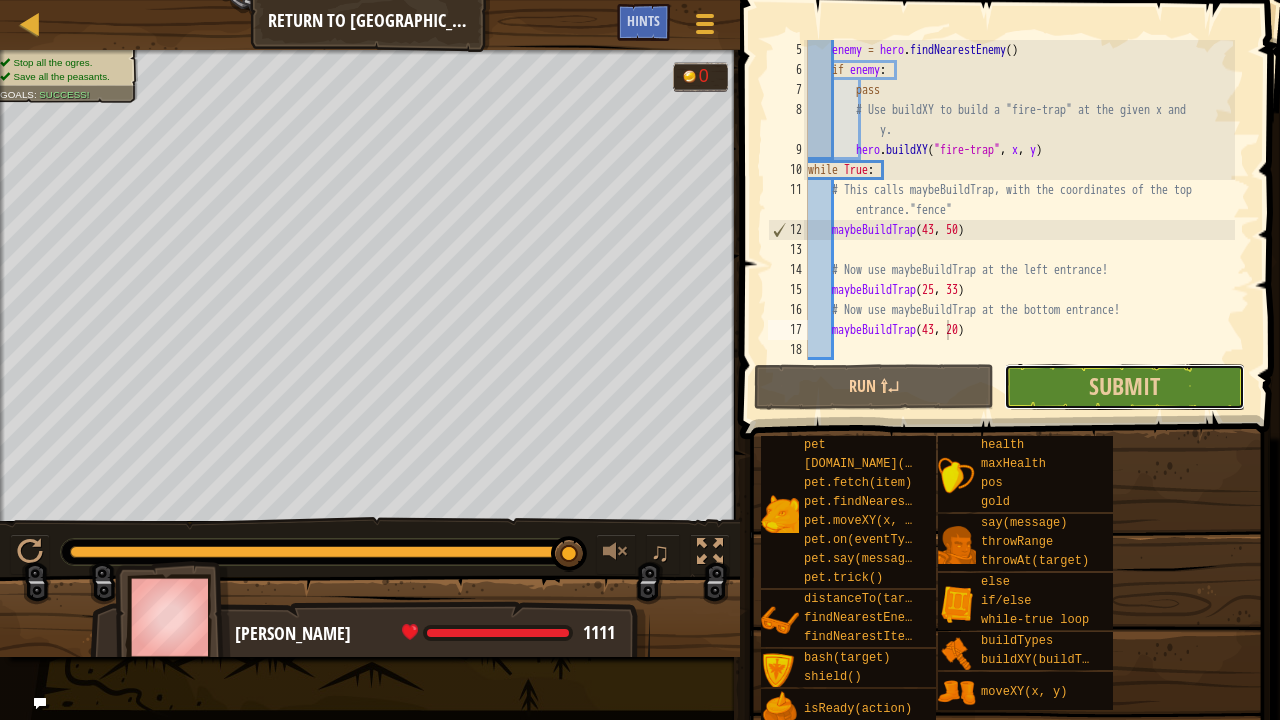 click on "Submit" at bounding box center (1124, 387) 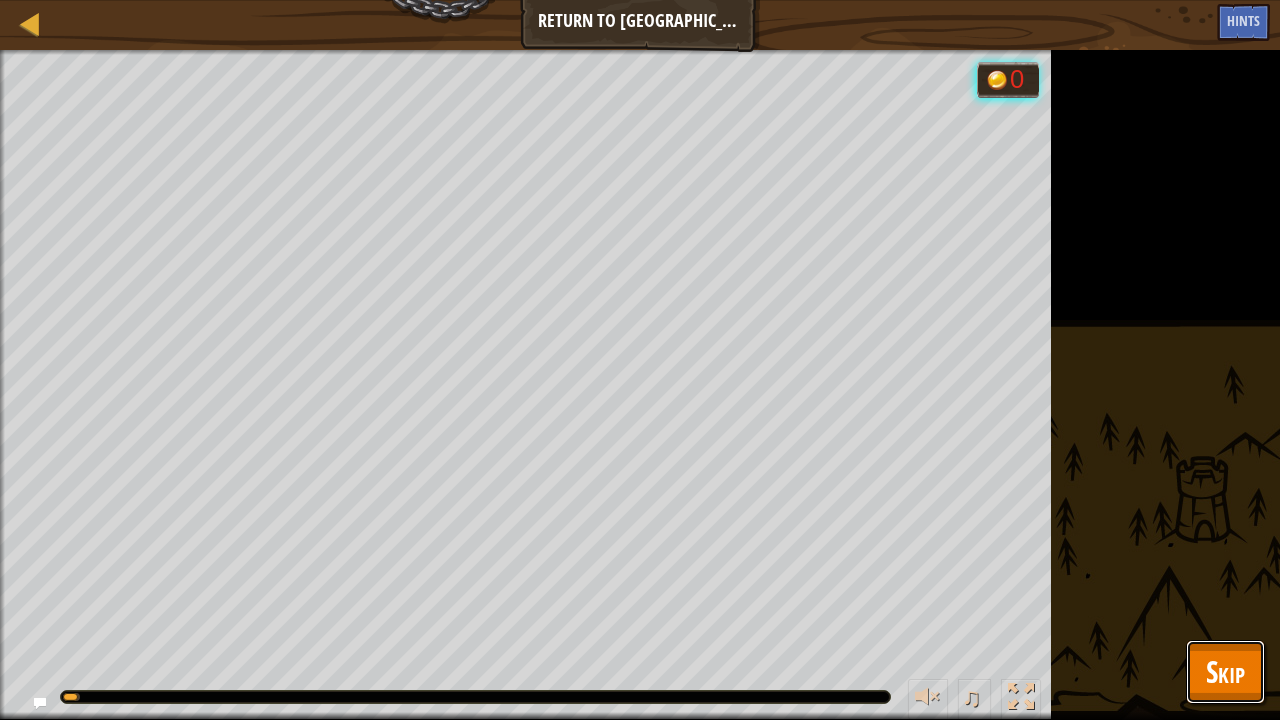 click on "Skip" at bounding box center [1225, 671] 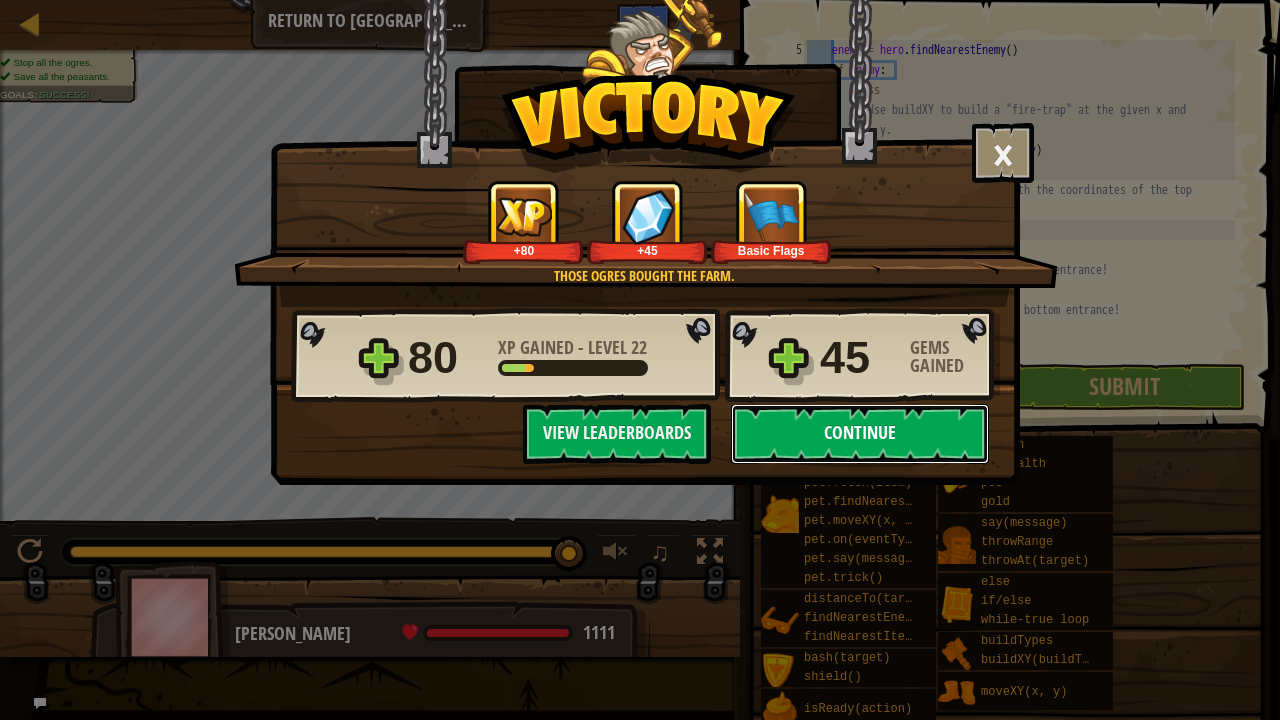 click on "Continue" at bounding box center [860, 434] 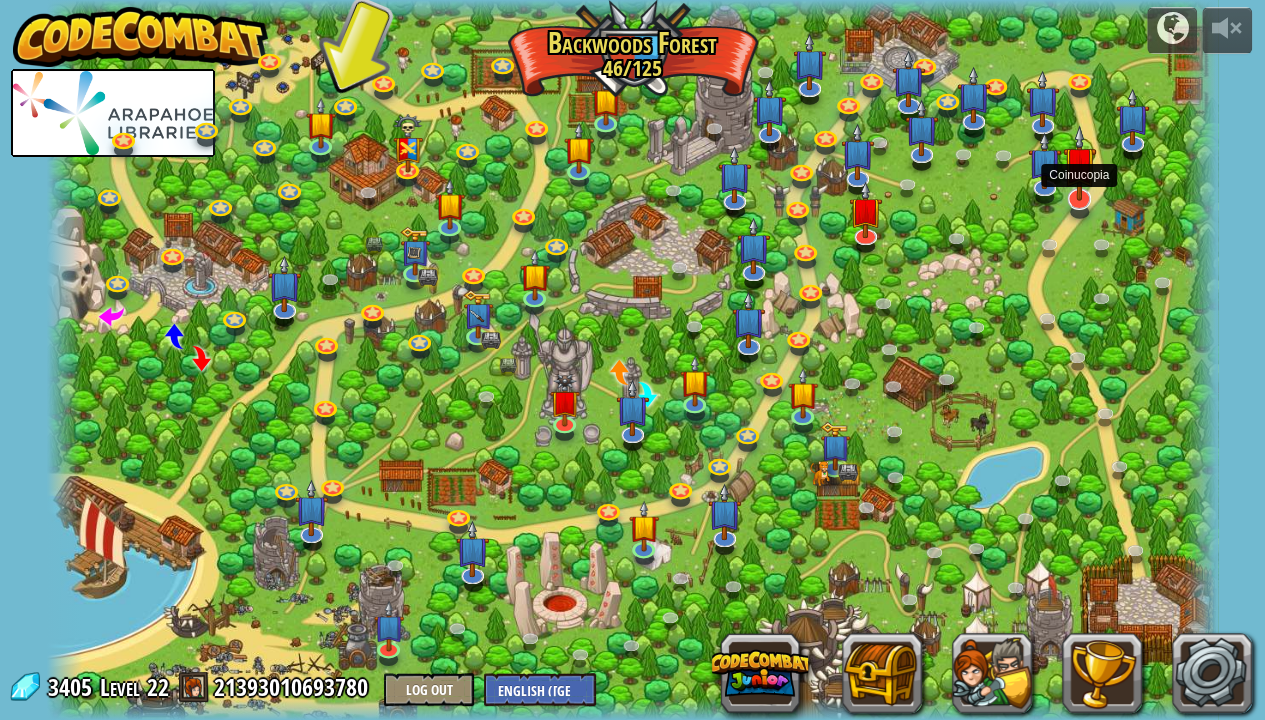 click at bounding box center (1079, 163) 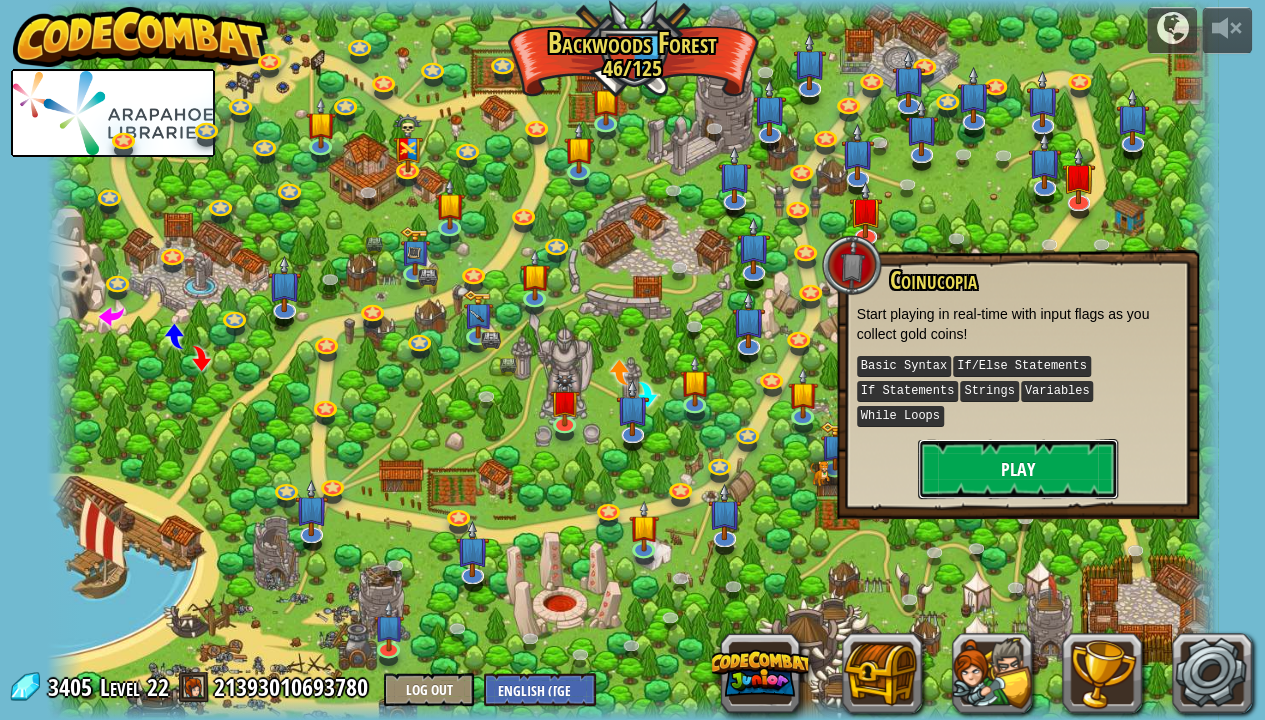 click on "Play" at bounding box center [1018, 469] 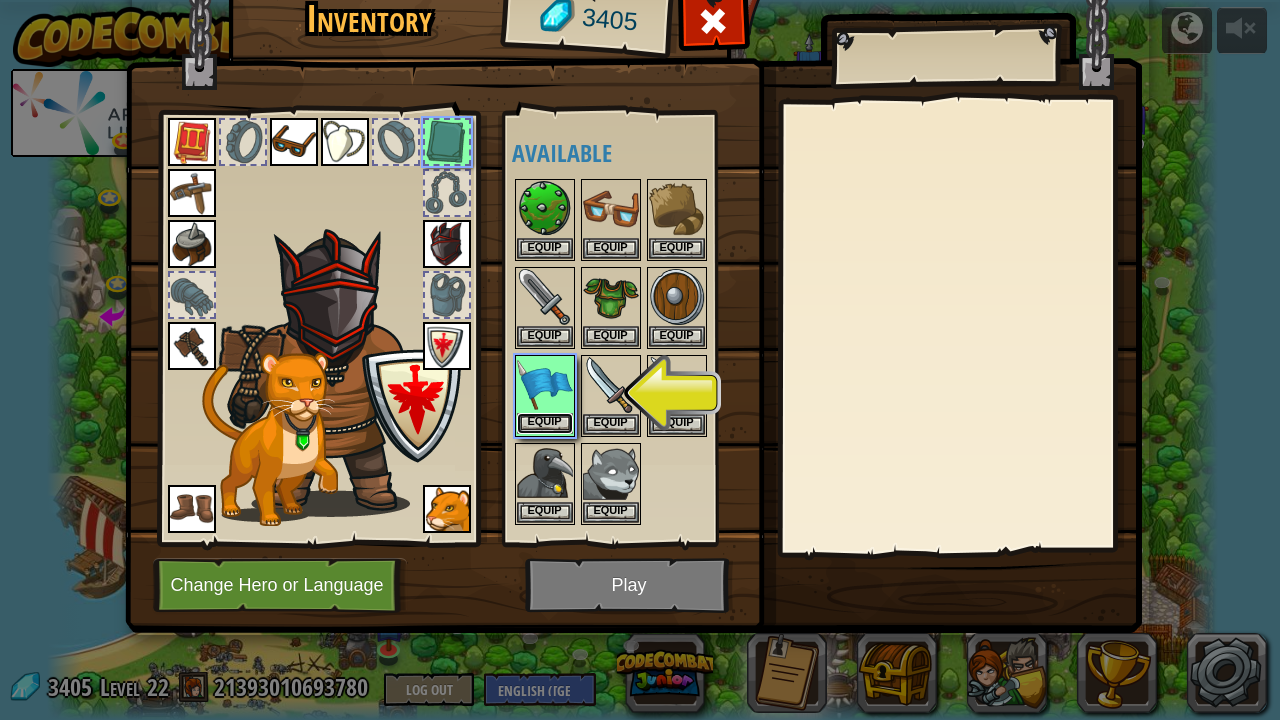 click on "Equip" at bounding box center [545, 423] 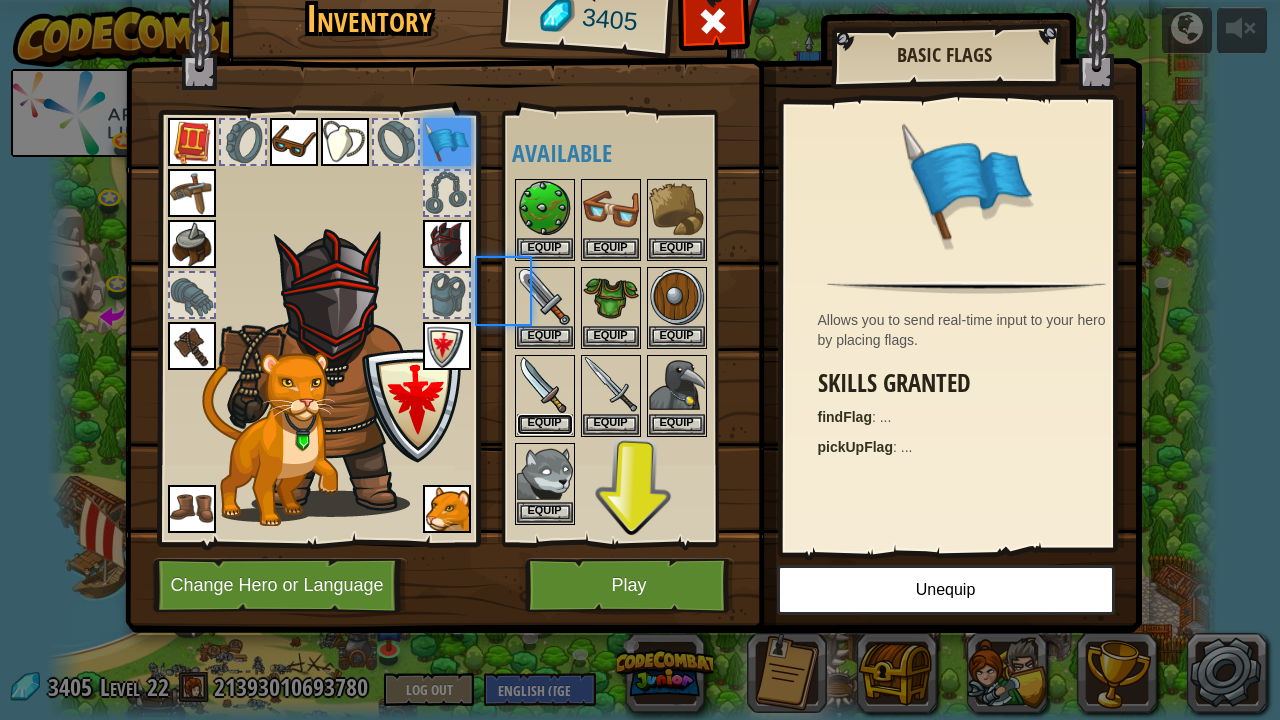 click on "Equip" at bounding box center [545, 424] 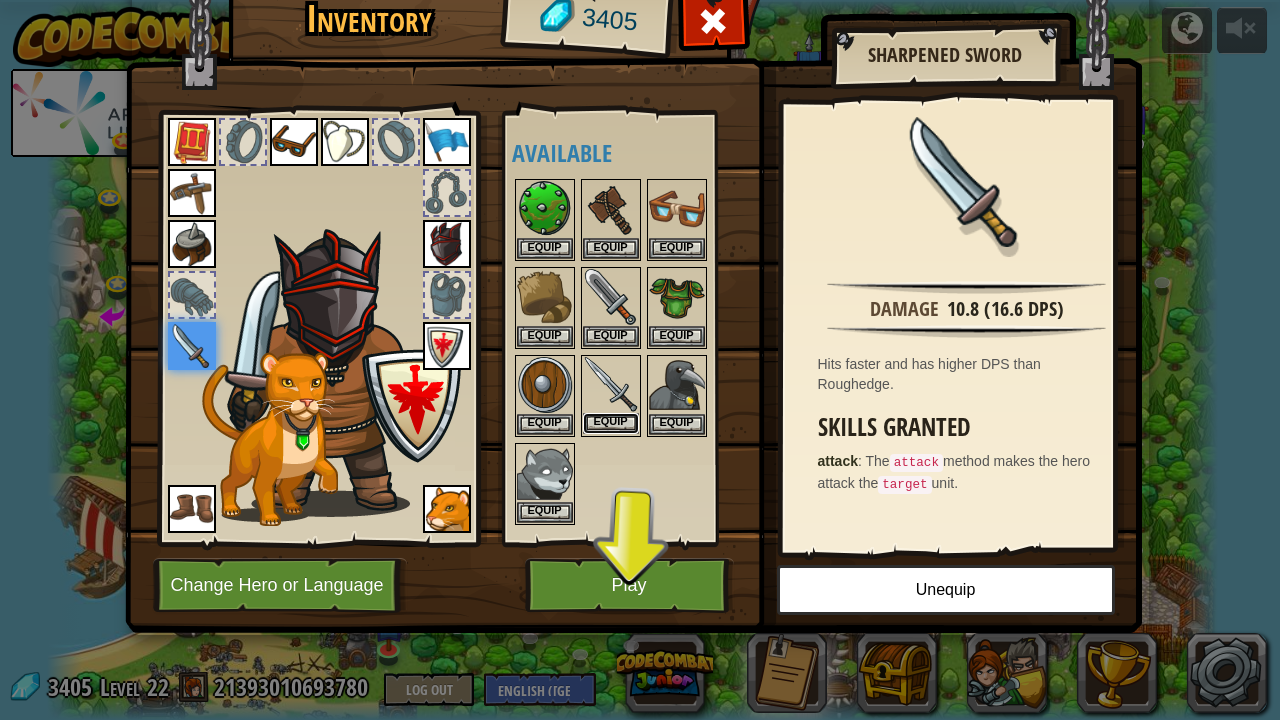 click on "Equip" at bounding box center [611, 423] 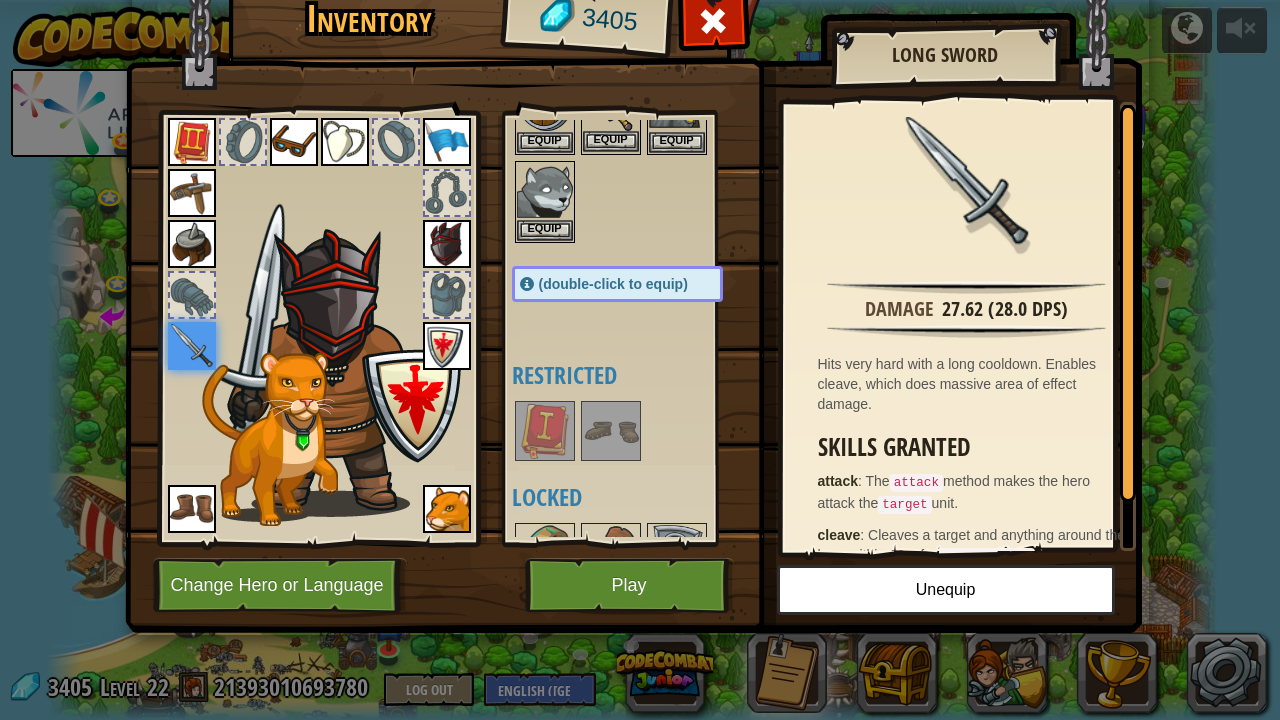 scroll, scrollTop: 0, scrollLeft: 0, axis: both 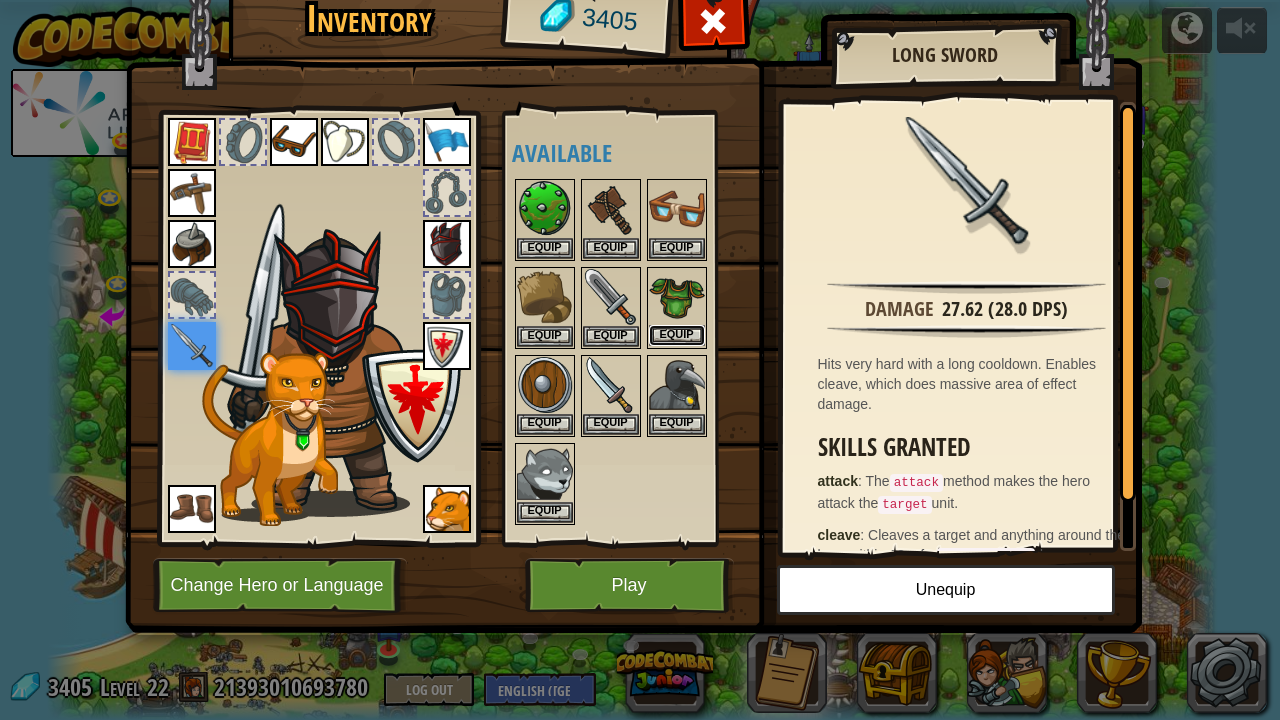 click on "Equip" at bounding box center [677, 335] 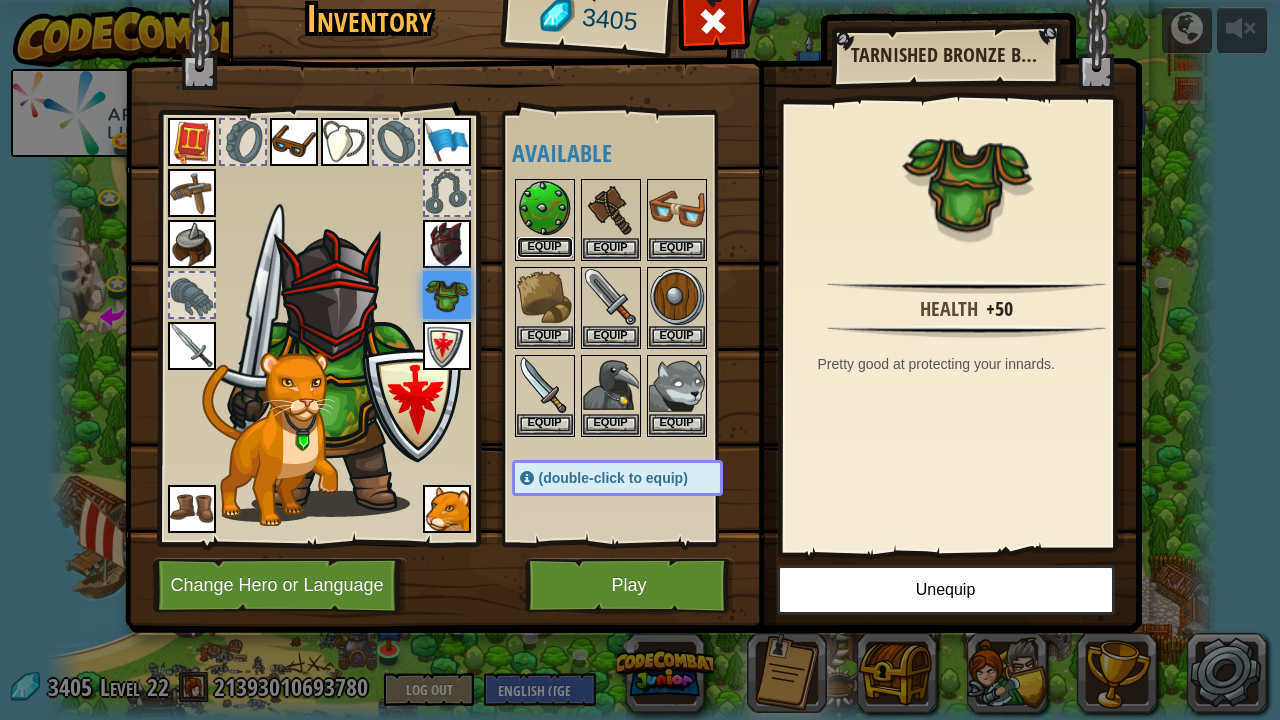 click on "Equip" at bounding box center [545, 247] 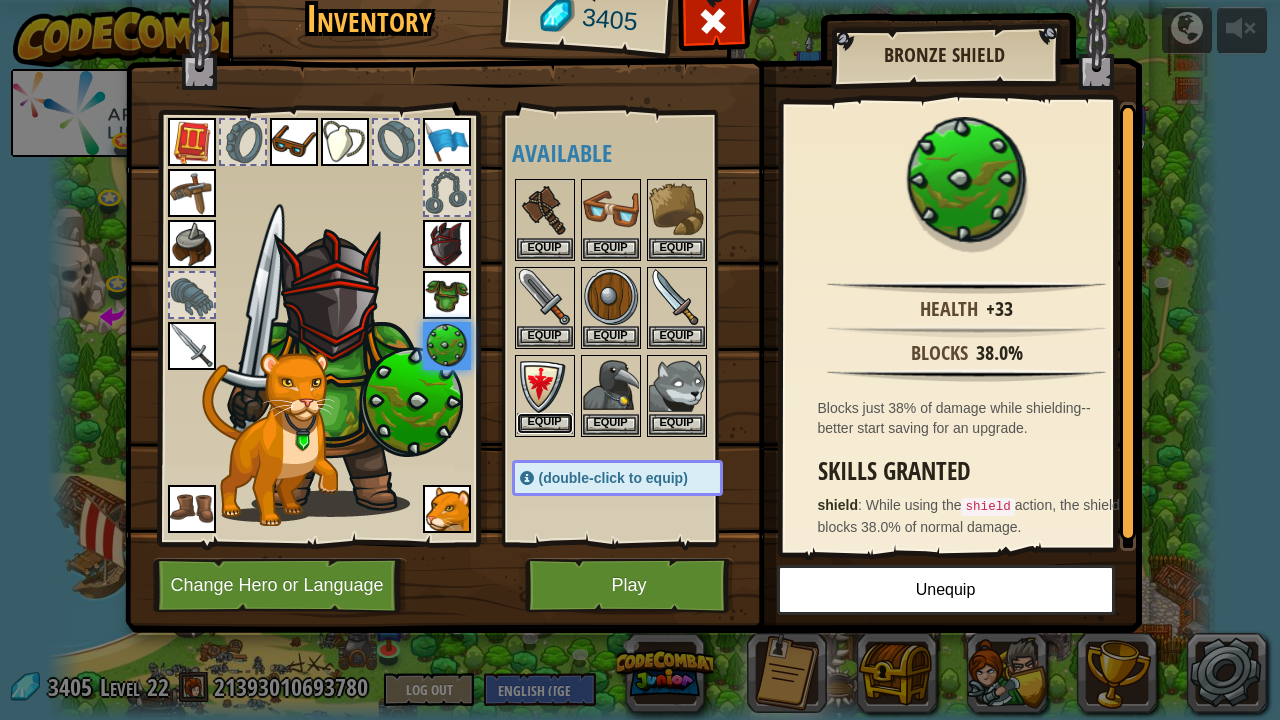 click on "Equip" at bounding box center [545, 423] 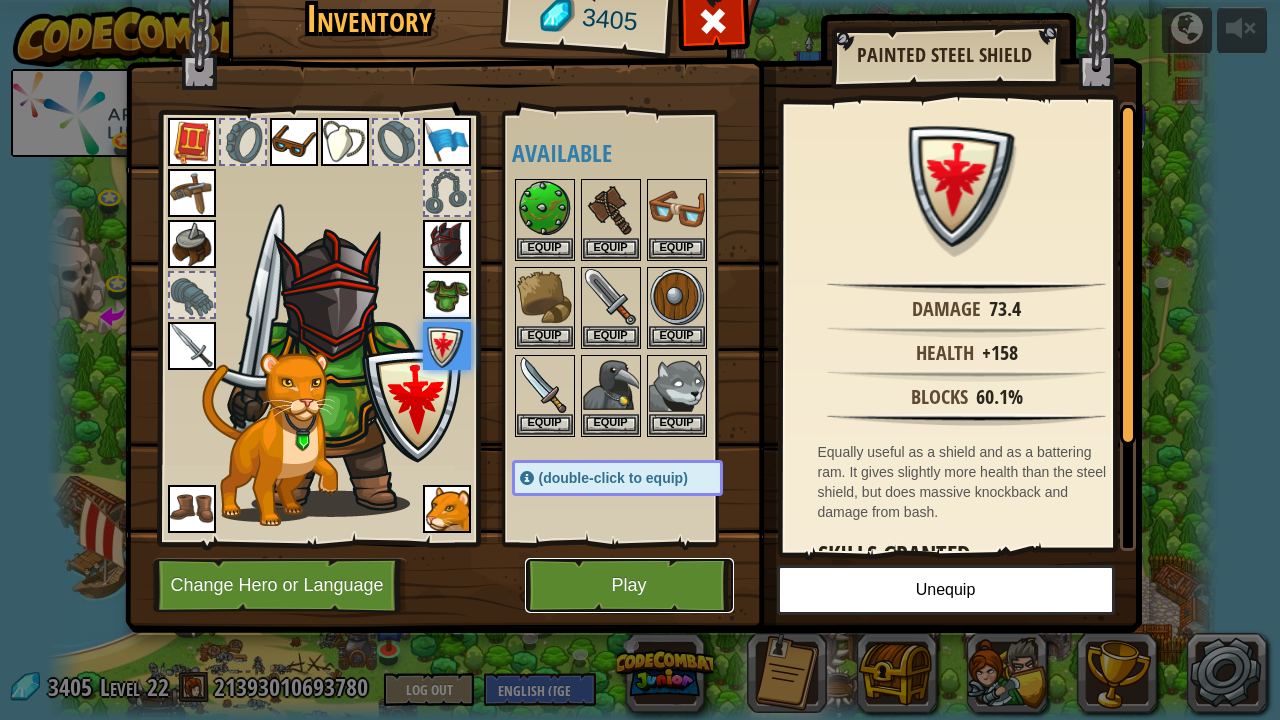 click on "Play" at bounding box center [629, 585] 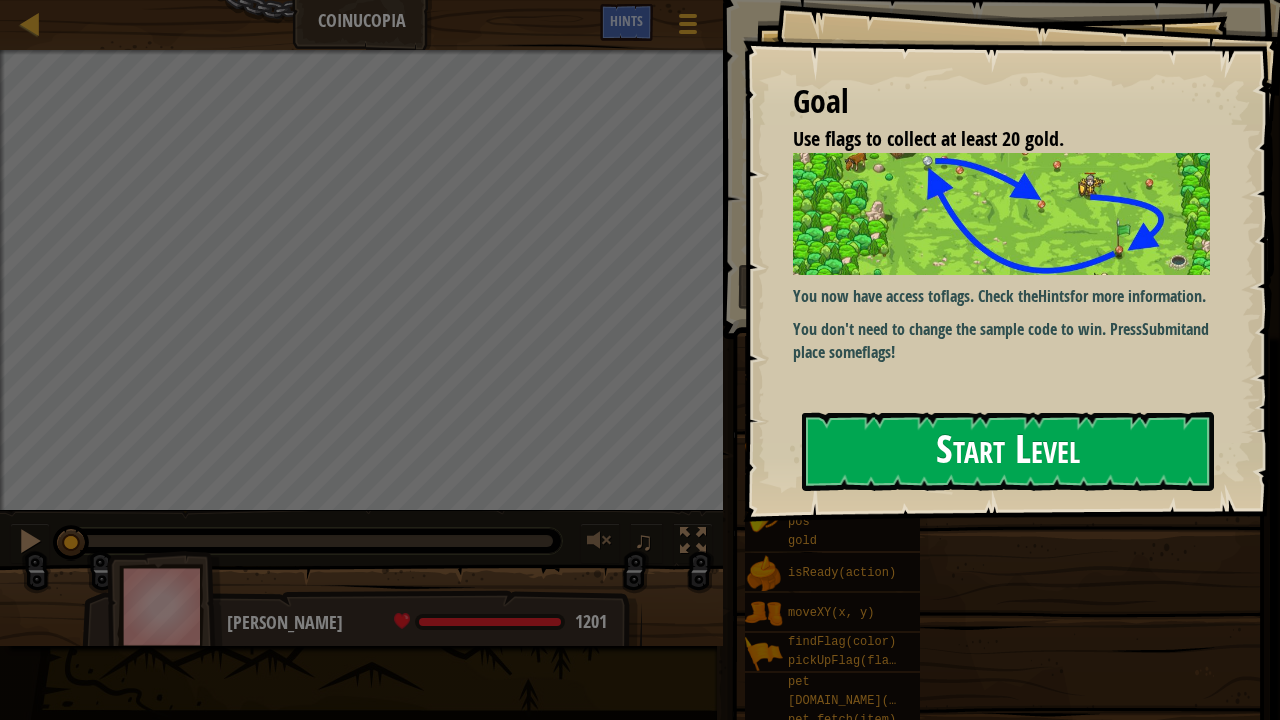 click on "Start Level" at bounding box center (1008, 451) 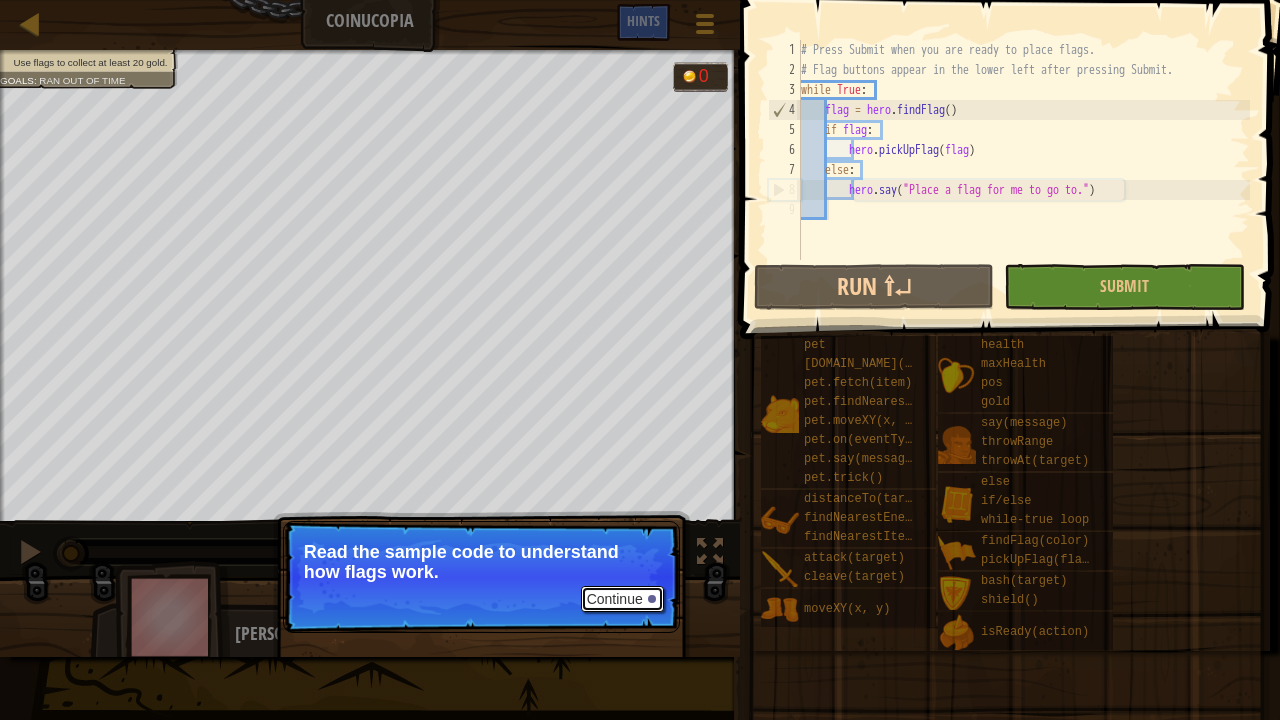 click on "Continue" at bounding box center (622, 599) 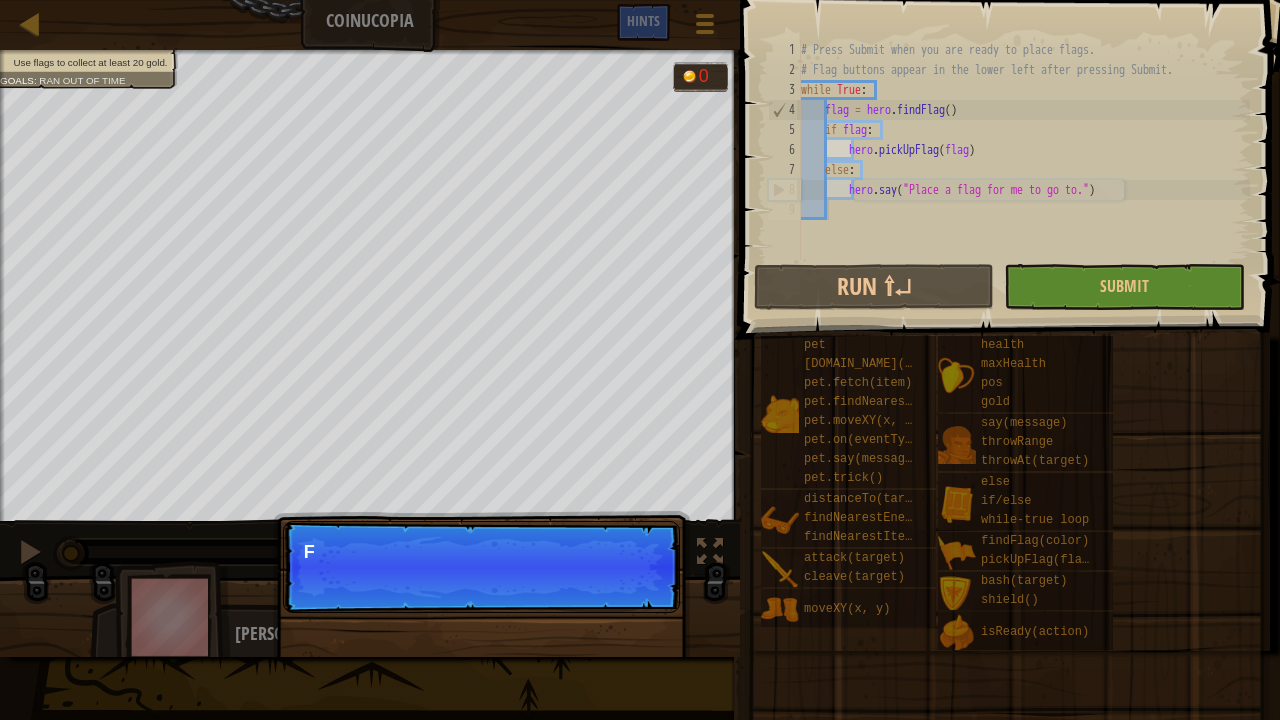 scroll, scrollTop: 9, scrollLeft: 0, axis: vertical 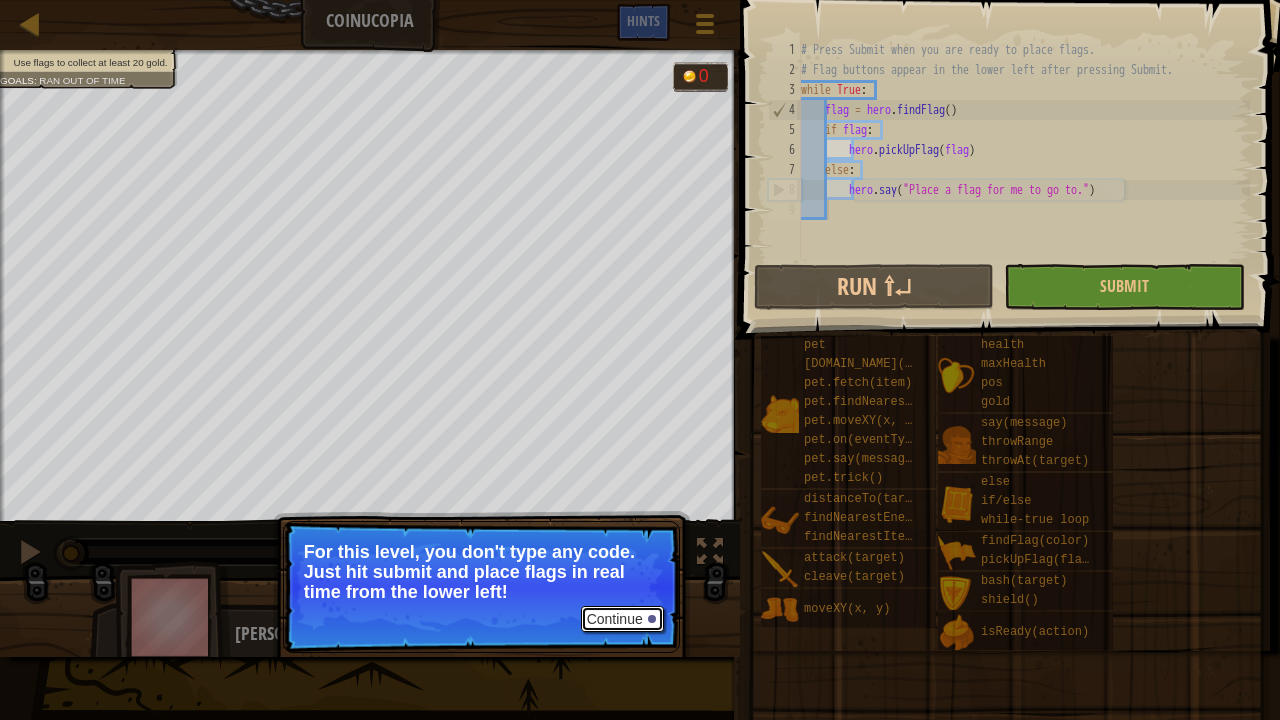 click on "Continue" at bounding box center [622, 619] 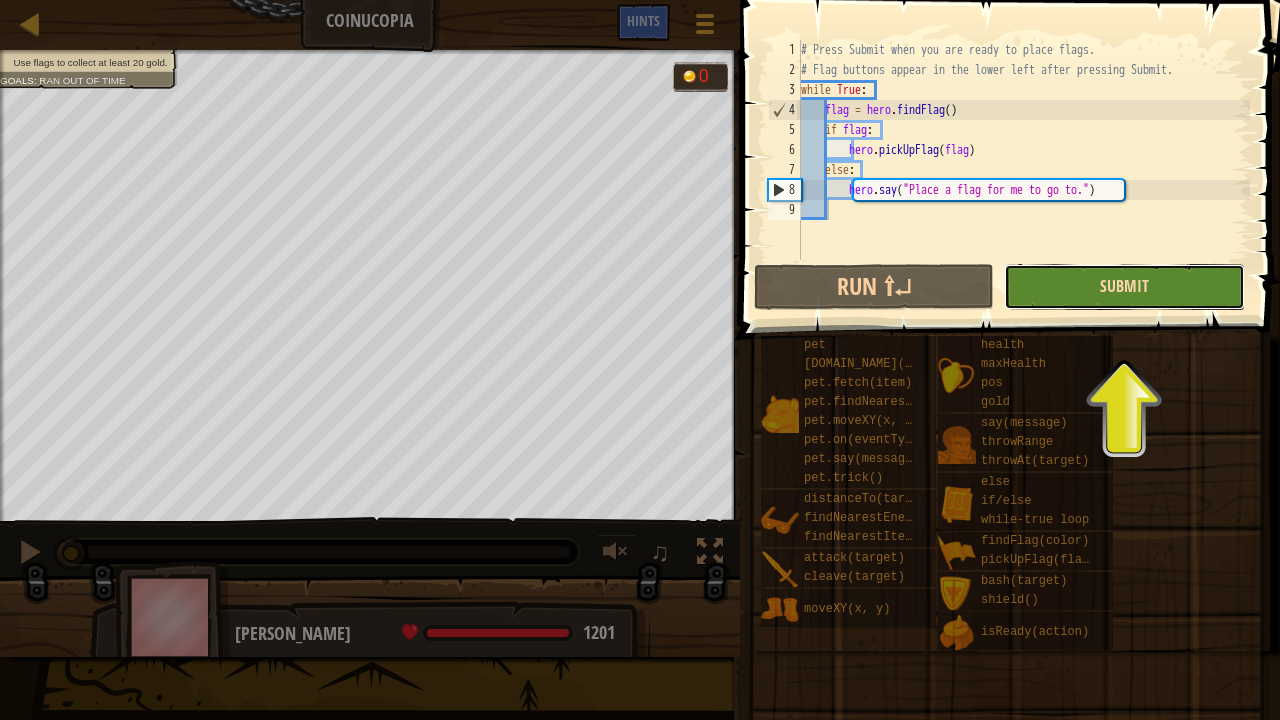 click on "Submit" at bounding box center [1124, 286] 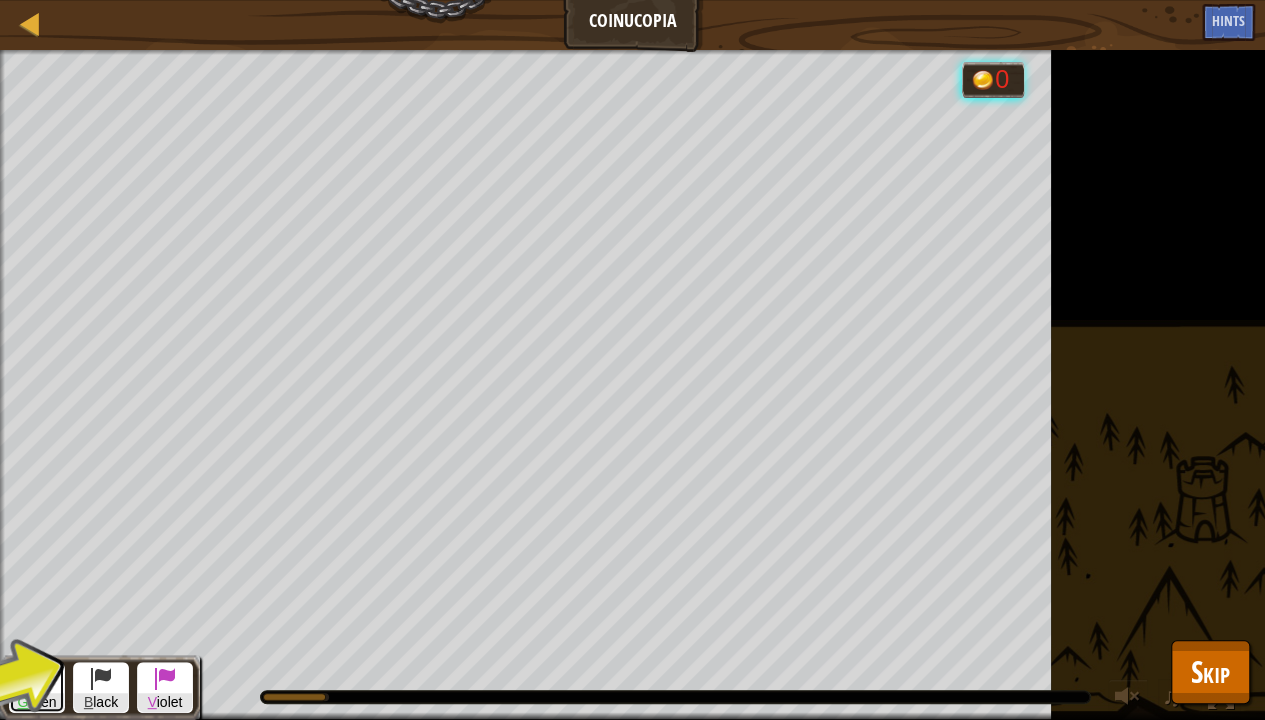 click on "G reen" at bounding box center (37, 687) 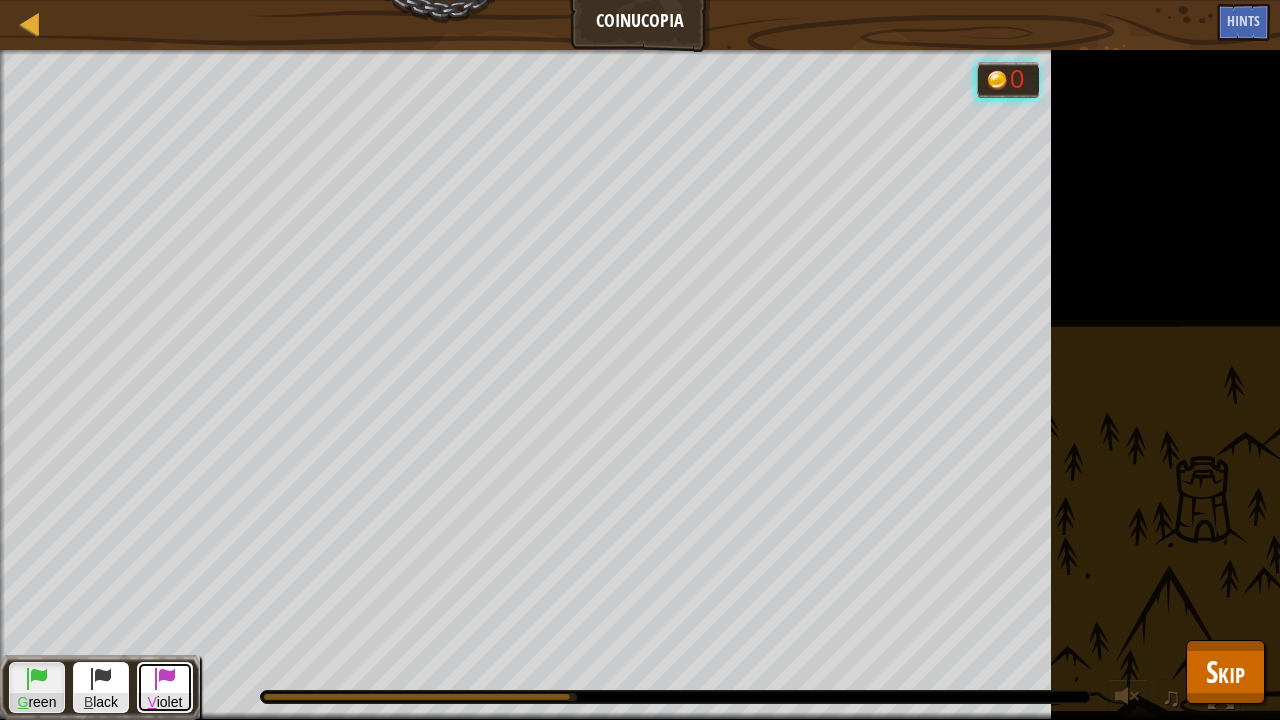 click at bounding box center (165, 678) 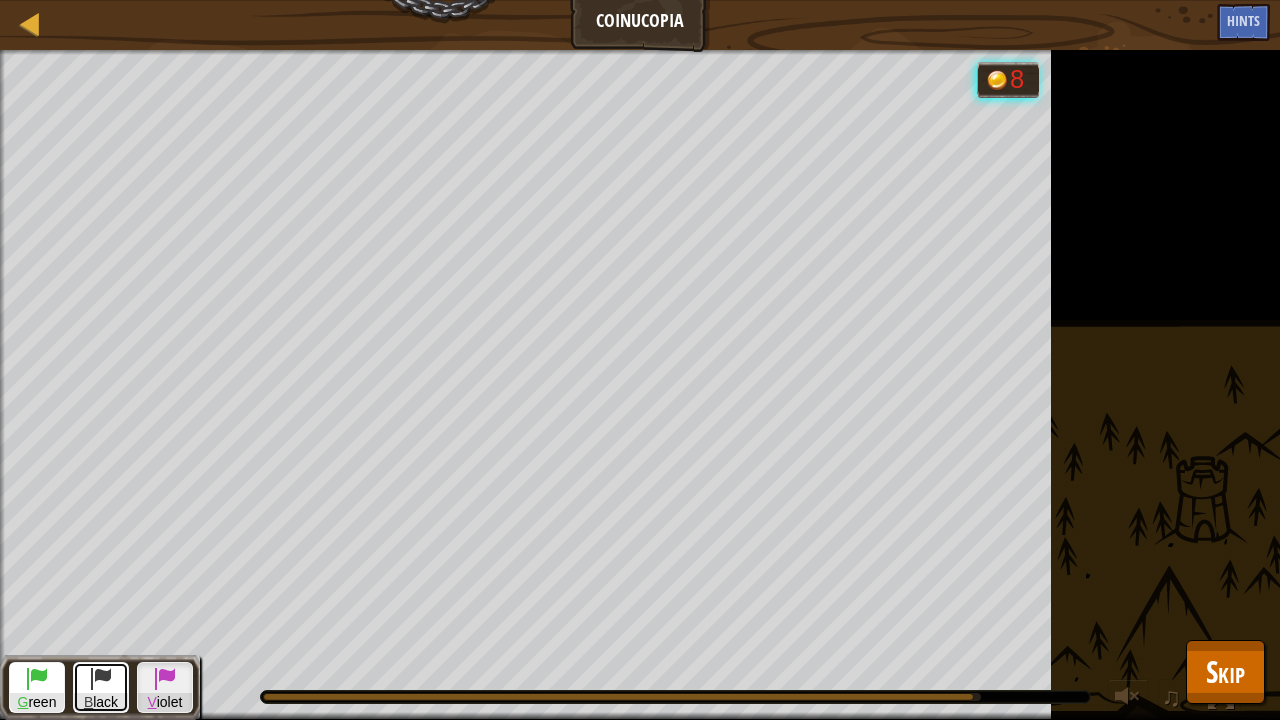 click at bounding box center (101, 678) 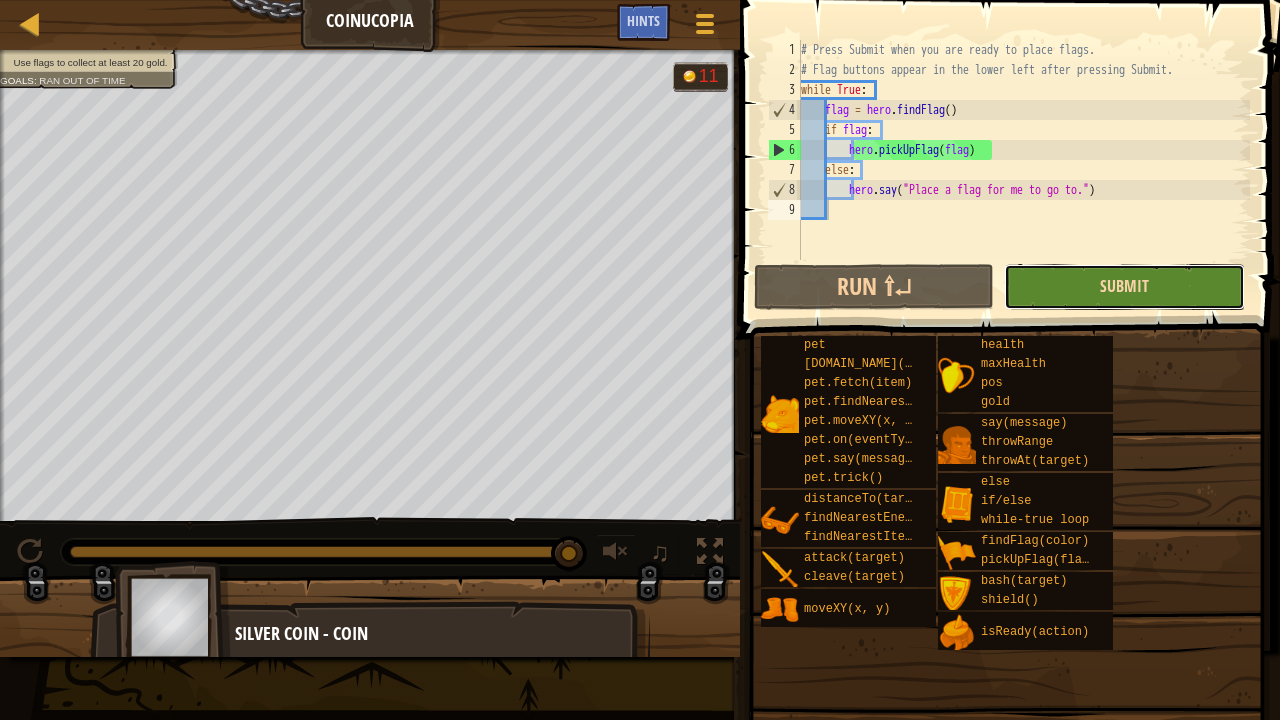 click on "Submit" at bounding box center [1124, 286] 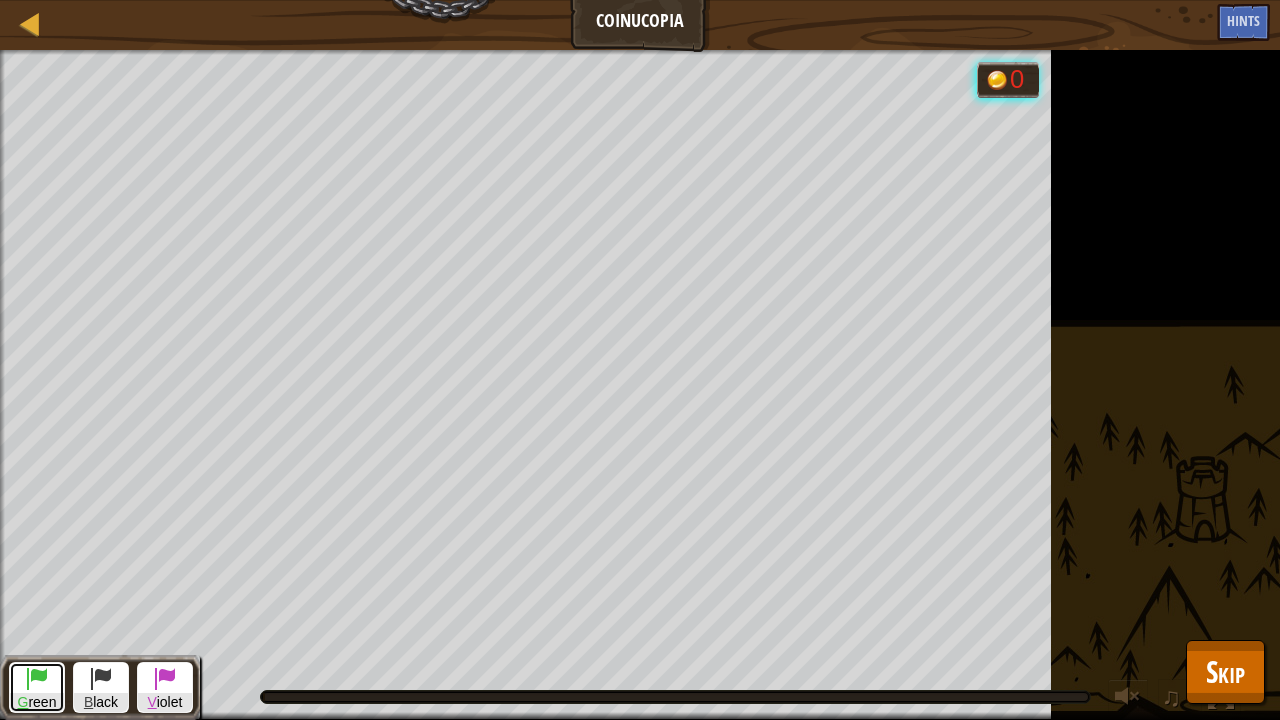 click on "G reen" at bounding box center (37, 702) 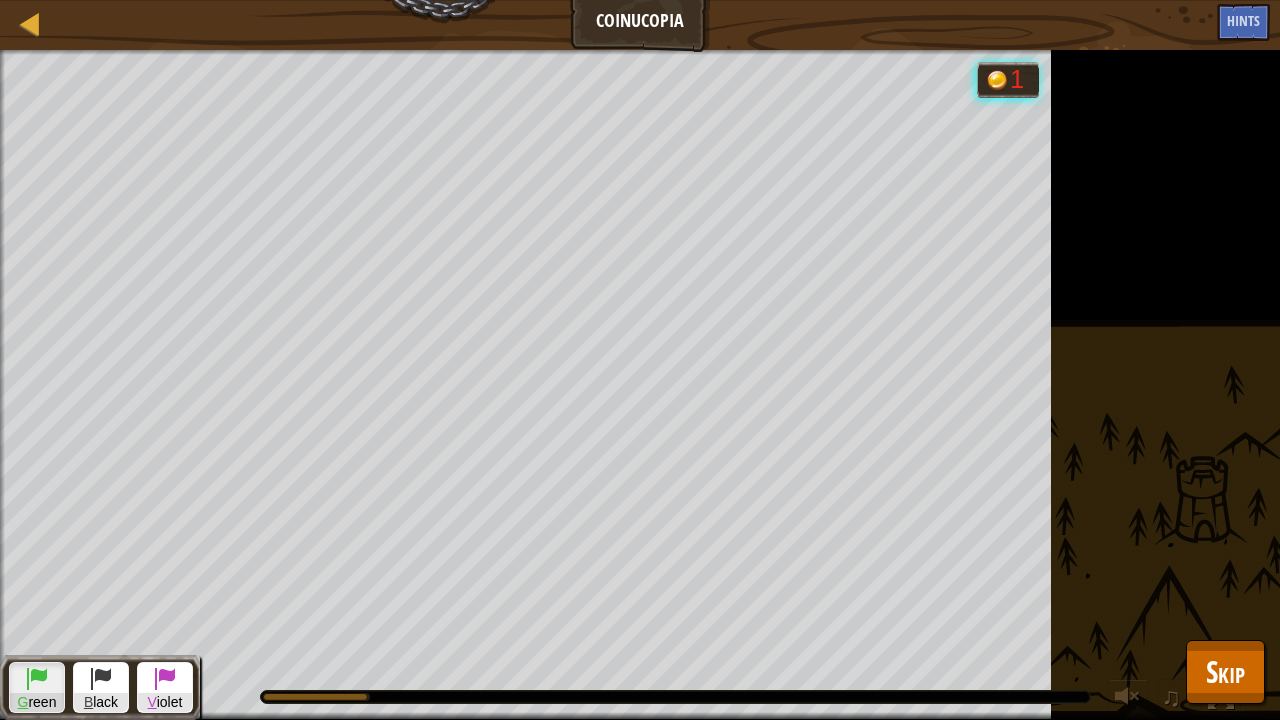 click at bounding box center (37, 678) 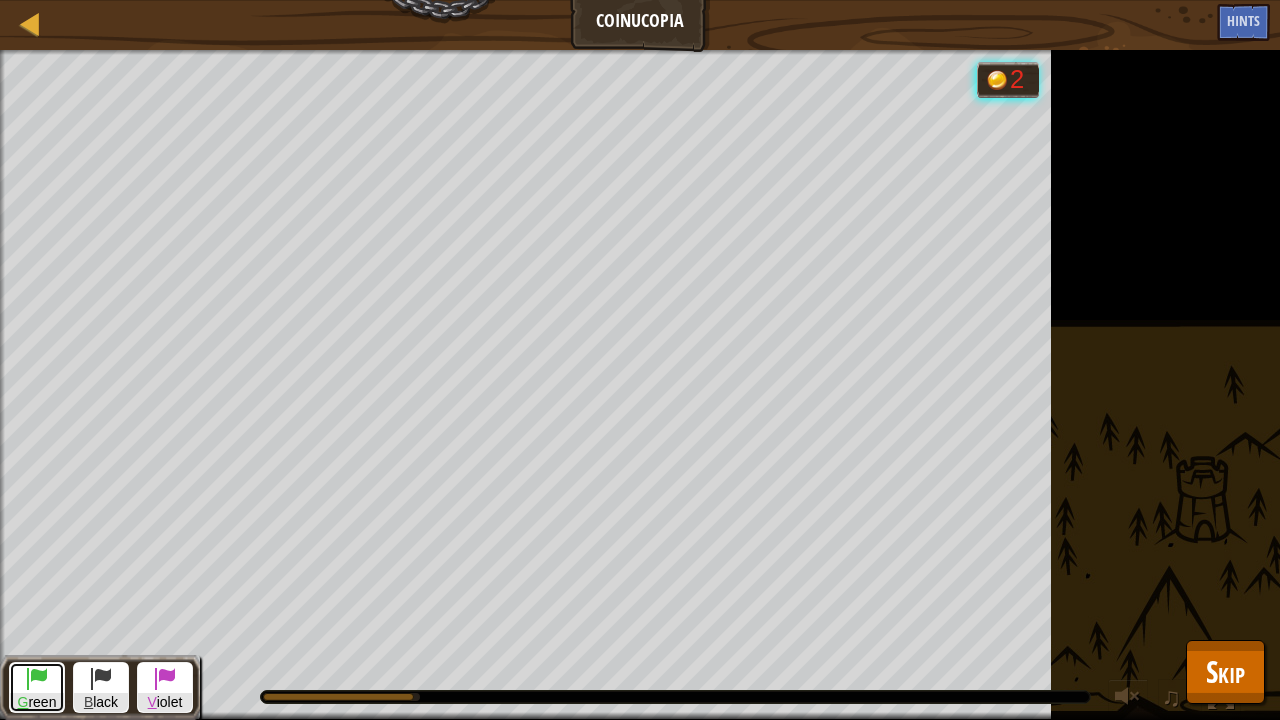 click on "G reen" at bounding box center [37, 702] 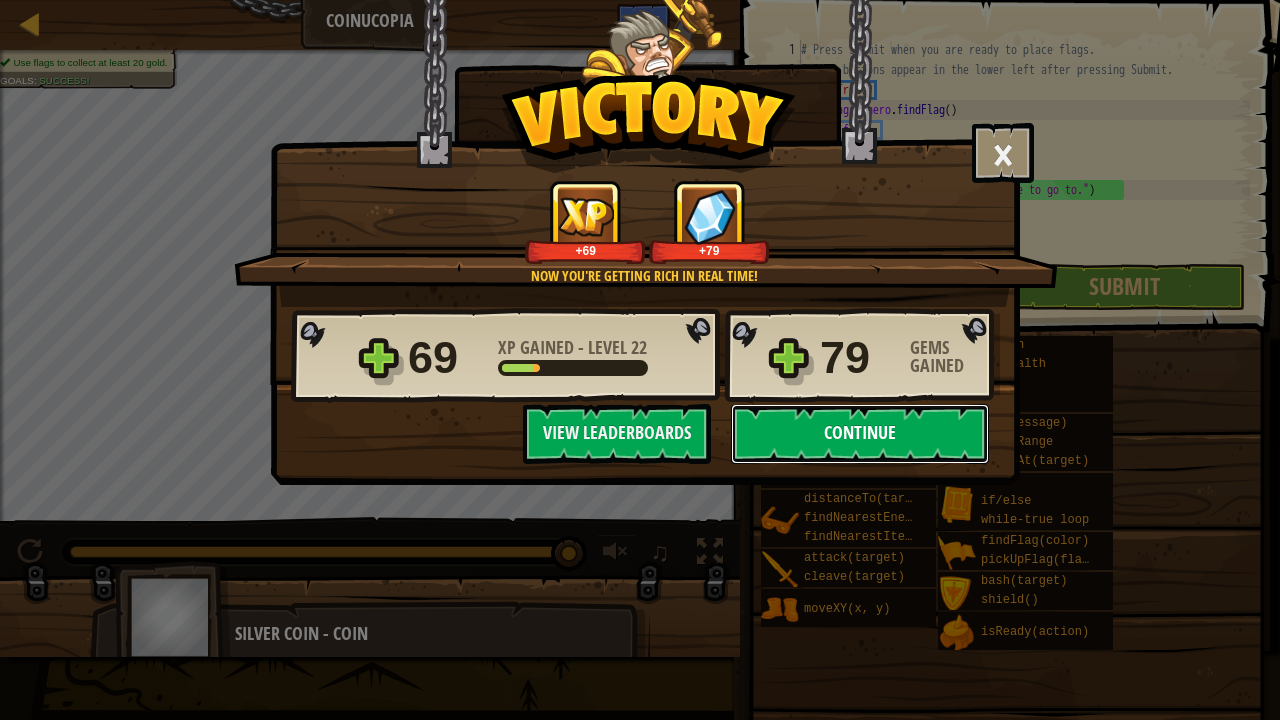 click on "Continue" at bounding box center [860, 434] 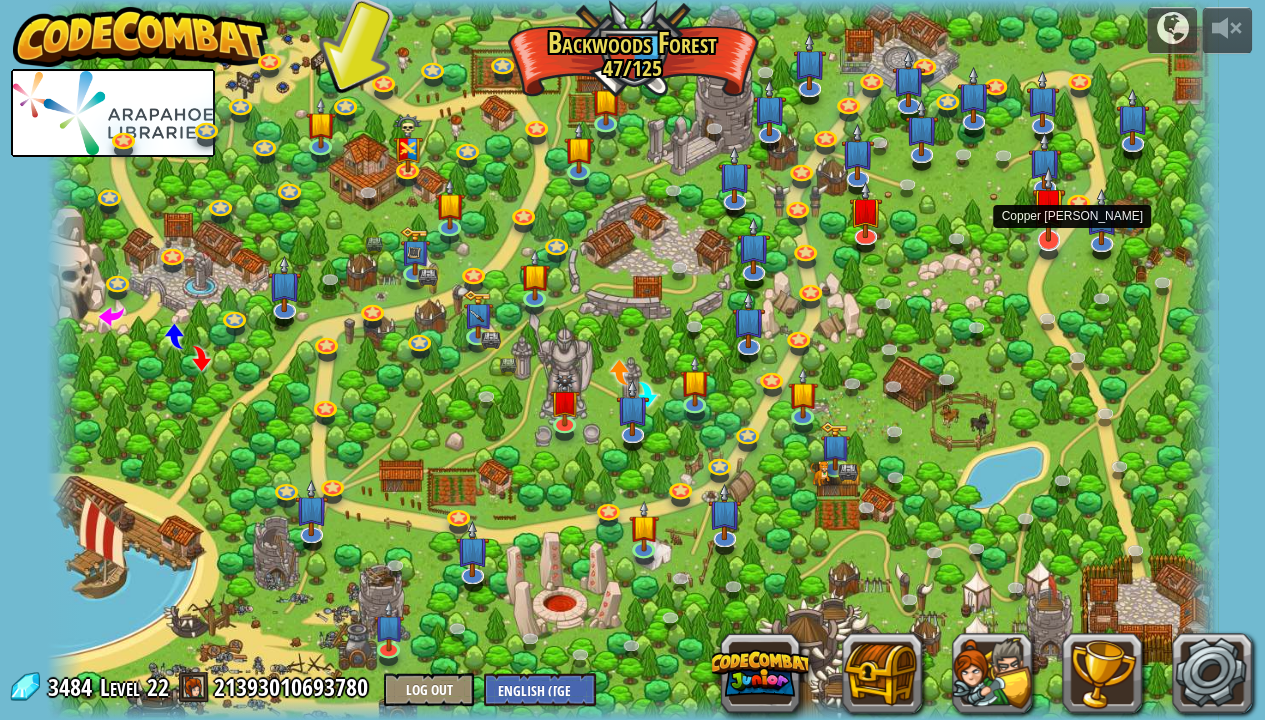 click at bounding box center [1048, 204] 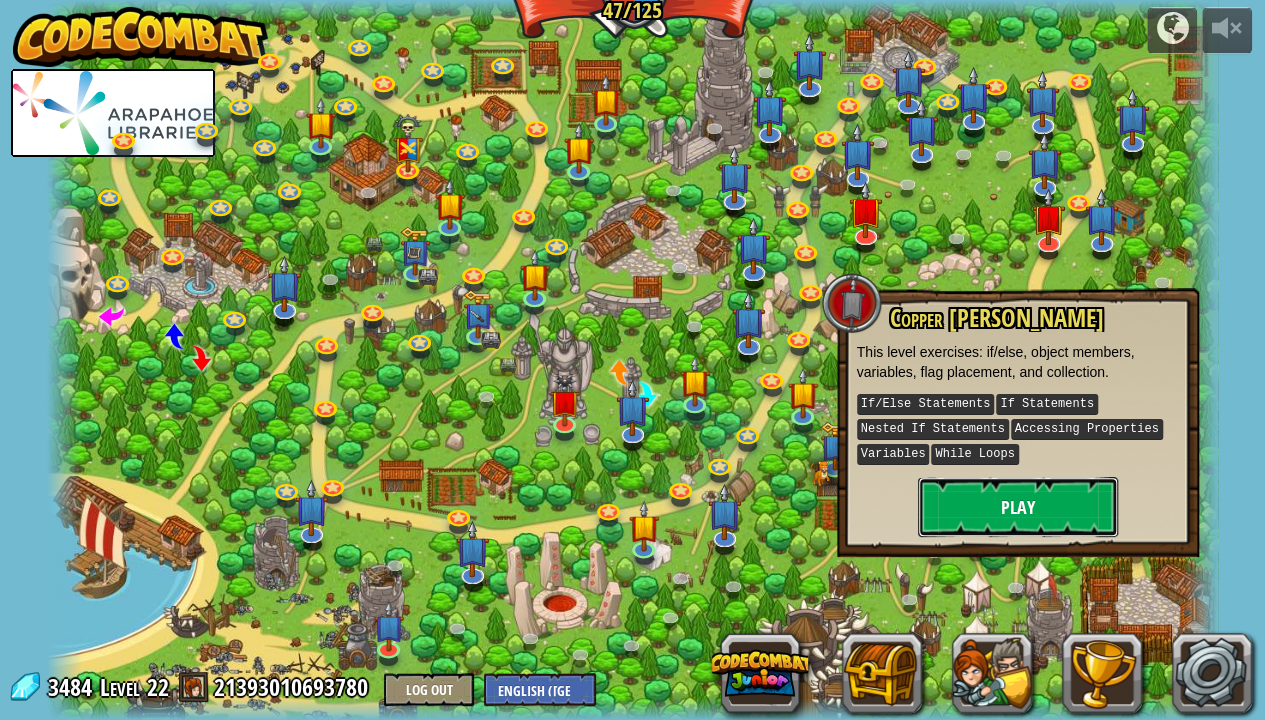 click on "Play" at bounding box center (1018, 507) 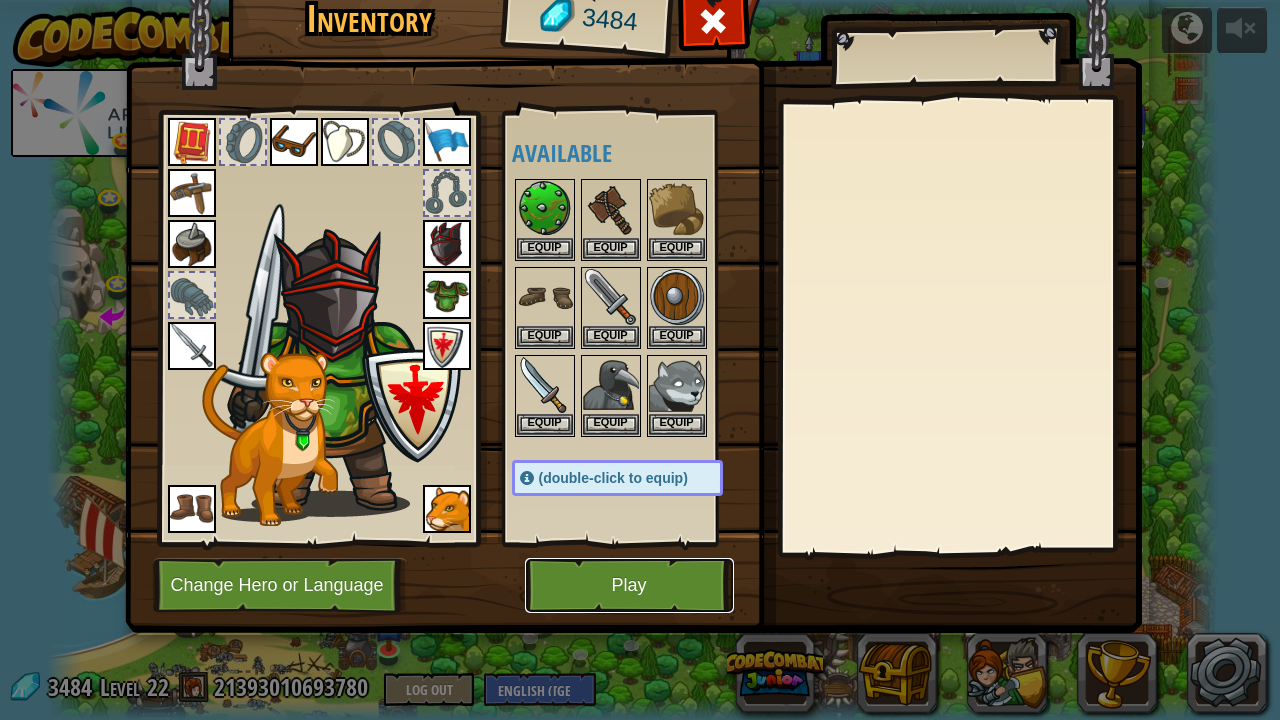 click on "Play" at bounding box center [629, 585] 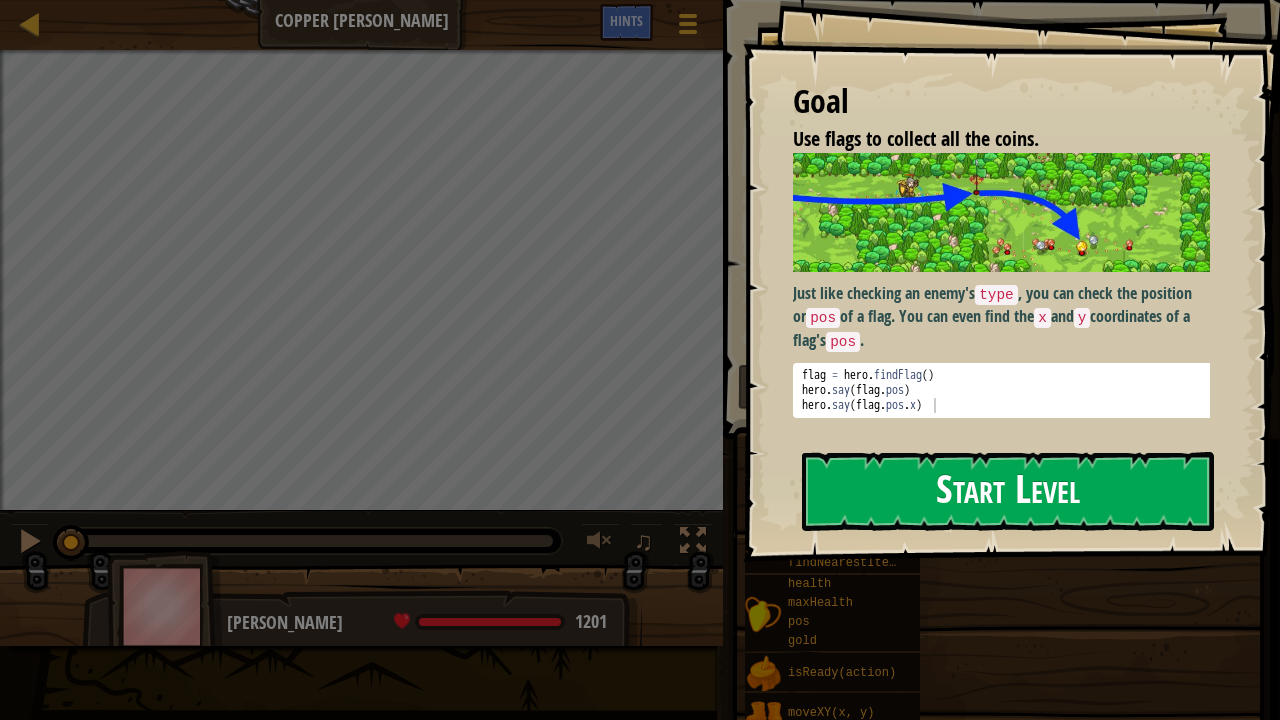 click on "Start Level" at bounding box center [1008, 491] 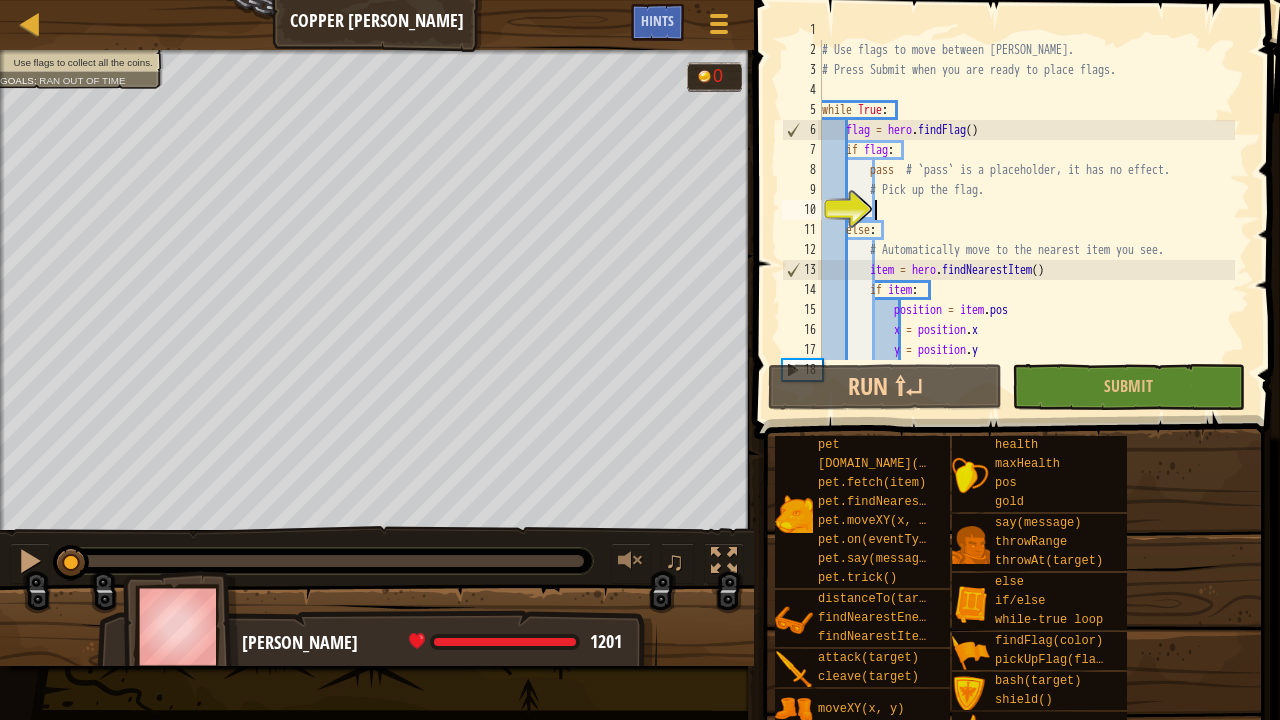 scroll, scrollTop: 20, scrollLeft: 0, axis: vertical 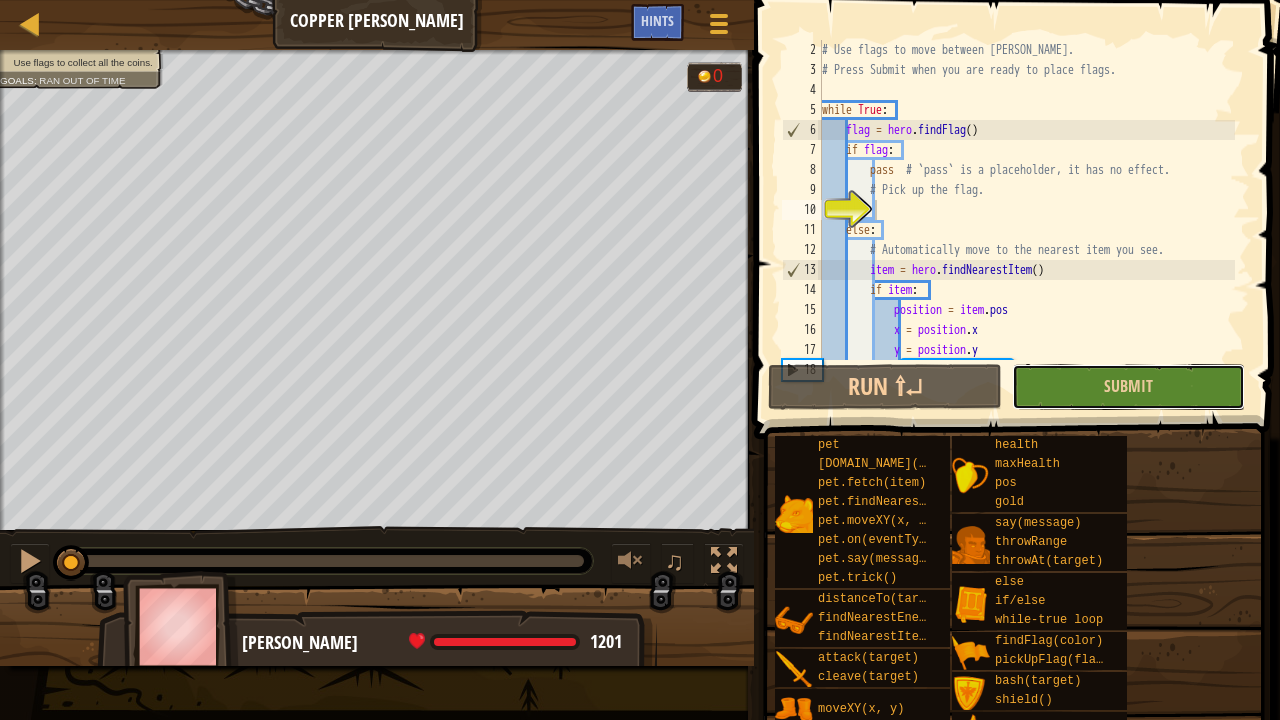 click on "Submit" at bounding box center (1128, 387) 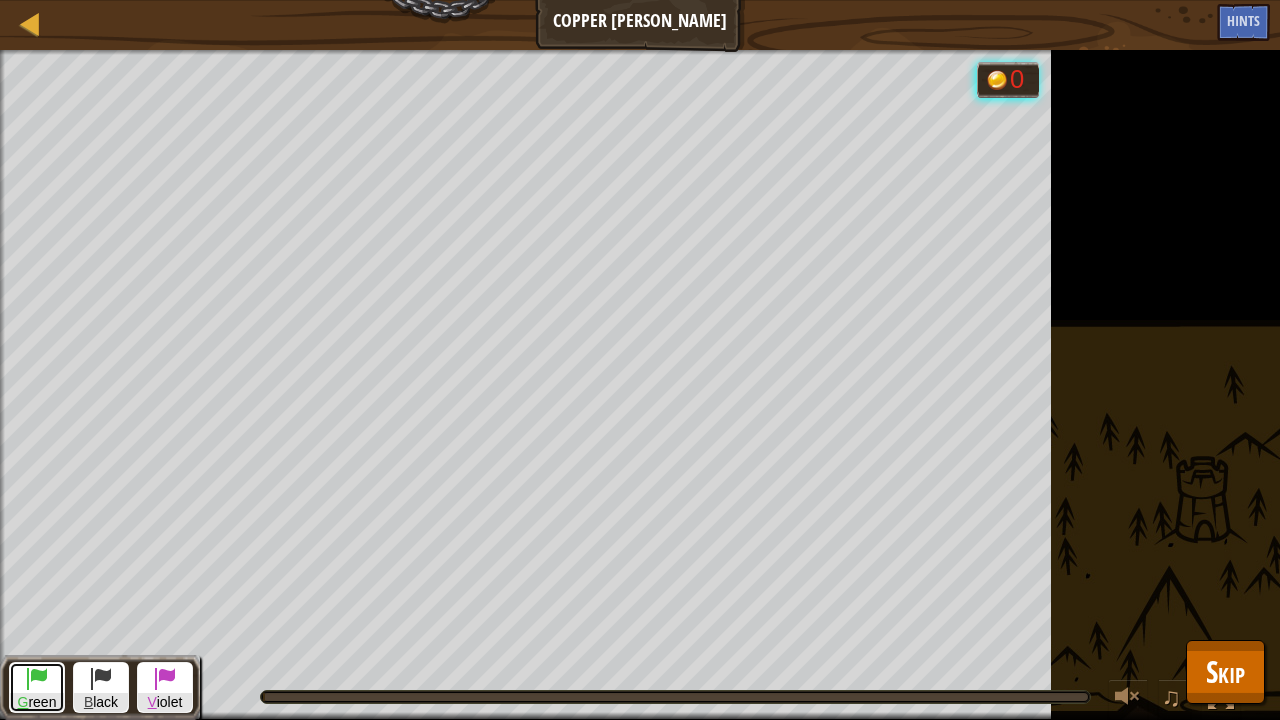 click at bounding box center (37, 678) 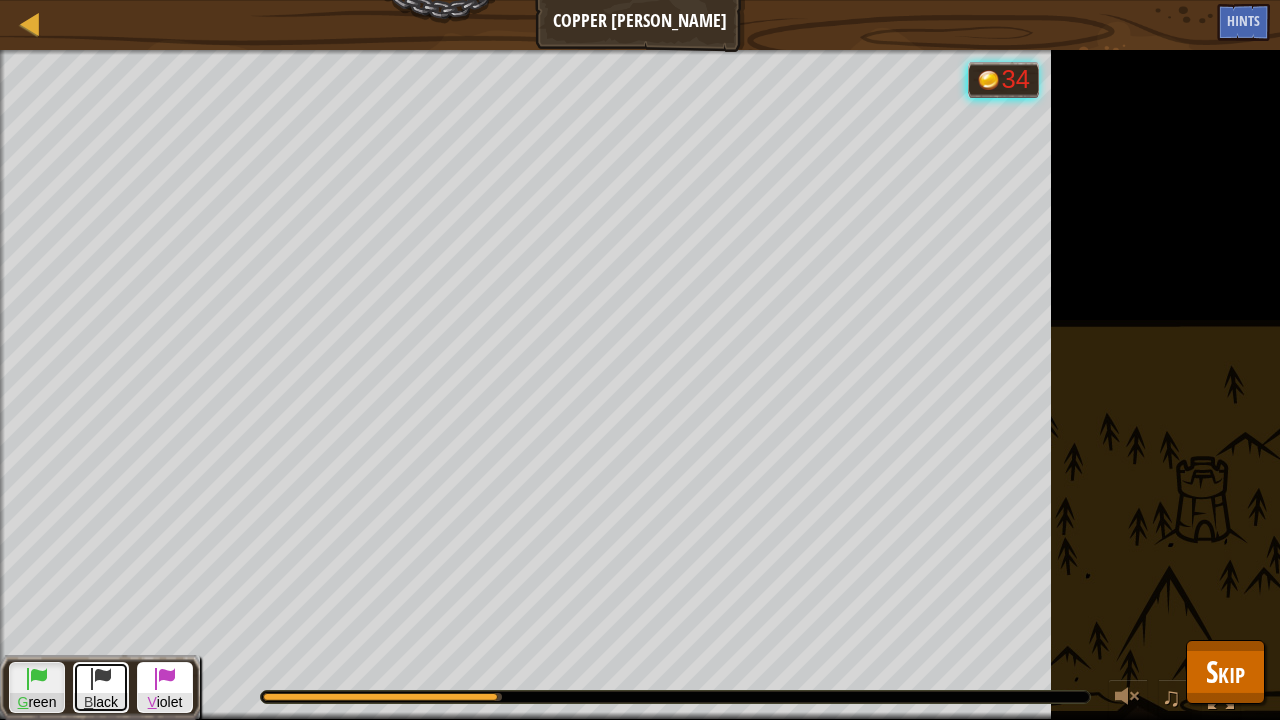 click at bounding box center (101, 678) 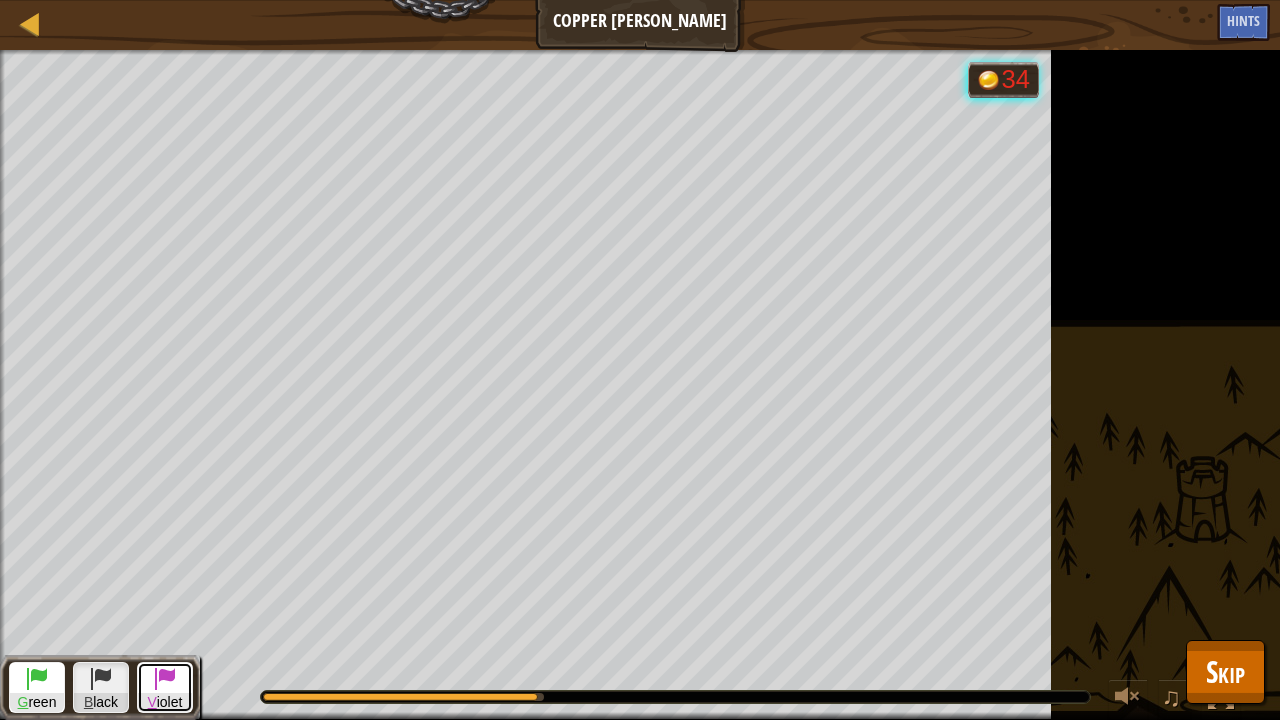 click at bounding box center (165, 678) 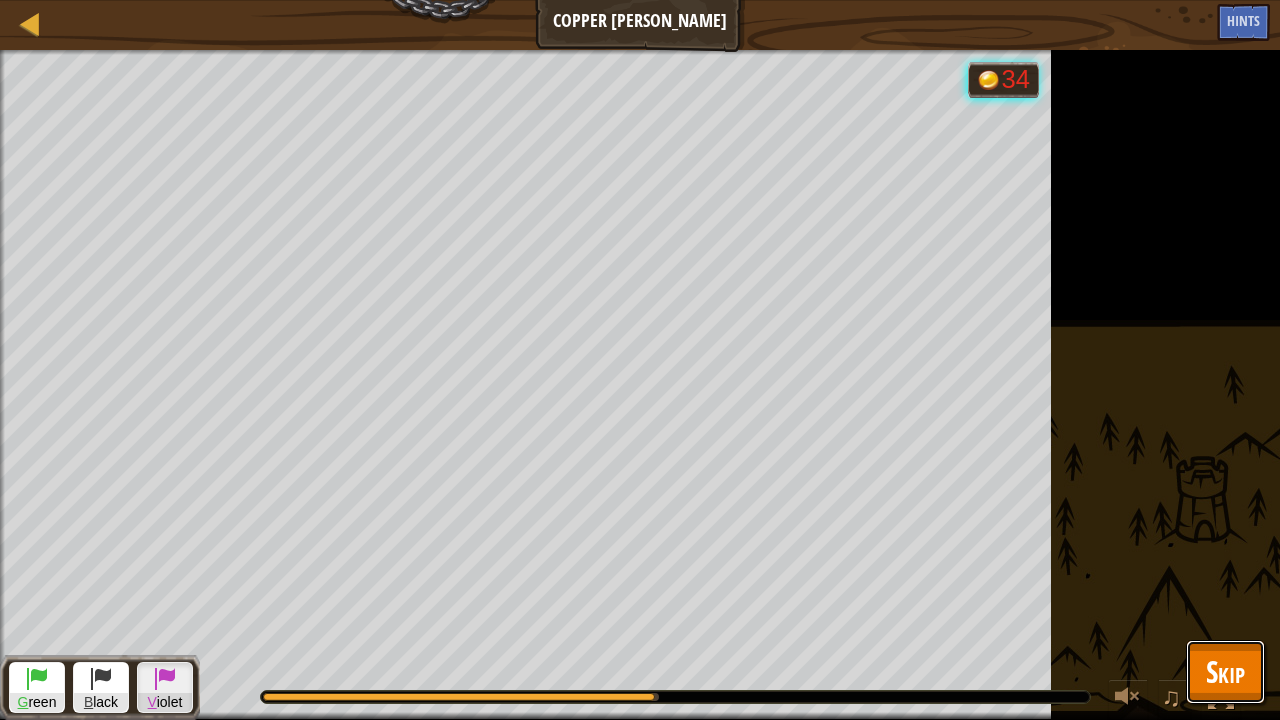 click on "Skip" at bounding box center (1225, 671) 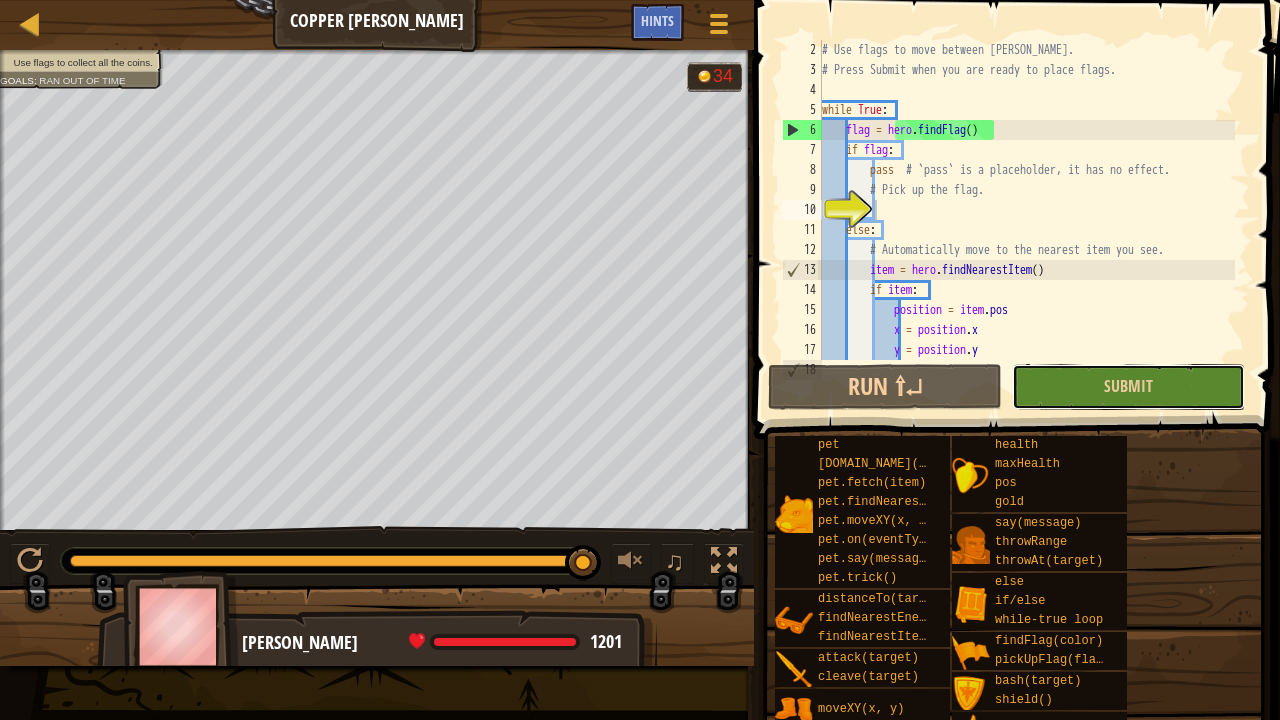 click on "Submit" at bounding box center (1128, 387) 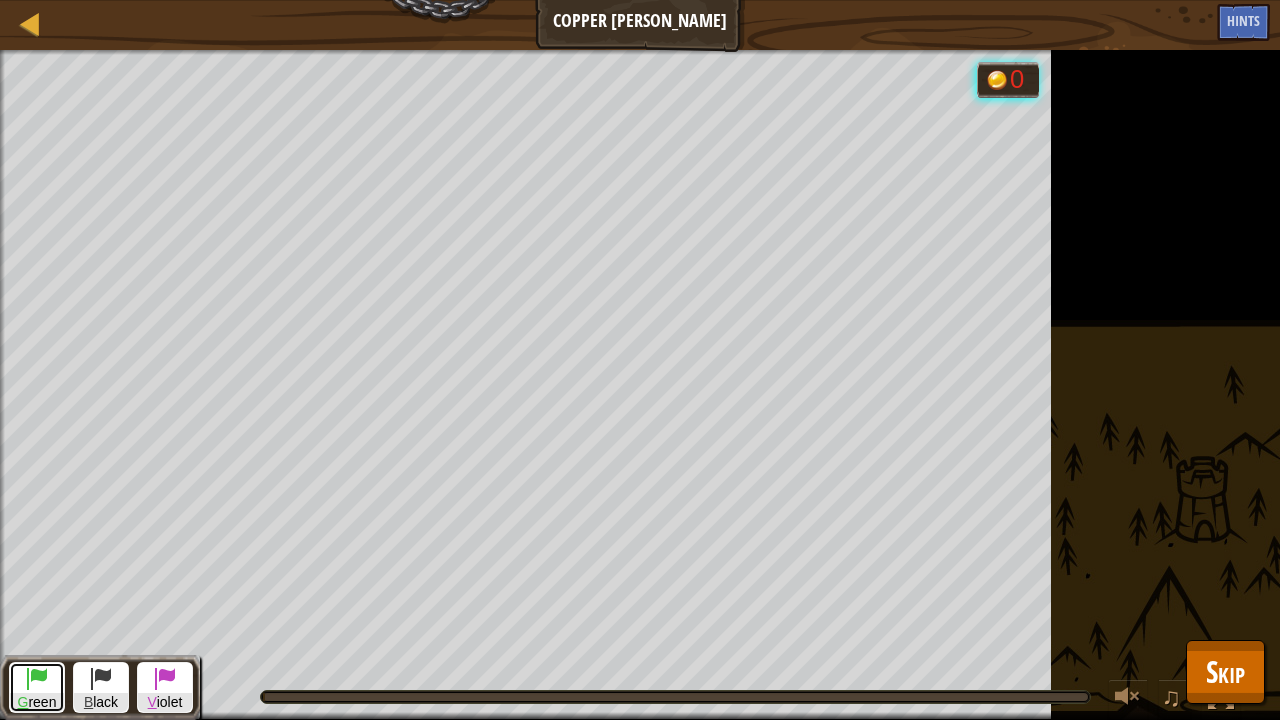click on "G reen" at bounding box center [37, 702] 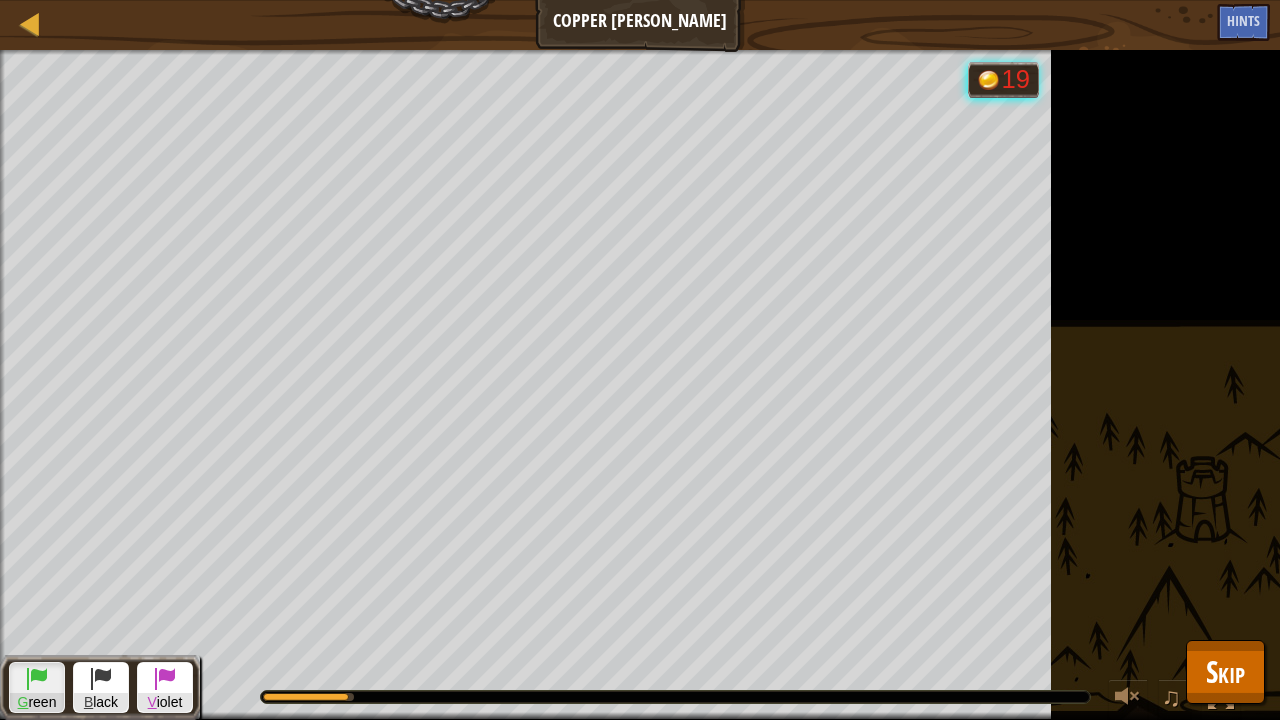 click on "Use flags to collect all the coins. Goals : Running... G reen B lack V iolet 19 ♫ [PERSON_NAME] 1201 x: 13 y: 79 x: 19 y: 77 throwRange: 15m 0" at bounding box center [640, 385] 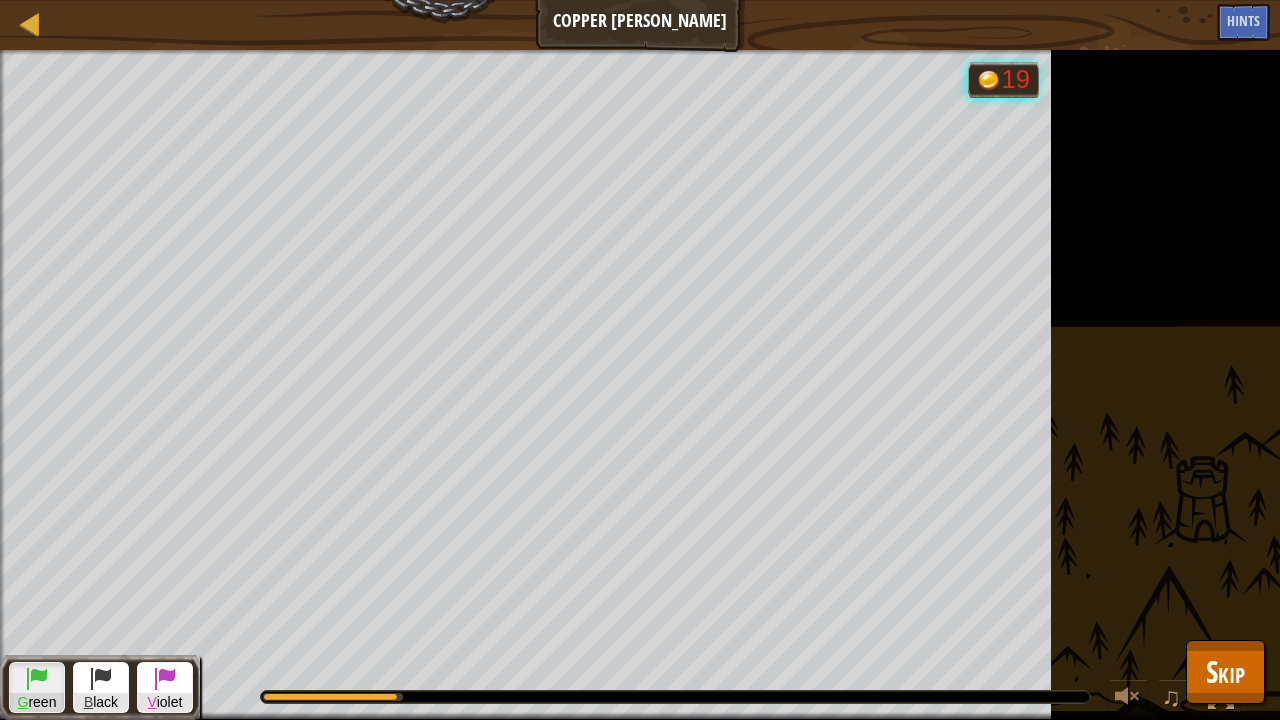 click at bounding box center (37, 678) 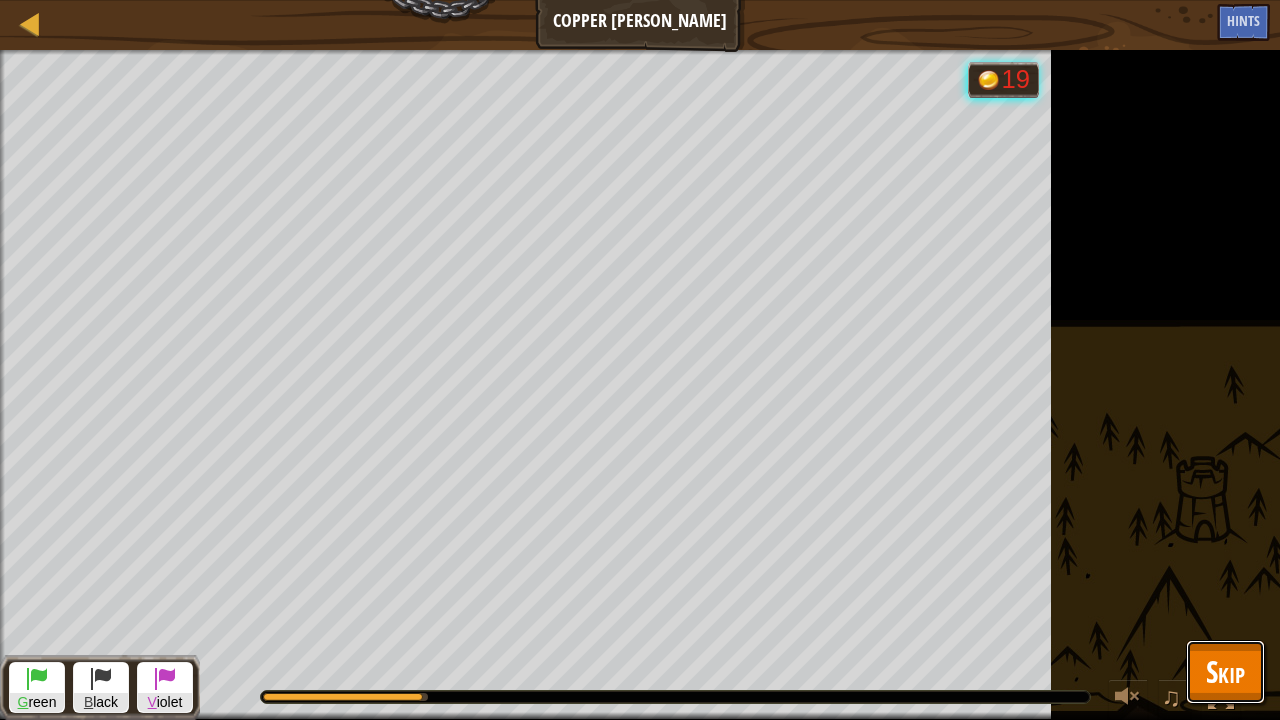 click on "Skip" at bounding box center [1225, 672] 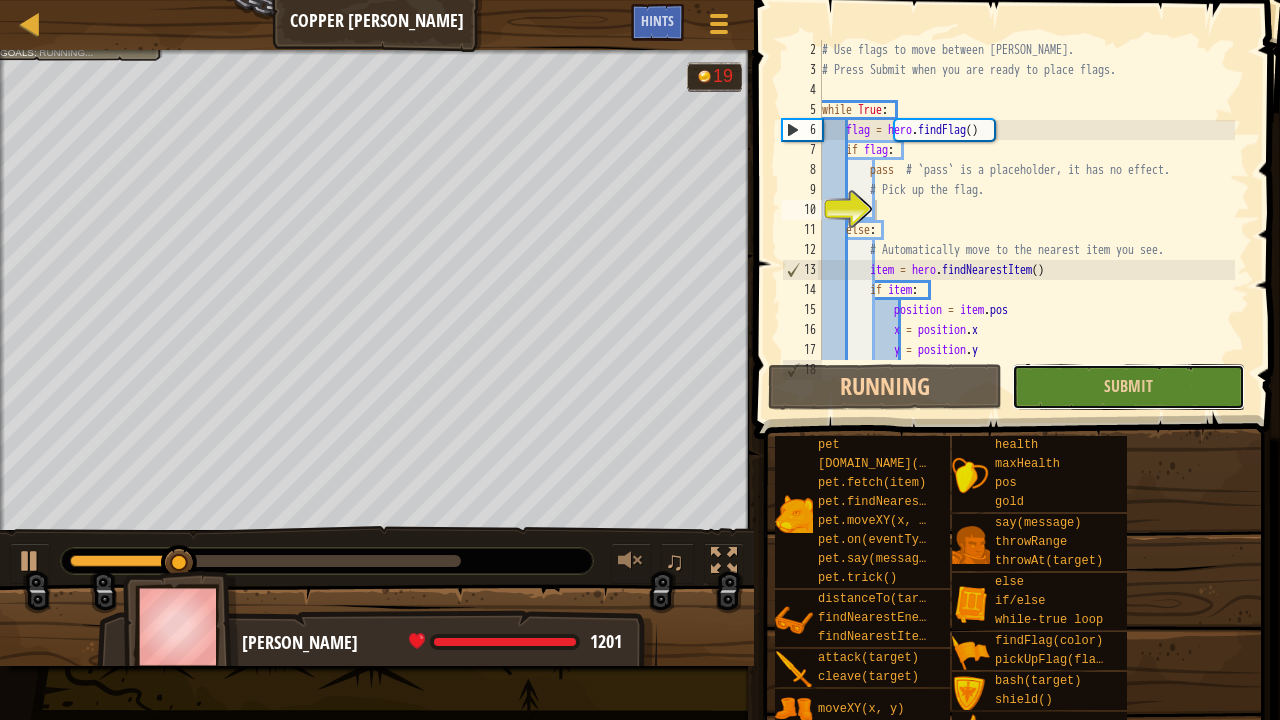 click on "Submit" at bounding box center (1128, 387) 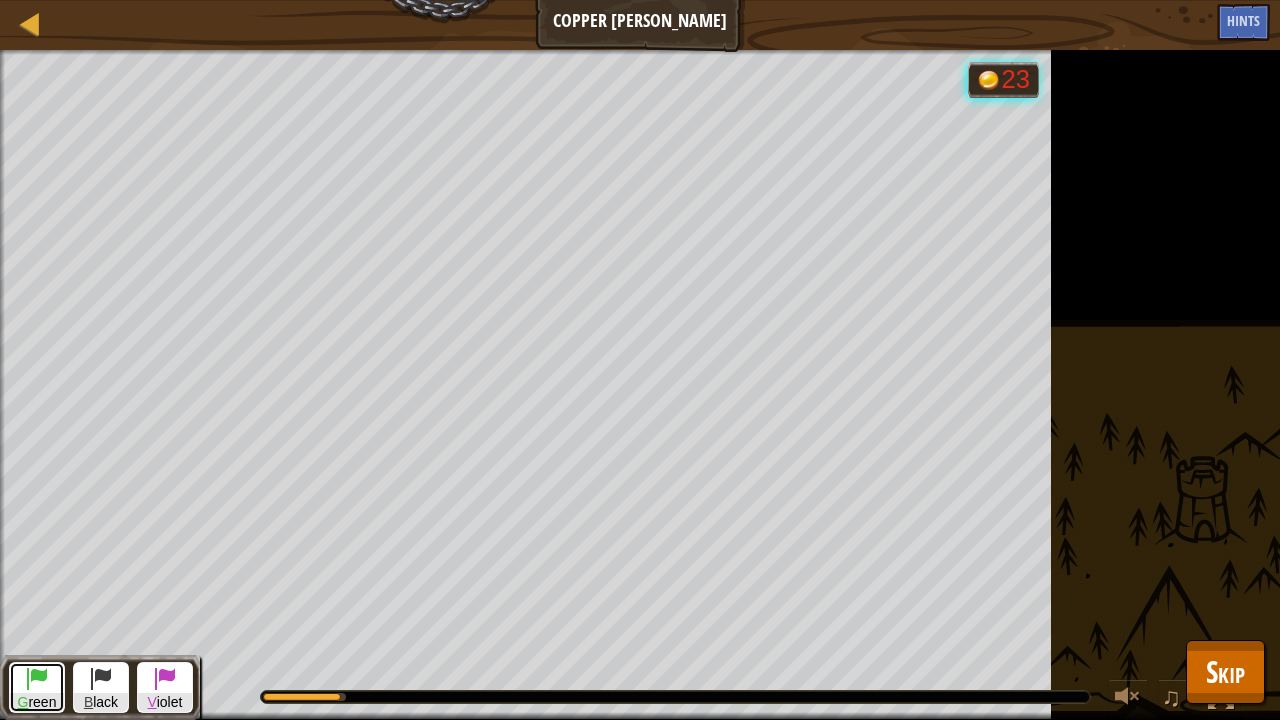 click on "G reen" at bounding box center [37, 702] 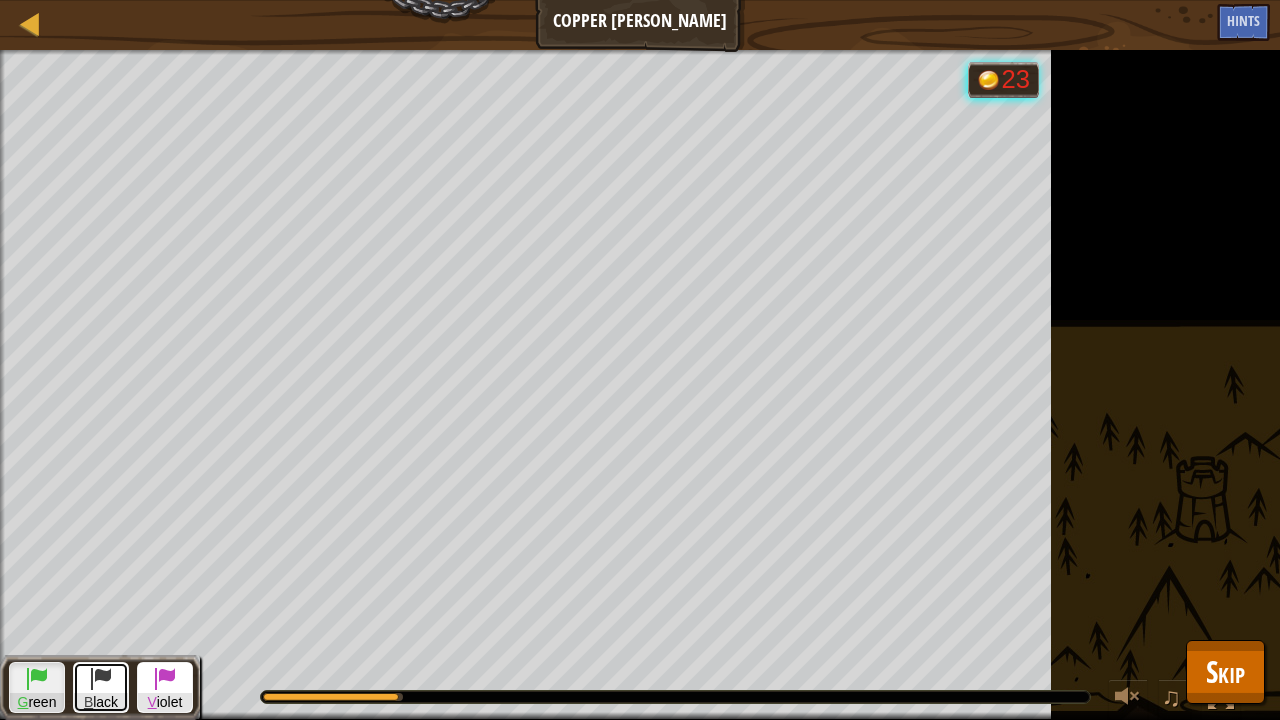 click on "B lack" at bounding box center (101, 687) 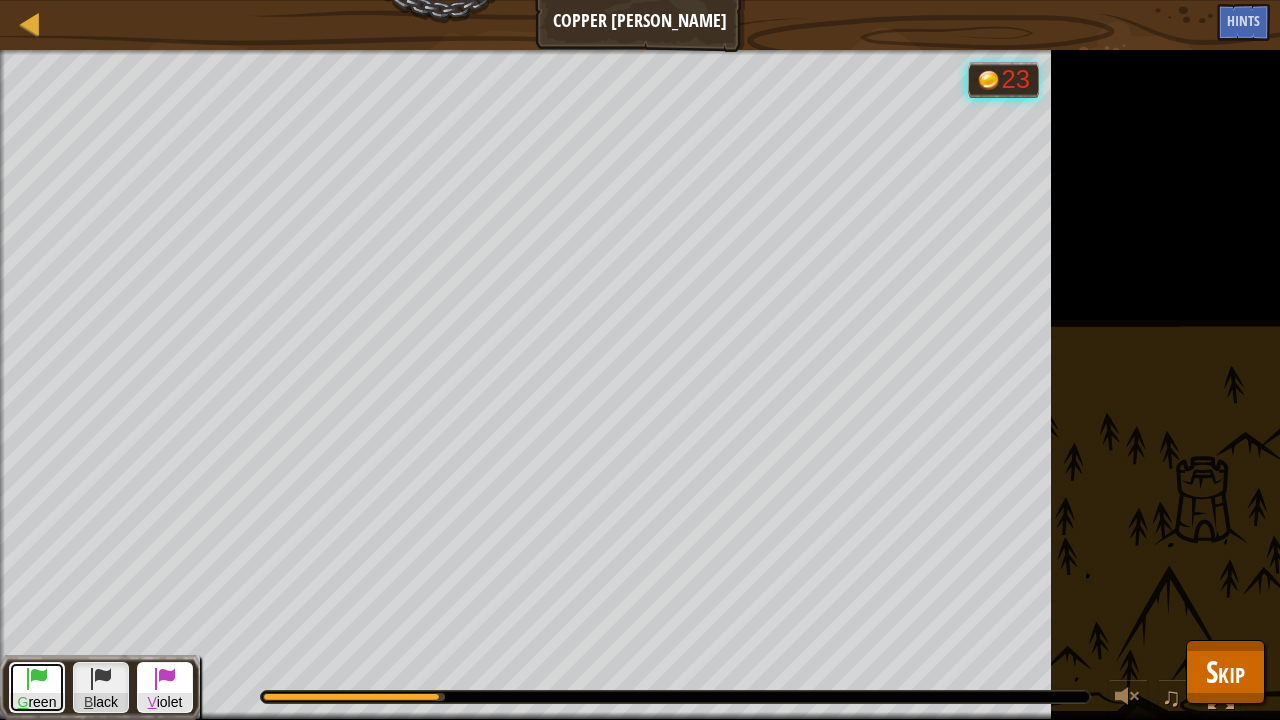 click at bounding box center [37, 678] 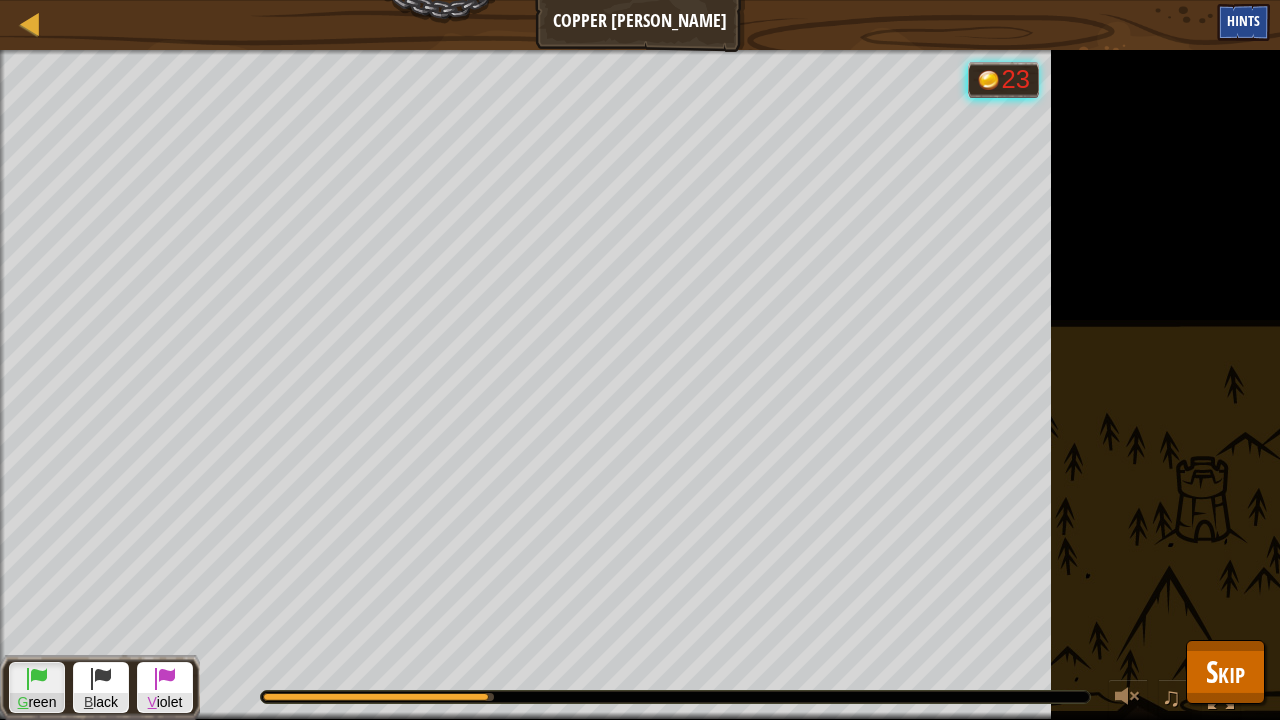 click on "Hints" at bounding box center (1243, 20) 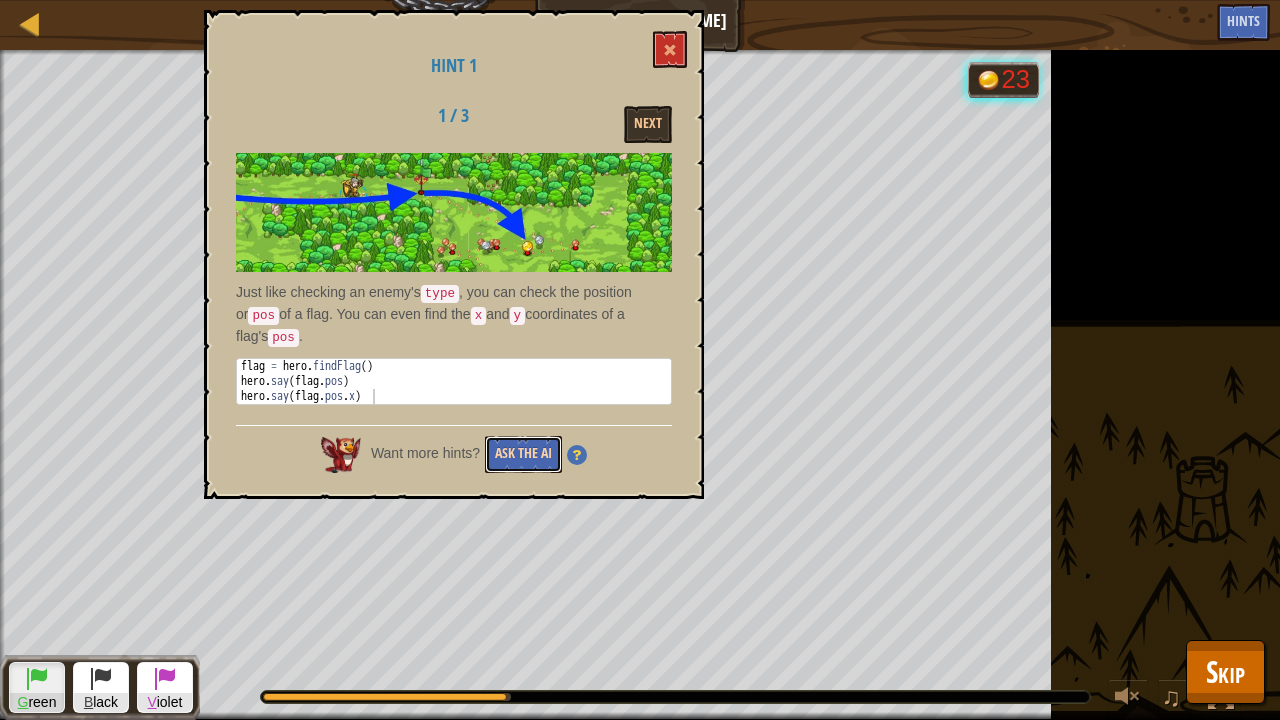 click on "Ask the AI" at bounding box center [523, 454] 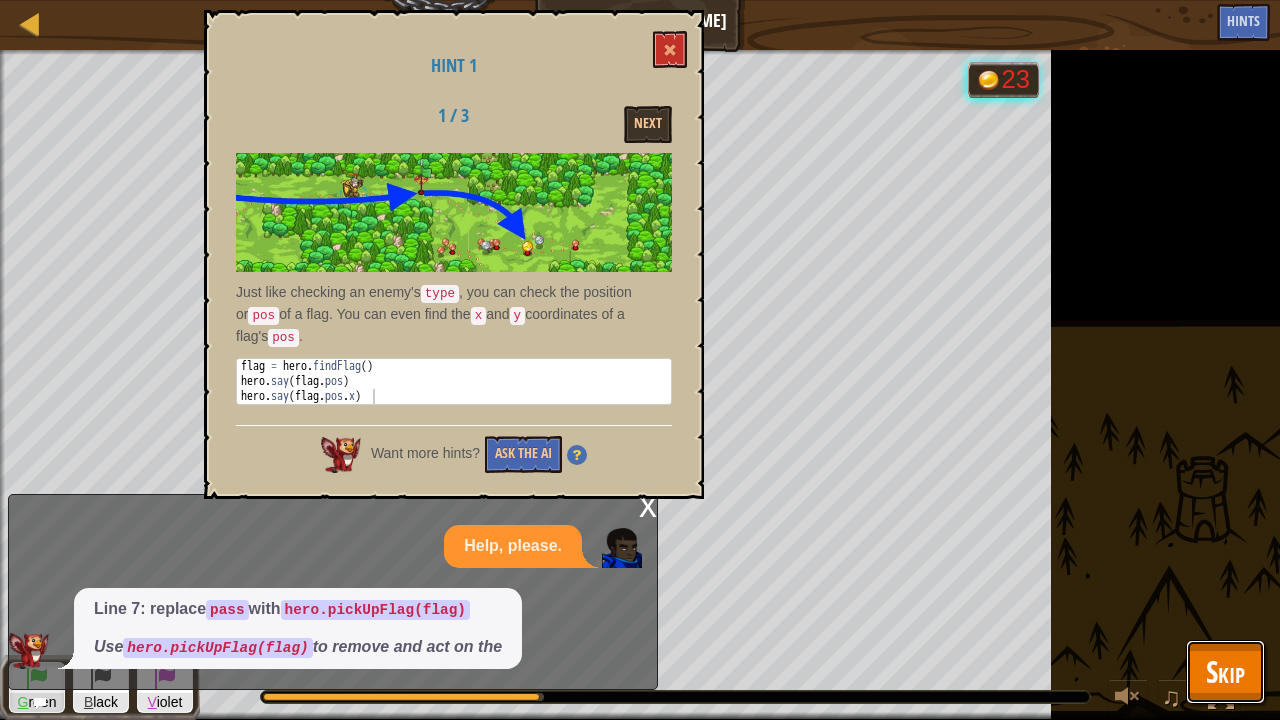 click on "Skip" at bounding box center [1225, 672] 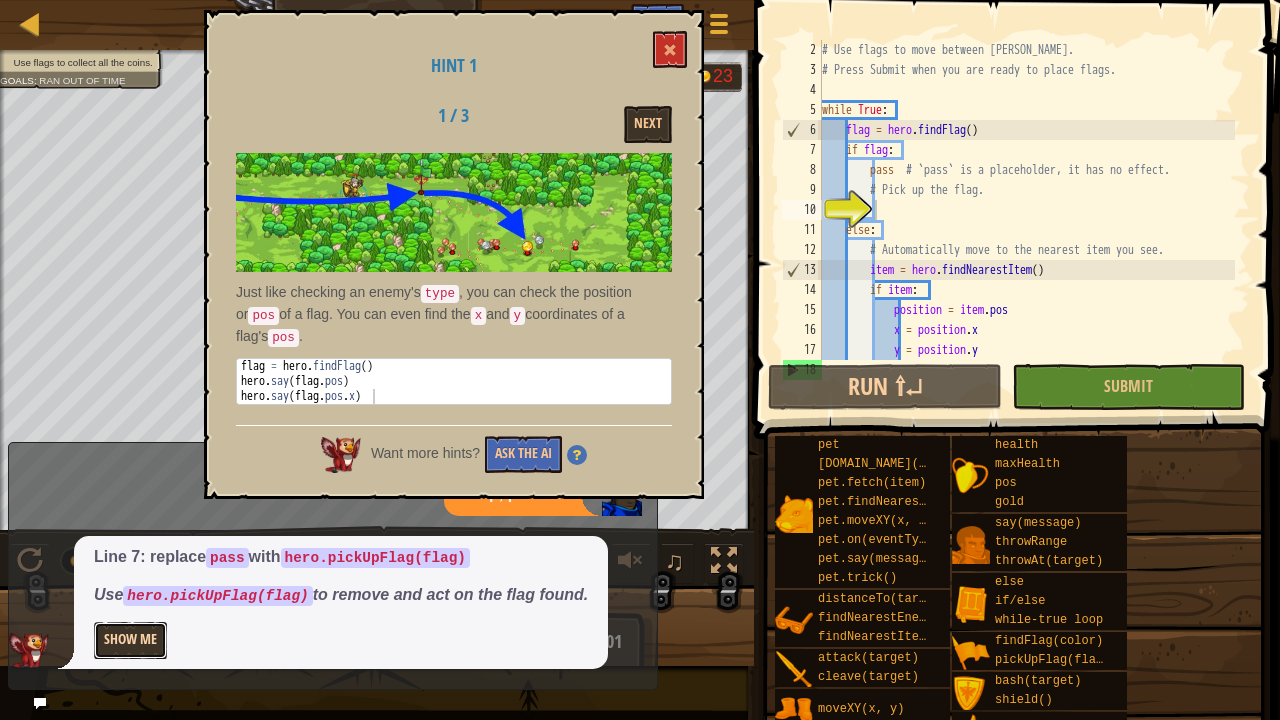 click on "Show Me" at bounding box center [130, 640] 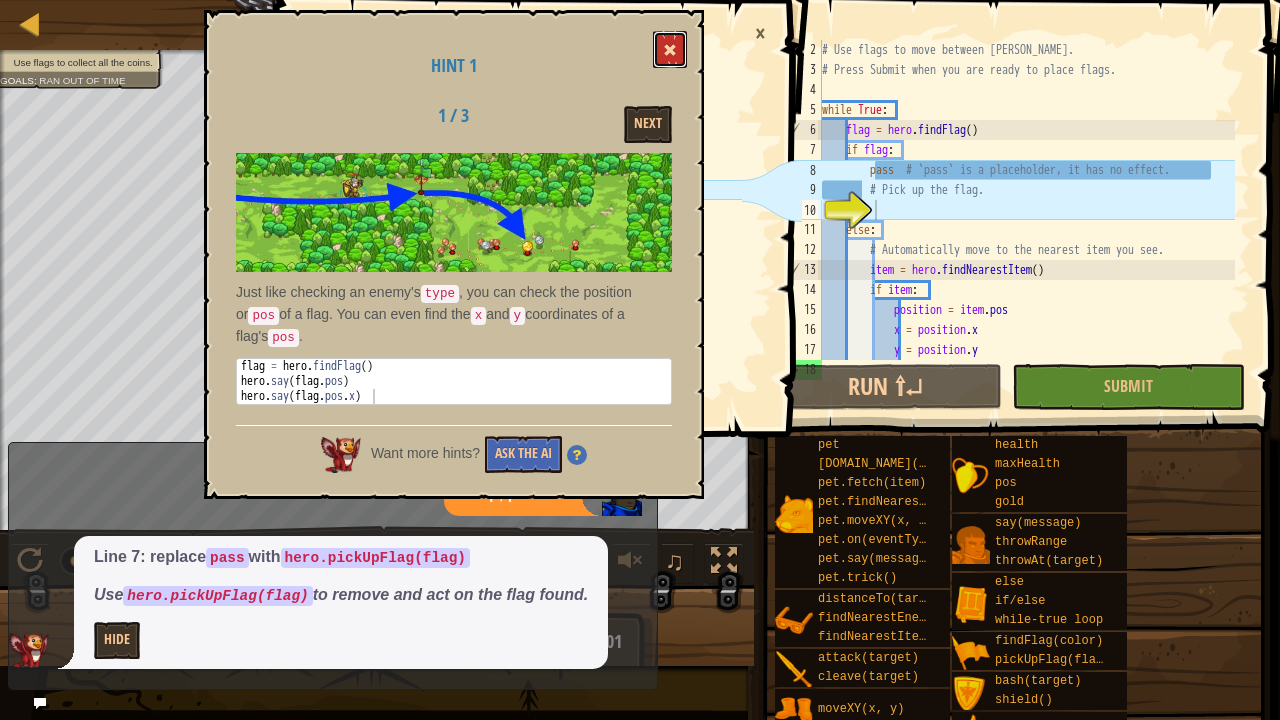 click at bounding box center (670, 49) 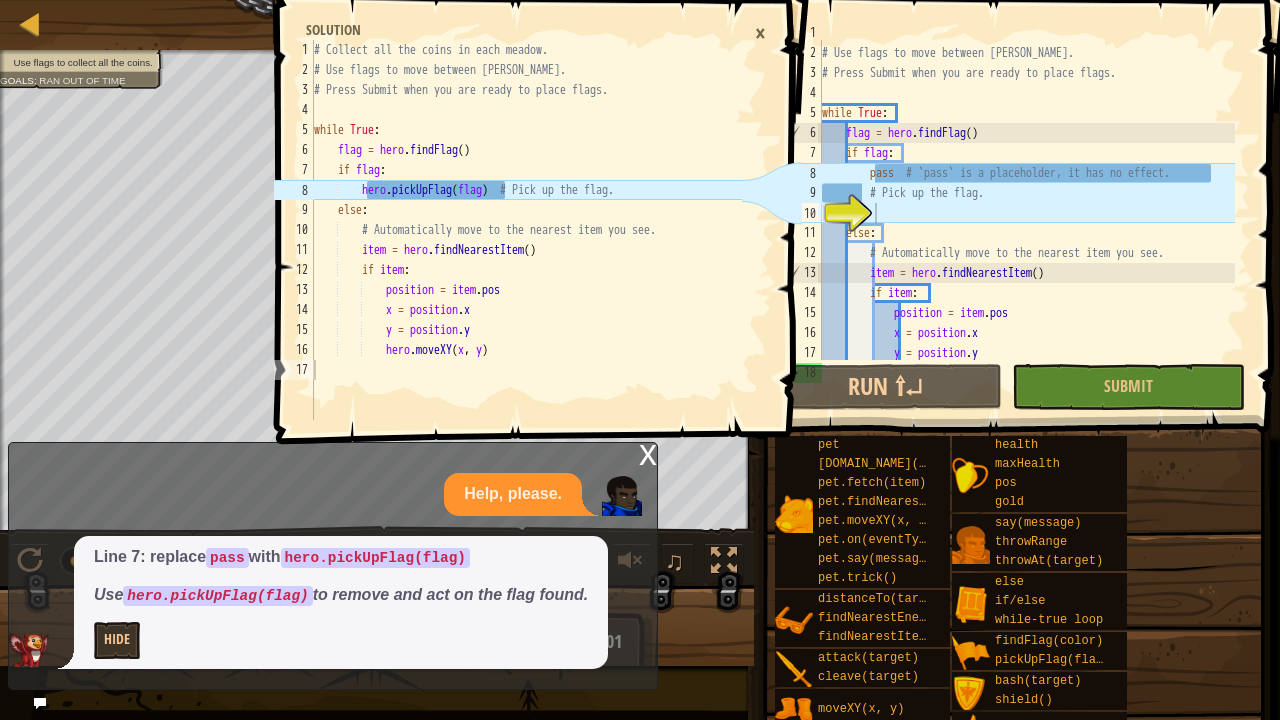 scroll, scrollTop: 6, scrollLeft: 0, axis: vertical 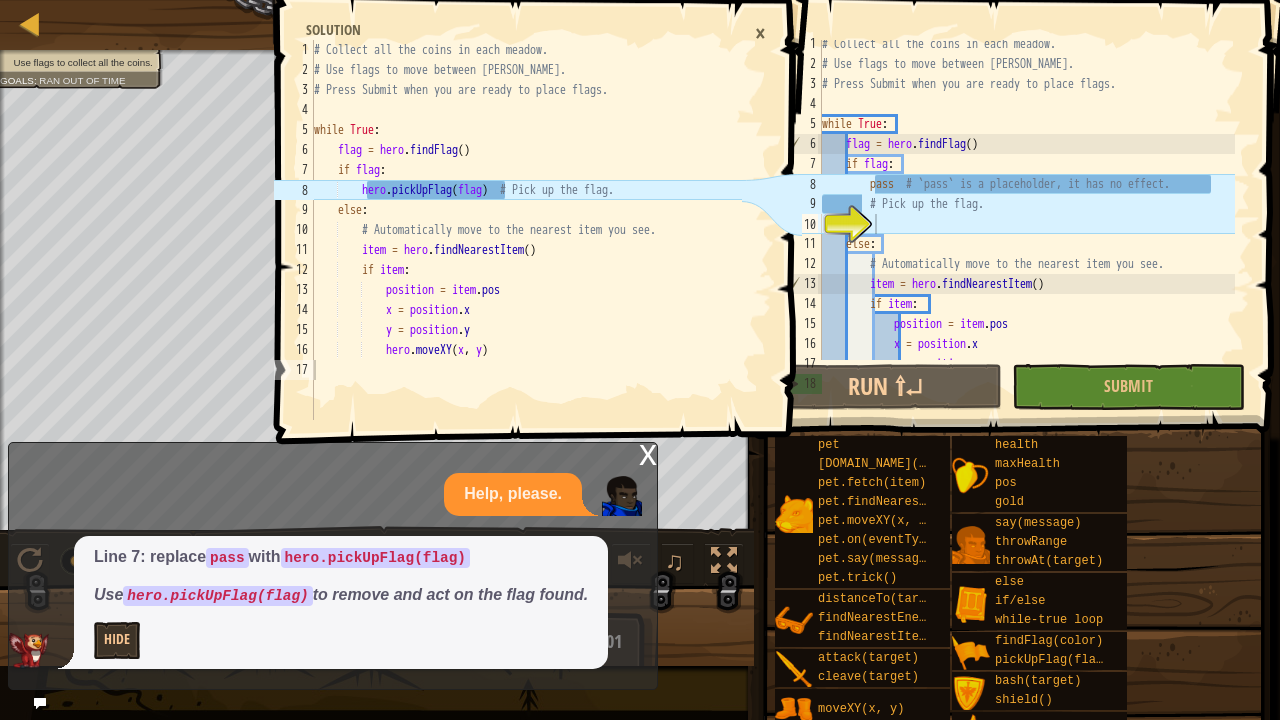 type on "pass  # `pass` is a placeholder, it has no effect." 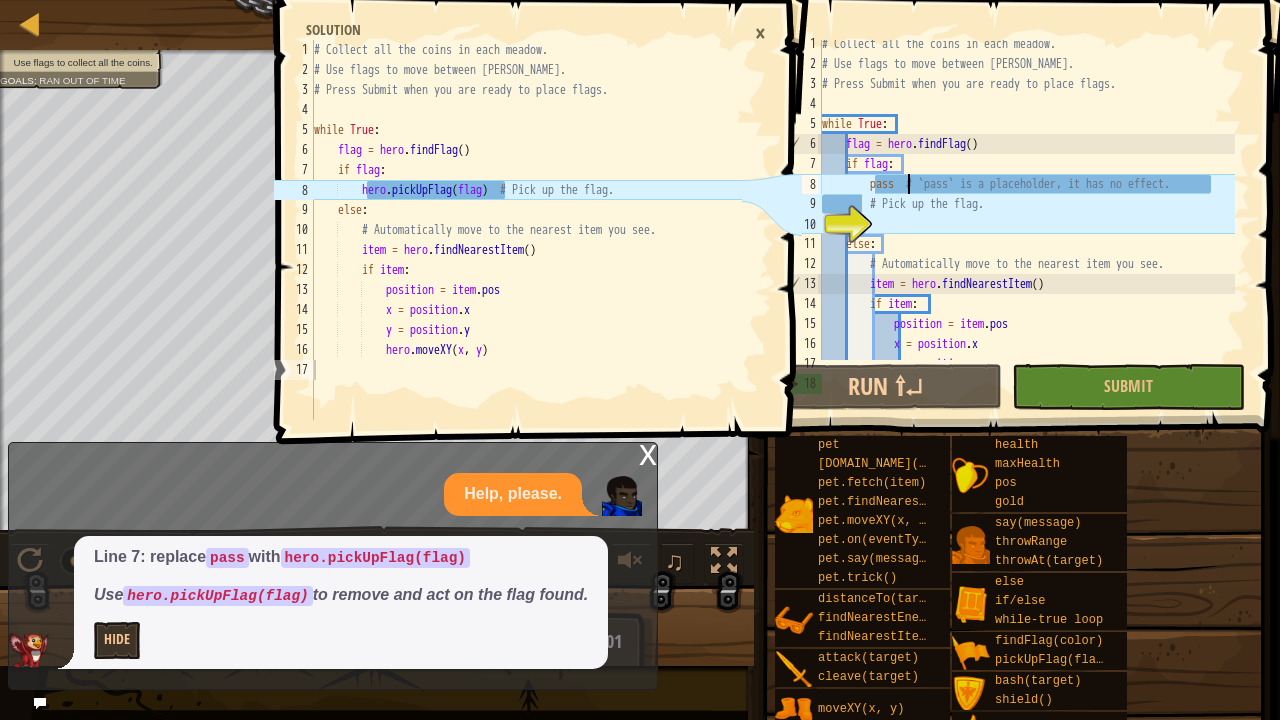 click on "# Collect all the coins in each meadow. # Use flags to move between [PERSON_NAME]. # Press Submit when you are ready to place flags. while   True :      flag   =   hero . findFlag ( )      if   flag :          pass    # `pass` is a placeholder, it has no effect.          # Pick up the flag.               else :          # Automatically move to the nearest item you see.          item   =   hero . findNearestItem ( )          if   item :              position   =   item . pos              x   =   position . x              y   =   position . y" at bounding box center [1026, 214] 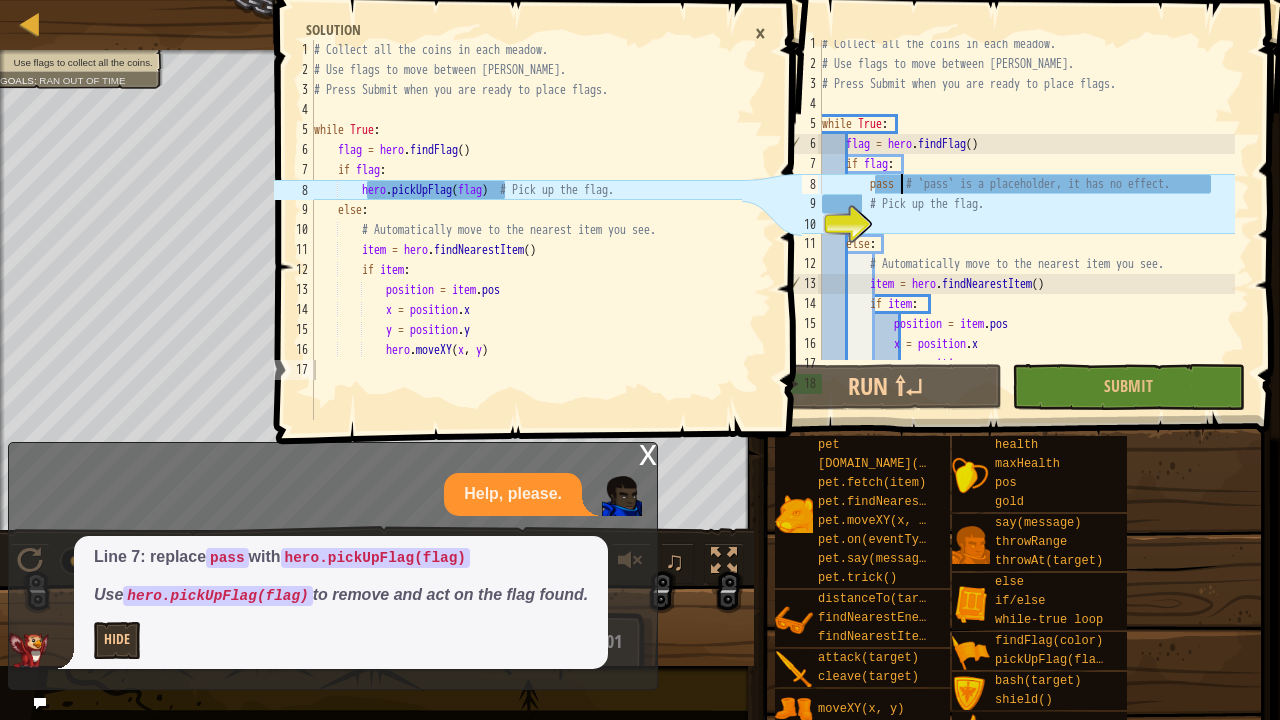 type on "hero.pickUpFlag(flag)  # Pick up the flag." 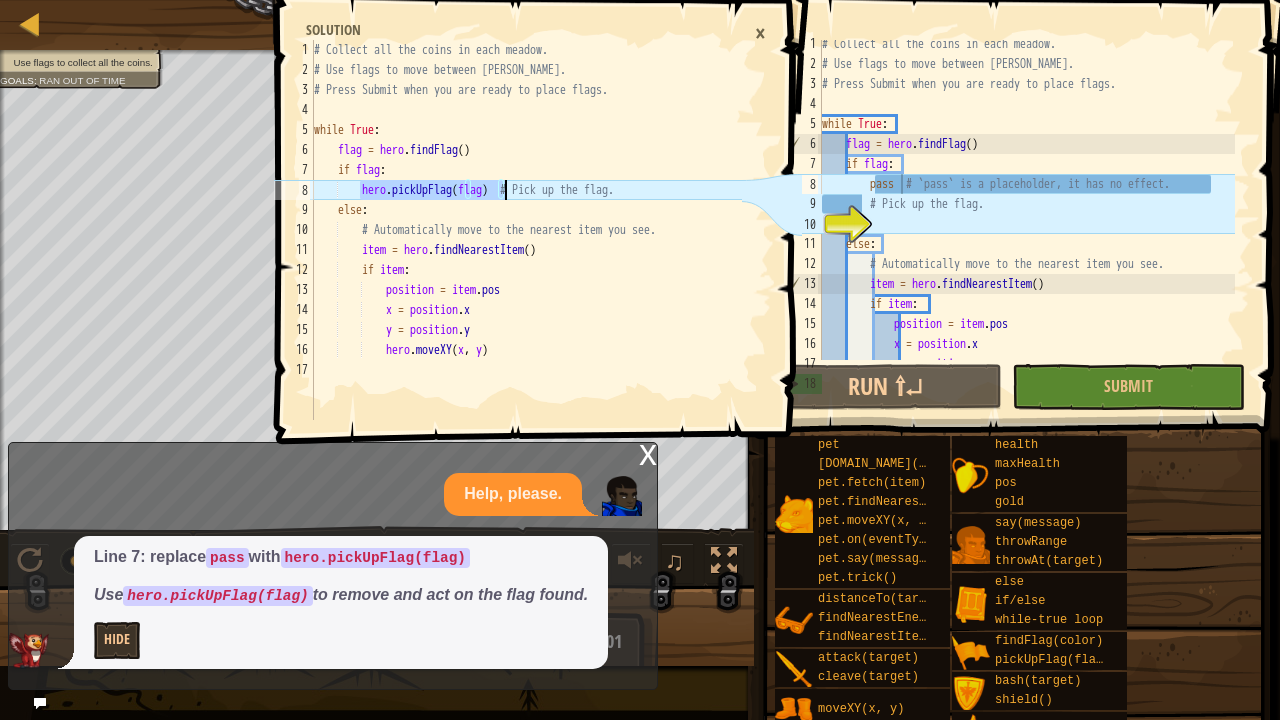 drag, startPoint x: 359, startPoint y: 190, endPoint x: 503, endPoint y: 194, distance: 144.05554 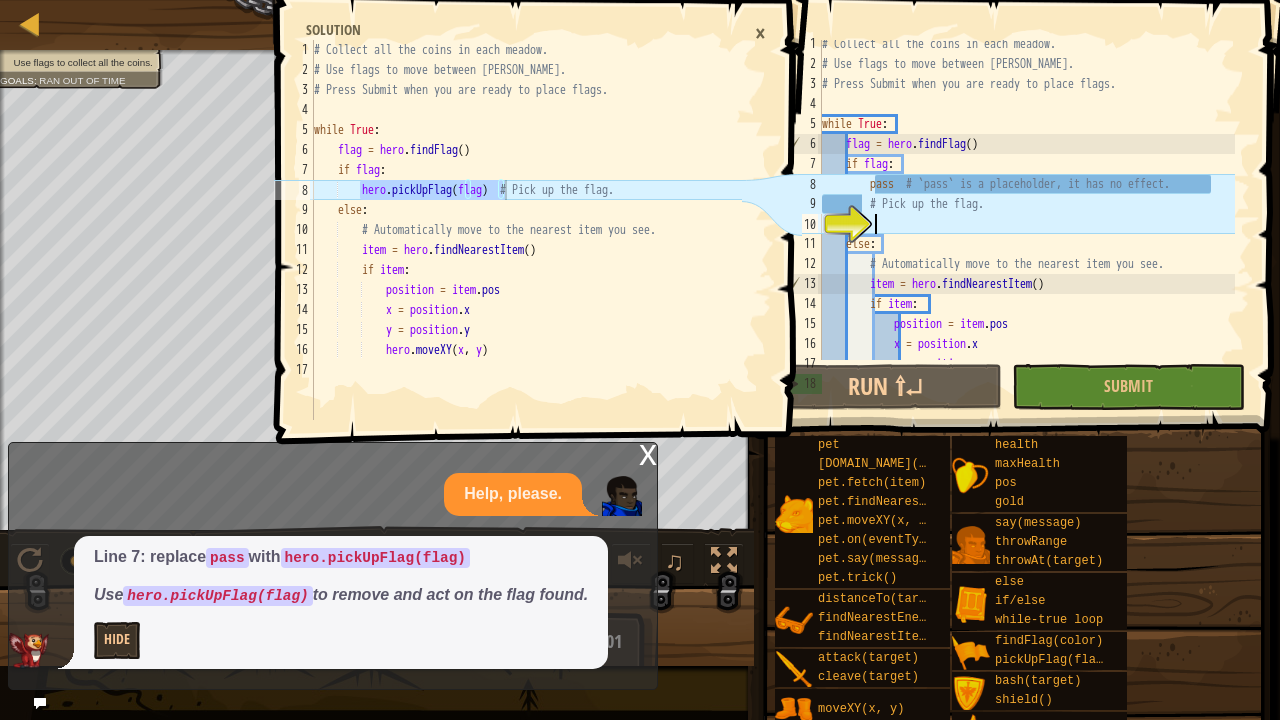 paste on "hero.pickUpFlag(flag)" 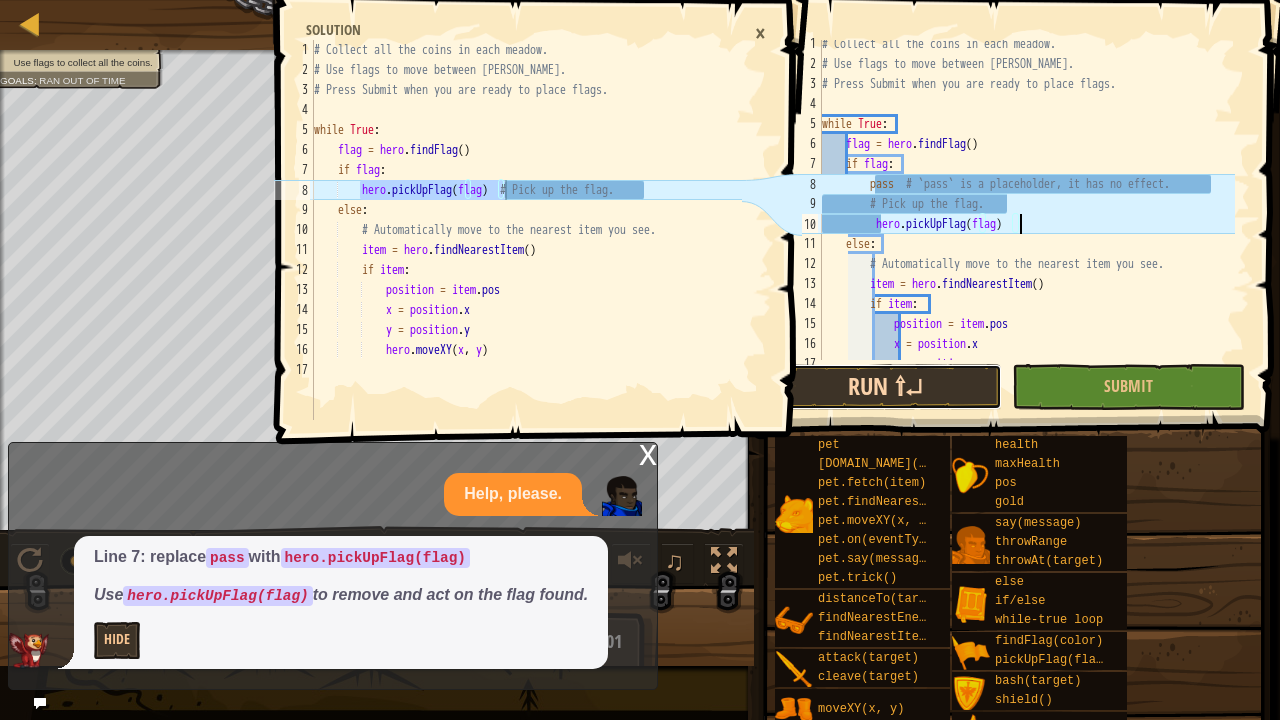 click on "Run ⇧↵" at bounding box center [884, 387] 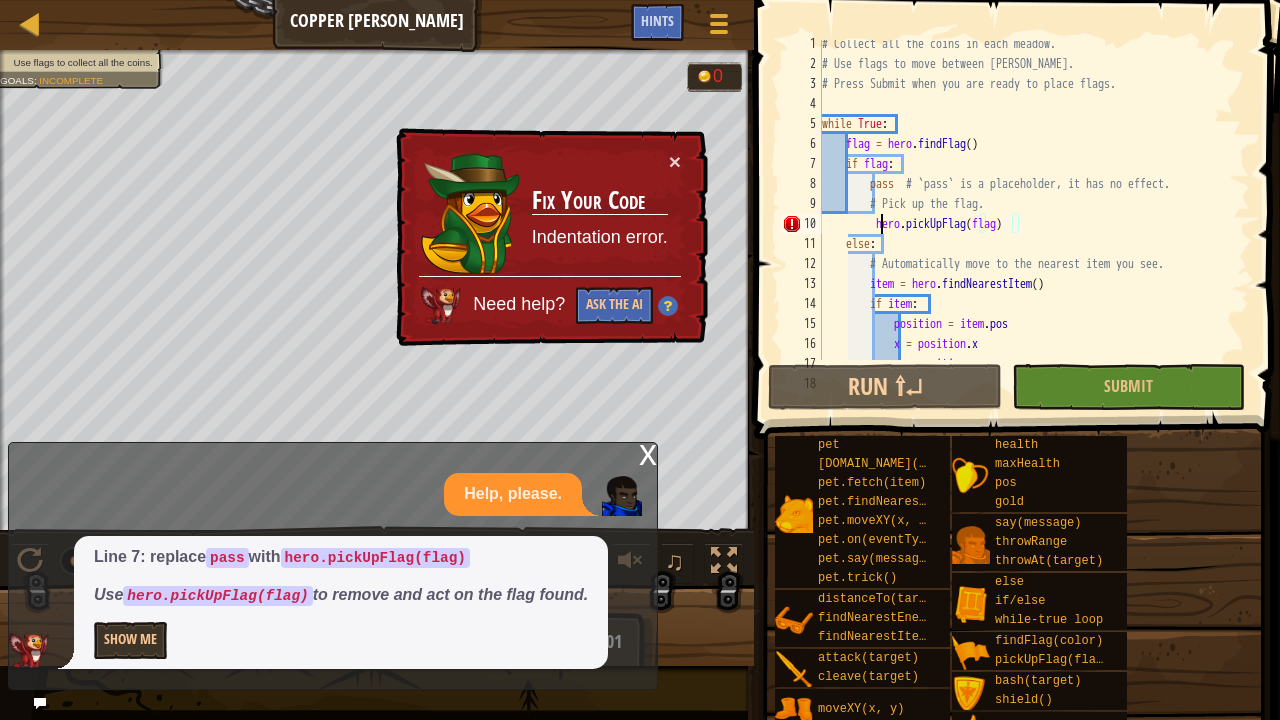 click on "# Collect all the coins in each meadow. # Use flags to move between [PERSON_NAME]. # Press Submit when you are ready to place flags. while   True :      flag   =   hero . findFlag ( )      if   flag :          pass    # `pass` is a placeholder, it has no effect.          # Pick up the flag.           hero . pickUpFlag ( flag )      else :          # Automatically move to the nearest item you see.          item   =   hero . findNearestItem ( )          if   item :              position   =   item . pos              x   =   position . x              y   =   position . y" at bounding box center [1026, 214] 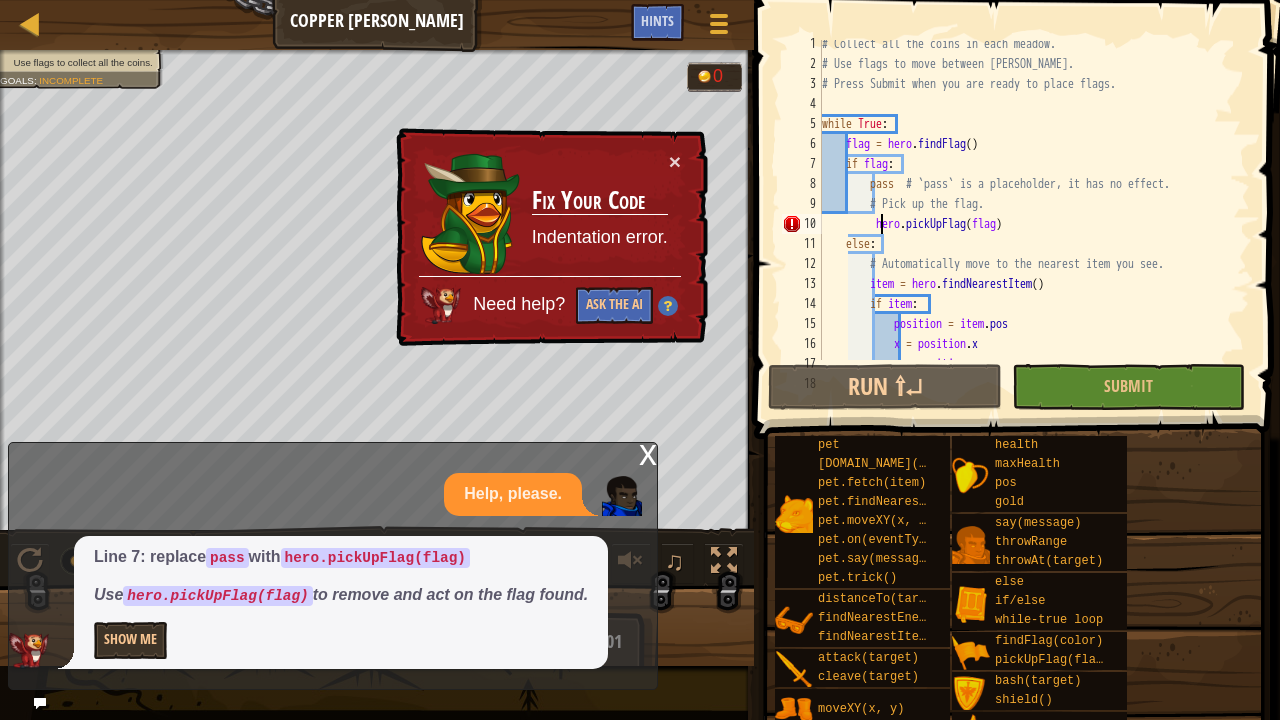 type on "hero.pickUpFlag(flag)" 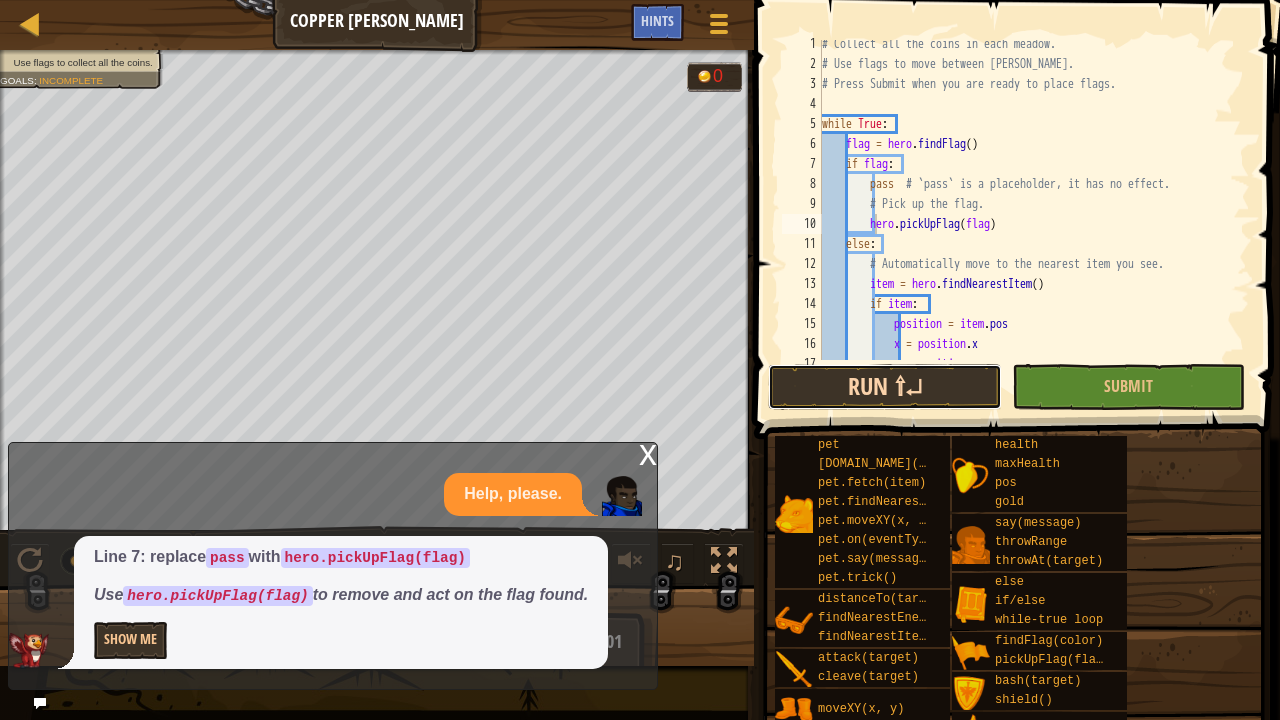 click on "Run ⇧↵" at bounding box center [884, 387] 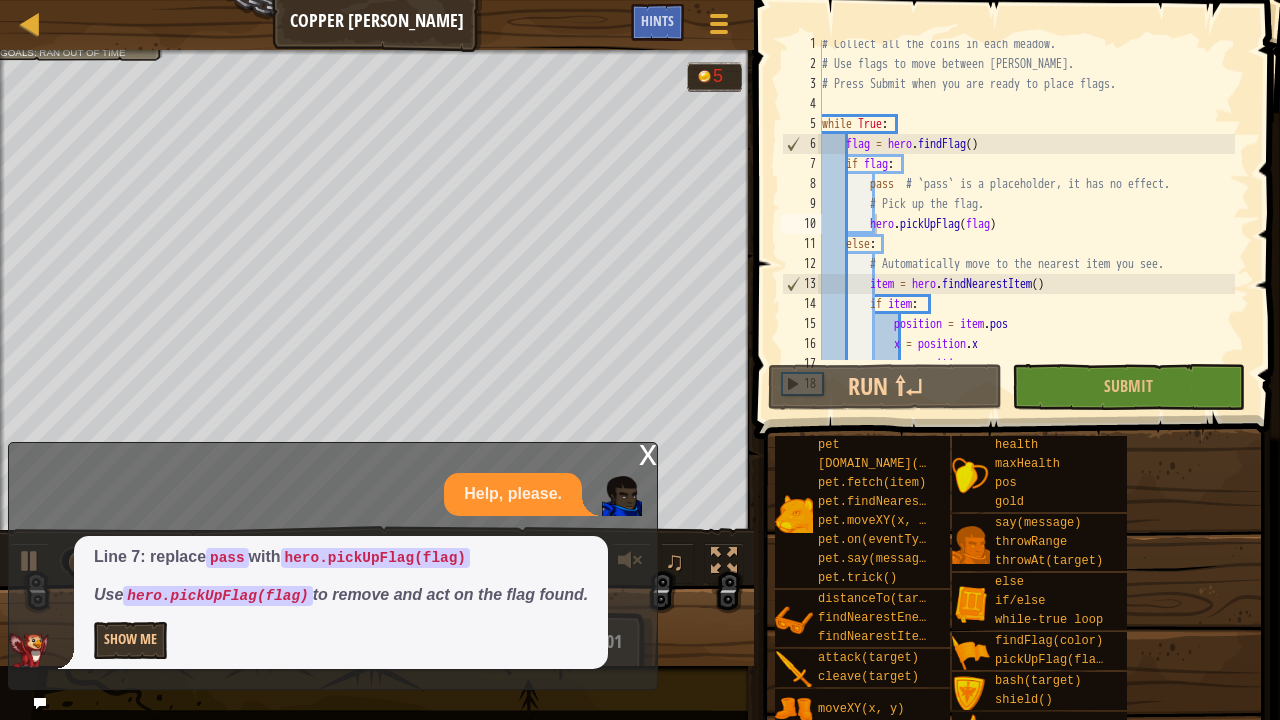 click on "x" at bounding box center [648, 453] 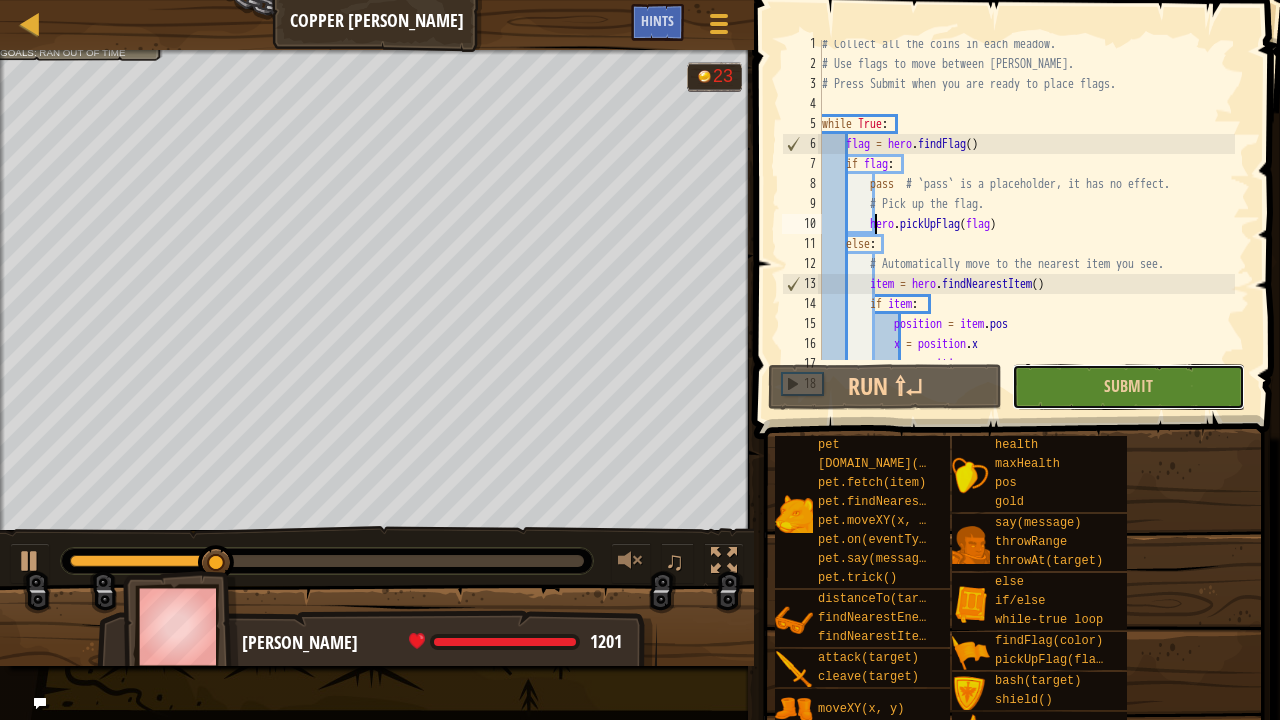 click on "Submit" at bounding box center (1128, 387) 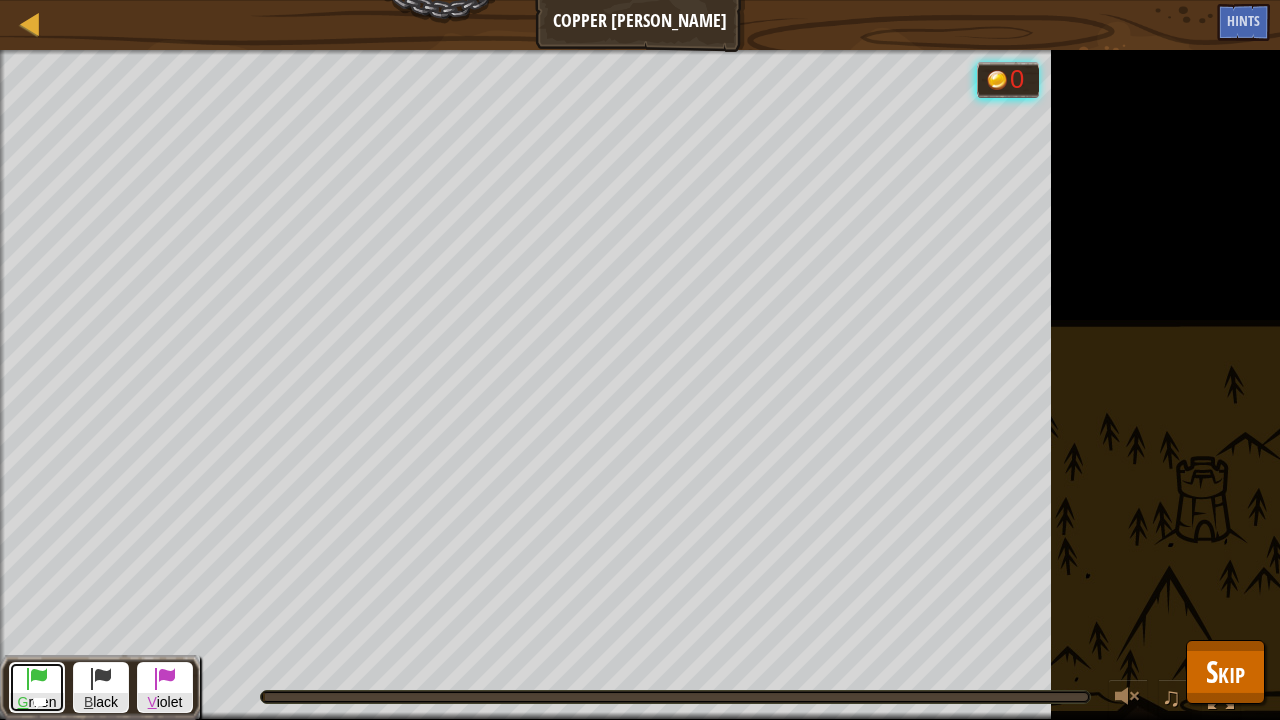 click at bounding box center [37, 678] 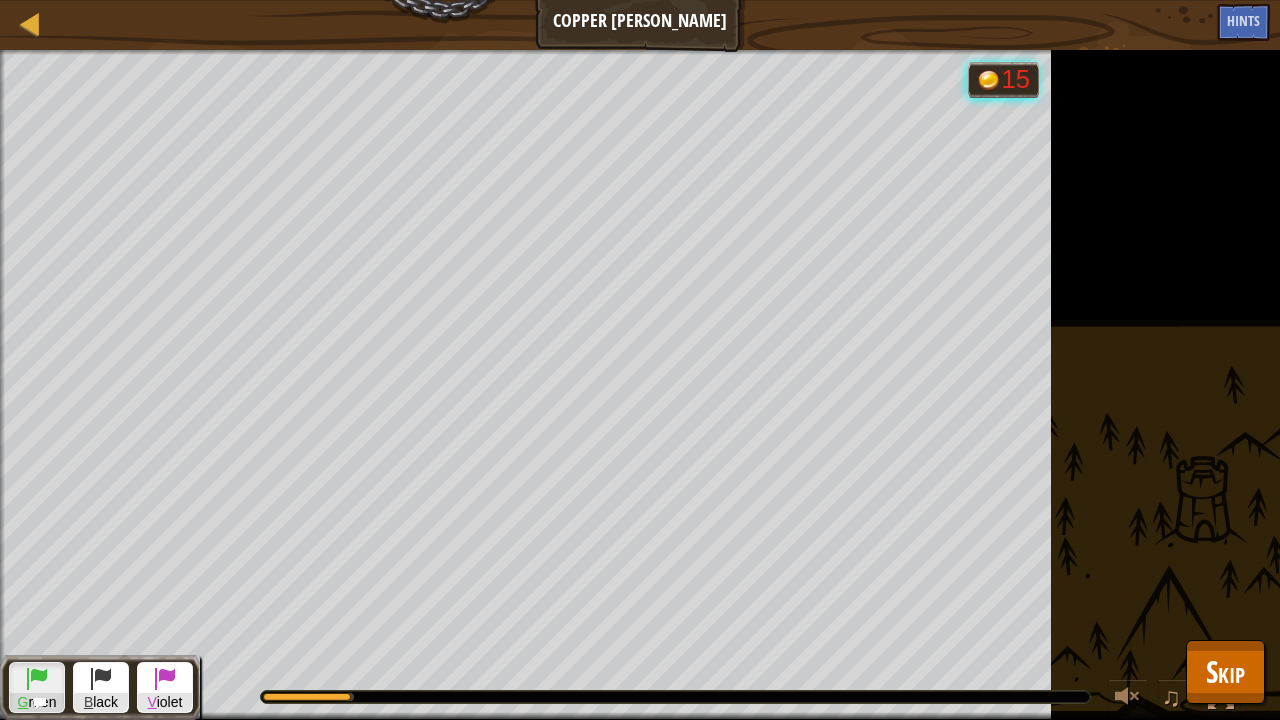 click at bounding box center [37, 678] 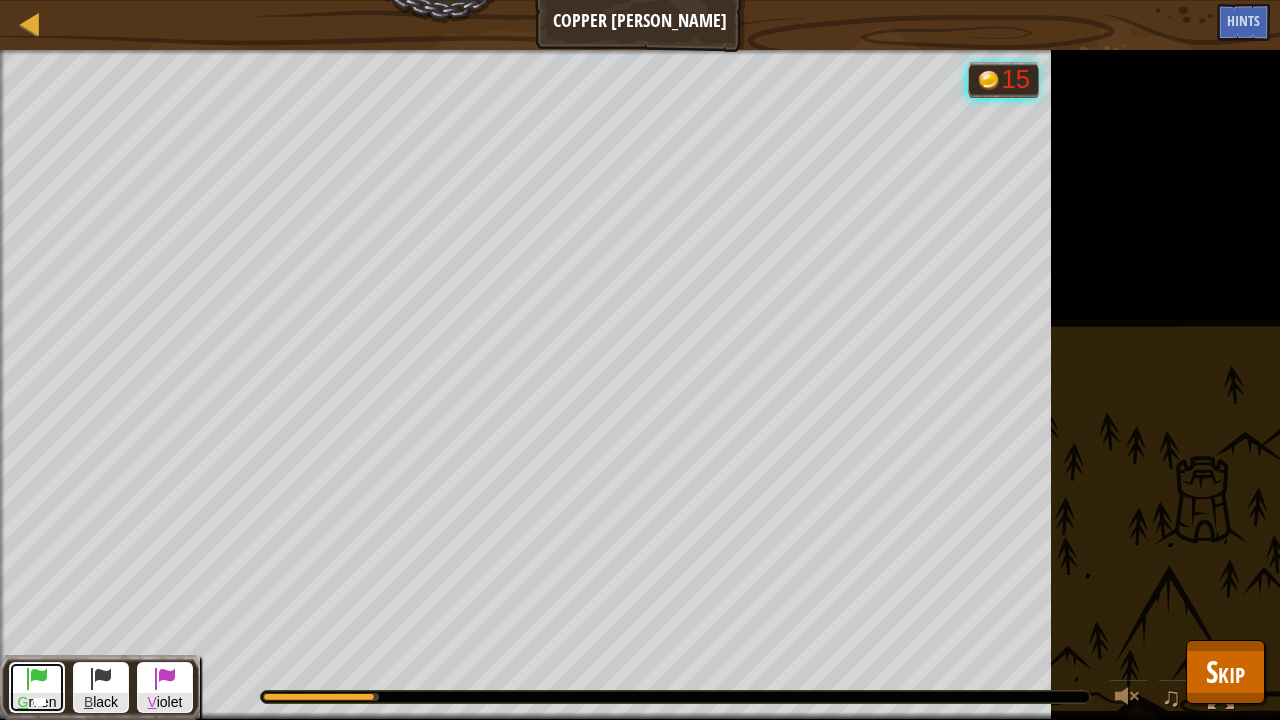 click at bounding box center [37, 678] 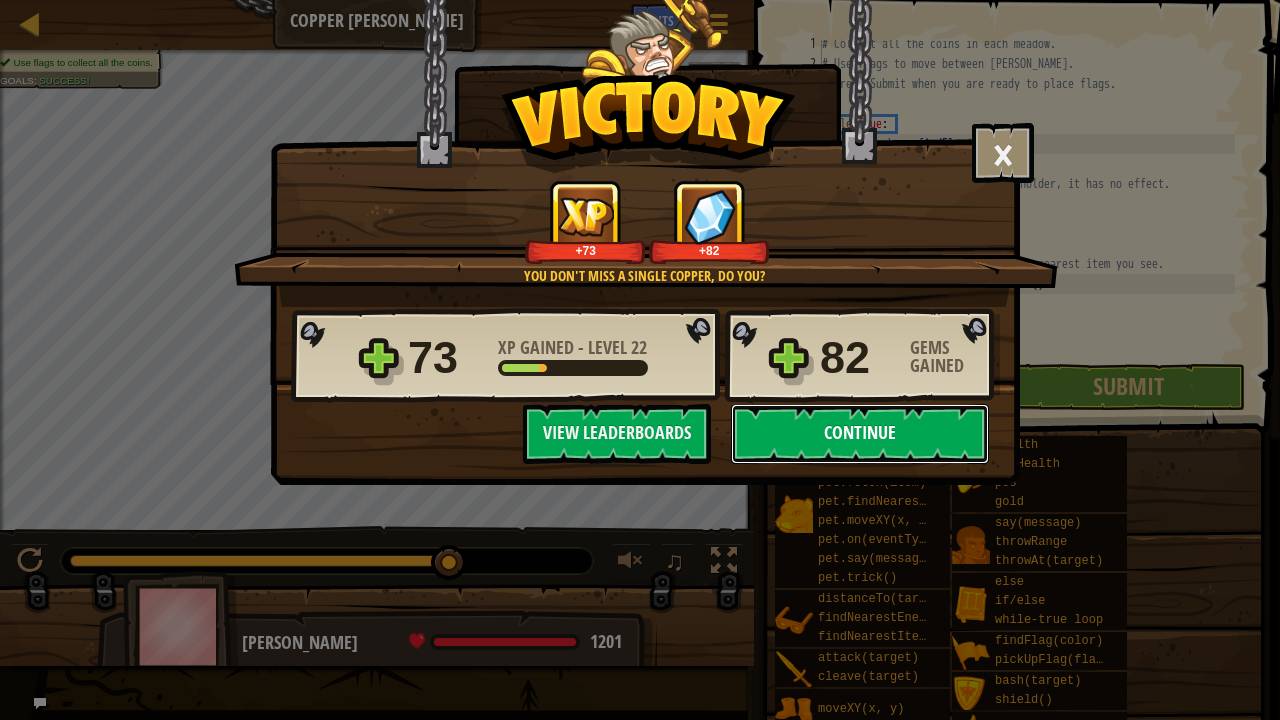 click on "Continue" at bounding box center (860, 434) 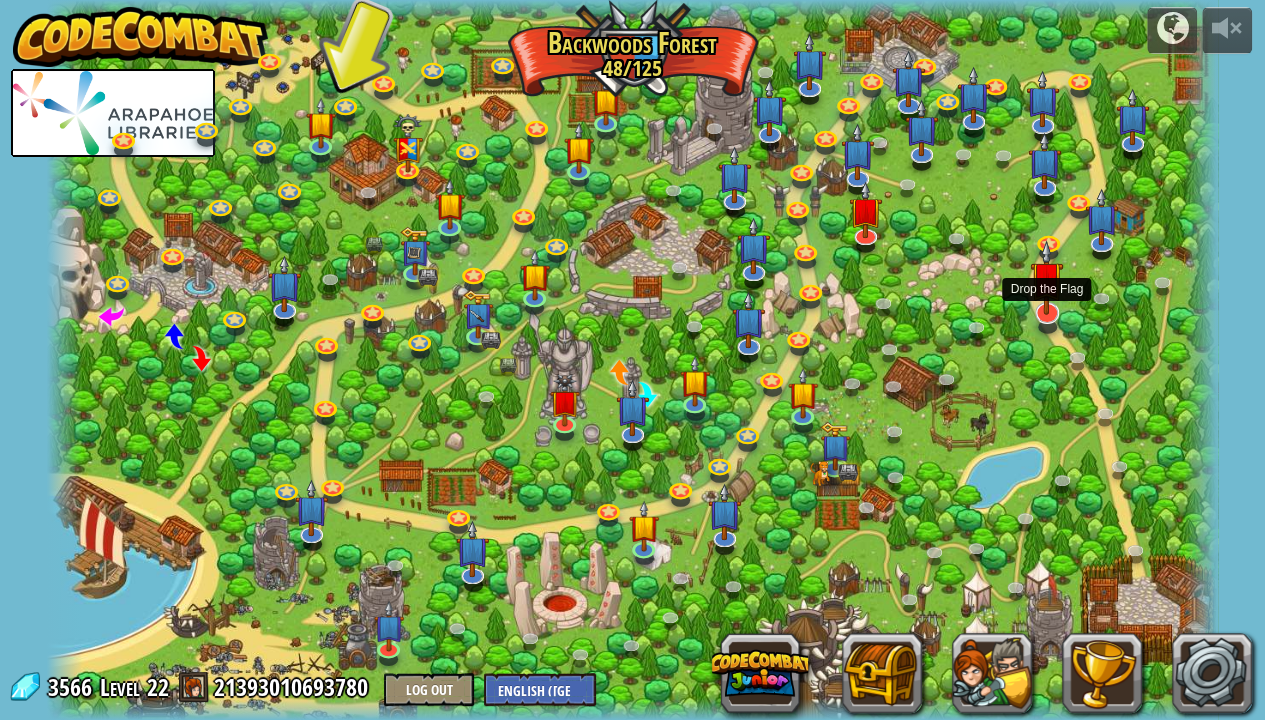 click at bounding box center (1046, 278) 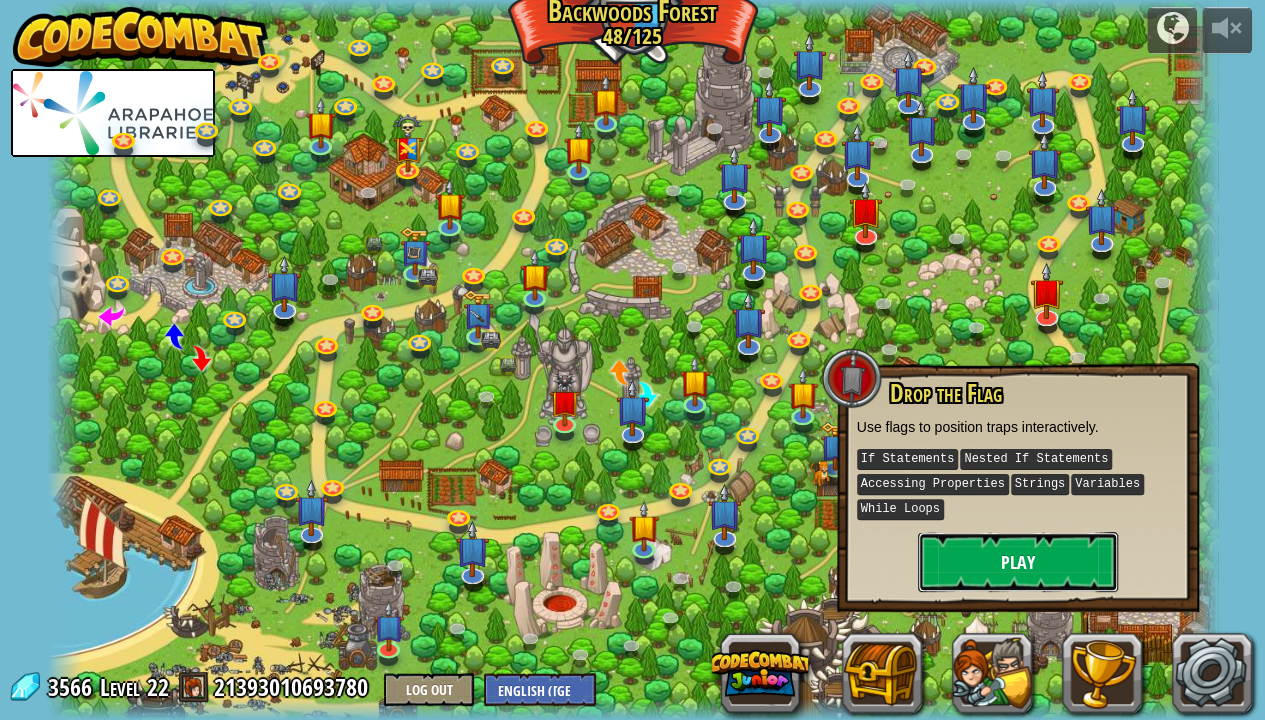 click on "Play" at bounding box center [1018, 562] 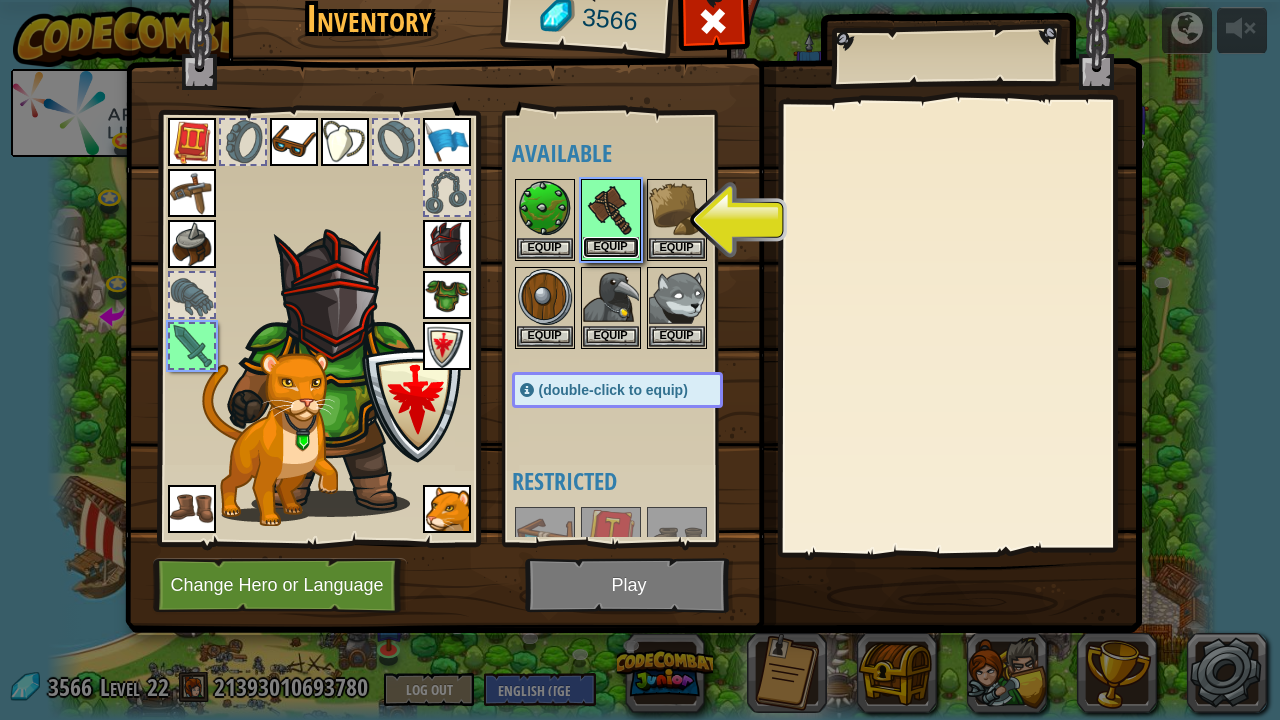 click on "Equip" at bounding box center (611, 247) 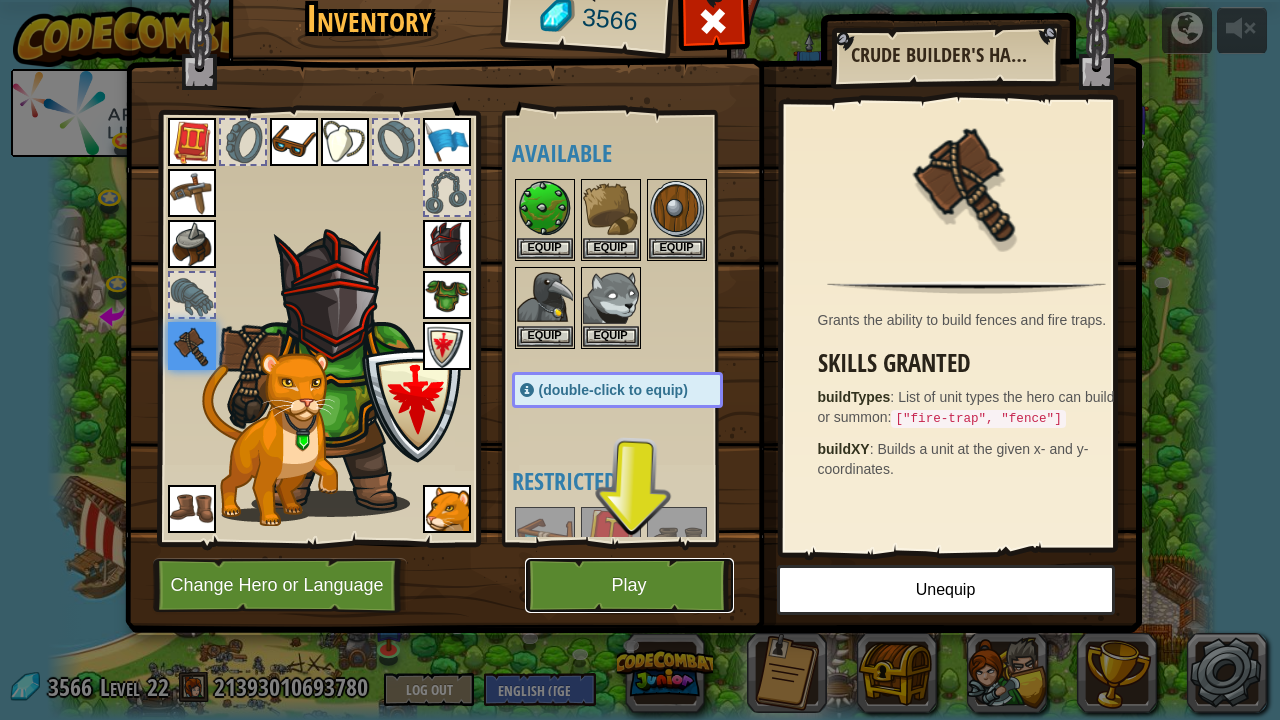 click on "Play" at bounding box center (629, 585) 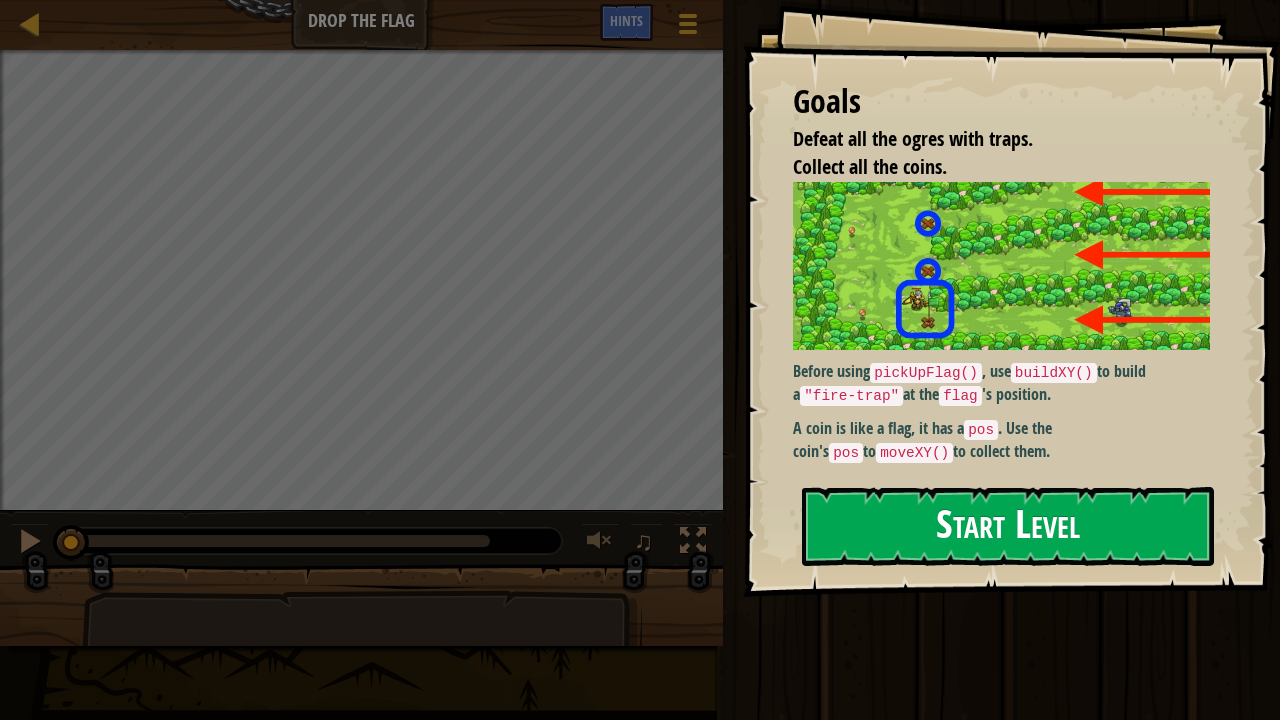 click on "Start Level" at bounding box center [1008, 526] 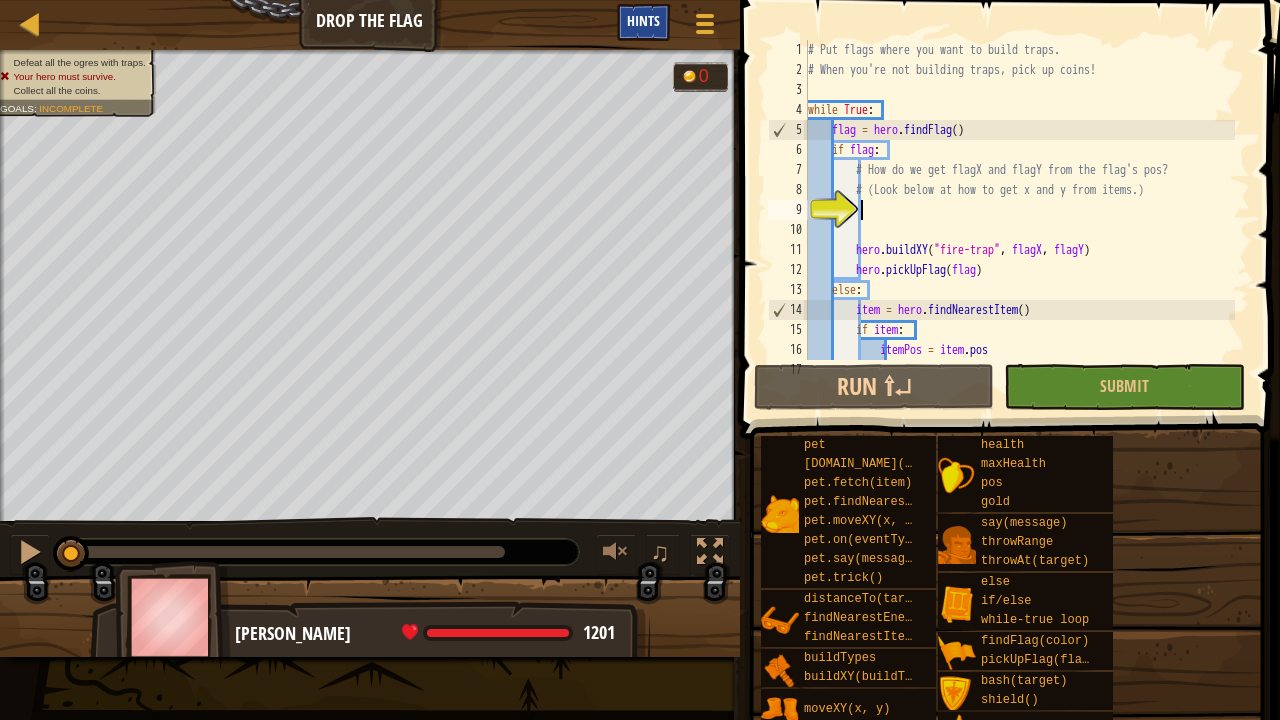 click on "Hints" at bounding box center (643, 22) 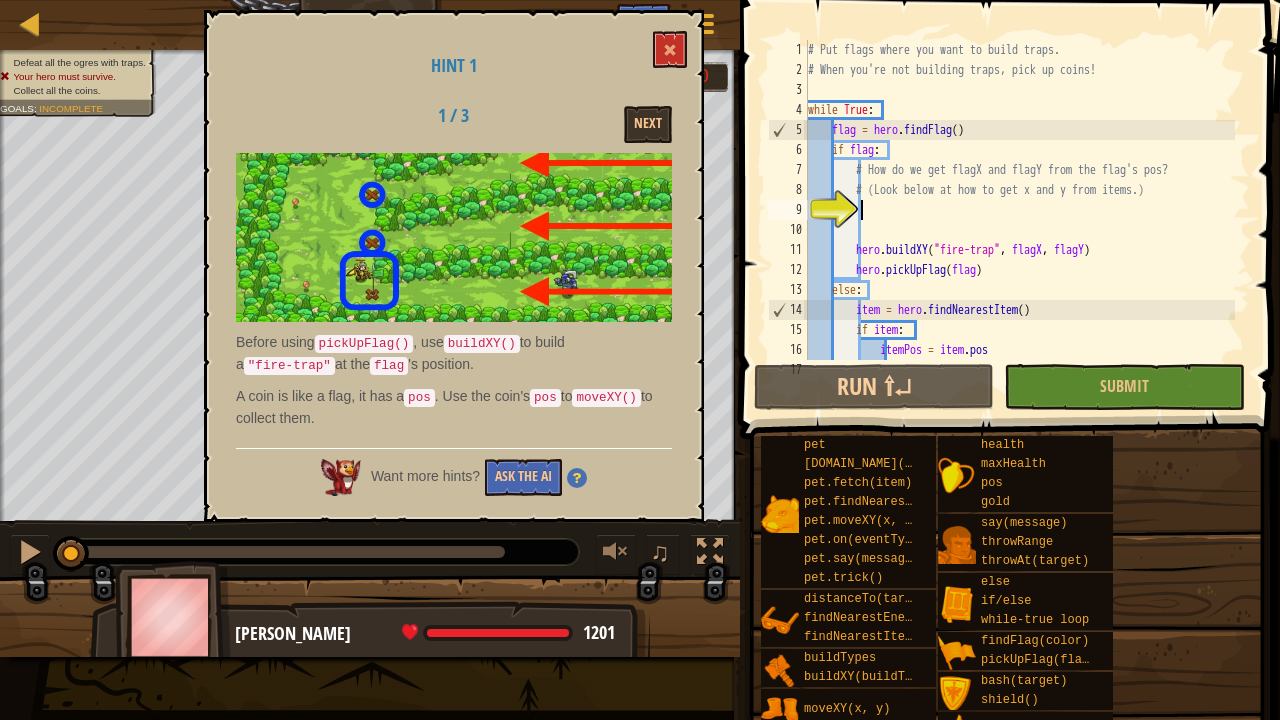 type on "h" 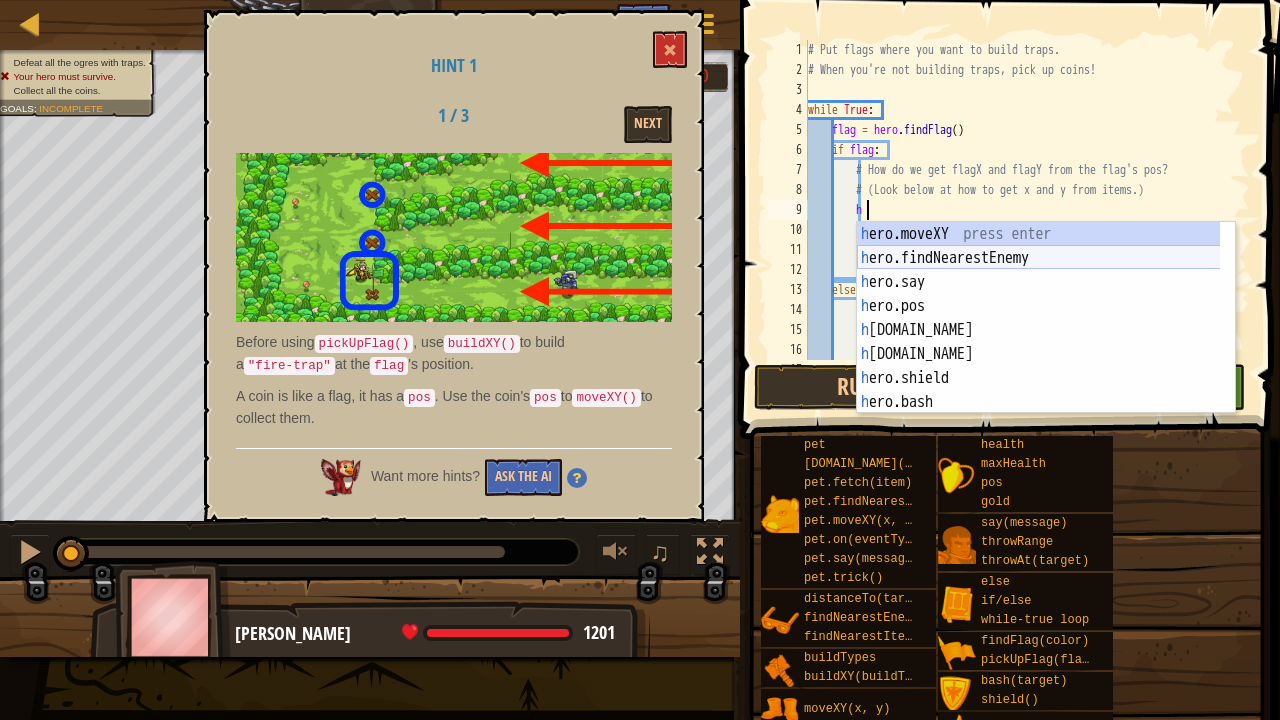 click on "h ero.moveXY press enter h ero.findNearestEnemy press enter h ero.say press enter h ero.pos press enter h [DOMAIN_NAME] press enter h [DOMAIN_NAME] press enter h ero.shield press enter h ero.bash press enter h ero.maxHealth press enter" at bounding box center (1039, 342) 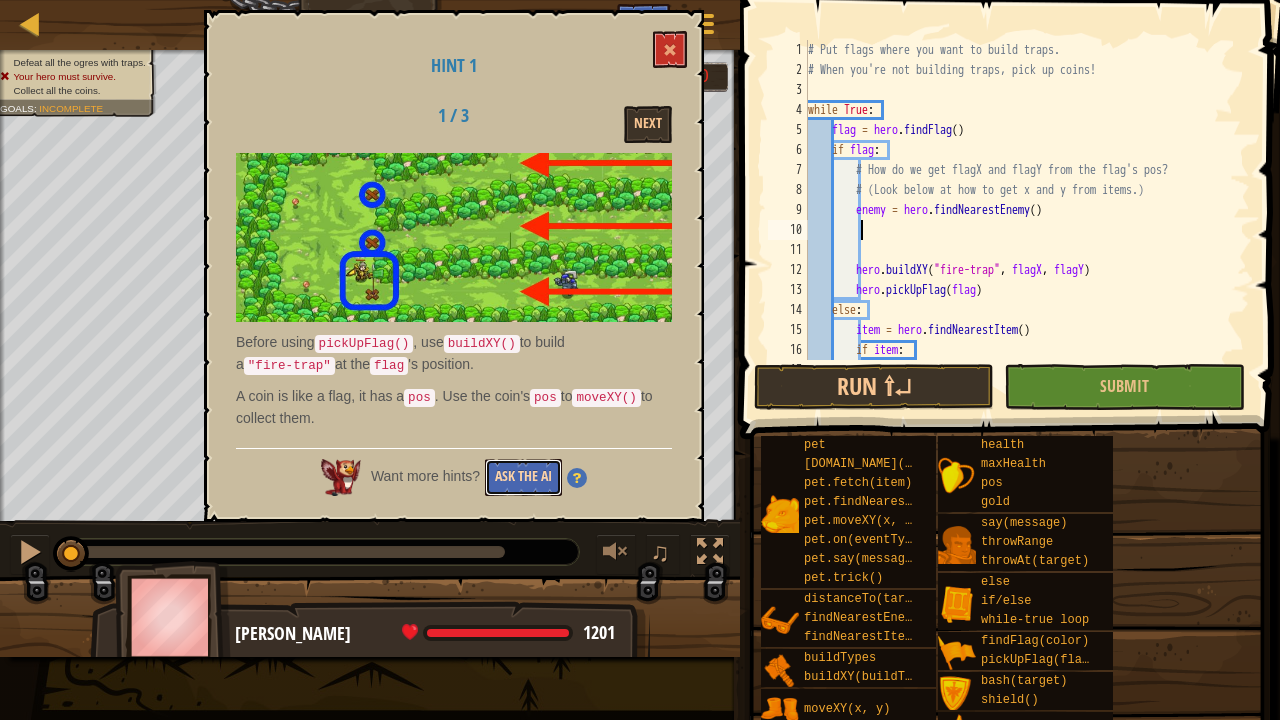 click on "Ask the AI" at bounding box center [523, 477] 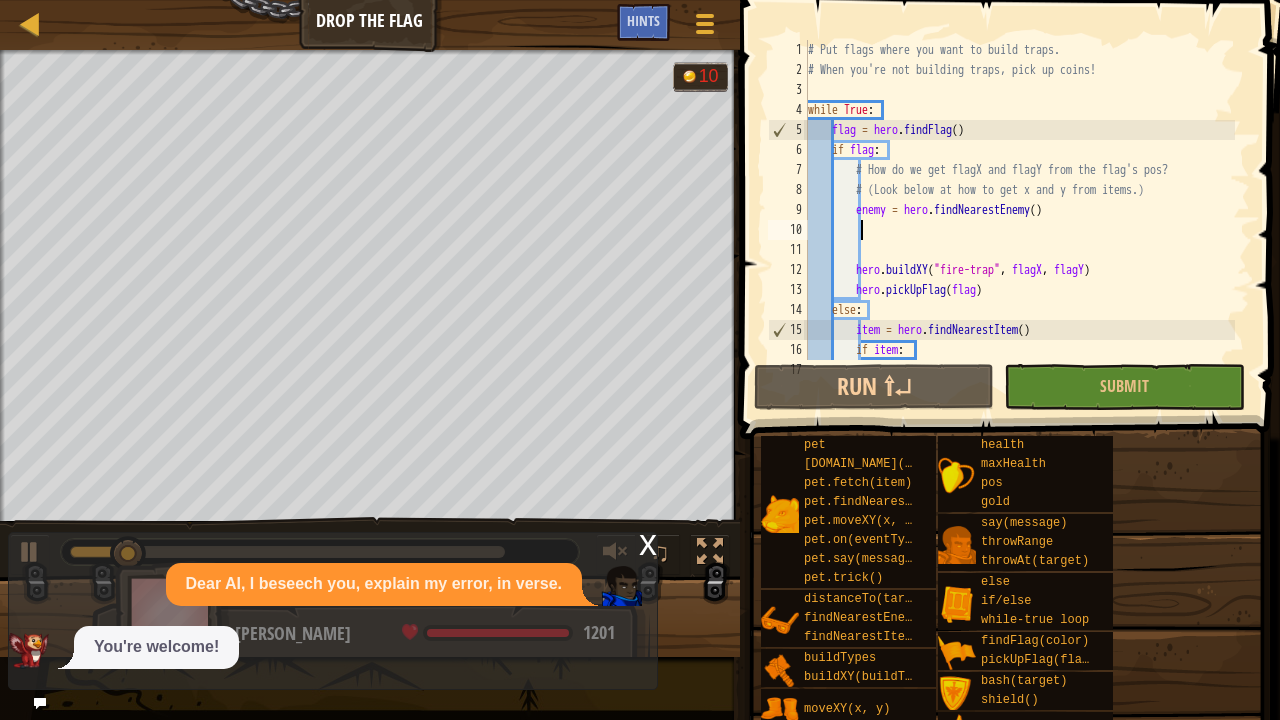 click on "x" at bounding box center [648, 543] 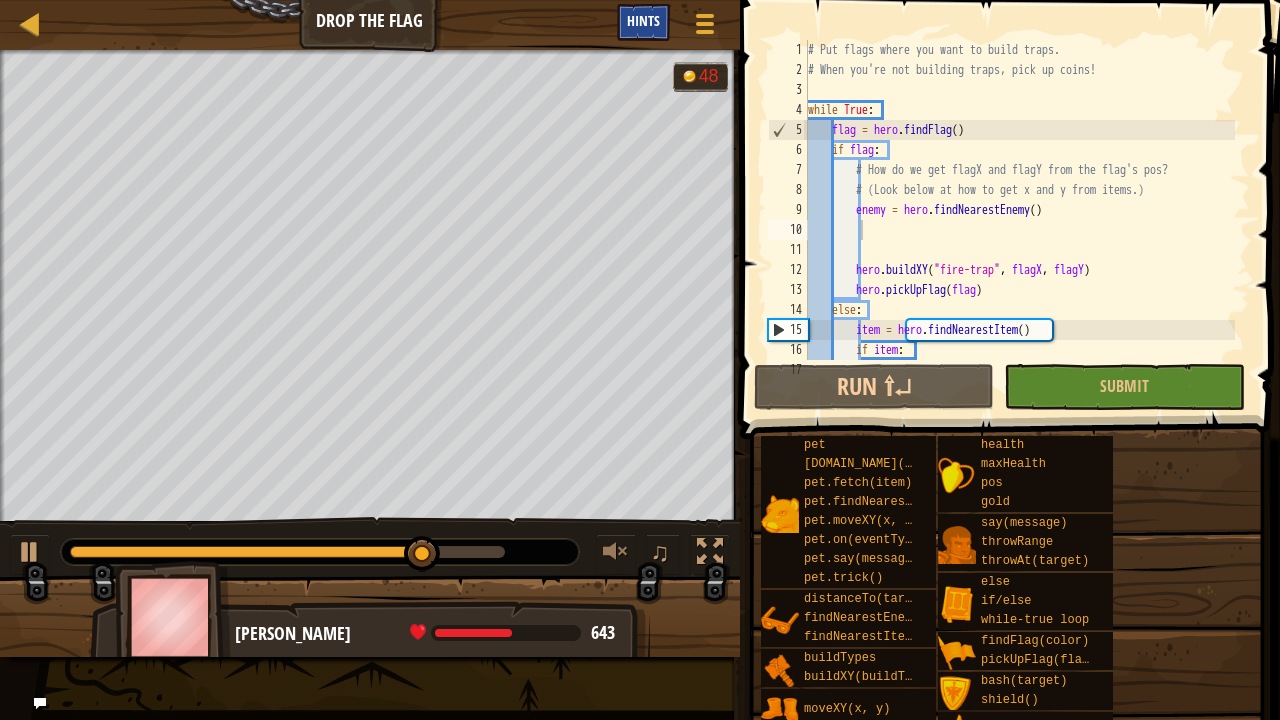 click on "Hints" at bounding box center (643, 20) 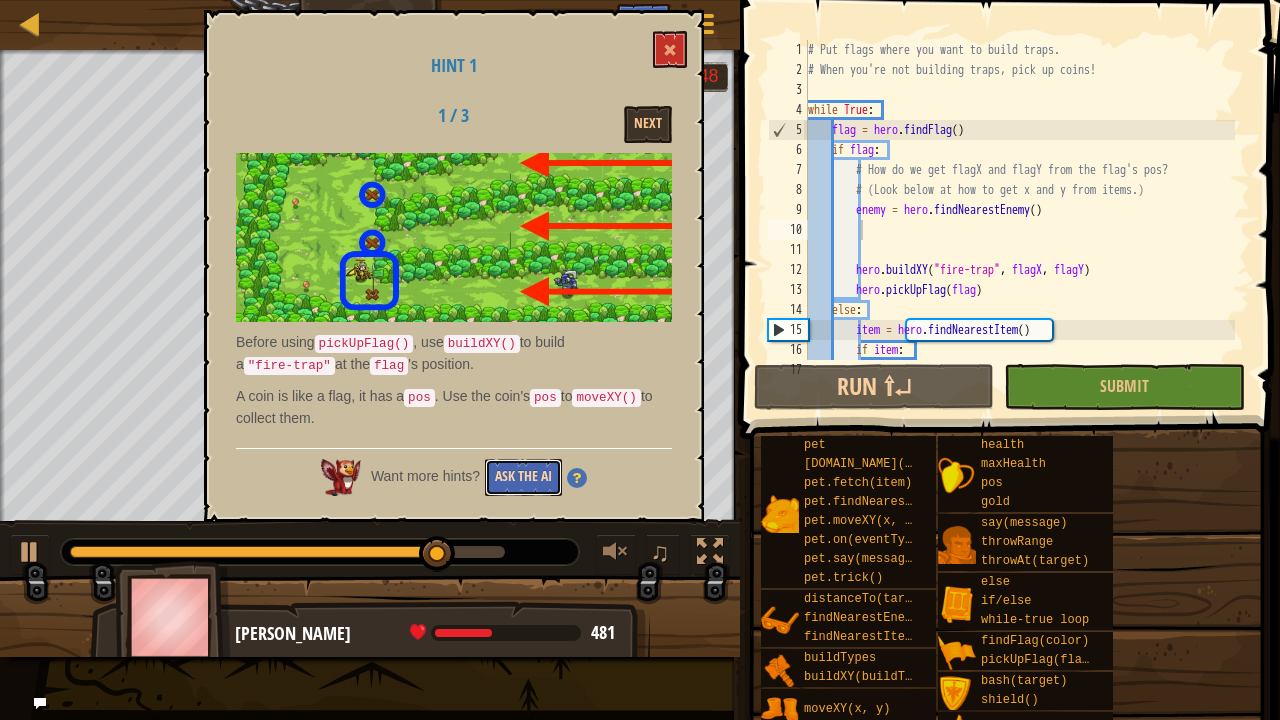 click on "Ask the AI" at bounding box center (523, 477) 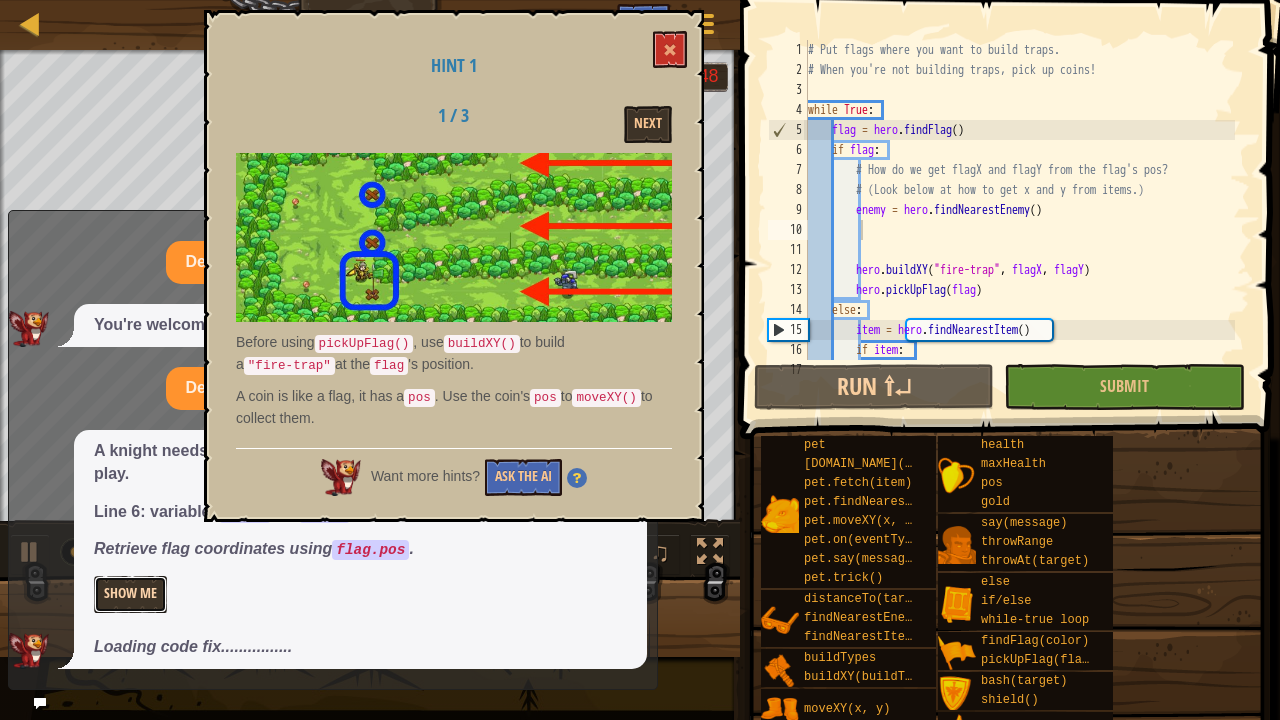 click on "Show Me" at bounding box center [130, 594] 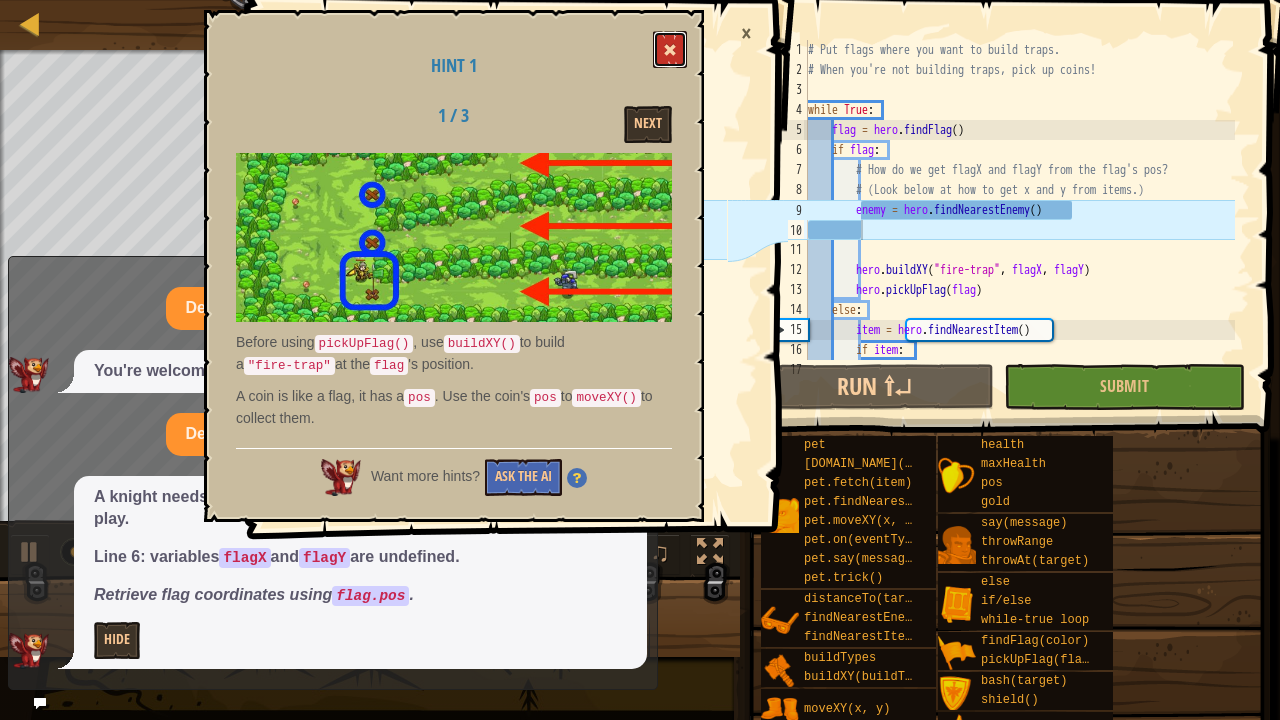 click at bounding box center [670, 50] 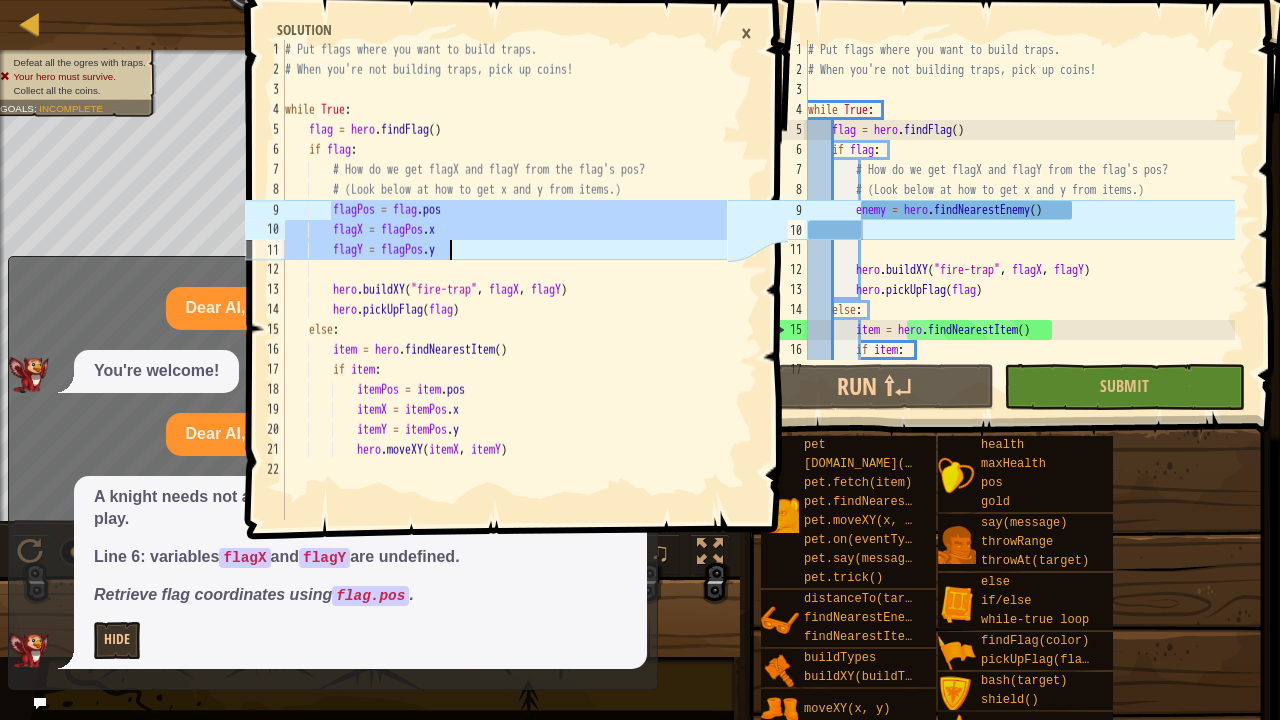 drag, startPoint x: 331, startPoint y: 209, endPoint x: 496, endPoint y: 249, distance: 169.77927 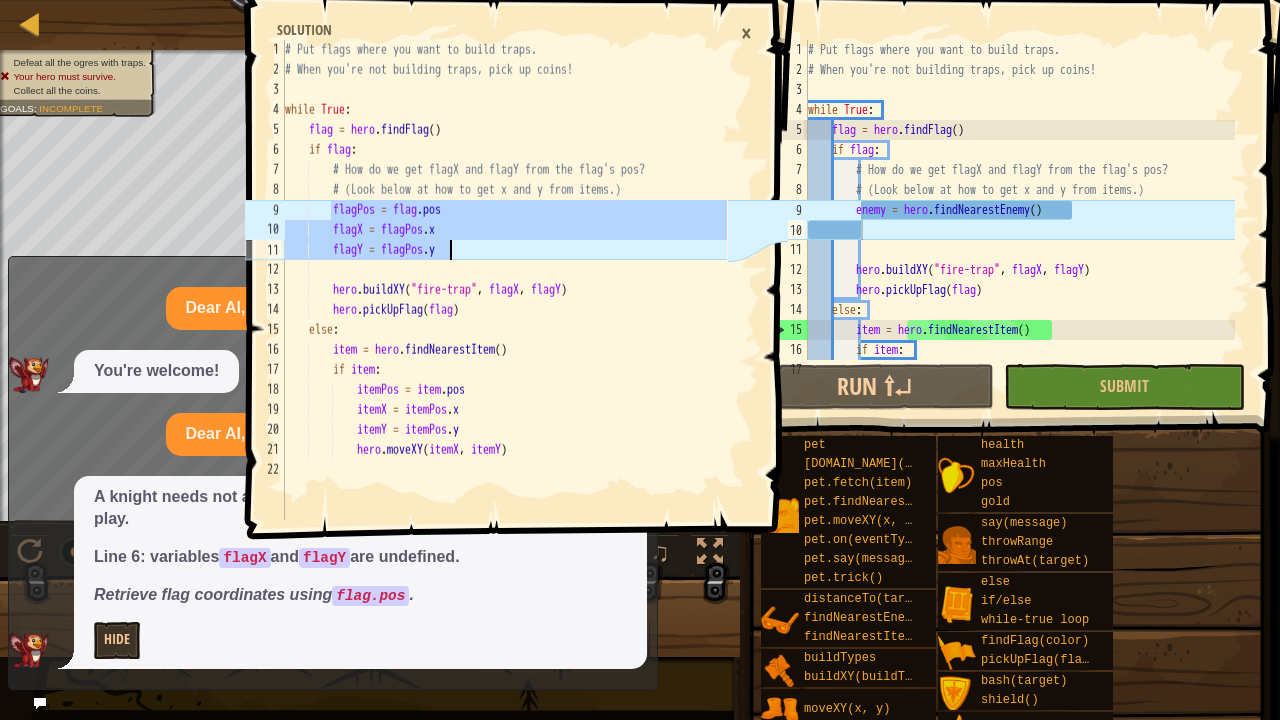 click on "# Put flags where you want to build traps. # When you're not building traps, pick up coins! while   True :      flag   =   hero . findFlag ( )      if   flag :           # How do we get flagX and flagY from the flag's pos?           # (Look below at how to get x and y from items.)           flagPos   =   flag . pos           flagX   =   flagPos . x           flagY   =   flagPos . y                     hero . buildXY ( "fire-trap" ,   flagX ,   flagY )           hero . pickUpFlag ( flag )      else :           item   =   hero . findNearestItem ( )           if   item :                itemPos   =   item . pos                itemX   =   itemPos . x                itemY   =   itemPos . y                hero . moveXY ( itemX ,   itemY )" at bounding box center (504, 300) 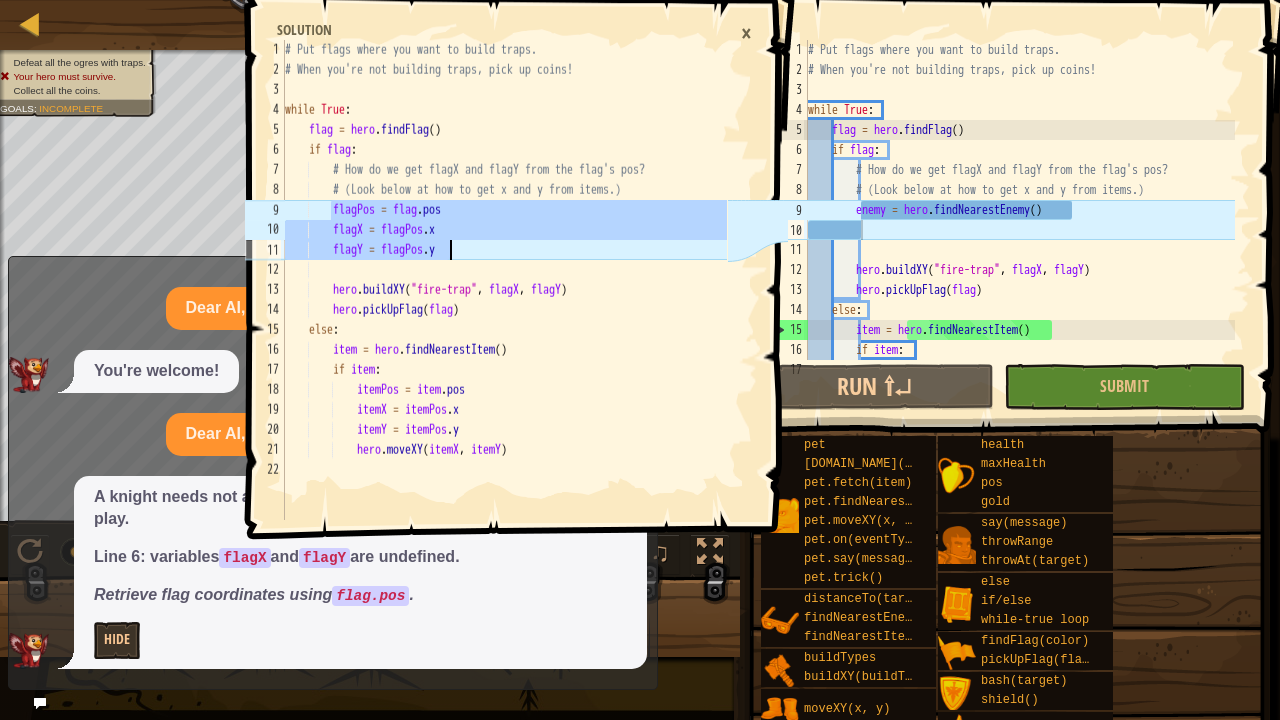 click on "# Put flags where you want to build traps. # When you're not building traps, pick up coins! while   True :      flag   =   hero . findFlag ( )      if   flag :          # How do we get flagX and flagY from the flag's pos?          # (Look below at how to get x and y from items.)          enemy   =   hero . findNearestEnemy ( )                            hero . buildXY ( "fire-trap" ,   flagX ,   flagY )          hero . pickUpFlag ( flag )      else :          item   =   hero . findNearestItem ( )          if   item :              itemPos   =   item . pos" at bounding box center (1019, 220) 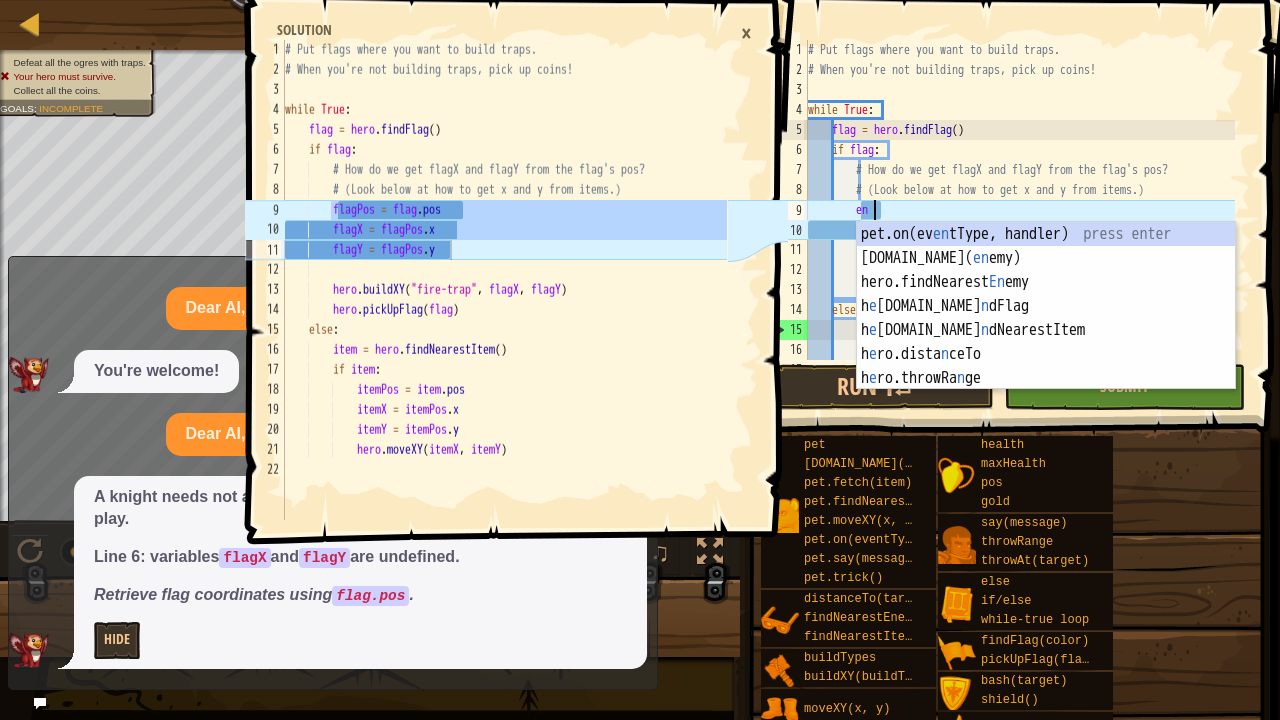 type on "e" 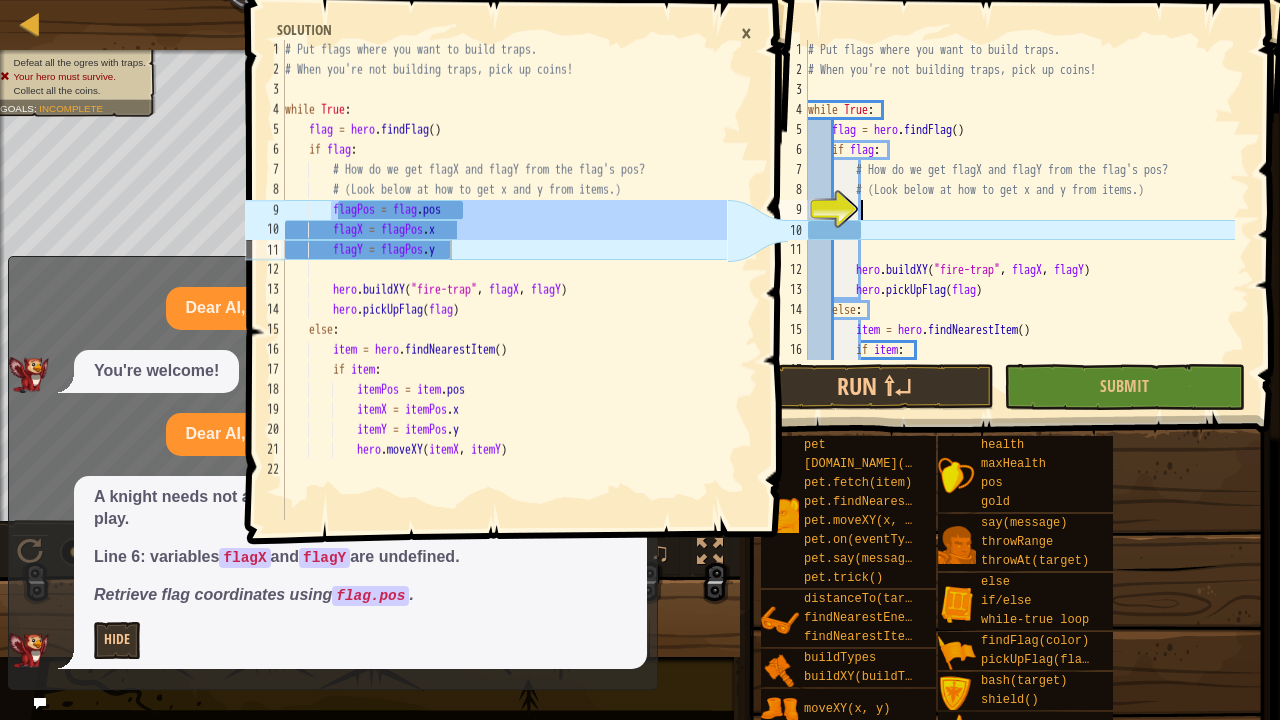 paste on "flagY = flagPos.y" 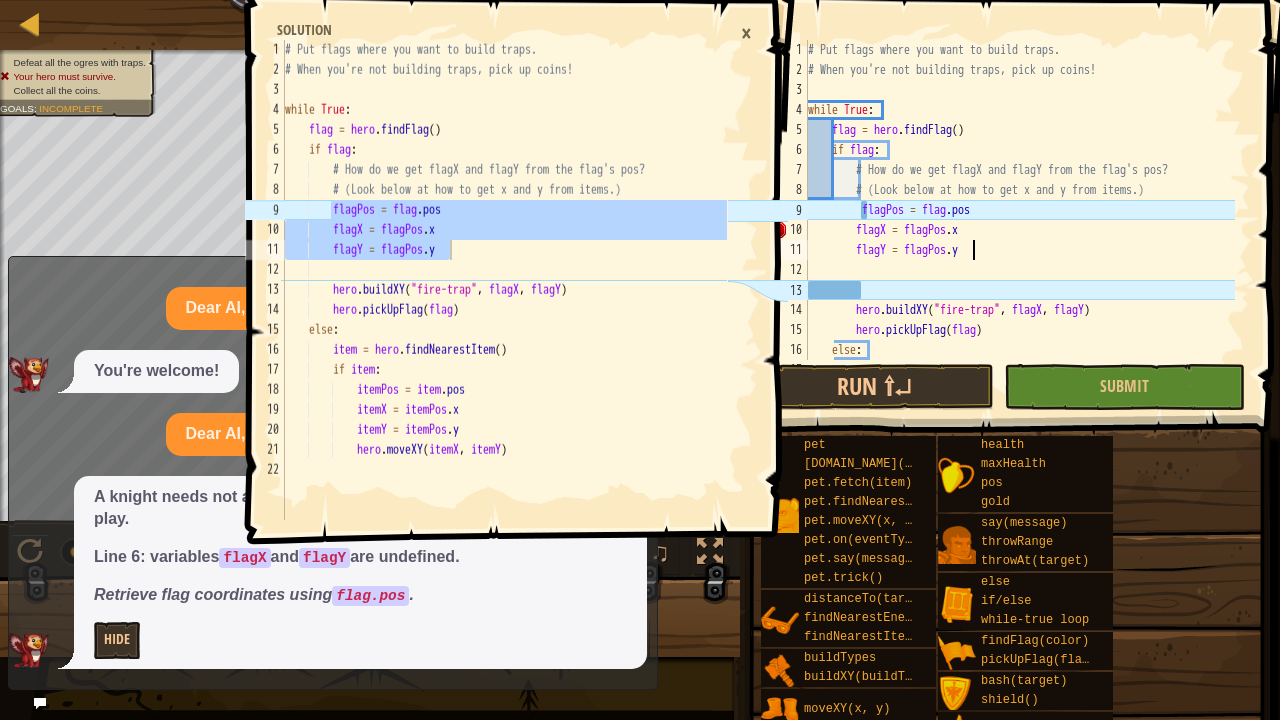 click on "×" at bounding box center (746, 33) 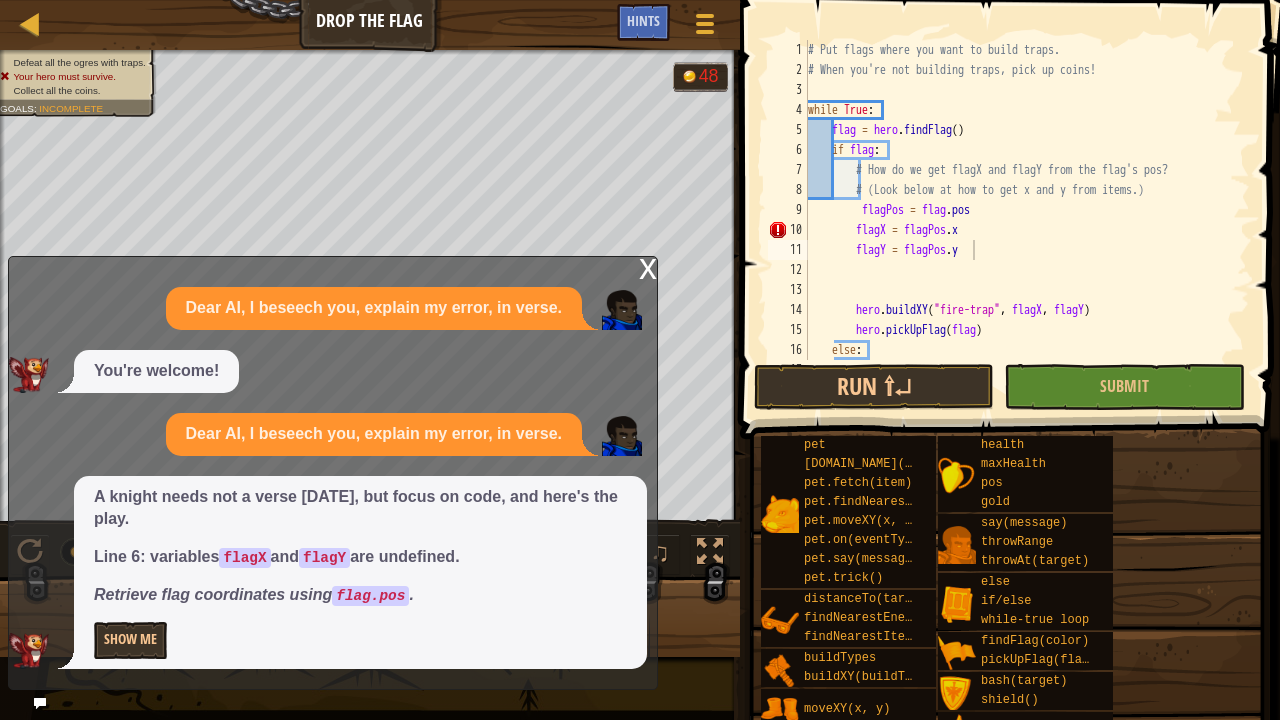 click on "x" at bounding box center (648, 267) 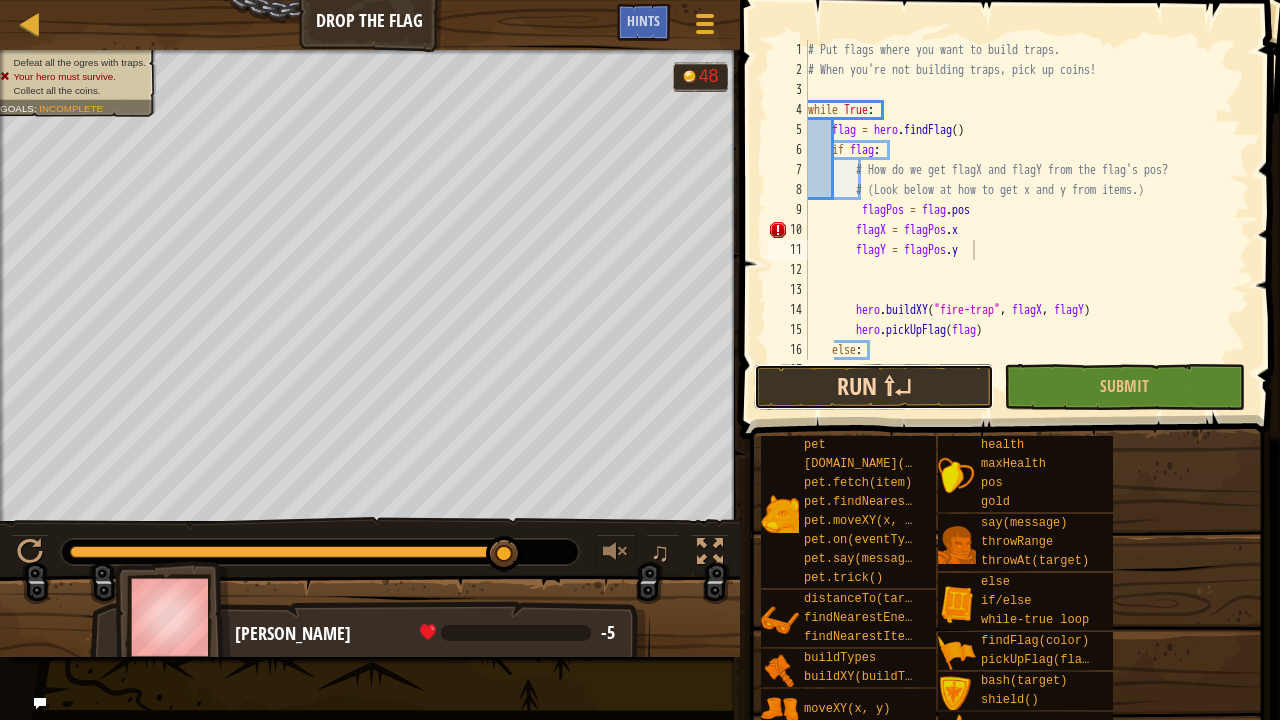 click on "Run ⇧↵" at bounding box center (874, 387) 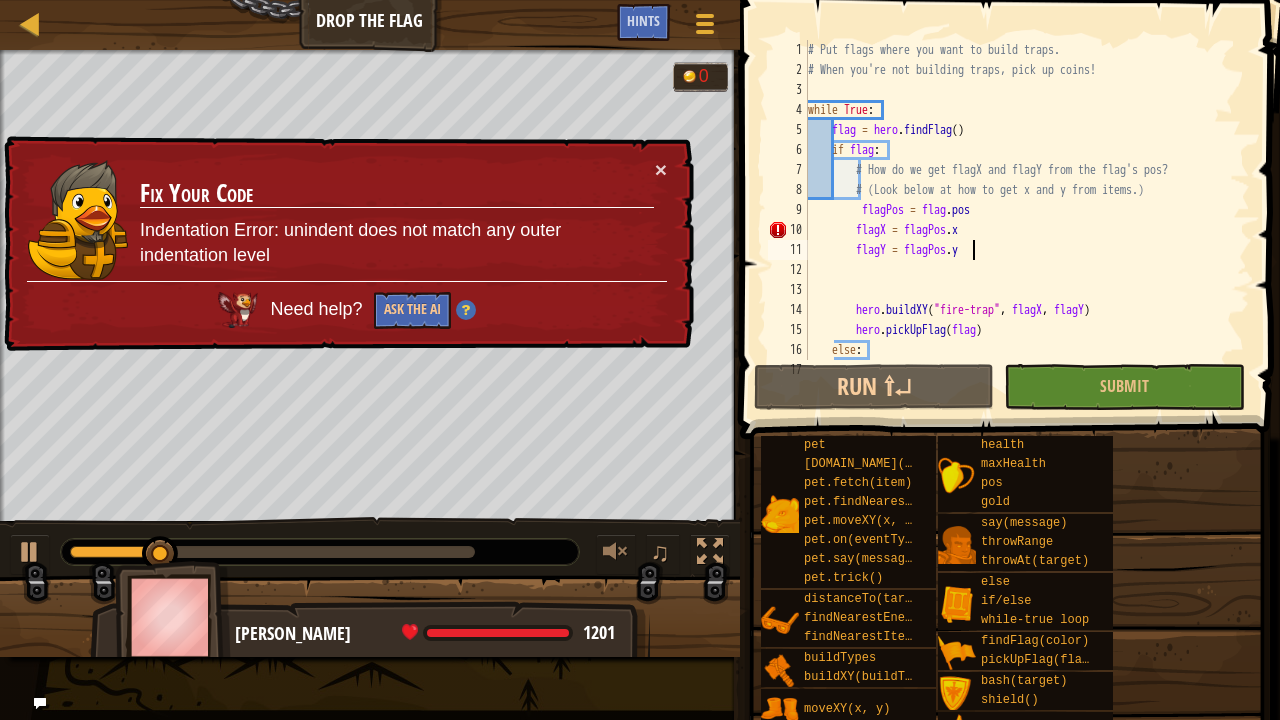 click on "# Put flags where you want to build traps. # When you're not building traps, pick up coins! while   True :      flag   =   hero . findFlag ( )      if   flag :          # How do we get flagX and flagY from the flag's pos?          # (Look below at how to get x and y from items.)           flagPos   =   flag . pos          flagX   =   flagPos . x          flagY   =   flagPos . y                            hero . buildXY ( "fire-trap" ,   flagX ,   flagY )          hero . pickUpFlag ( flag )      else :          item   =   hero . findNearestItem ( )" at bounding box center [1019, 220] 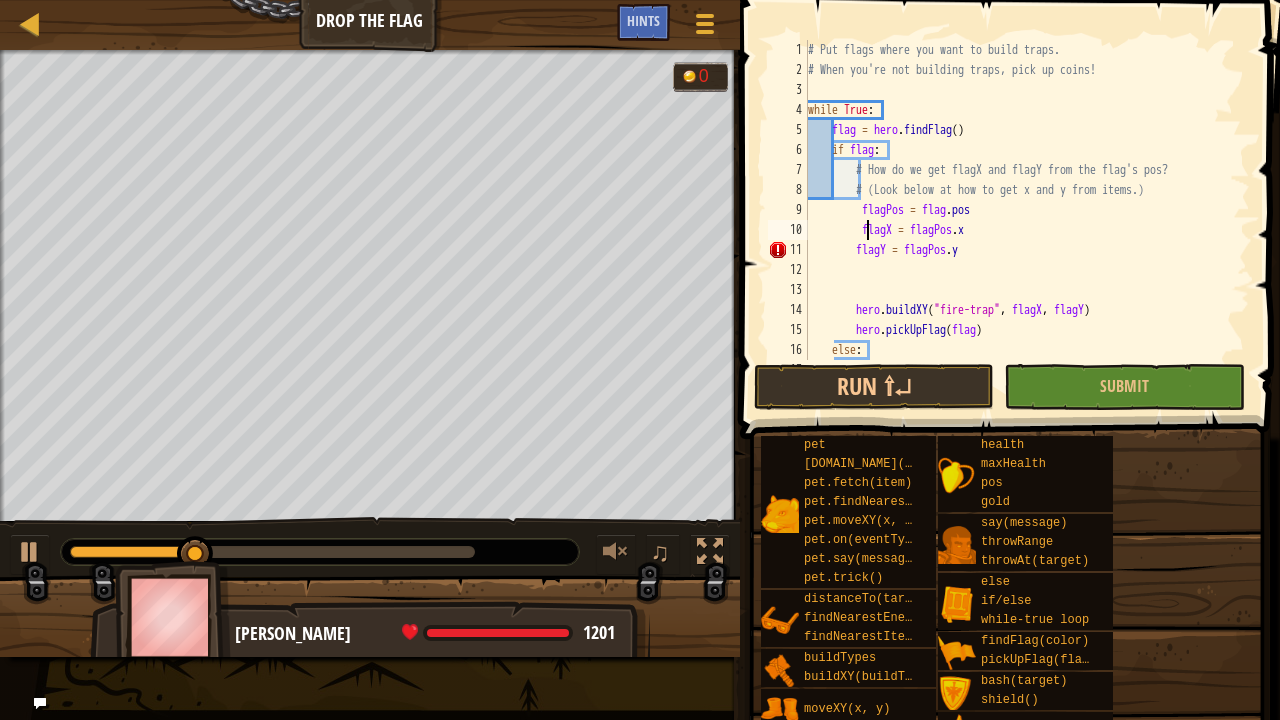 click on "# Put flags where you want to build traps. # When you're not building traps, pick up coins! while   True :      flag   =   hero . findFlag ( )      if   flag :          # How do we get flagX and flagY from the flag's pos?          # (Look below at how to get x and y from items.)           flagPos   =   flag . pos           flagX   =   flagPos . x          flagY   =   flagPos . y                            hero . buildXY ( "fire-trap" ,   flagX ,   flagY )          hero . pickUpFlag ( flag )      else :          item   =   hero . findNearestItem ( )" at bounding box center (1019, 220) 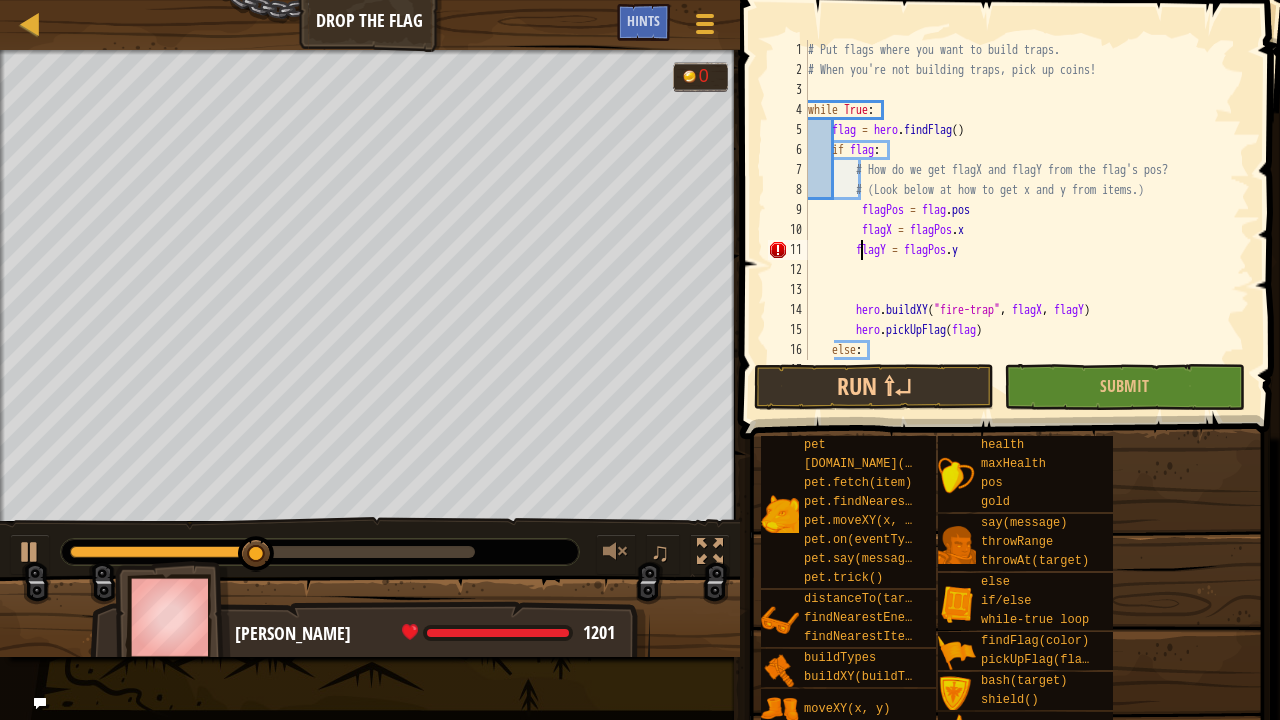 click on "# Put flags where you want to build traps. # When you're not building traps, pick up coins! while   True :      flag   =   hero . findFlag ( )      if   flag :          # How do we get flagX and flagY from the flag's pos?          # (Look below at how to get x and y from items.)           flagPos   =   flag . pos           flagX   =   flagPos . x          flagY   =   flagPos . y                            hero . buildXY ( "fire-trap" ,   flagX ,   flagY )          hero . pickUpFlag ( flag )      else :          item   =   hero . findNearestItem ( )" at bounding box center [1019, 220] 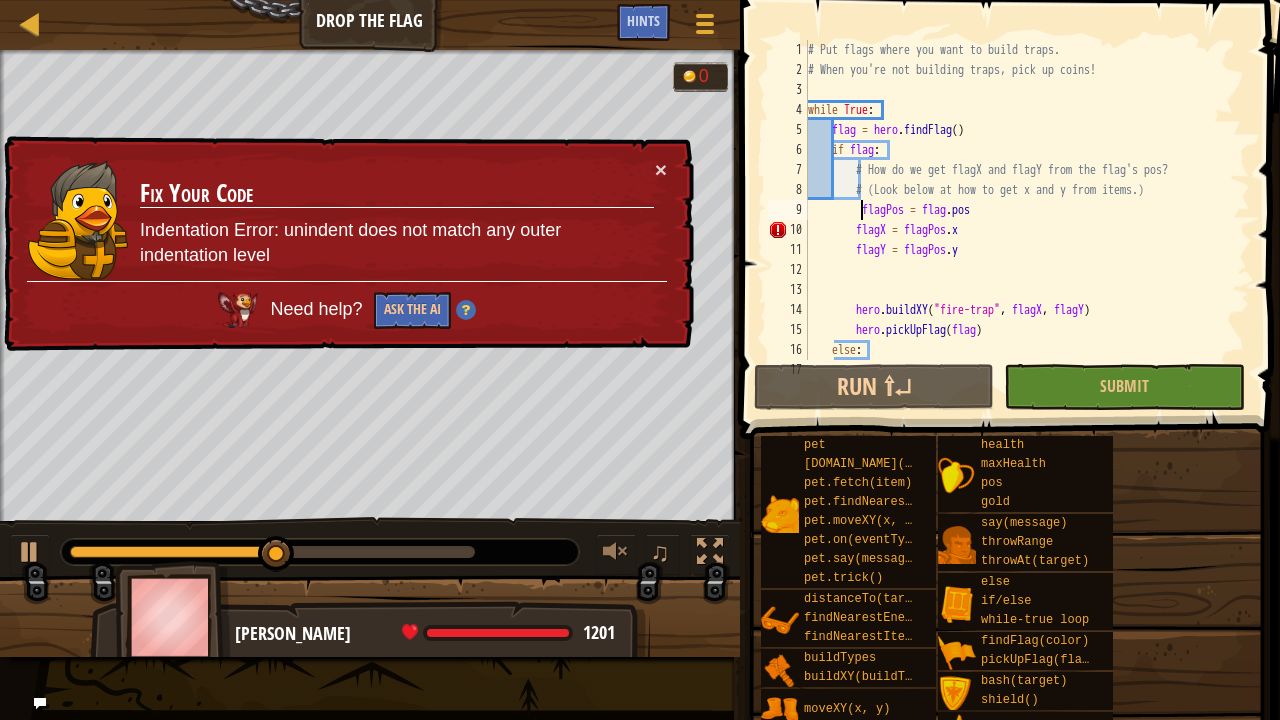 click on "# Put flags where you want to build traps. # When you're not building traps, pick up coins! while   True :      flag   =   hero . findFlag ( )      if   flag :          # How do we get flagX and flagY from the flag's pos?          # (Look below at how to get x and y from items.)           flagPos   =   flag . pos          flagX   =   flagPos . x          flagY   =   flagPos . y                            hero . buildXY ( "fire-trap" ,   flagX ,   flagY )          hero . pickUpFlag ( flag )      else :          item   =   hero . findNearestItem ( )" at bounding box center (1019, 220) 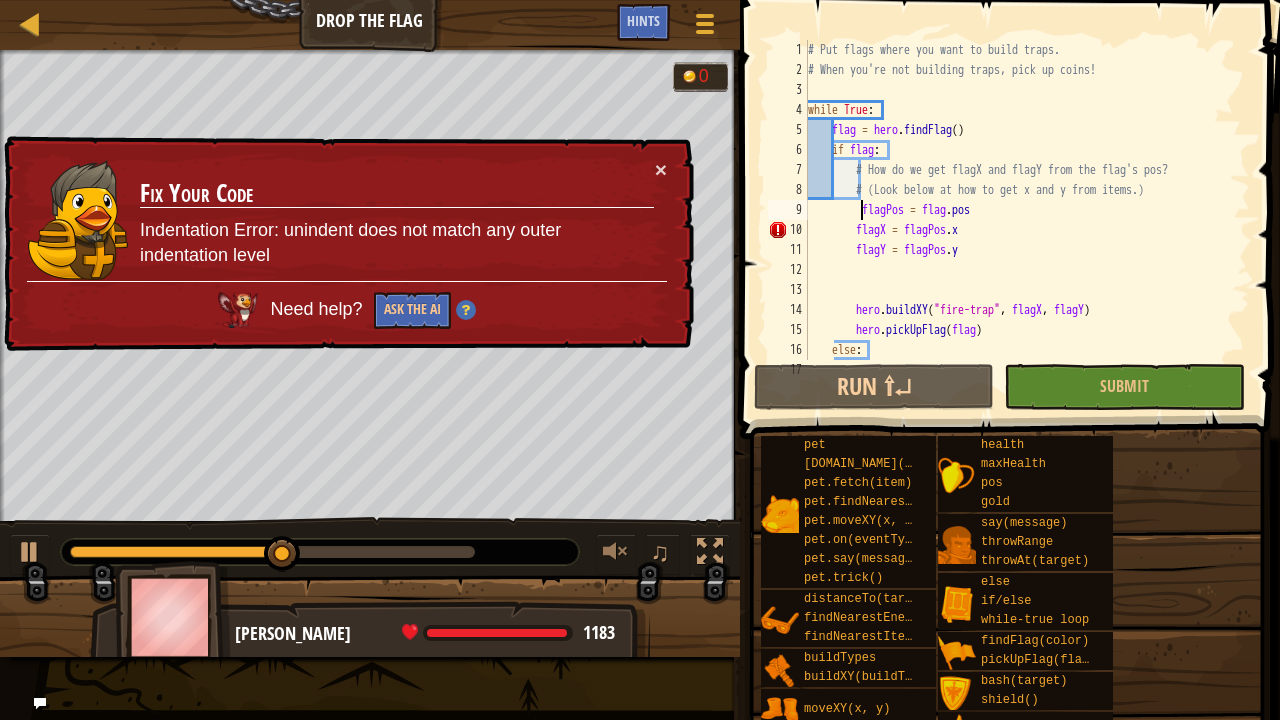 click on "# Put flags where you want to build traps. # When you're not building traps, pick up coins! while   True :      flag   =   hero . findFlag ( )      if   flag :          # How do we get flagX and flagY from the flag's pos?          # (Look below at how to get x and y from items.)           flagPos   =   flag . pos          flagX   =   flagPos . x          flagY   =   flagPos . y                            hero . buildXY ( "fire-trap" ,   flagX ,   flagY )          hero . pickUpFlag ( flag )      else :          item   =   hero . findNearestItem ( )" at bounding box center [1019, 220] 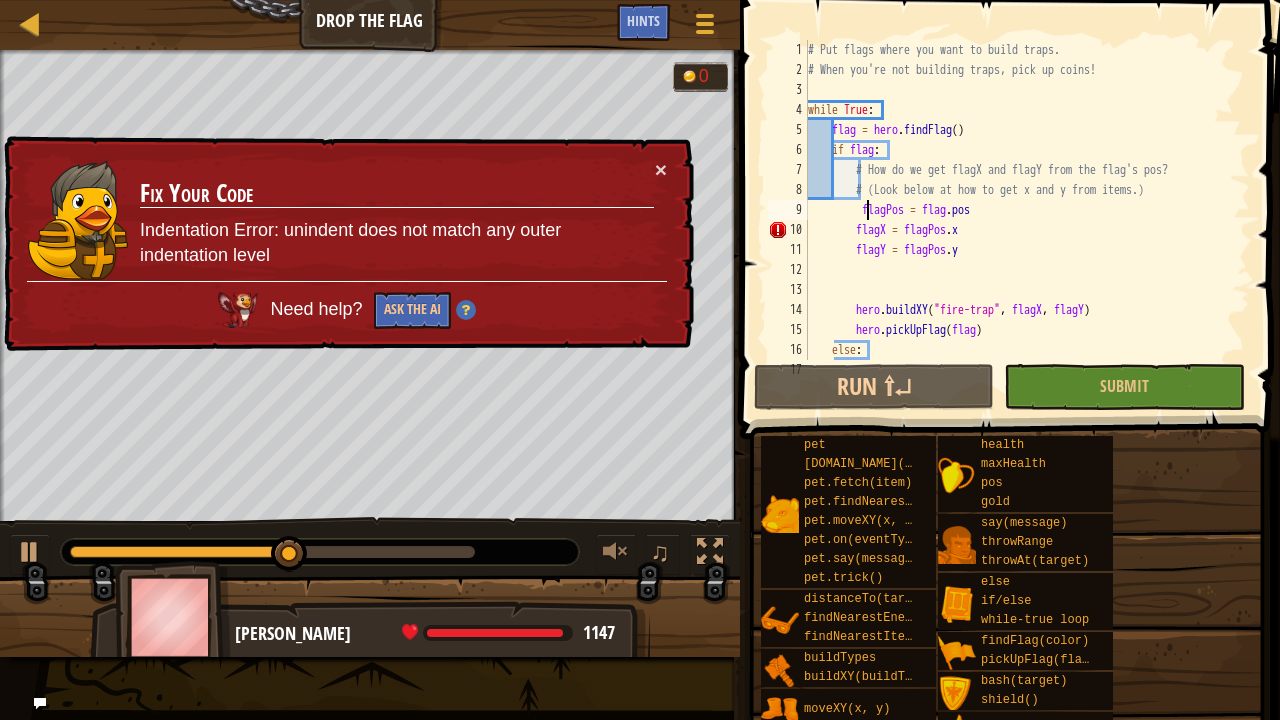type on "flagPos = flag.pos" 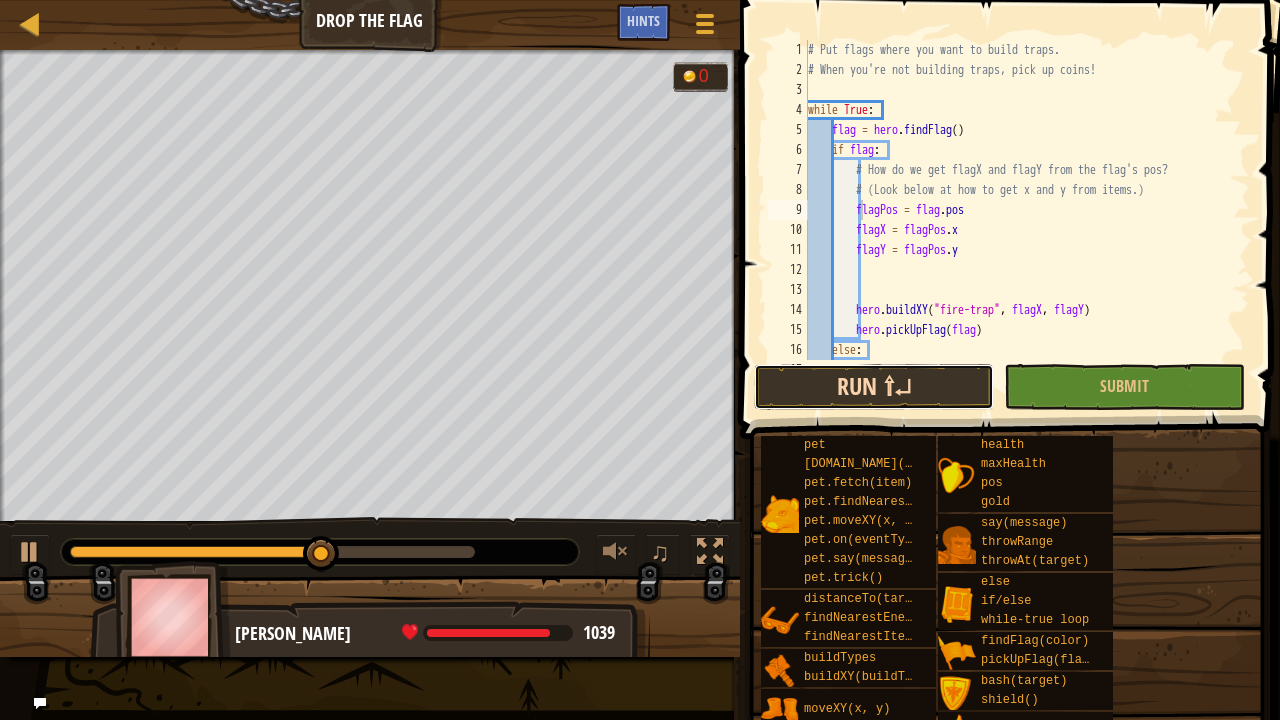 click on "Run ⇧↵" at bounding box center [874, 387] 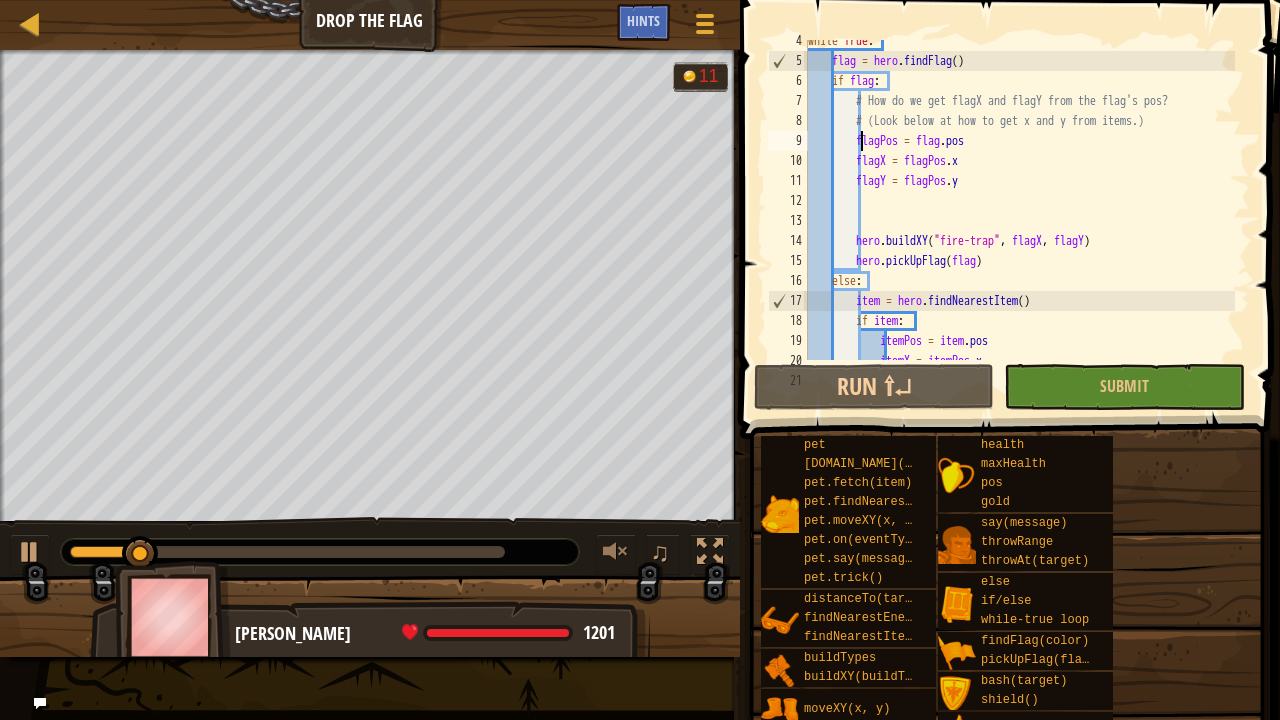 scroll, scrollTop: 68, scrollLeft: 0, axis: vertical 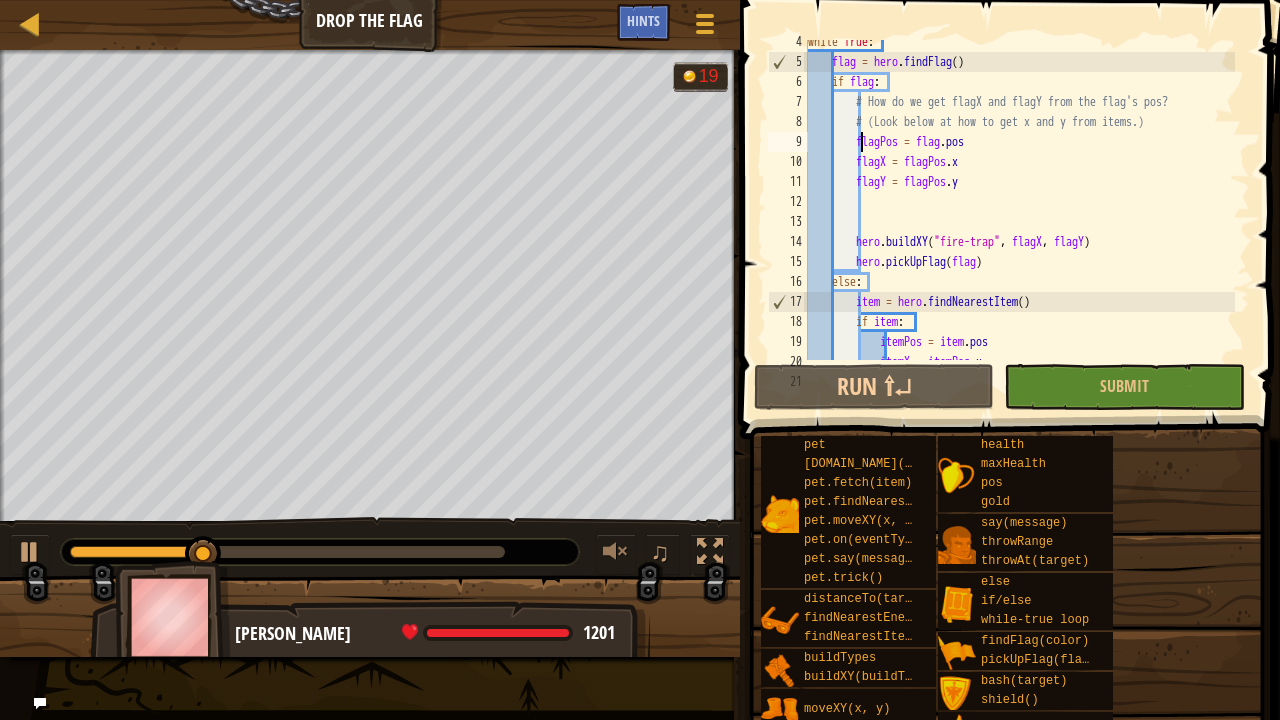 click on "while   True :      flag   =   hero . findFlag ( )      if   flag :          # How do we get flagX and flagY from the flag's pos?          # (Look below at how to get x and y from items.)          flagPos   =   flag . pos          flagX   =   flagPos . x          flagY   =   flagPos . y                            hero . buildXY ( "fire-trap" ,   flagX ,   flagY )          hero . pickUpFlag ( flag )      else :          item   =   hero . findNearestItem ( )          if   item :              itemPos   =   item . pos              itemX   =   itemPos . x" at bounding box center (1019, 212) 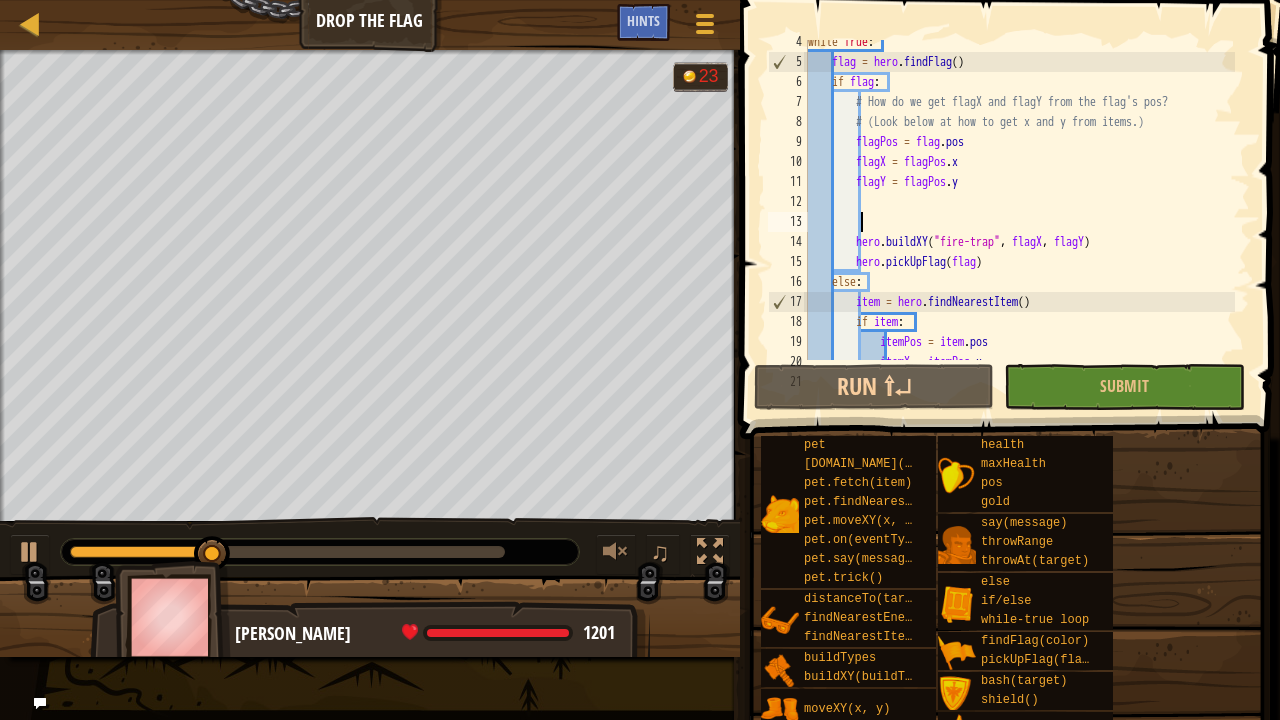 click on "while   True :      flag   =   hero . findFlag ( )      if   flag :          # How do we get flagX and flagY from the flag's pos?          # (Look below at how to get x and y from items.)          flagPos   =   flag . pos          flagX   =   flagPos . x          flagY   =   flagPos . y                            hero . buildXY ( "fire-trap" ,   flagX ,   flagY )          hero . pickUpFlag ( flag )      else :          item   =   hero . findNearestItem ( )          if   item :              itemPos   =   item . pos              itemX   =   itemPos . x" at bounding box center [1019, 212] 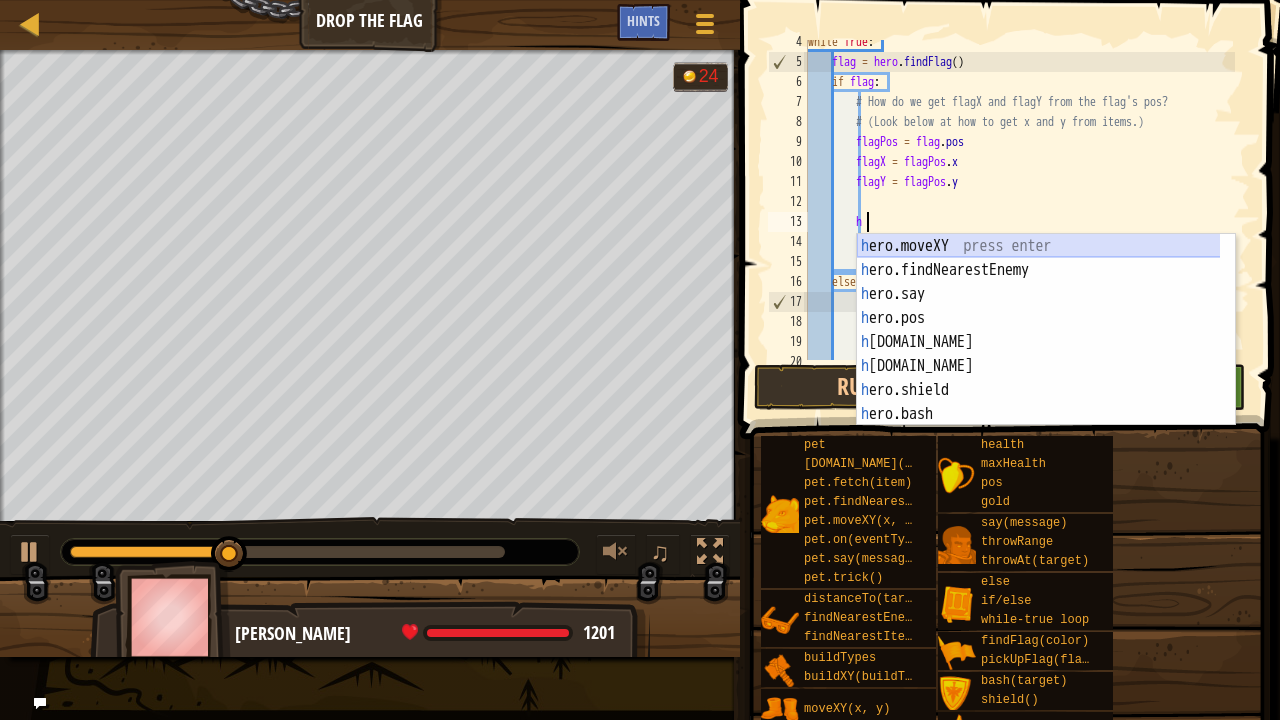 click on "h ero.moveXY press enter h ero.findNearestEnemy press enter h ero.say press enter h ero.pos press enter h [DOMAIN_NAME] press enter h [DOMAIN_NAME] press enter h ero.shield press enter h ero.bash press enter h ero.maxHealth press enter" at bounding box center [1039, 354] 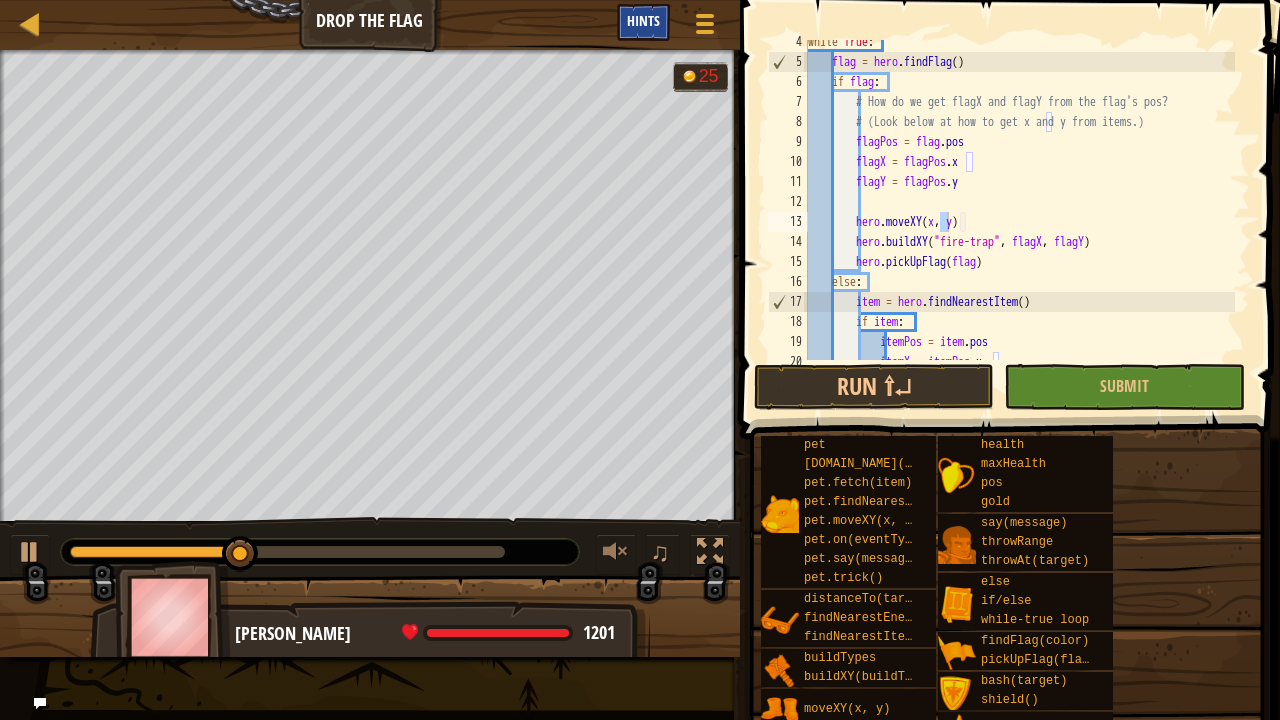 click on "Hints" at bounding box center [643, 20] 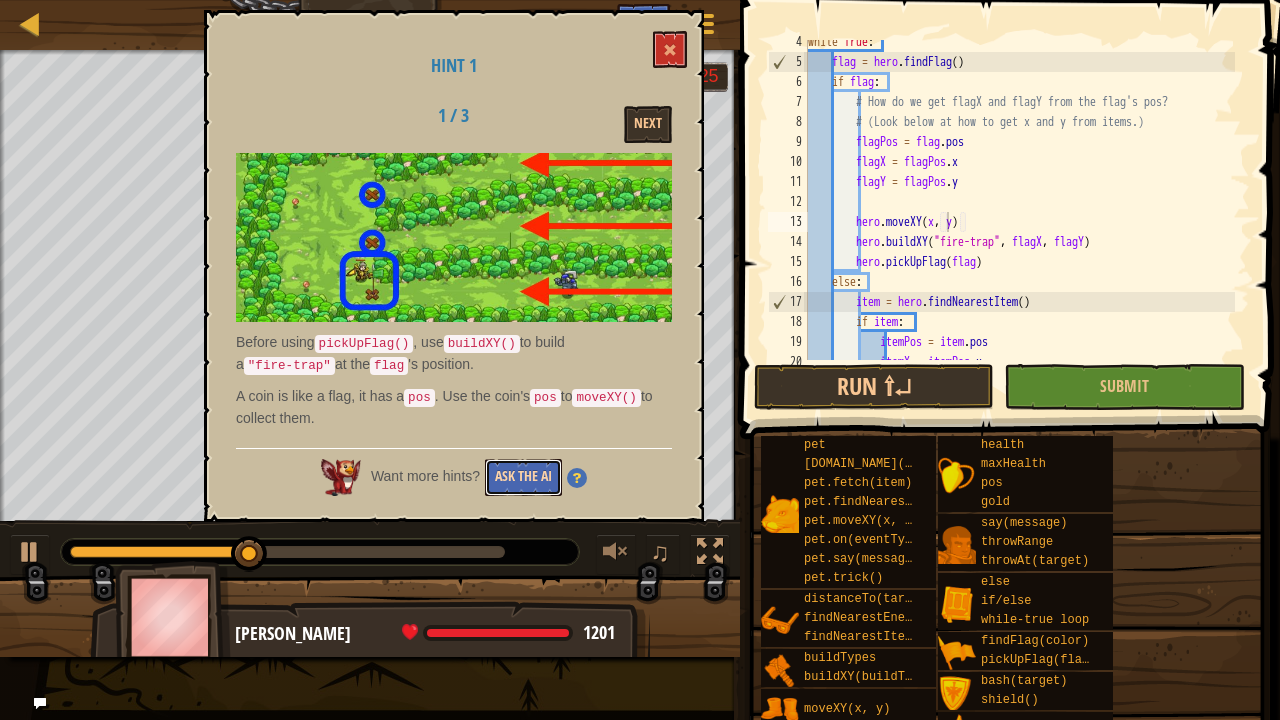 click on "Ask the AI" at bounding box center (523, 477) 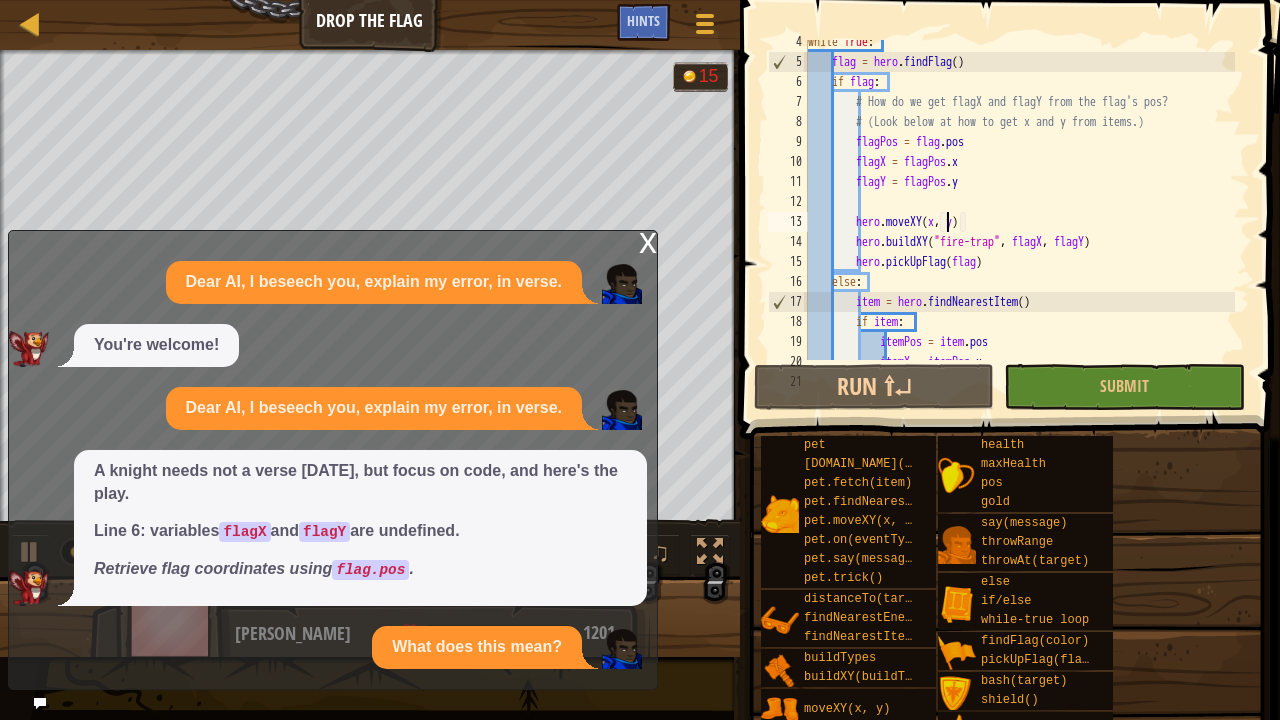 scroll, scrollTop: 34, scrollLeft: 0, axis: vertical 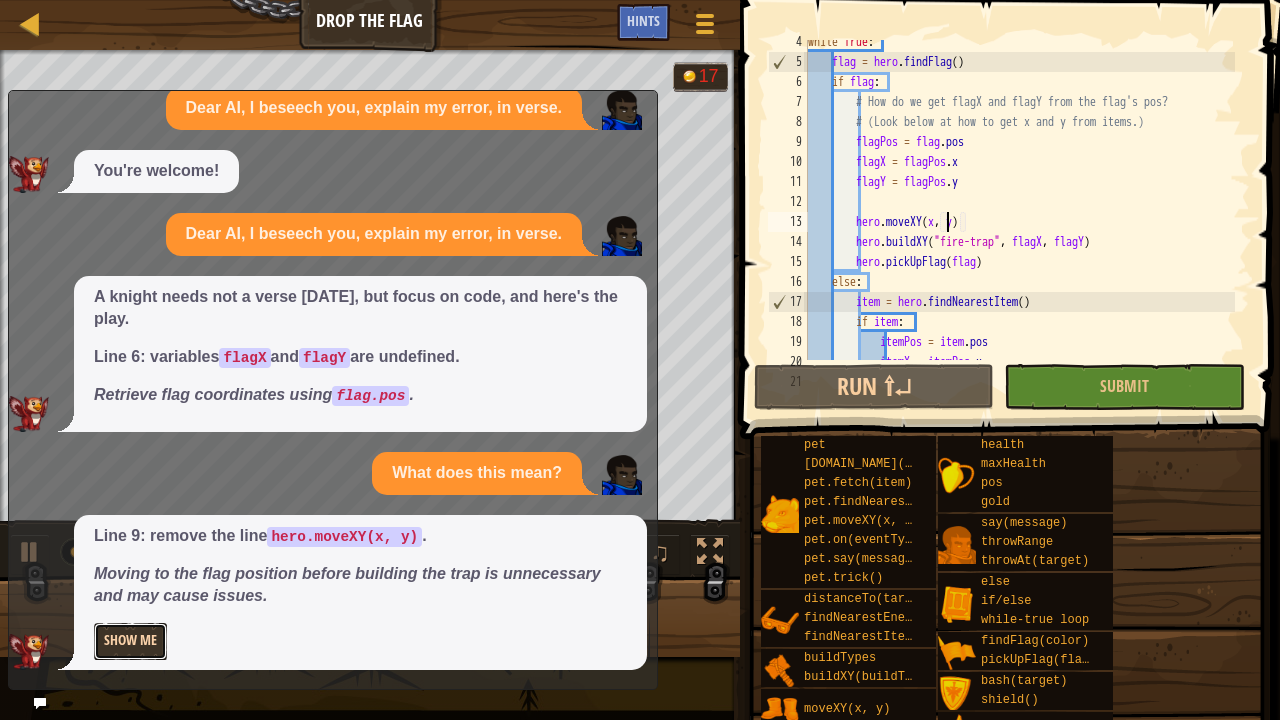 click on "Show Me" at bounding box center (130, 641) 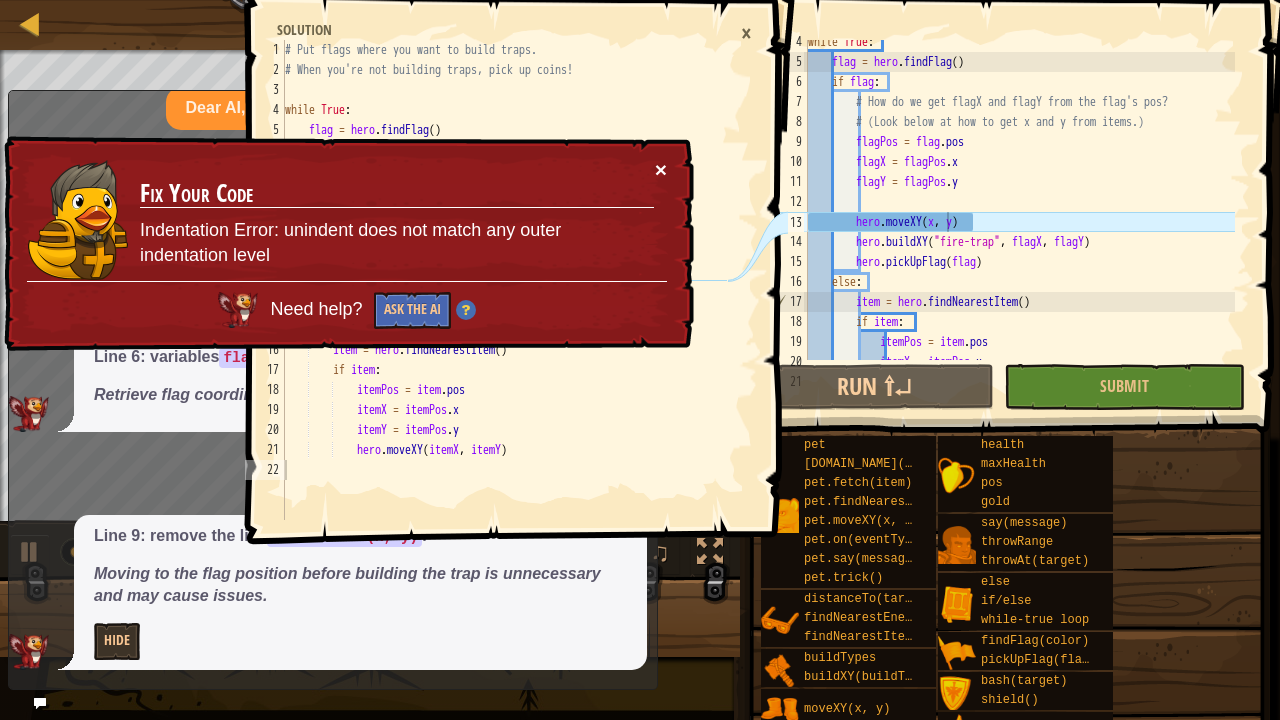 click on "×" at bounding box center [661, 170] 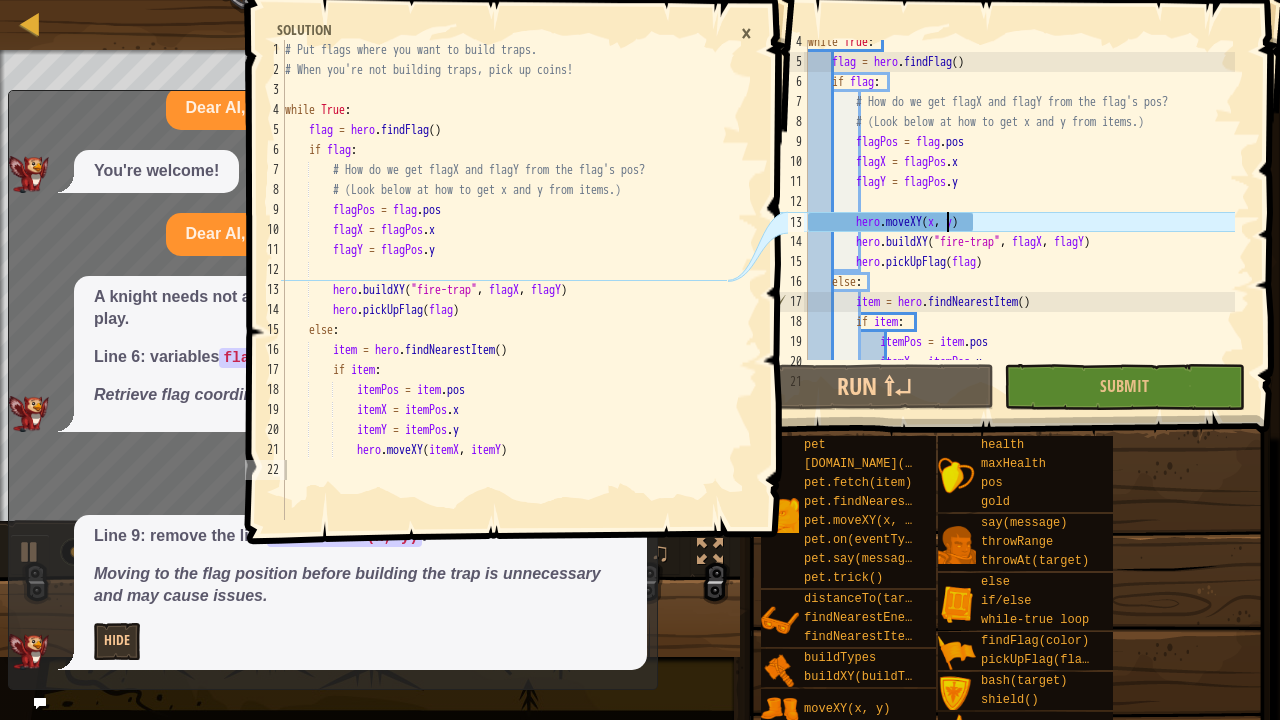 click on "×" at bounding box center (746, 33) 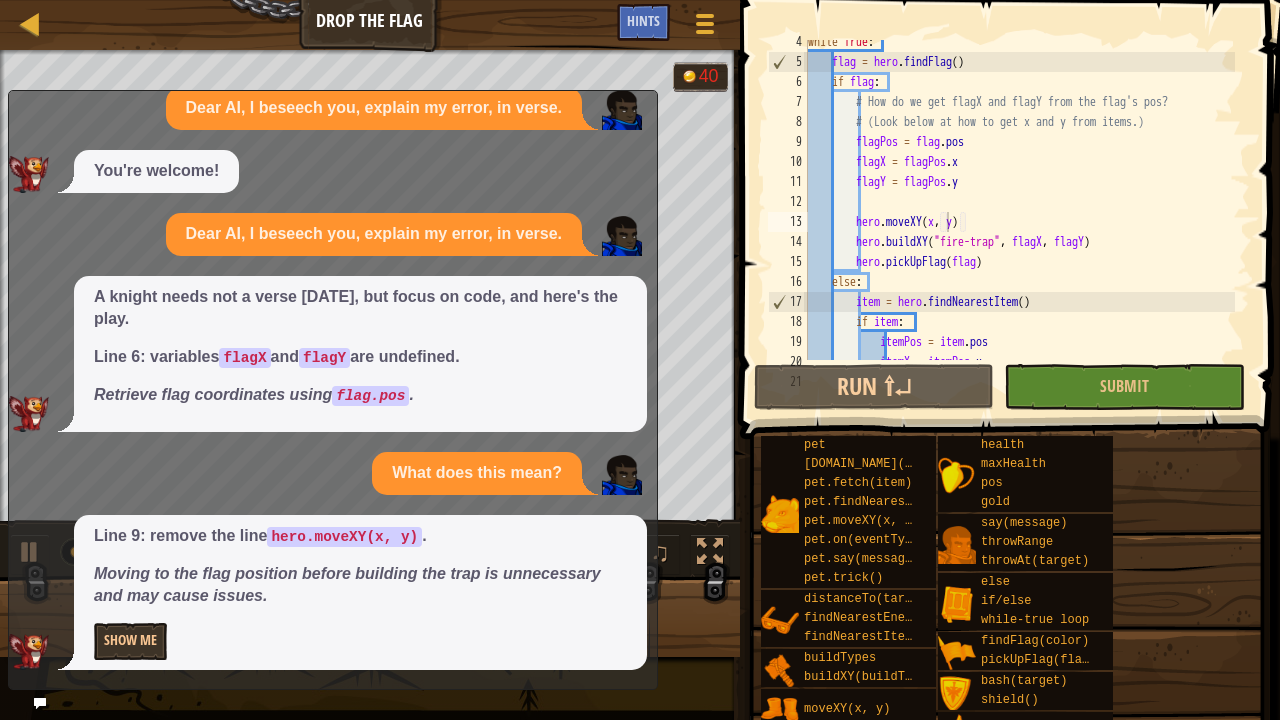 click on "while   True :      flag   =   hero . findFlag ( )      if   flag :          # How do we get flagX and flagY from the flag's pos?          # (Look below at how to get x and y from items.)          flagPos   =   flag . pos          flagX   =   flagPos . x          flagY   =   flagPos . y                   hero . moveXY ( x ,   y )          hero . buildXY ( "fire-trap" ,   flagX ,   flagY )          hero . pickUpFlag ( flag )      else :          item   =   hero . findNearestItem ( )          if   item :              itemPos   =   item . pos              itemX   =   itemPos . x" at bounding box center (1019, 212) 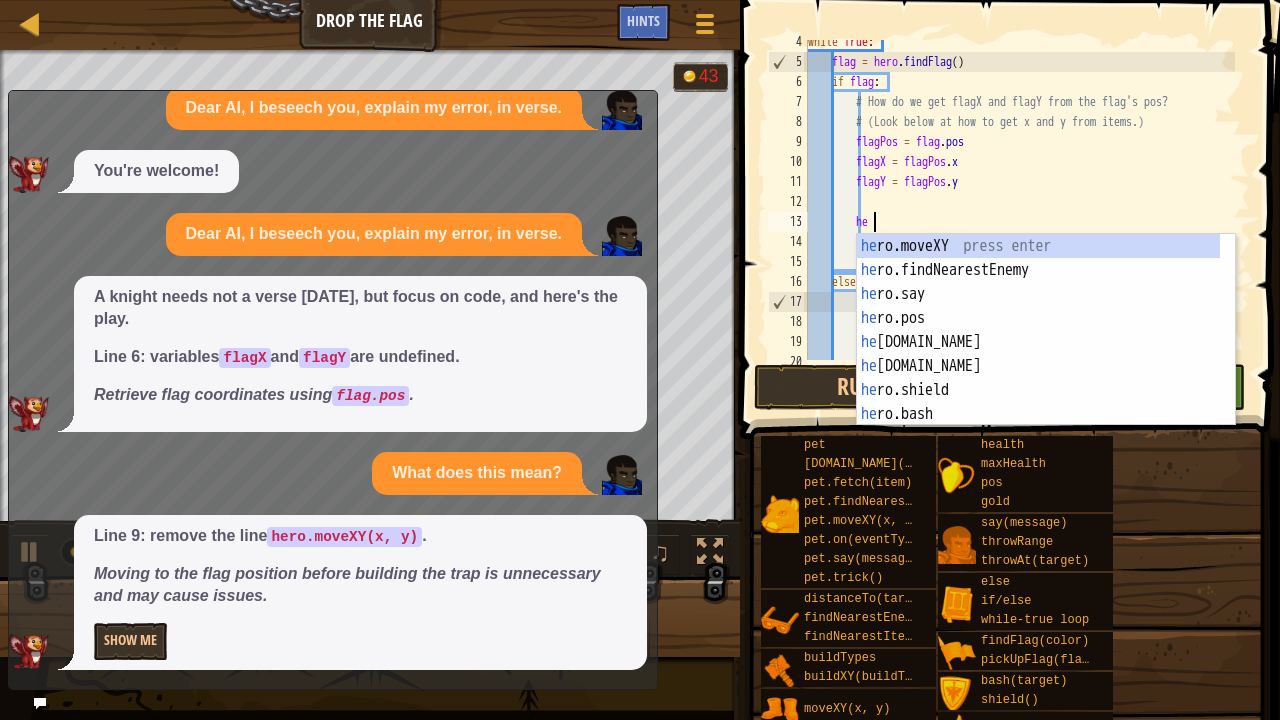 type on "h" 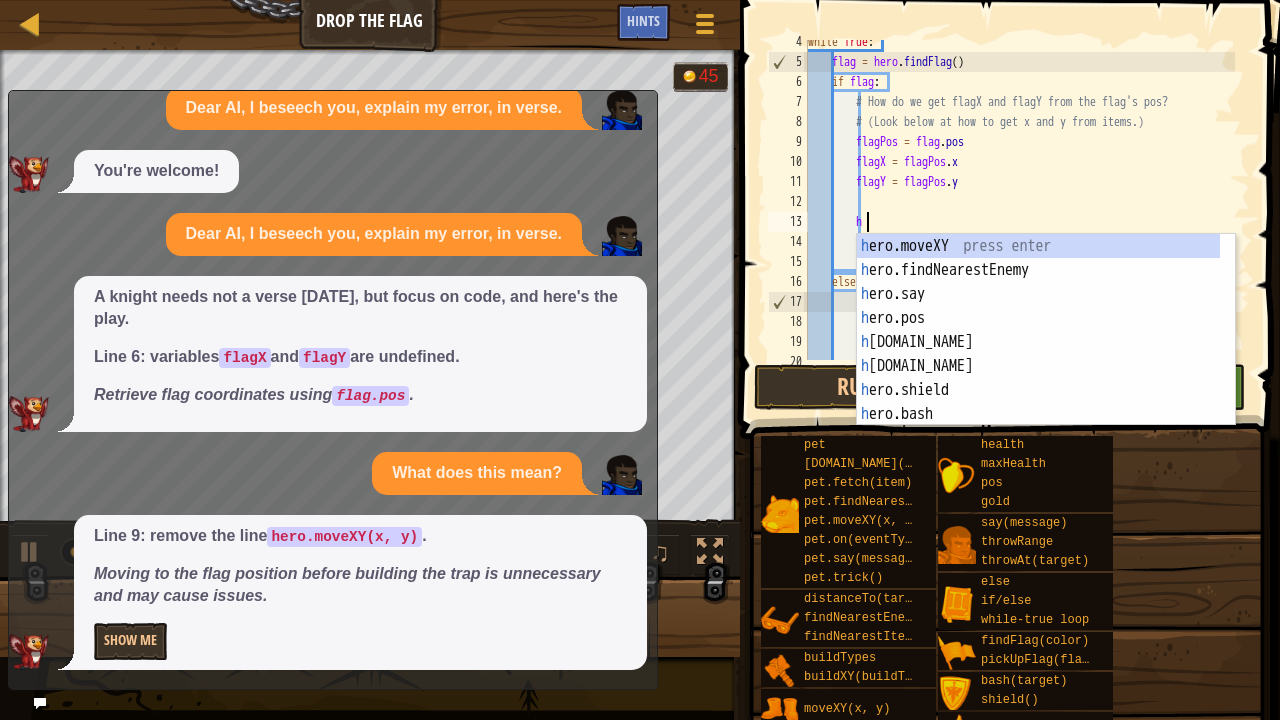 type 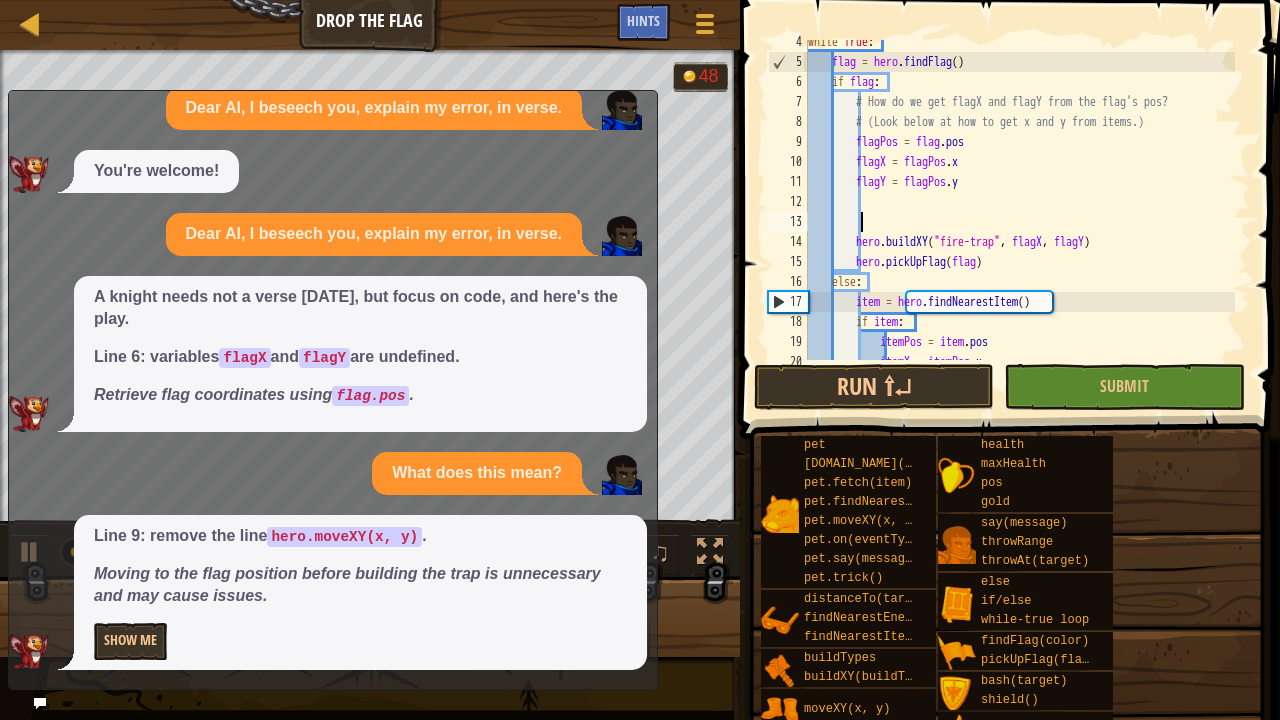 scroll, scrollTop: 0, scrollLeft: 0, axis: both 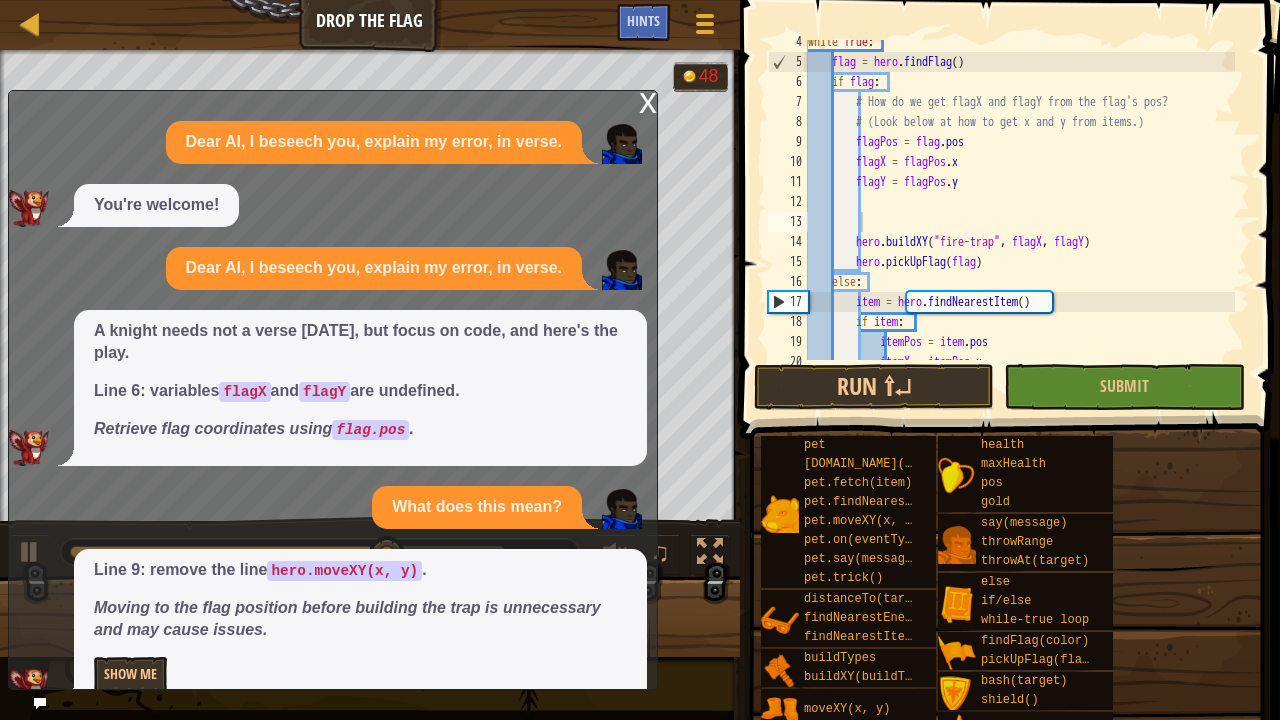 click on "x" at bounding box center (648, 101) 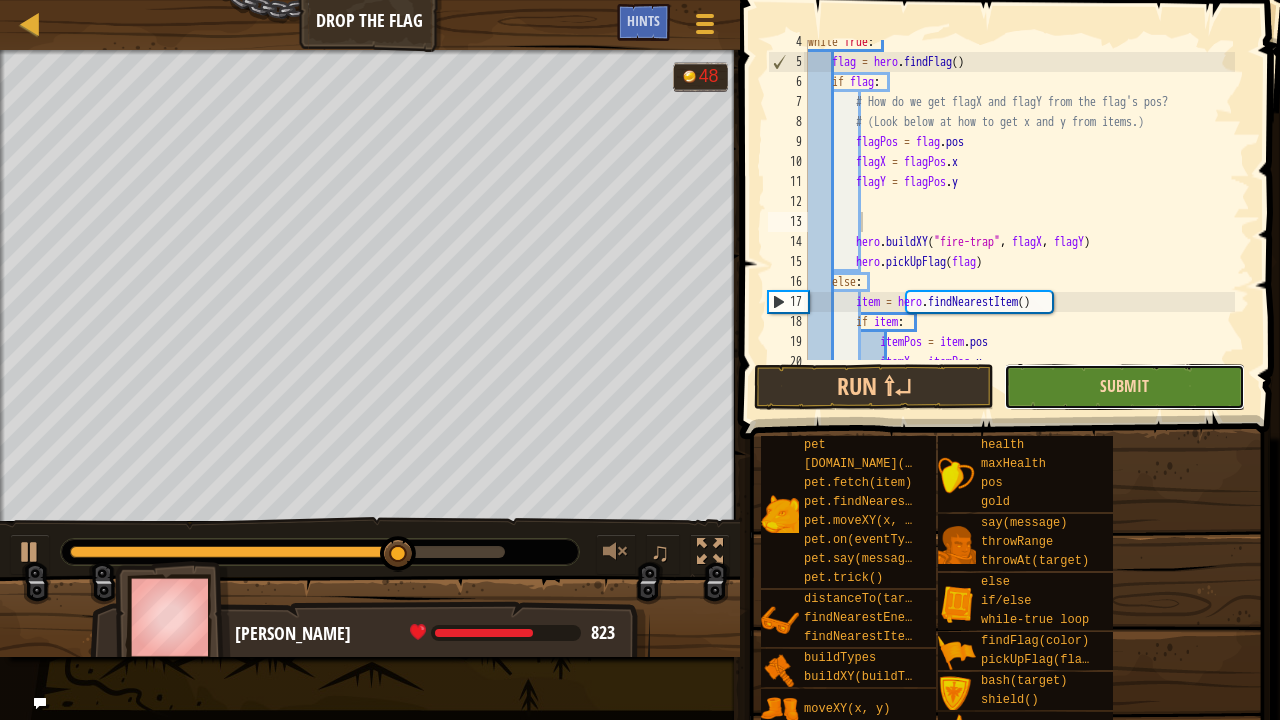 click on "Submit" at bounding box center (1124, 386) 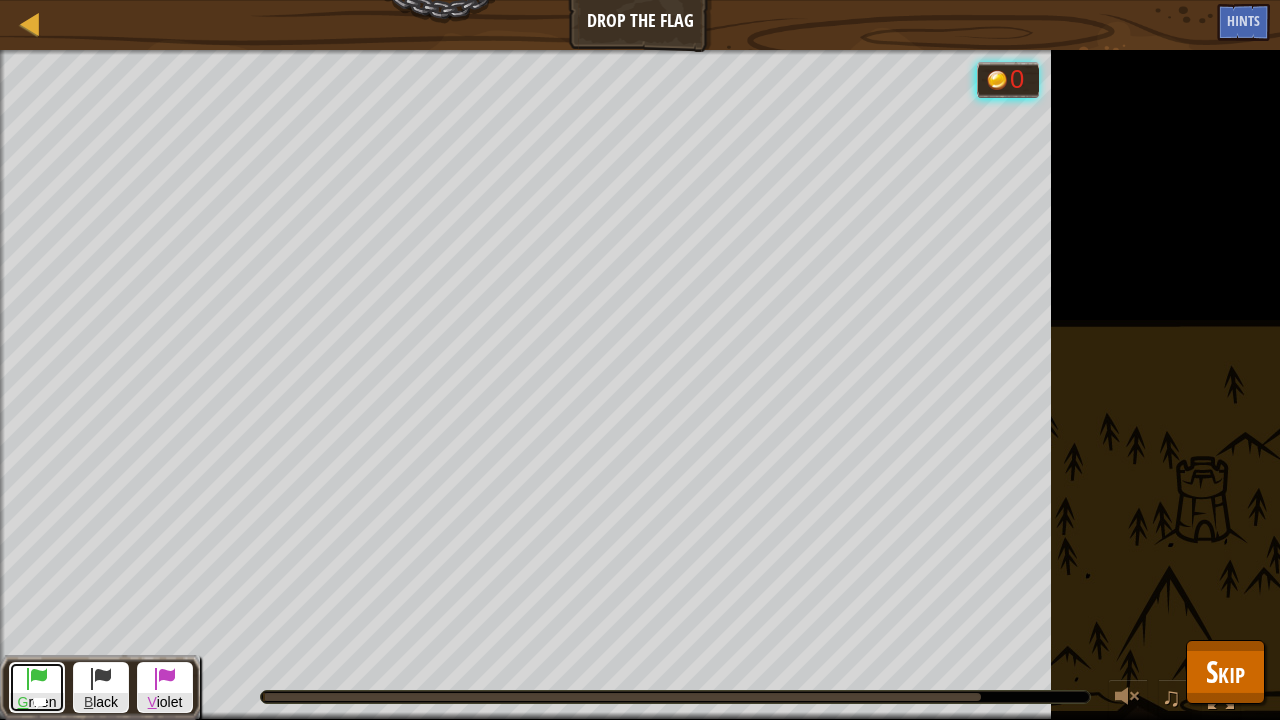 click at bounding box center (37, 678) 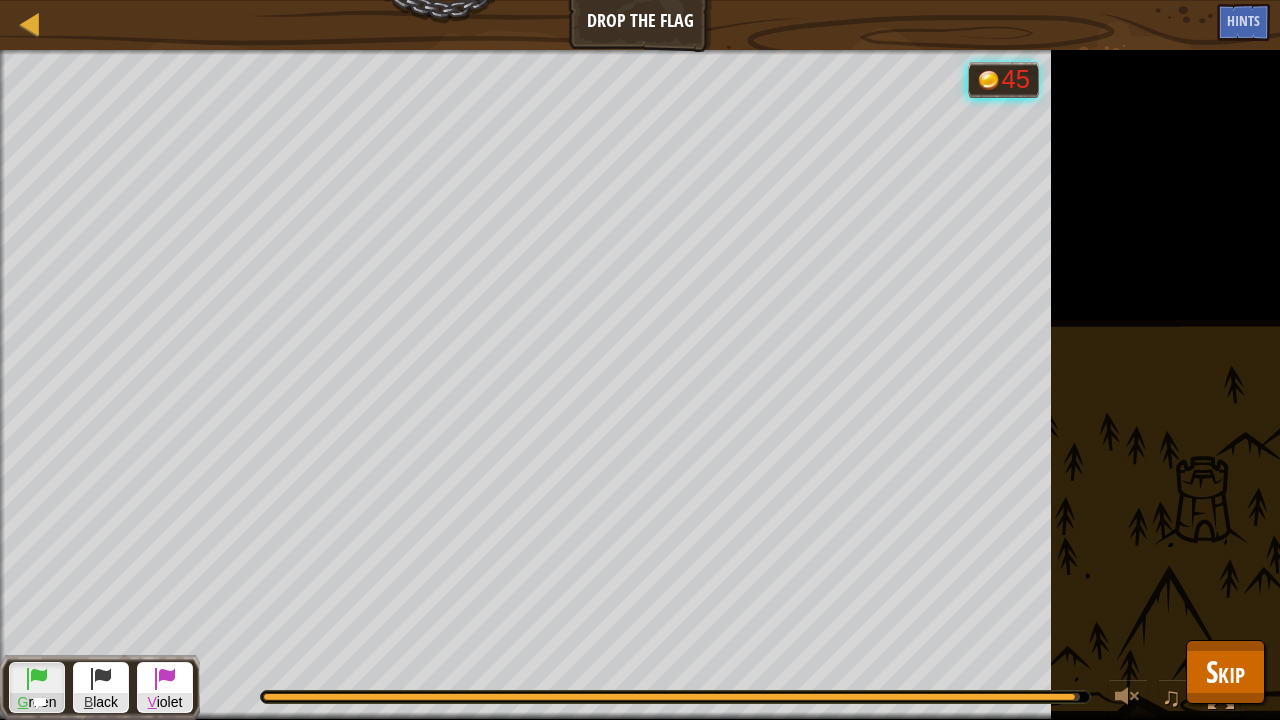 click on "Defeat all the ogres with traps. Your hero must survive. Collect all the coins. Goals : Running... G reen B lack V iolet 45 ♫ [PERSON_NAME] 1201 x: 27 y: 38 x: 14 y: 48 throwRange: 15m 0" at bounding box center [640, 385] 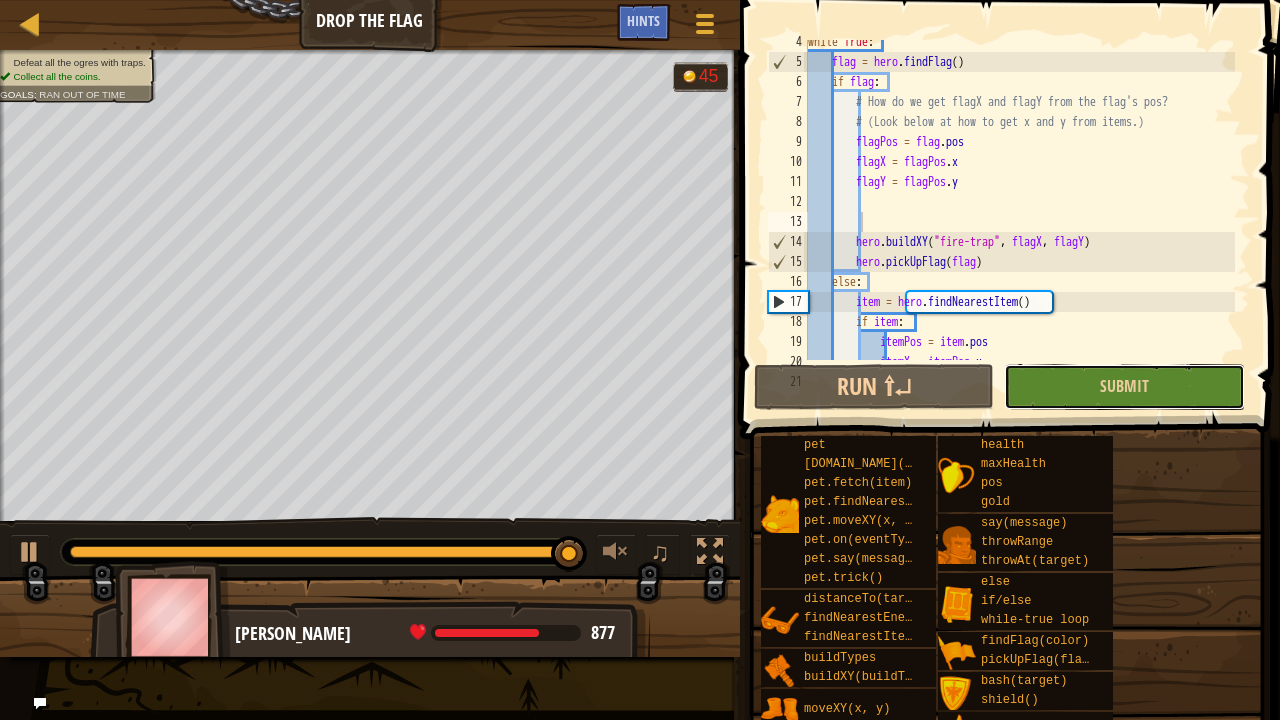 click on "Submit" at bounding box center [1124, 387] 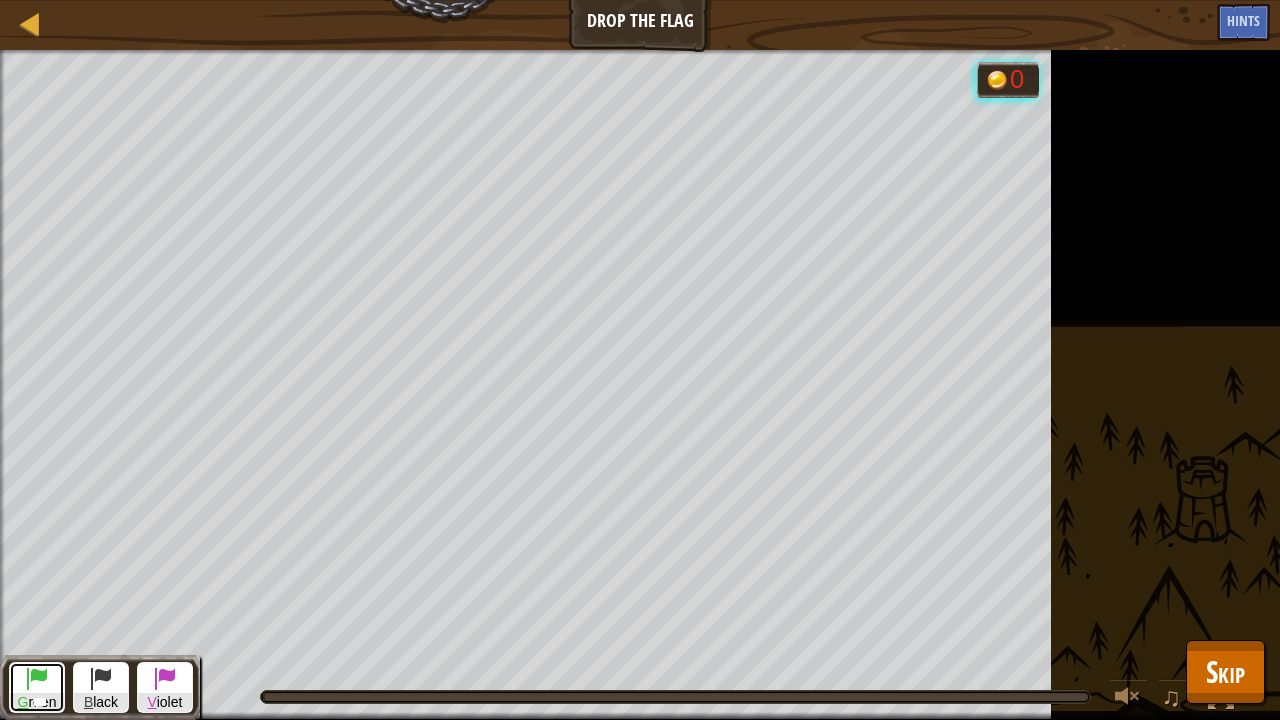 click at bounding box center [37, 678] 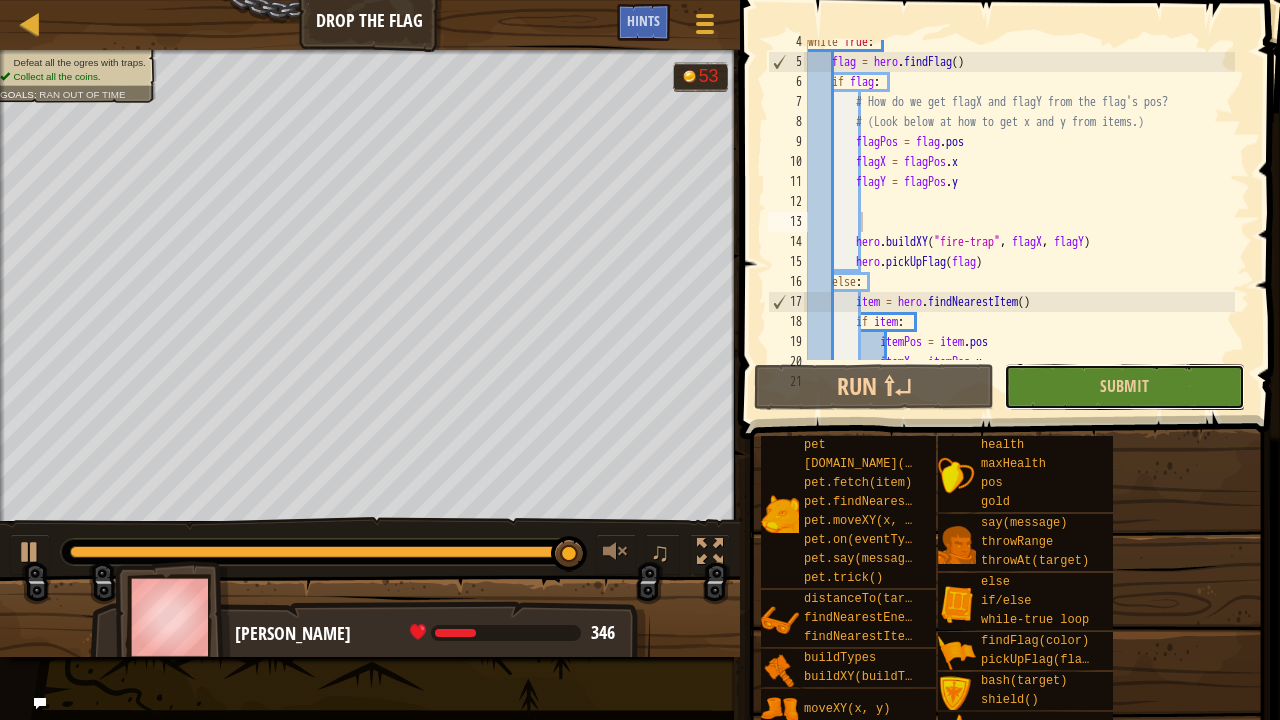 click on "Submit" at bounding box center [1124, 387] 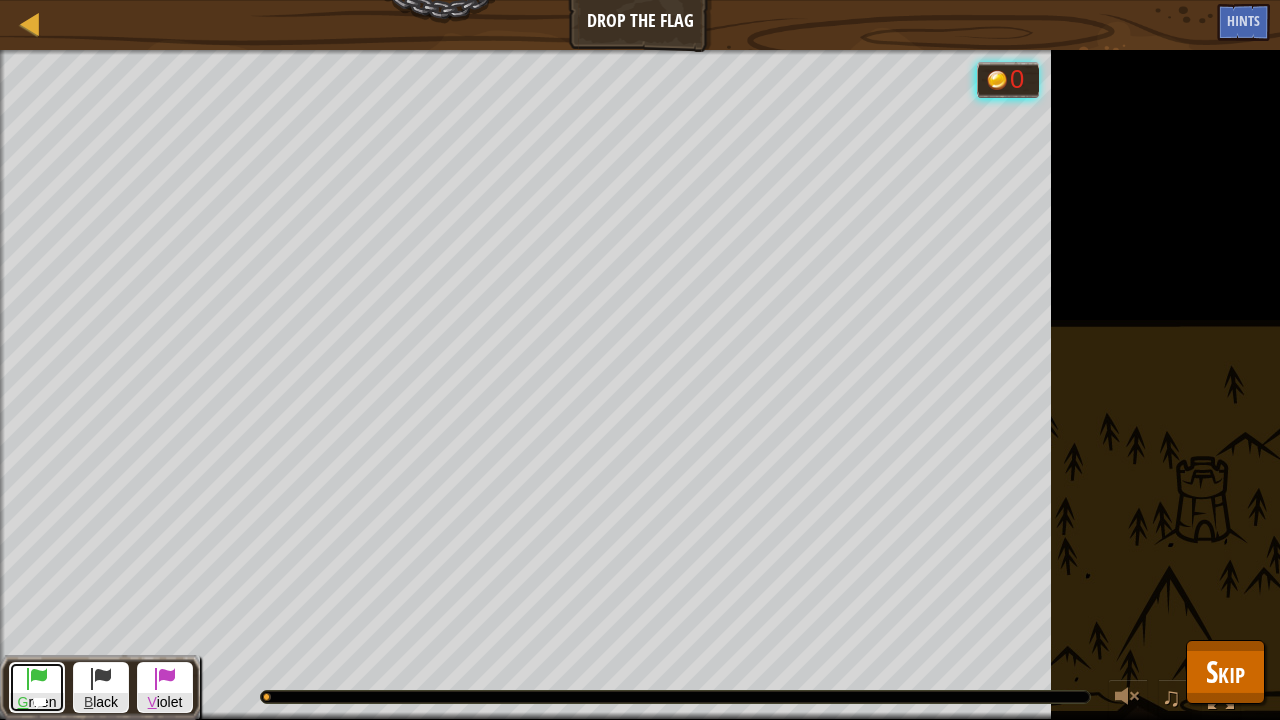 click at bounding box center (37, 678) 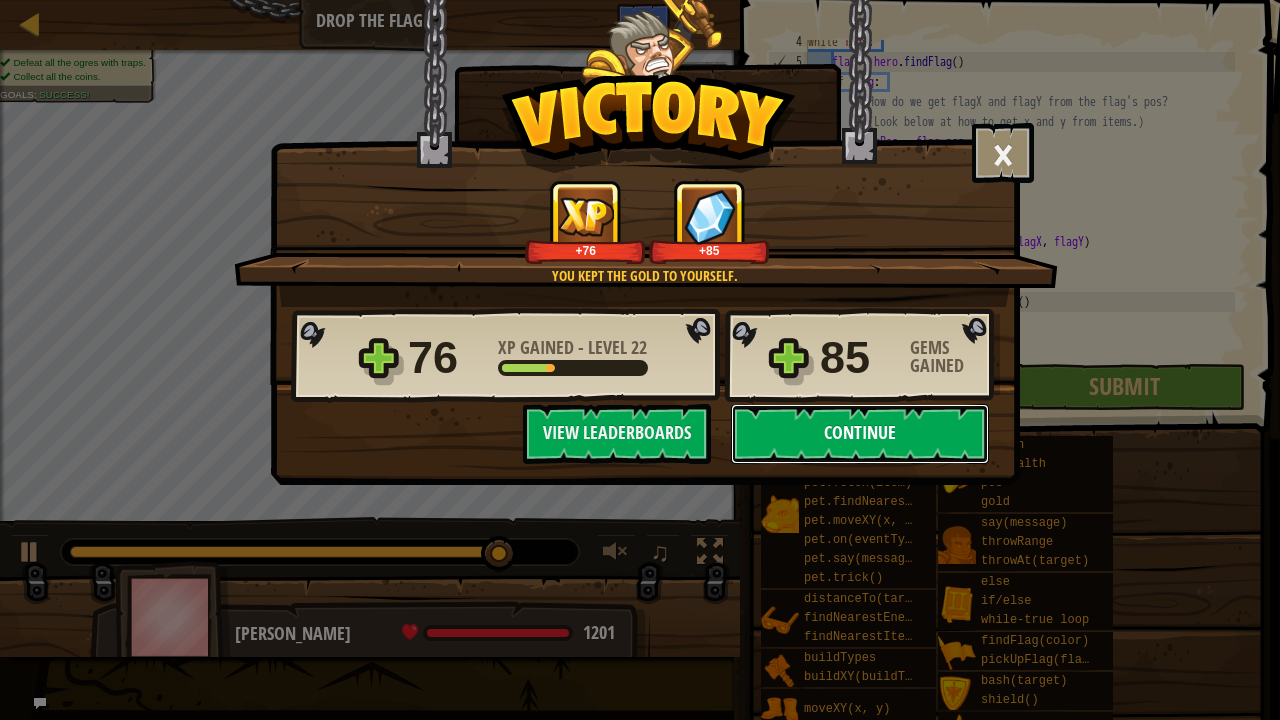 click on "Continue" at bounding box center [860, 434] 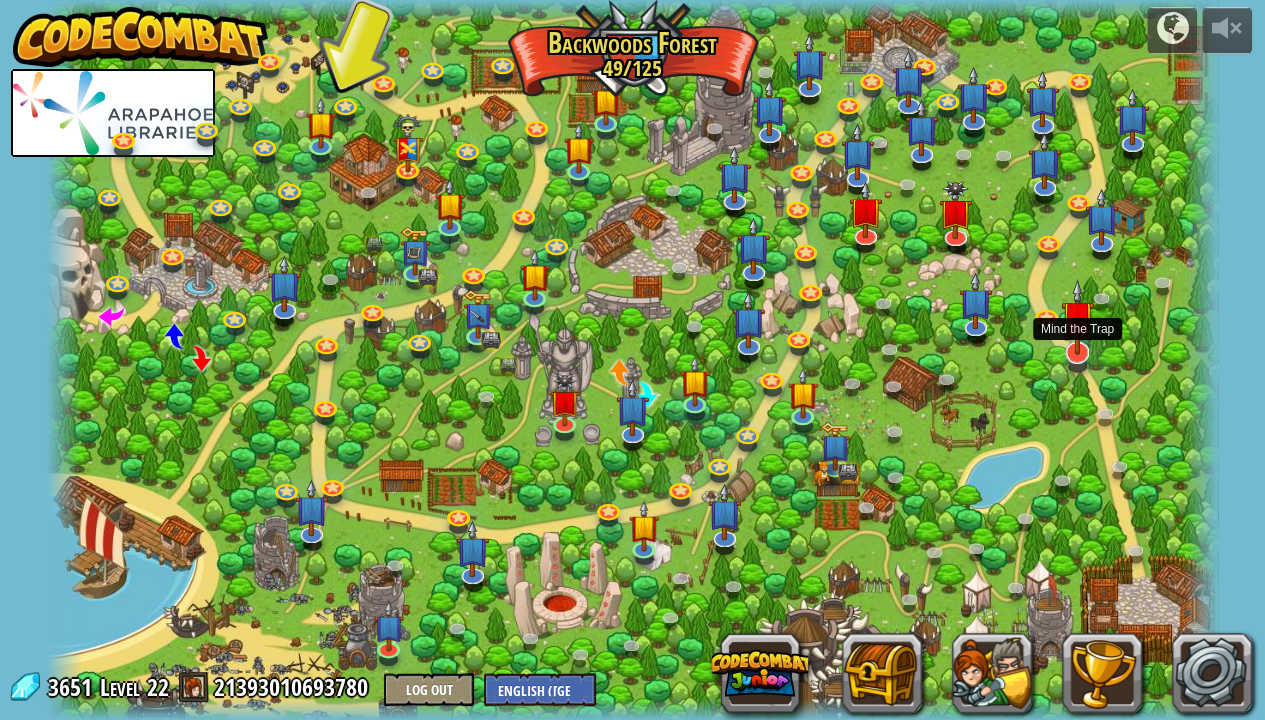 click at bounding box center [1077, 317] 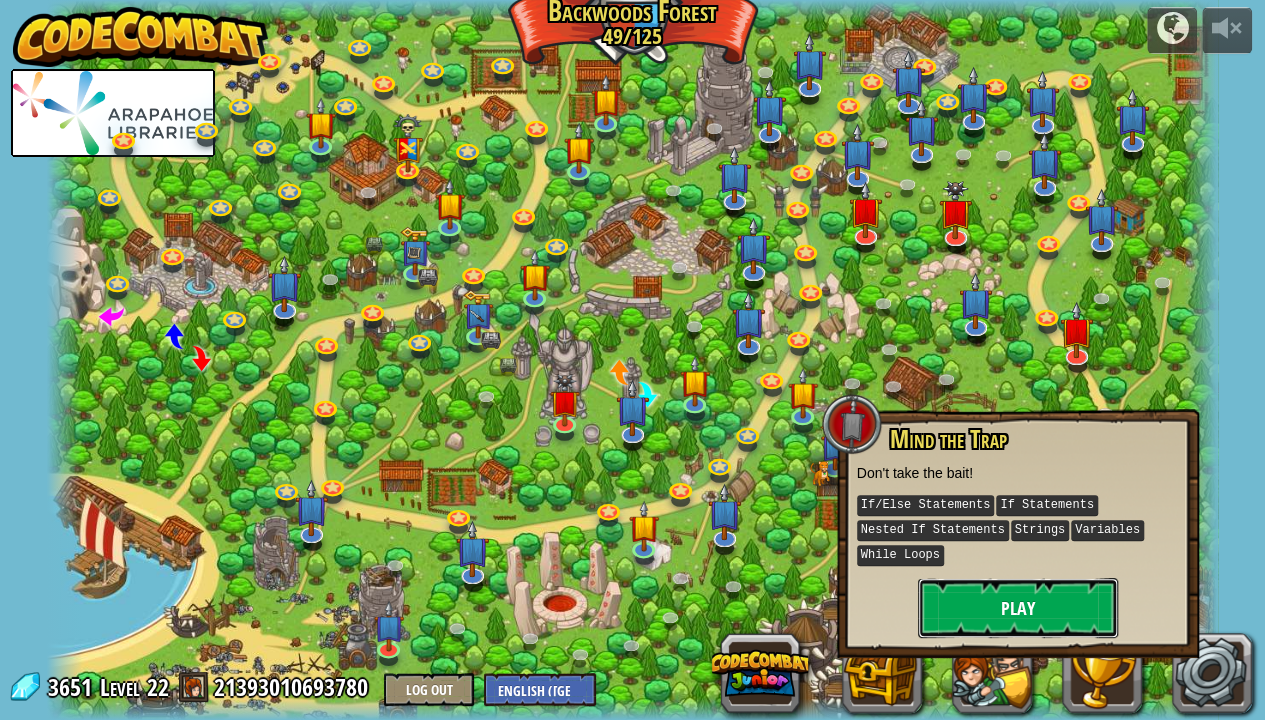 click on "Play" at bounding box center (1018, 608) 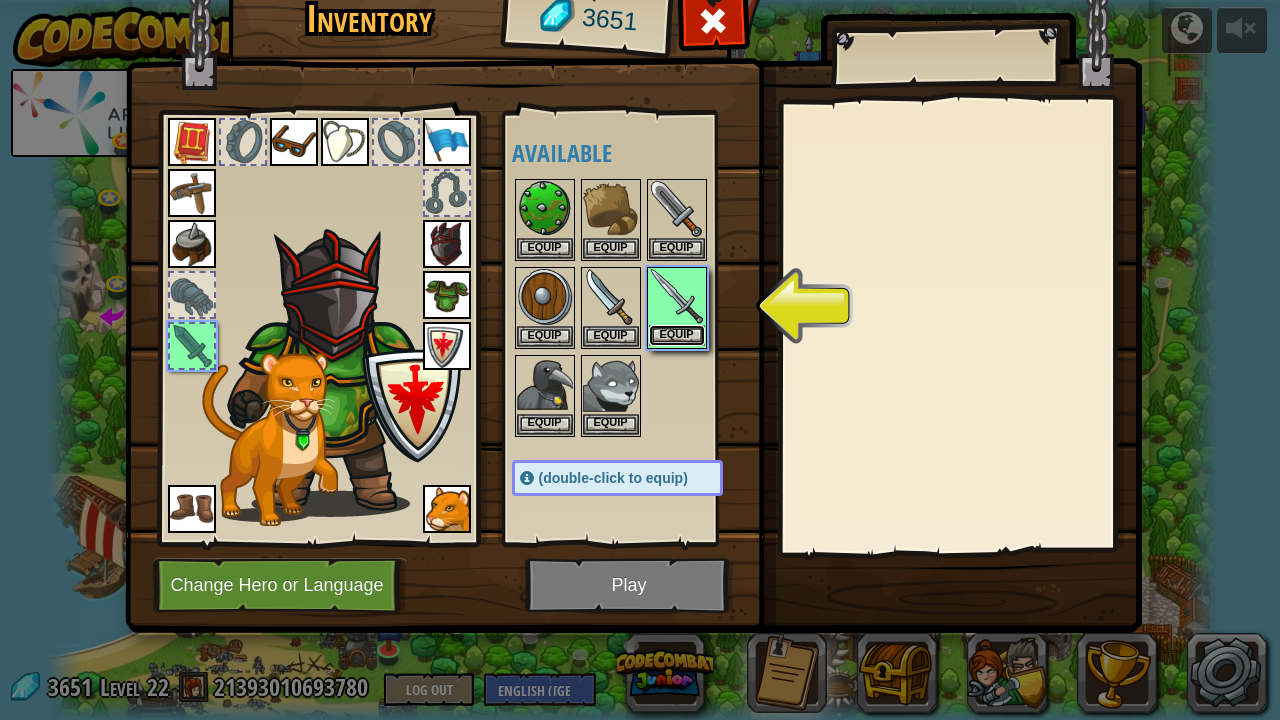 click on "Equip" at bounding box center (677, 335) 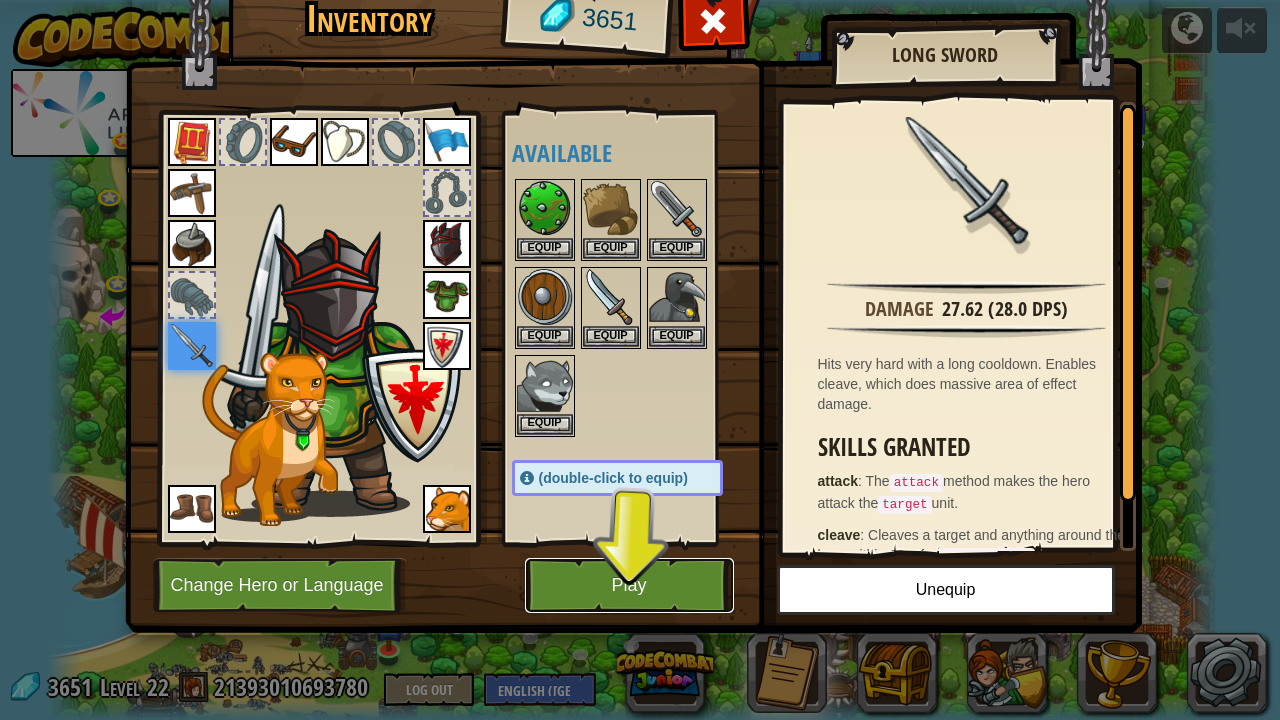 click on "Play" at bounding box center (629, 585) 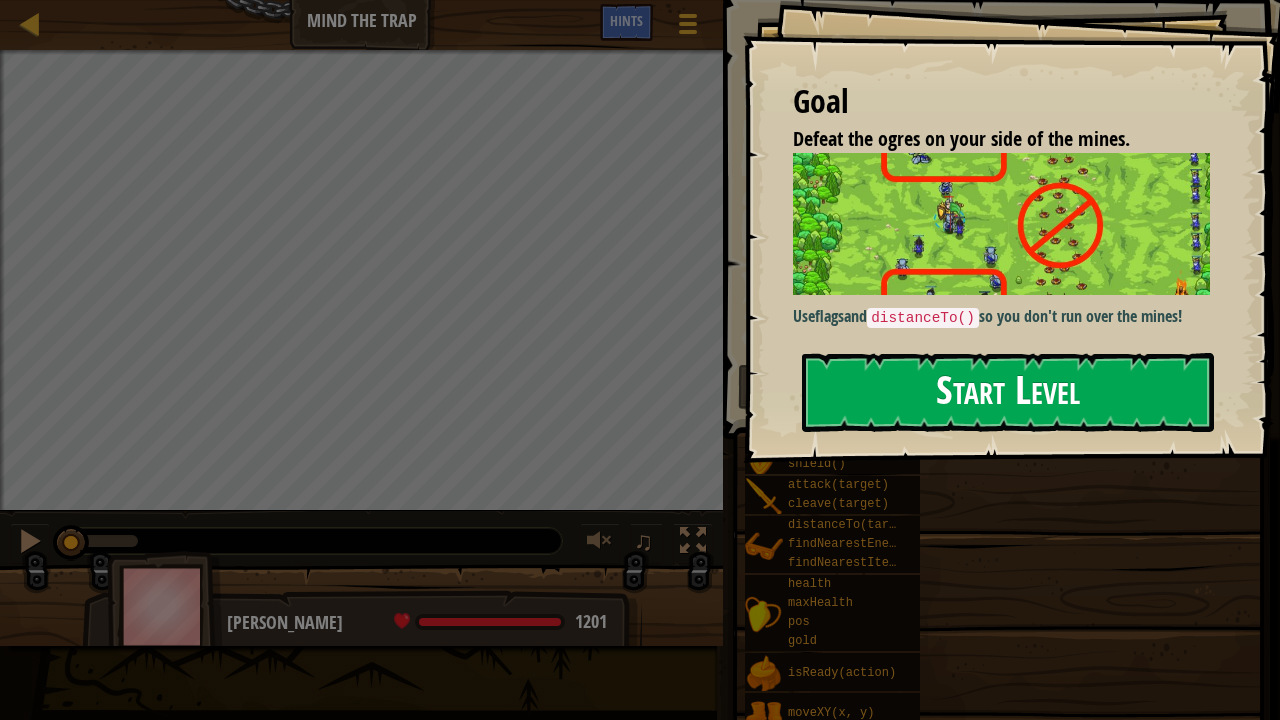 click on "Start Level" at bounding box center [1008, 392] 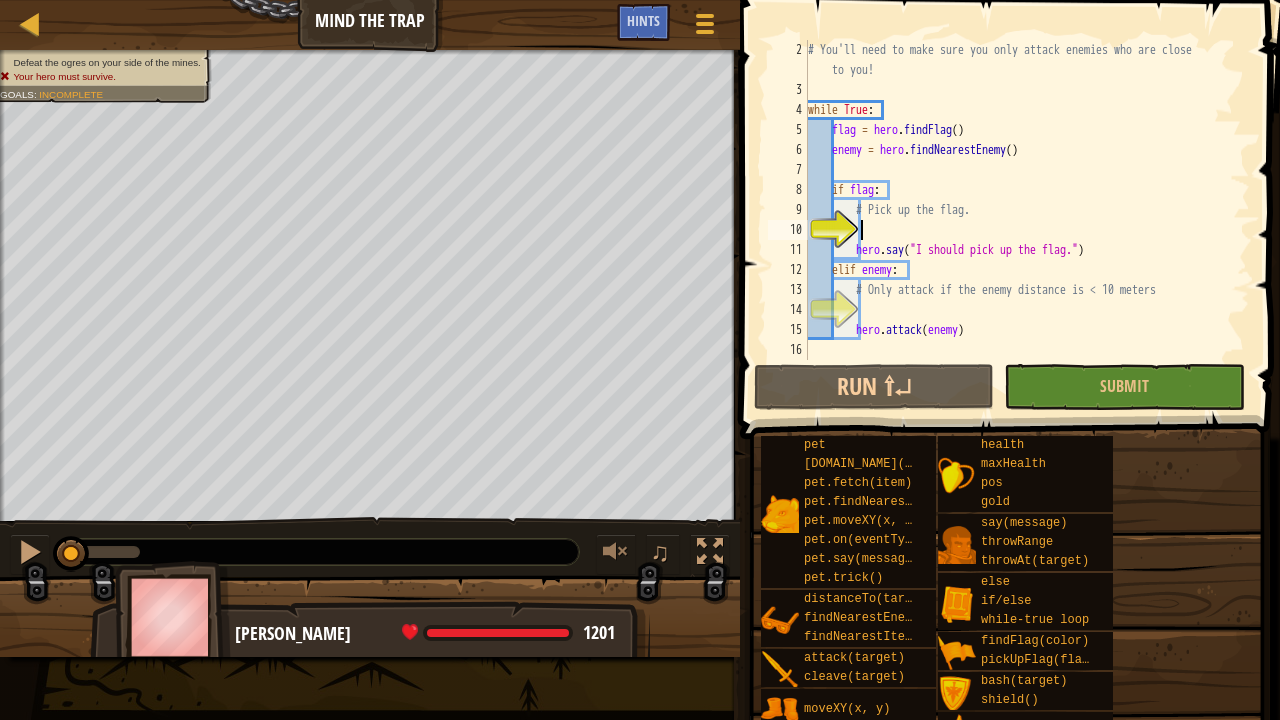 scroll, scrollTop: 40, scrollLeft: 0, axis: vertical 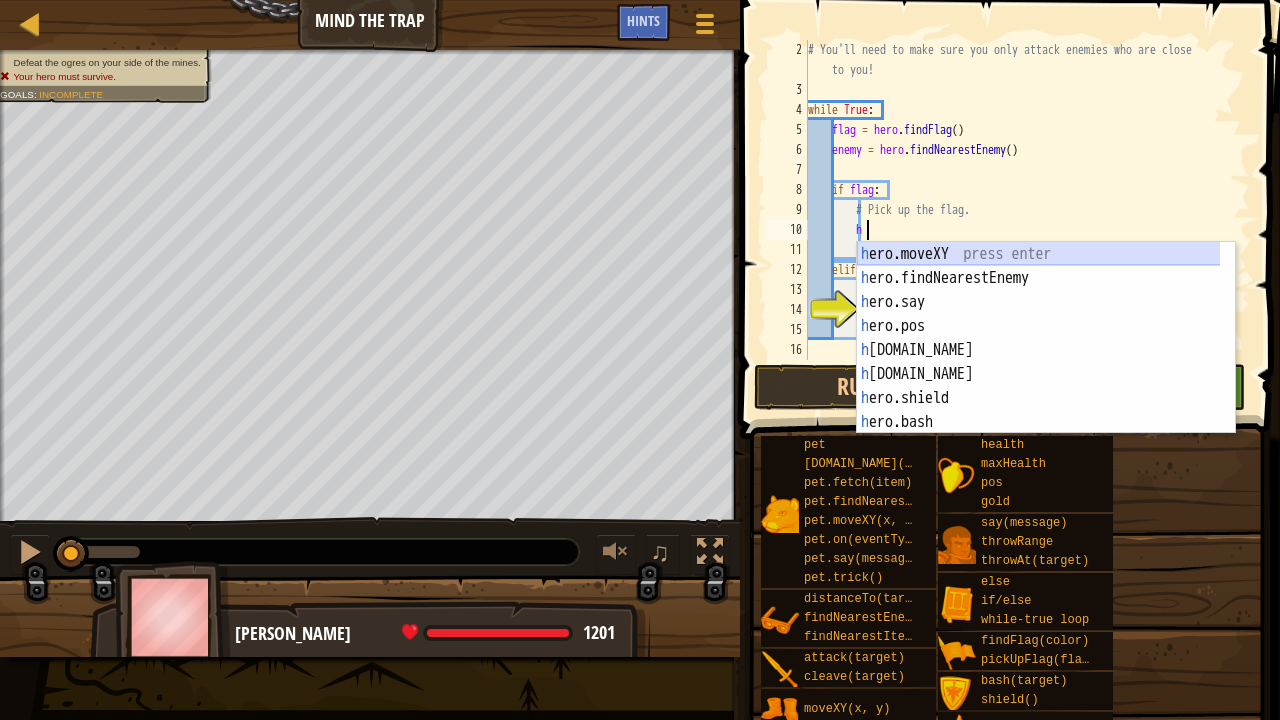 click on "h ero.moveXY press enter h ero.findNearestEnemy press enter h ero.say press enter h ero.pos press enter h [DOMAIN_NAME] press enter h [DOMAIN_NAME] press enter h ero.shield press enter h ero.bash press enter h ero.attack press enter" at bounding box center (1039, 362) 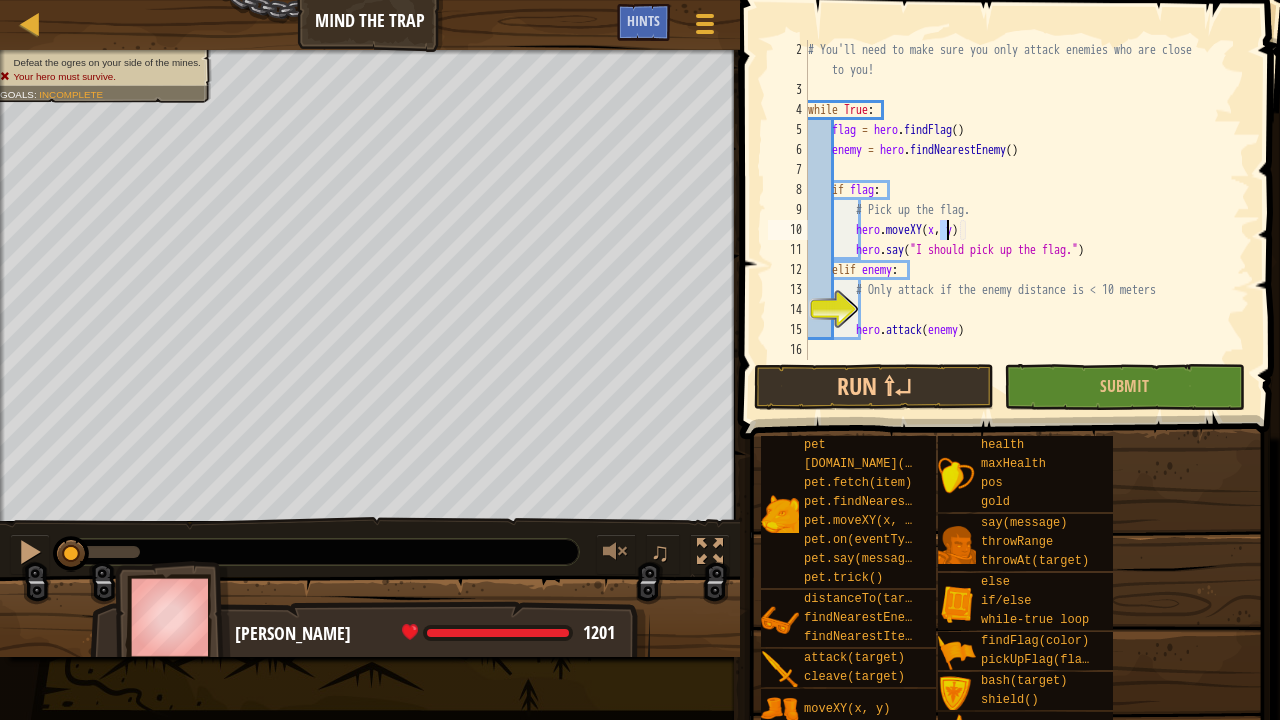 click on "Game Menu Done Hints" at bounding box center [673, 27] 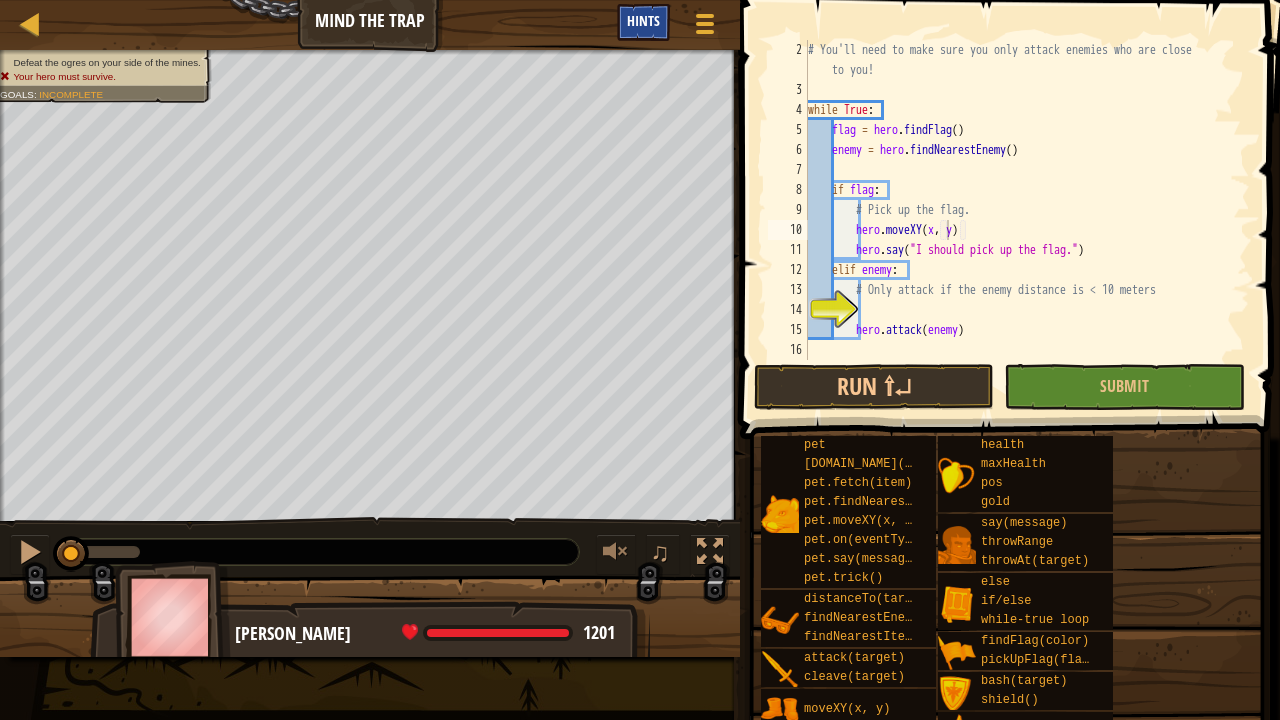 click on "Hints" at bounding box center [643, 20] 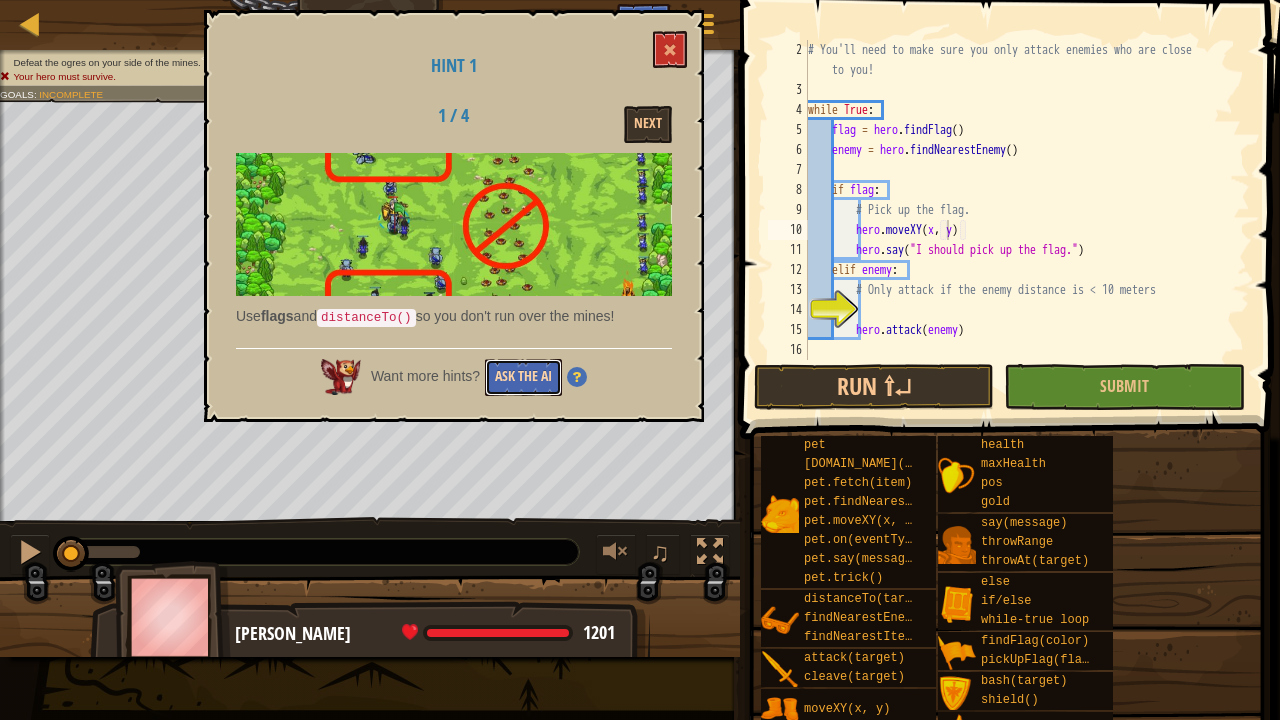 click on "Ask the AI" at bounding box center [523, 377] 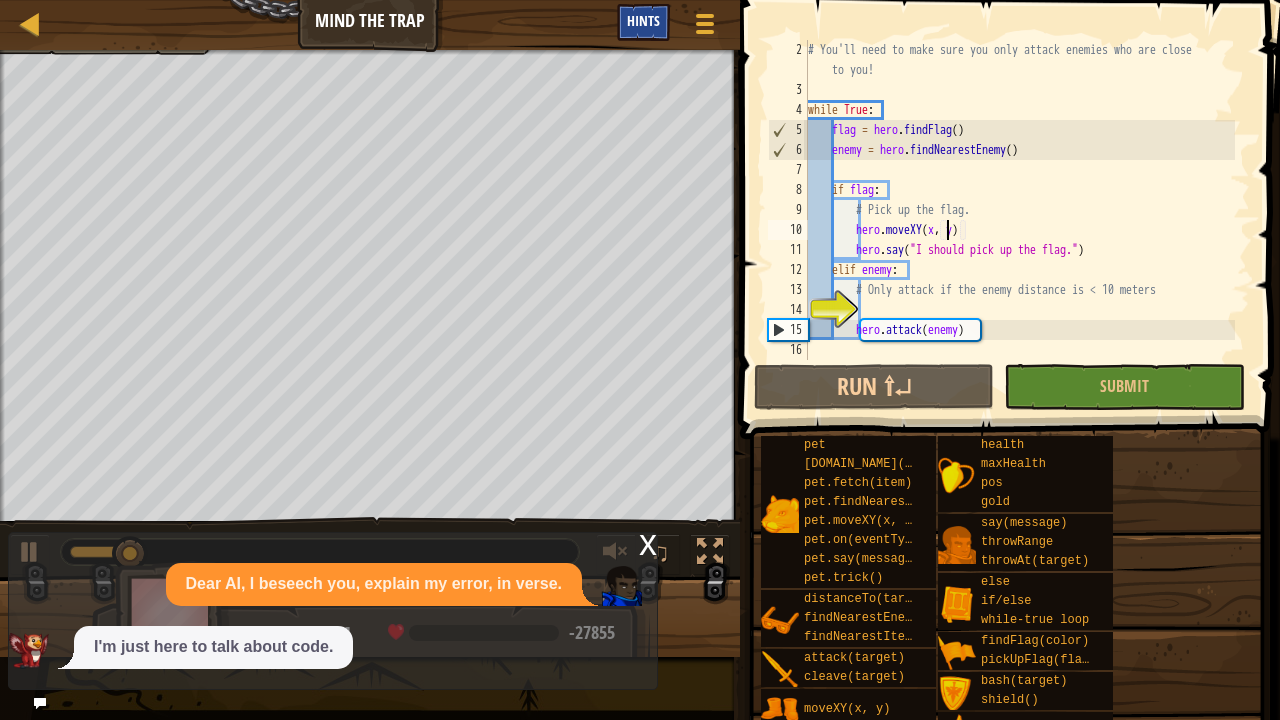 click on "Hints" at bounding box center [643, 22] 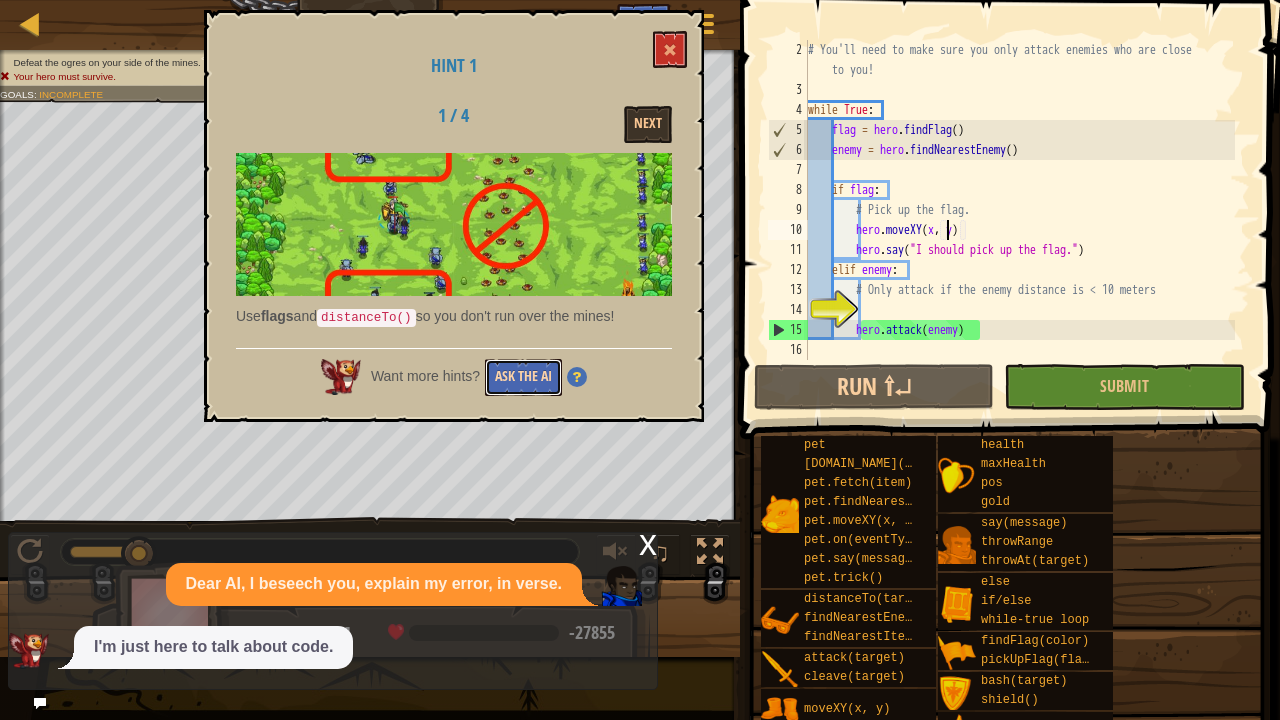 click on "Ask the AI" at bounding box center [523, 377] 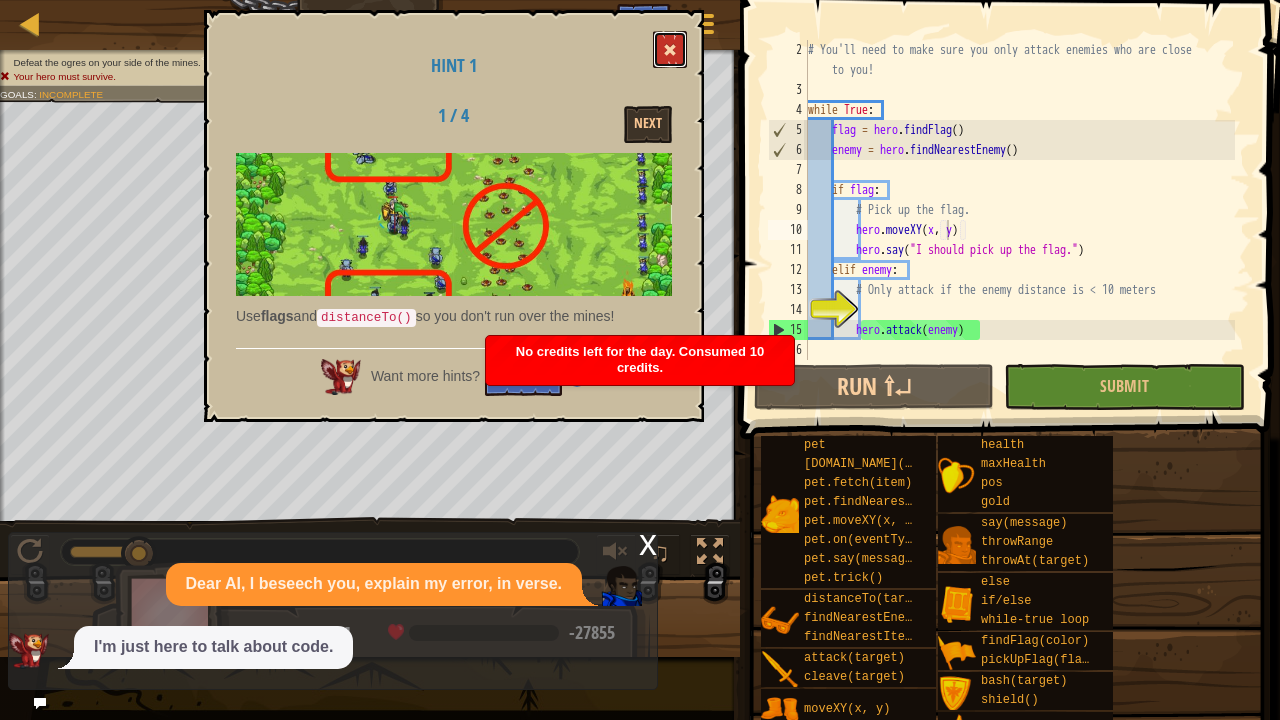 click at bounding box center [670, 50] 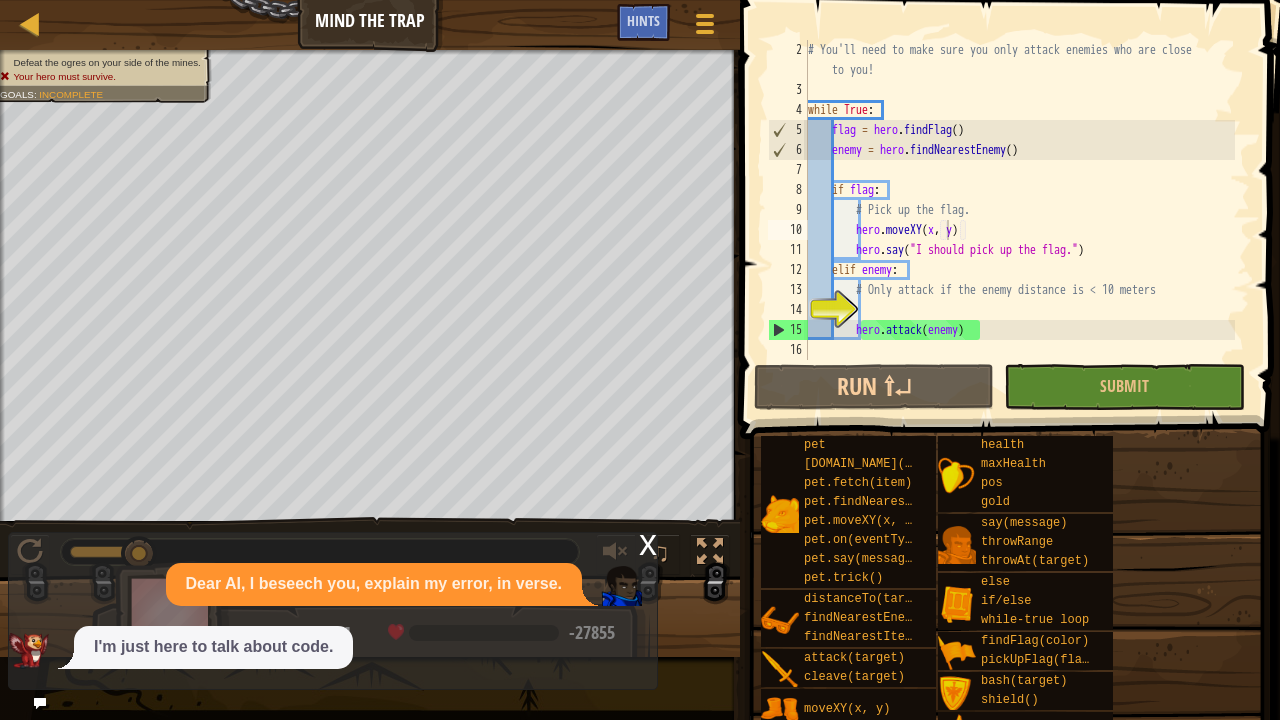 click on "x" at bounding box center [648, 543] 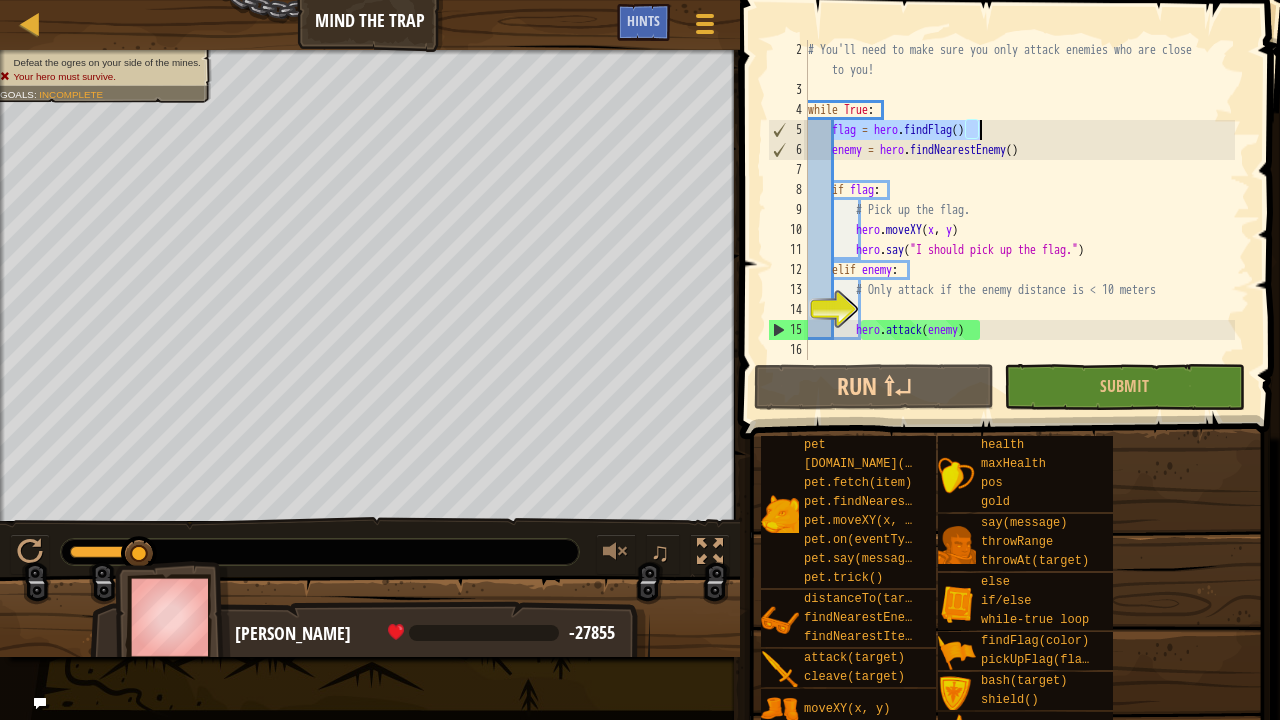 drag, startPoint x: 834, startPoint y: 126, endPoint x: 982, endPoint y: 130, distance: 148.05405 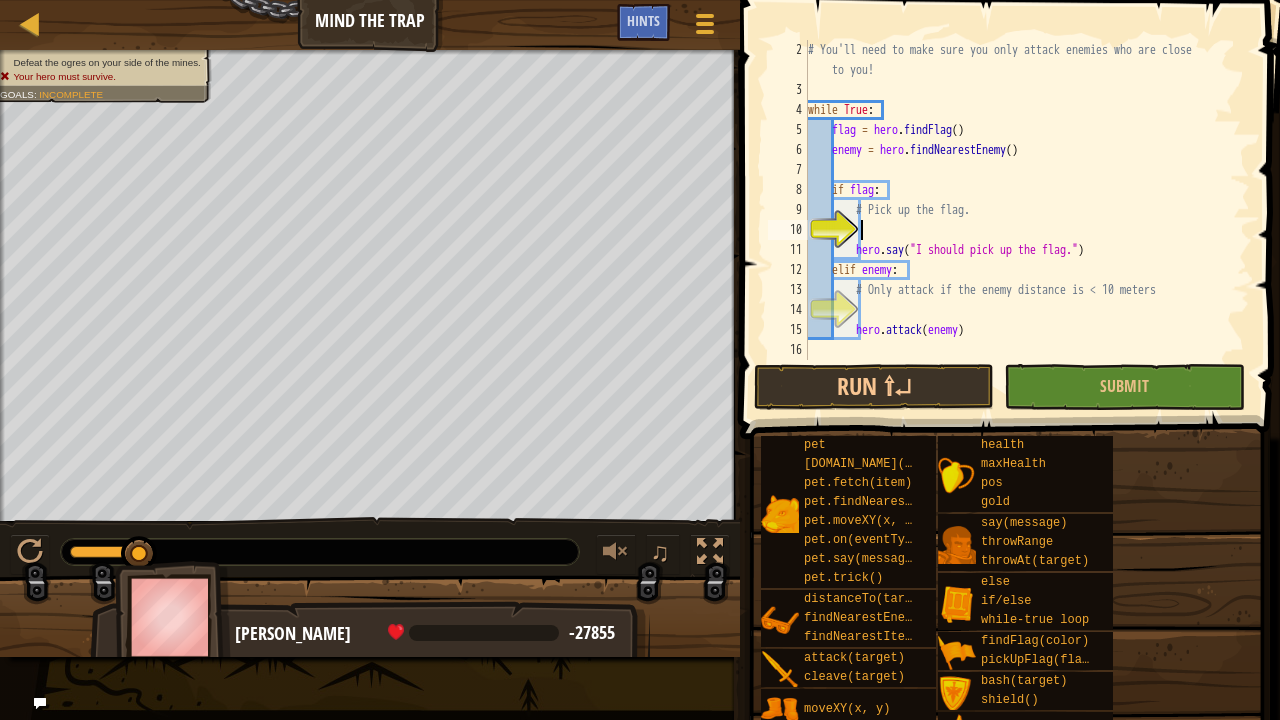 paste on "flagY = flagPos.y" 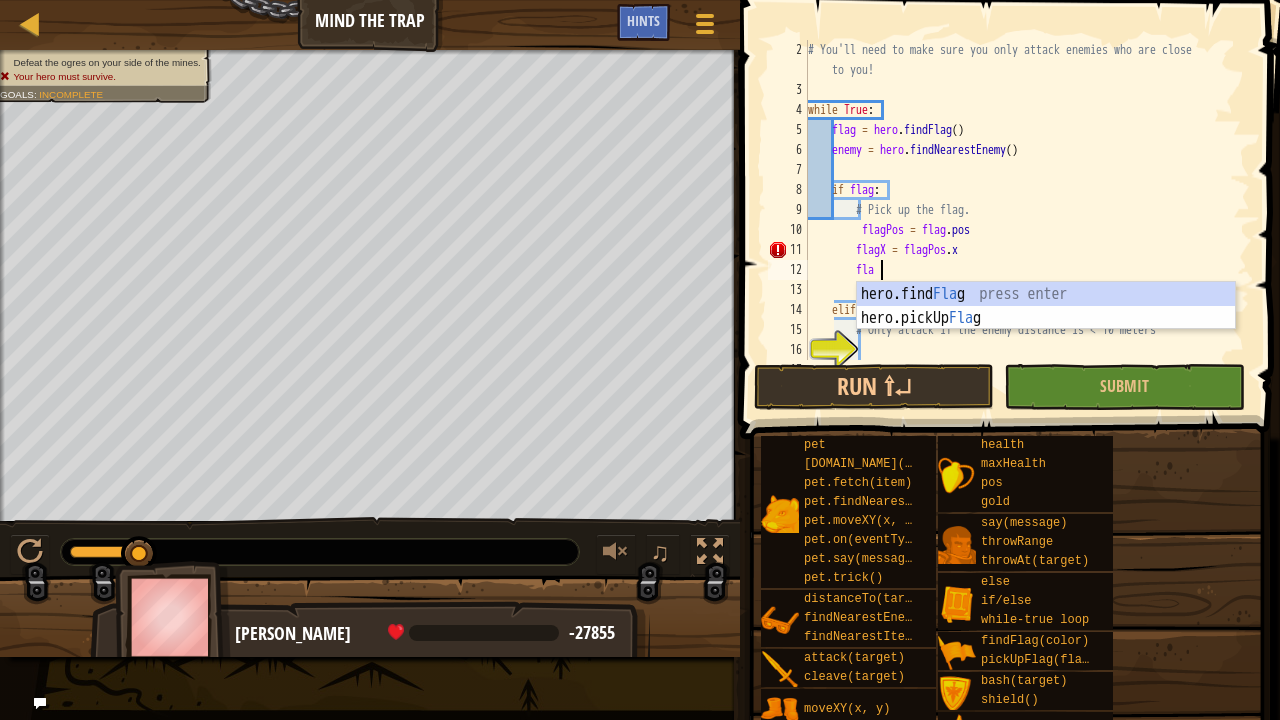 type on "f" 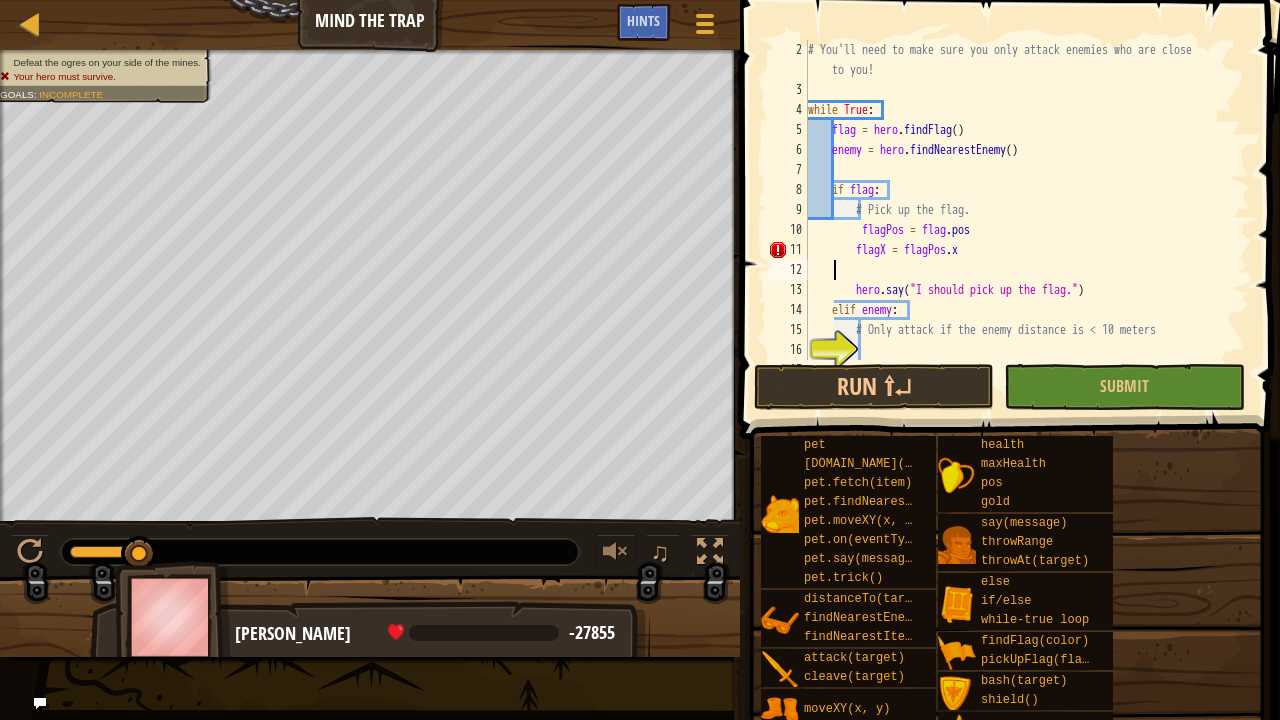 scroll, scrollTop: 9, scrollLeft: 0, axis: vertical 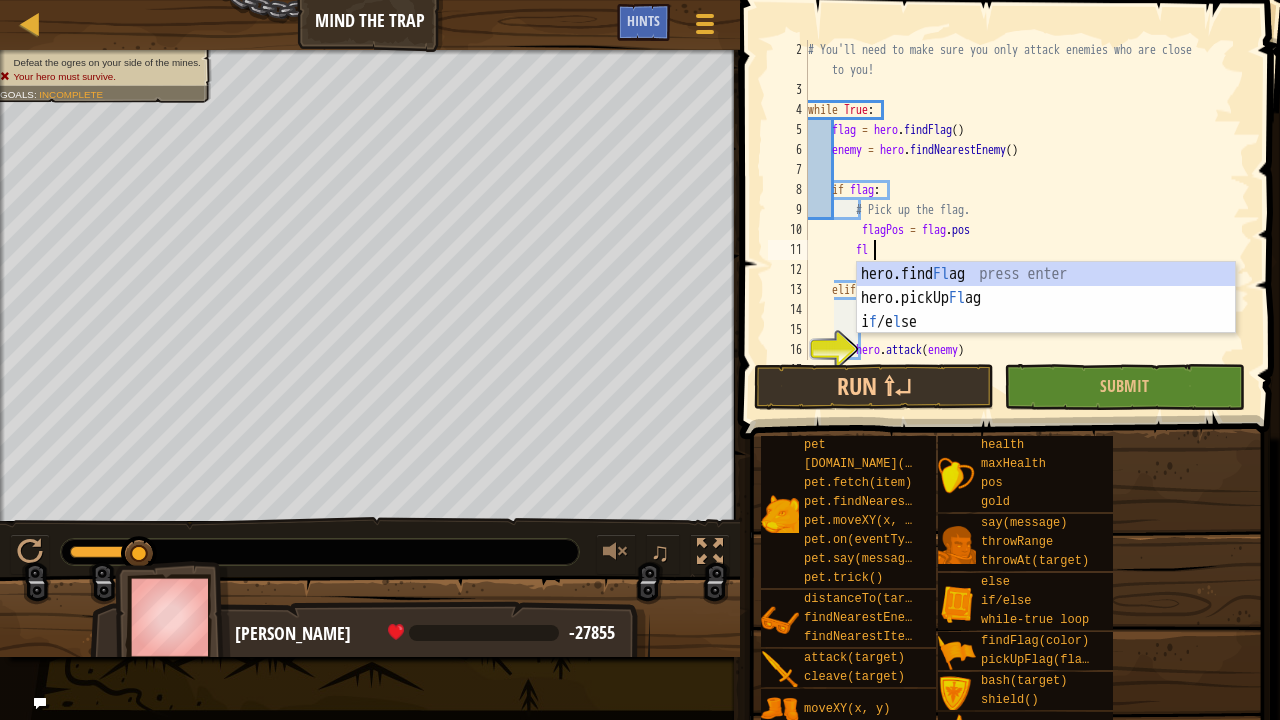 type on "f" 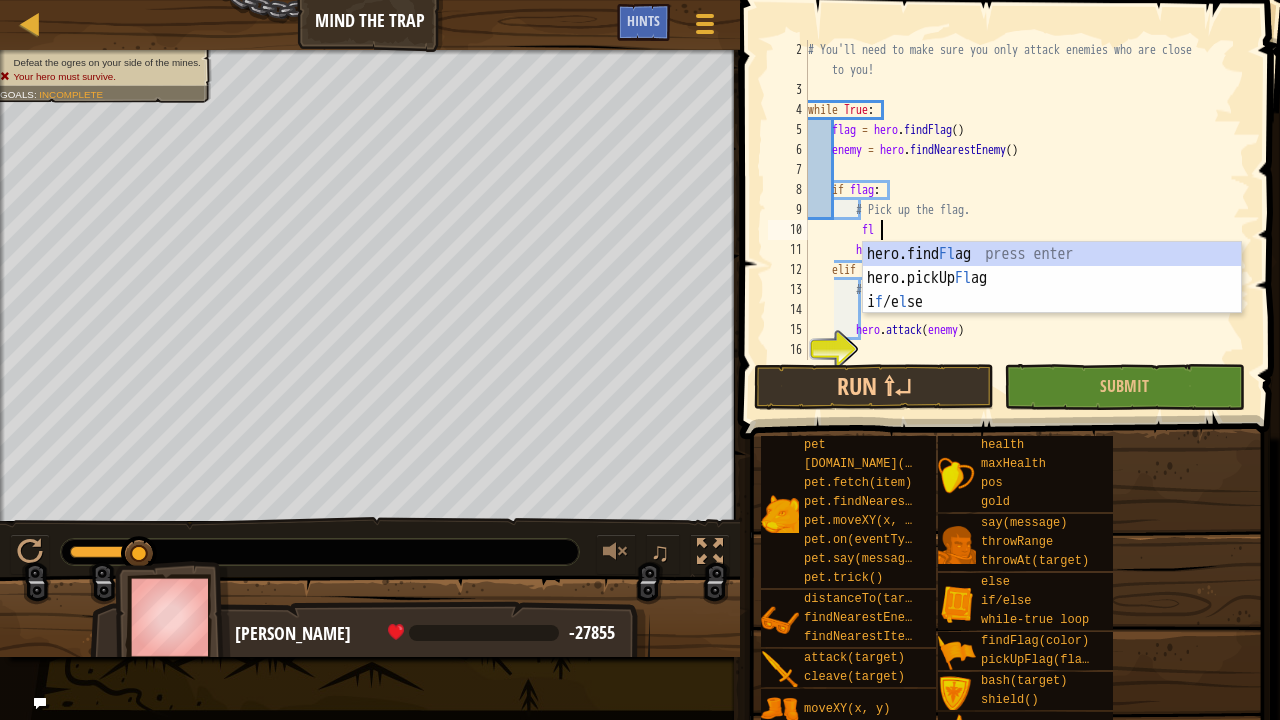 type on "f" 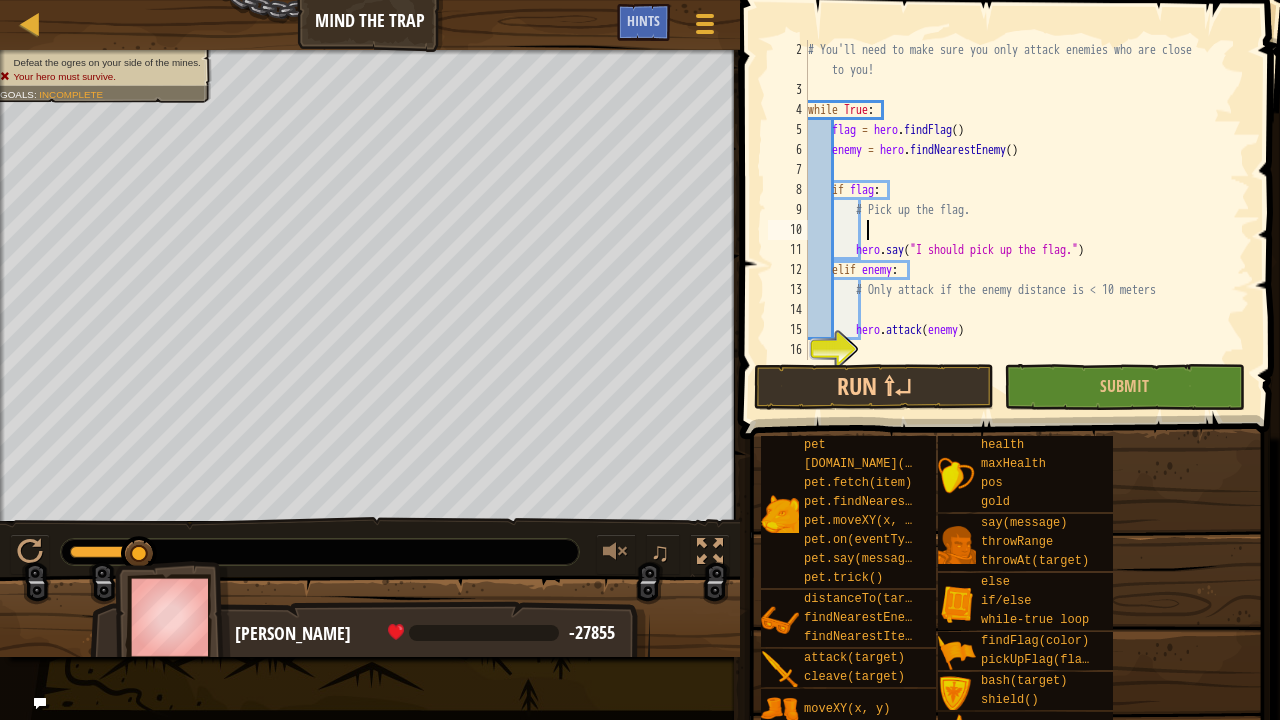 type 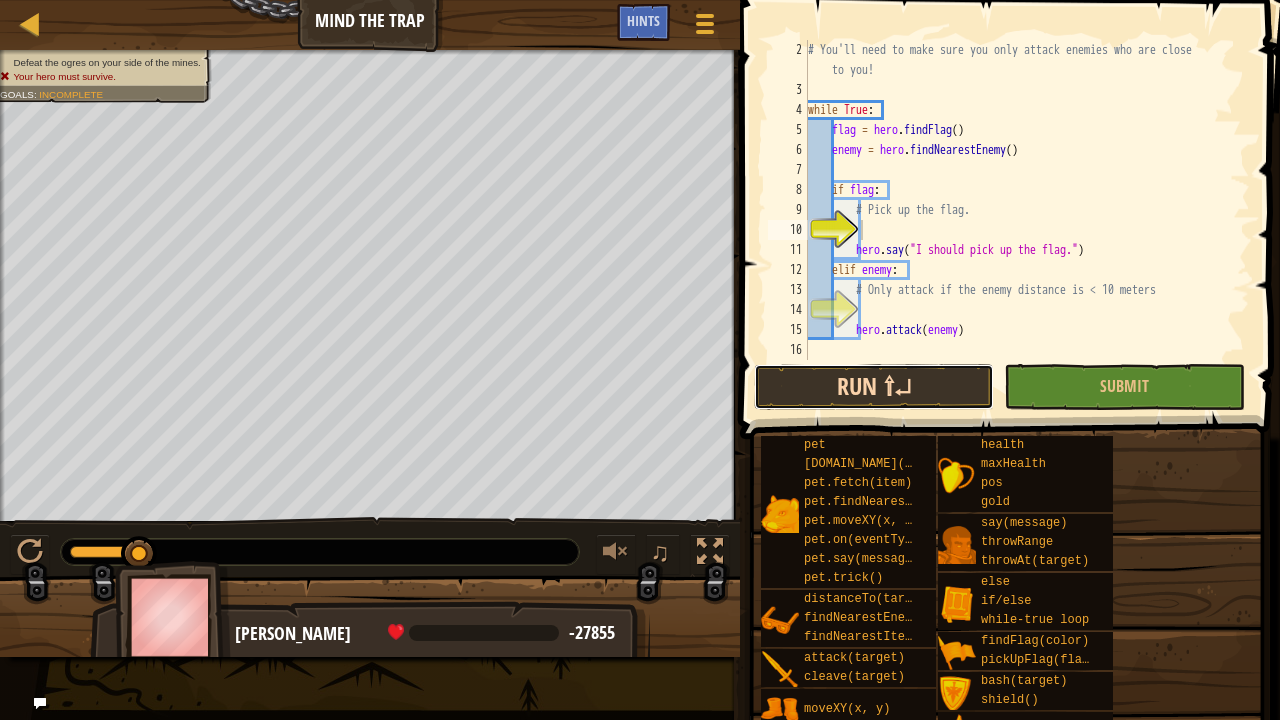 click on "Run ⇧↵" at bounding box center [874, 387] 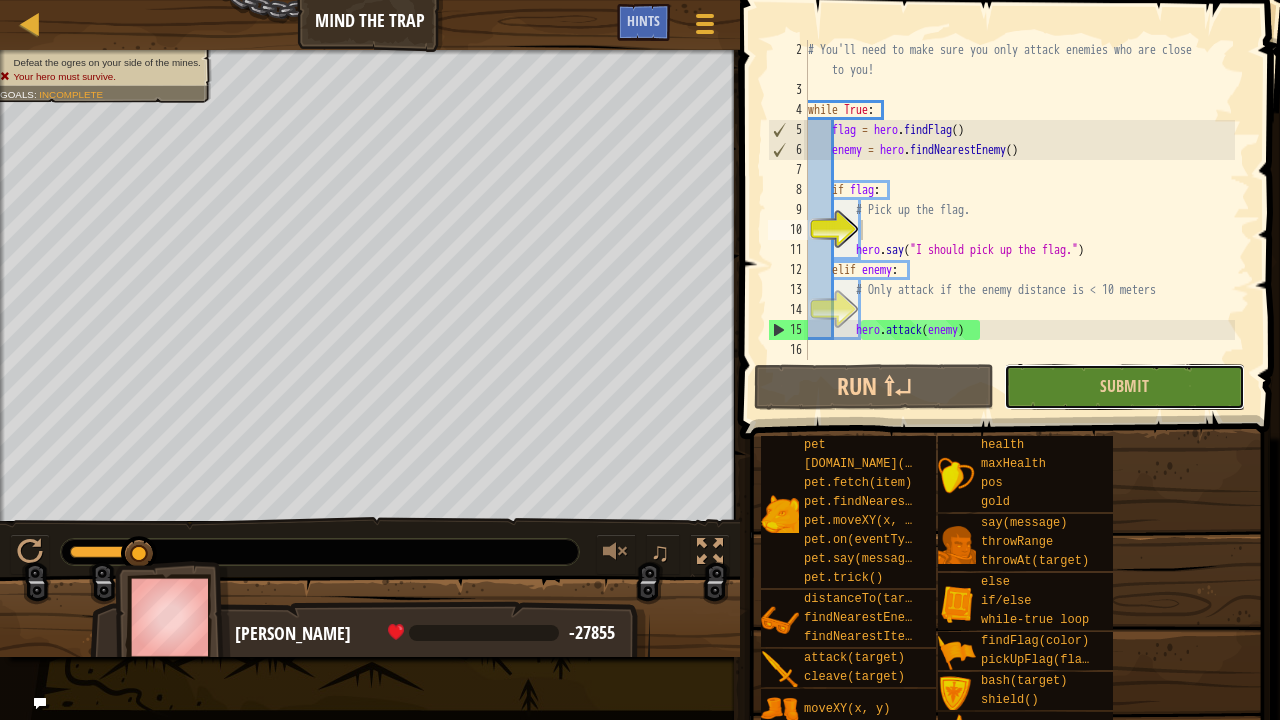 click on "Submit" at bounding box center [1124, 387] 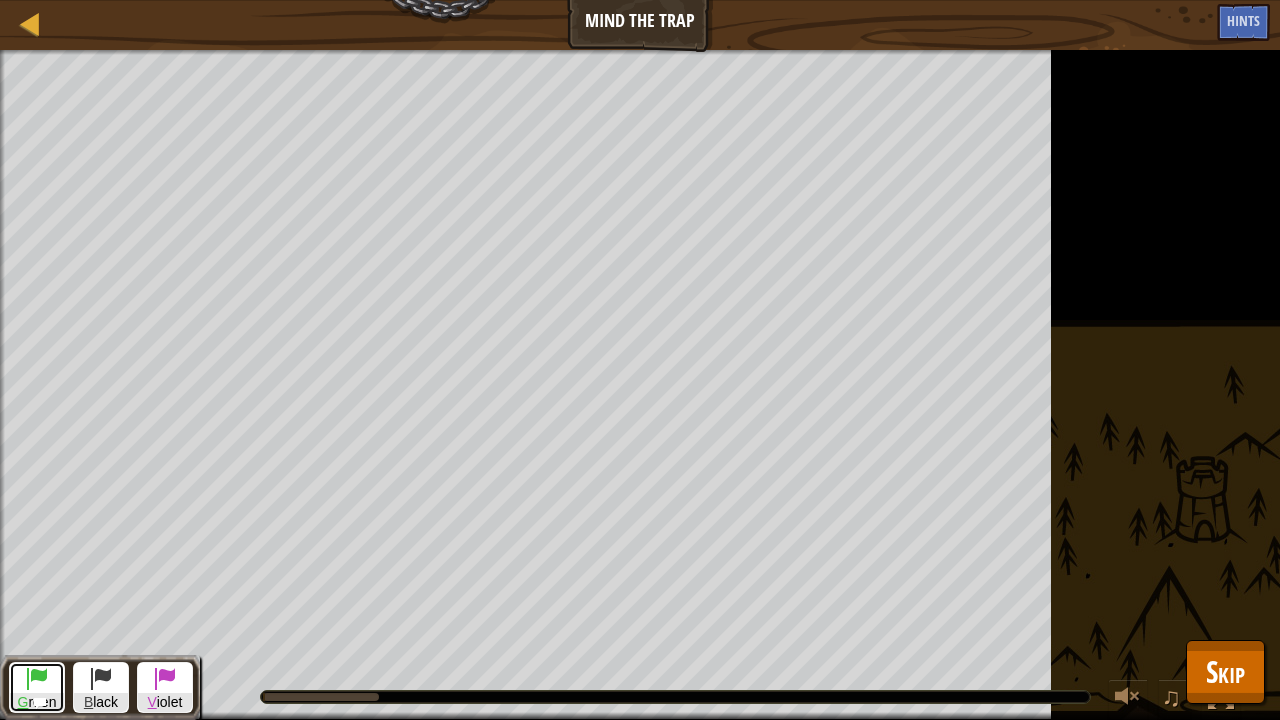 click at bounding box center (37, 678) 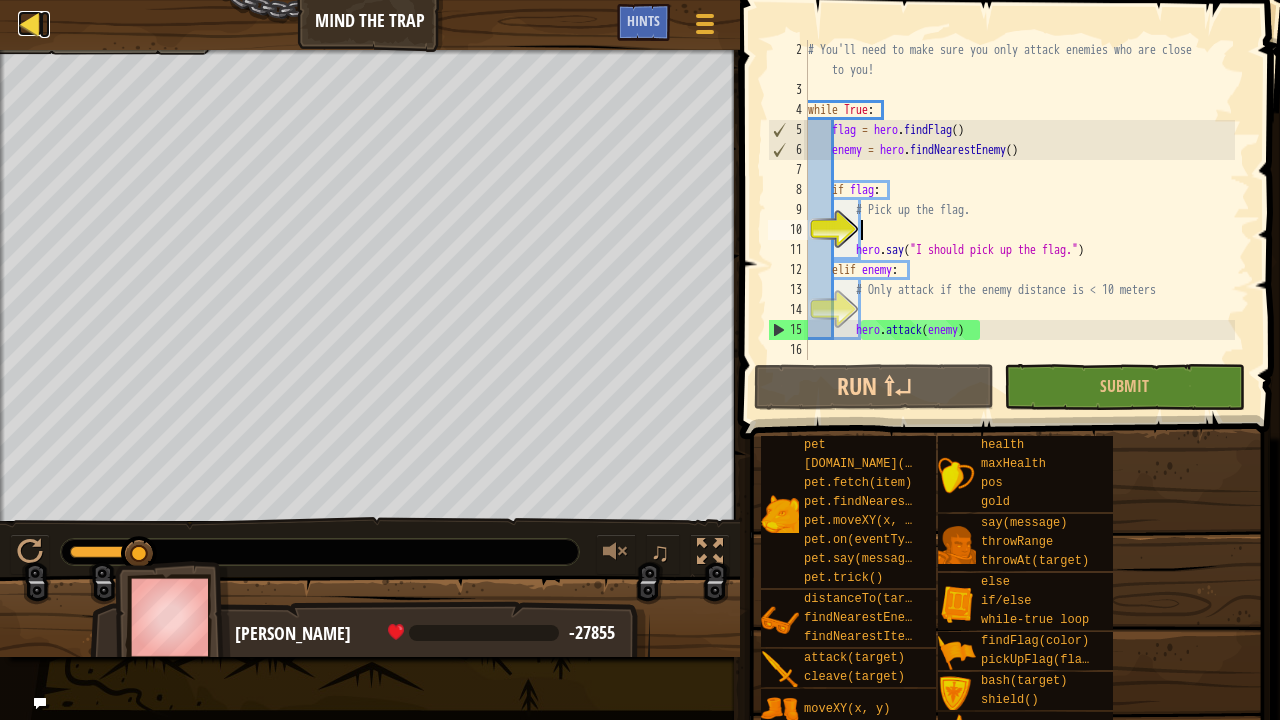 click at bounding box center [30, 23] 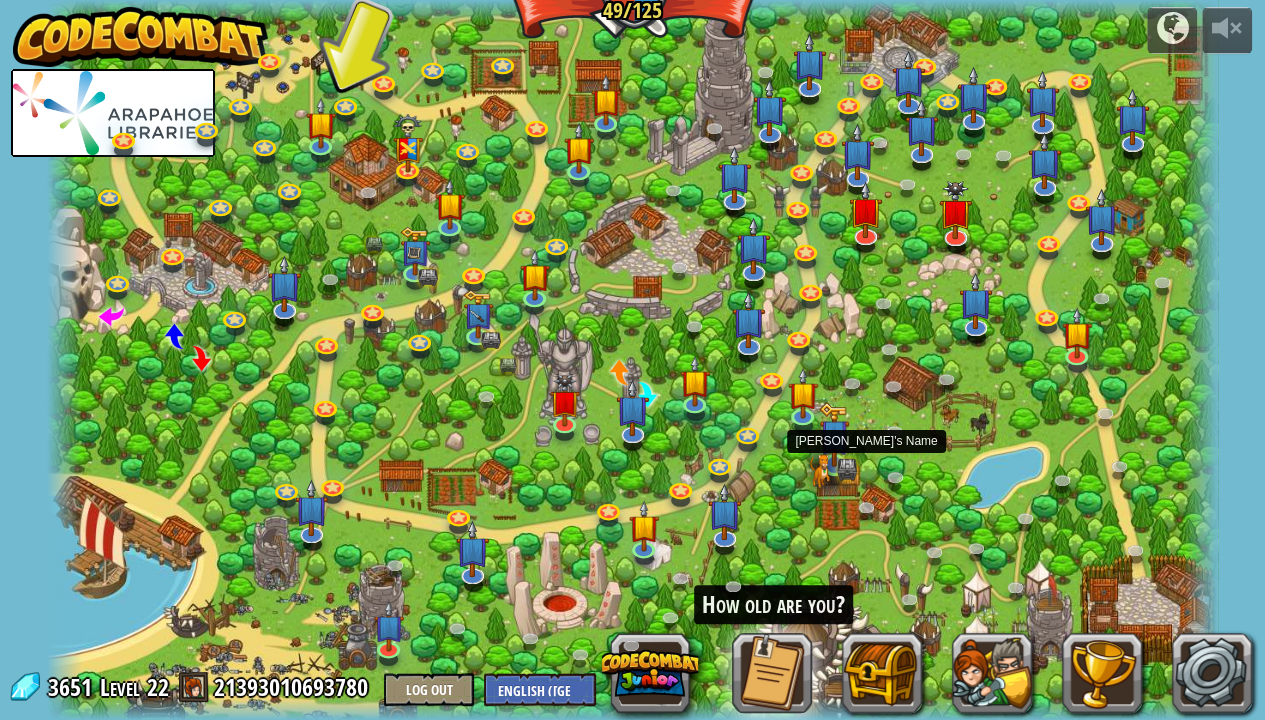 click at bounding box center (834, 434) 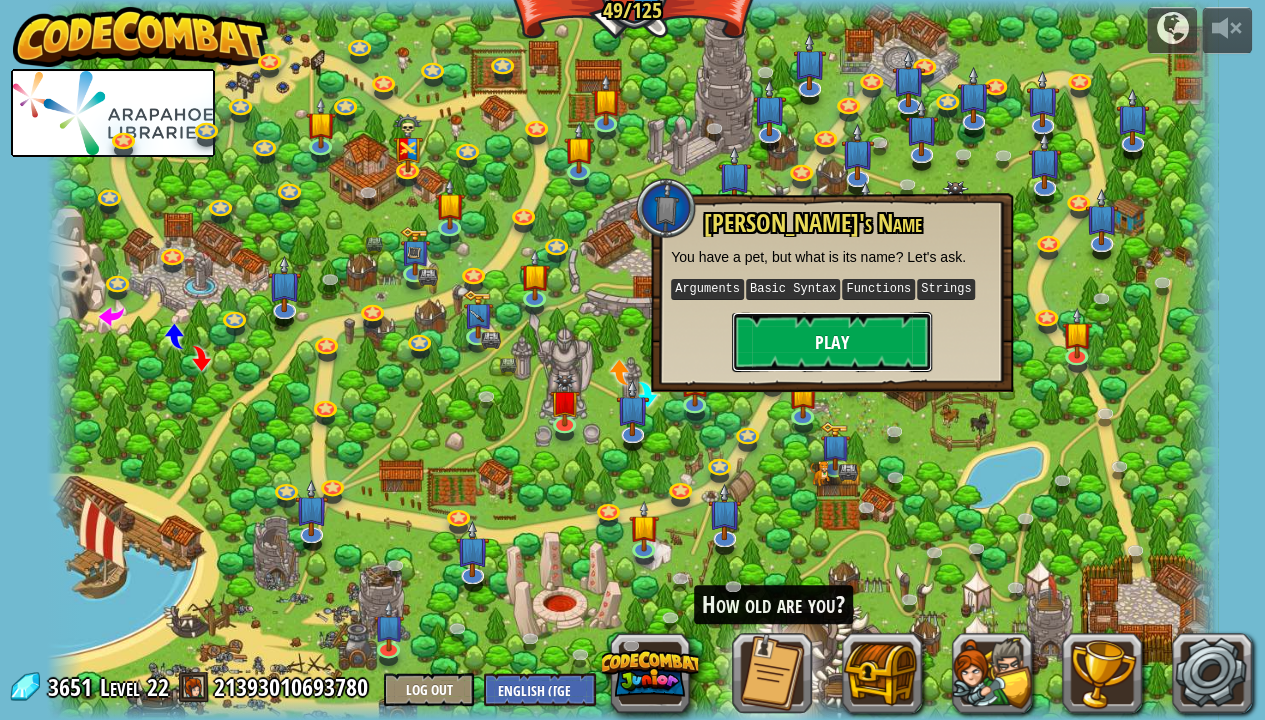 click on "Play" at bounding box center (832, 342) 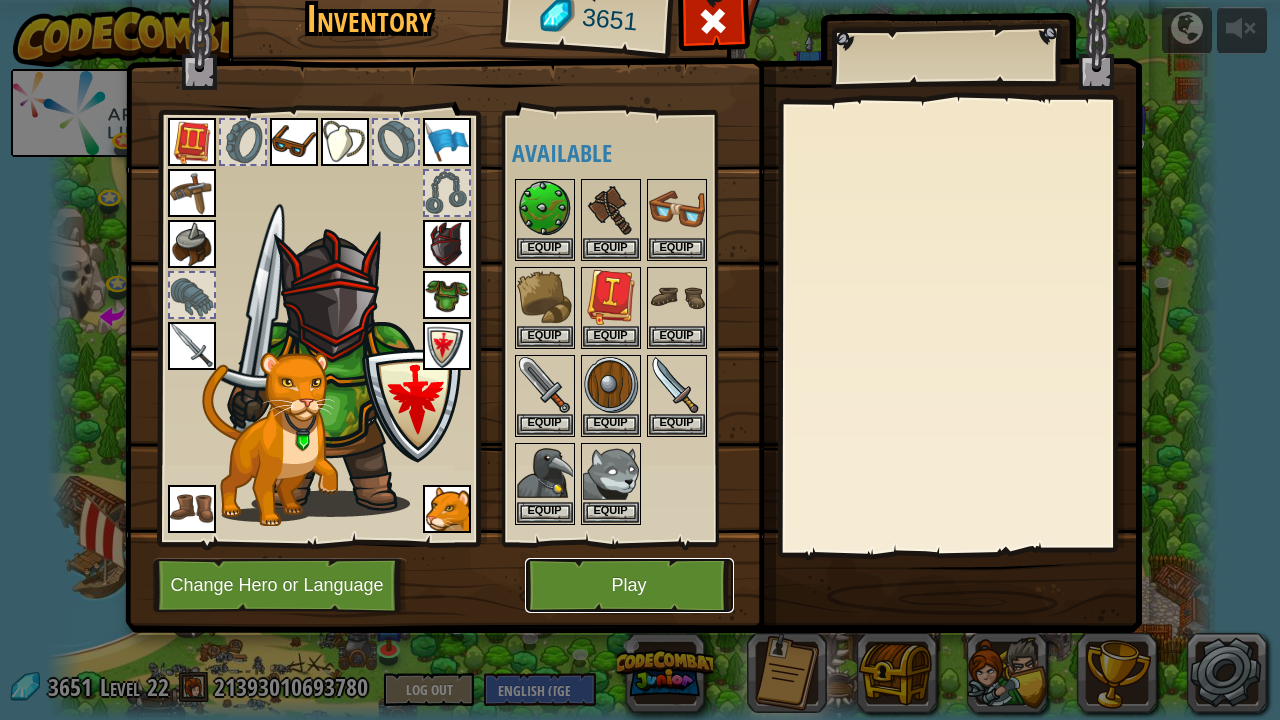click on "Play" at bounding box center [629, 585] 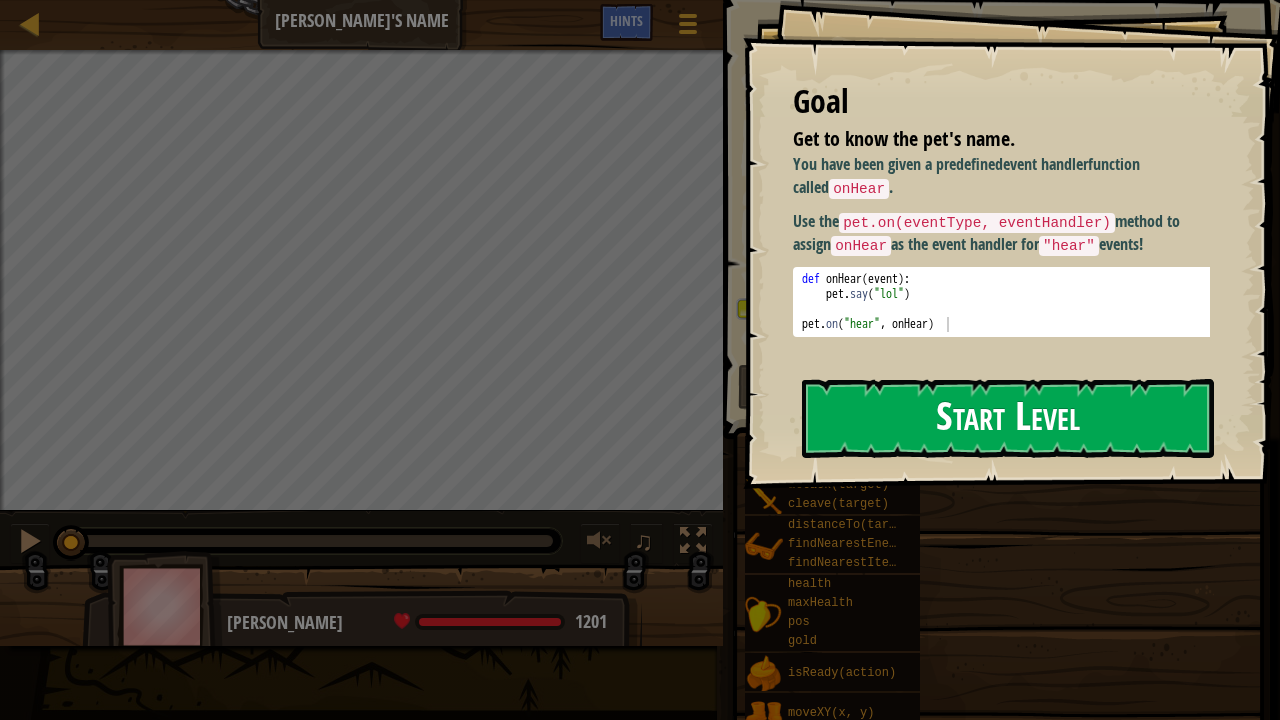 click on "Start Level" at bounding box center (1008, 418) 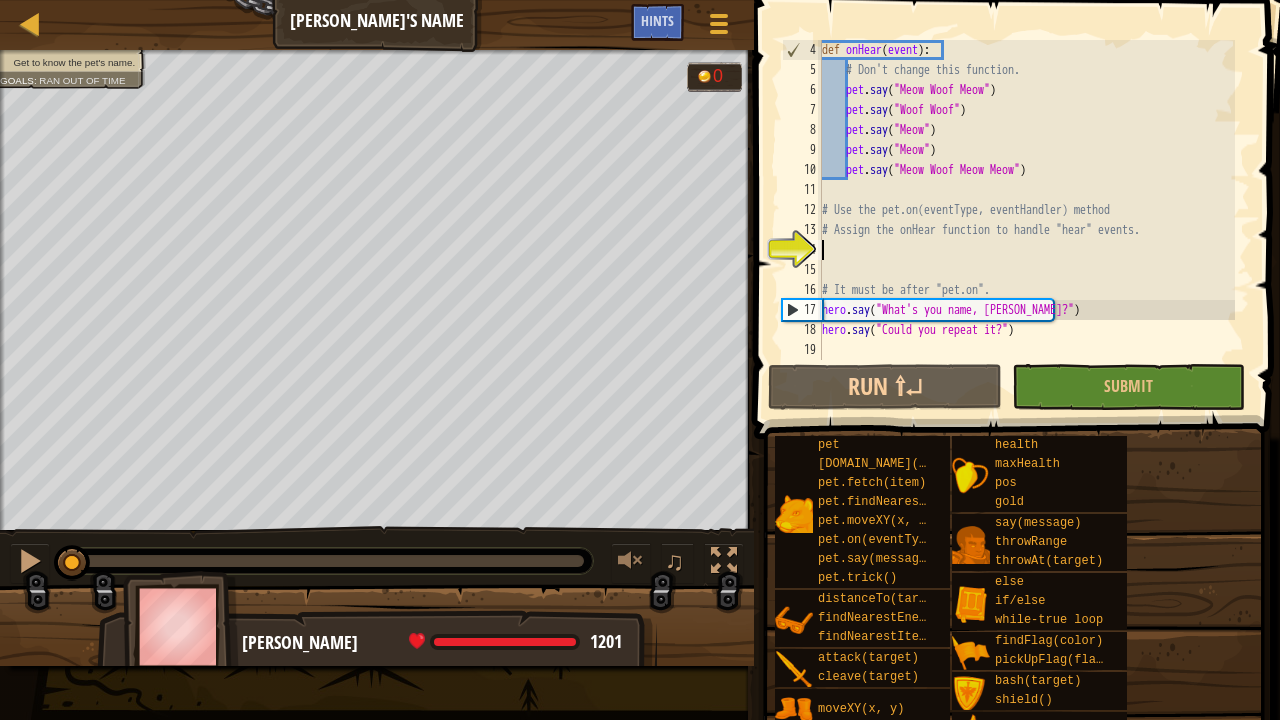 scroll, scrollTop: 60, scrollLeft: 0, axis: vertical 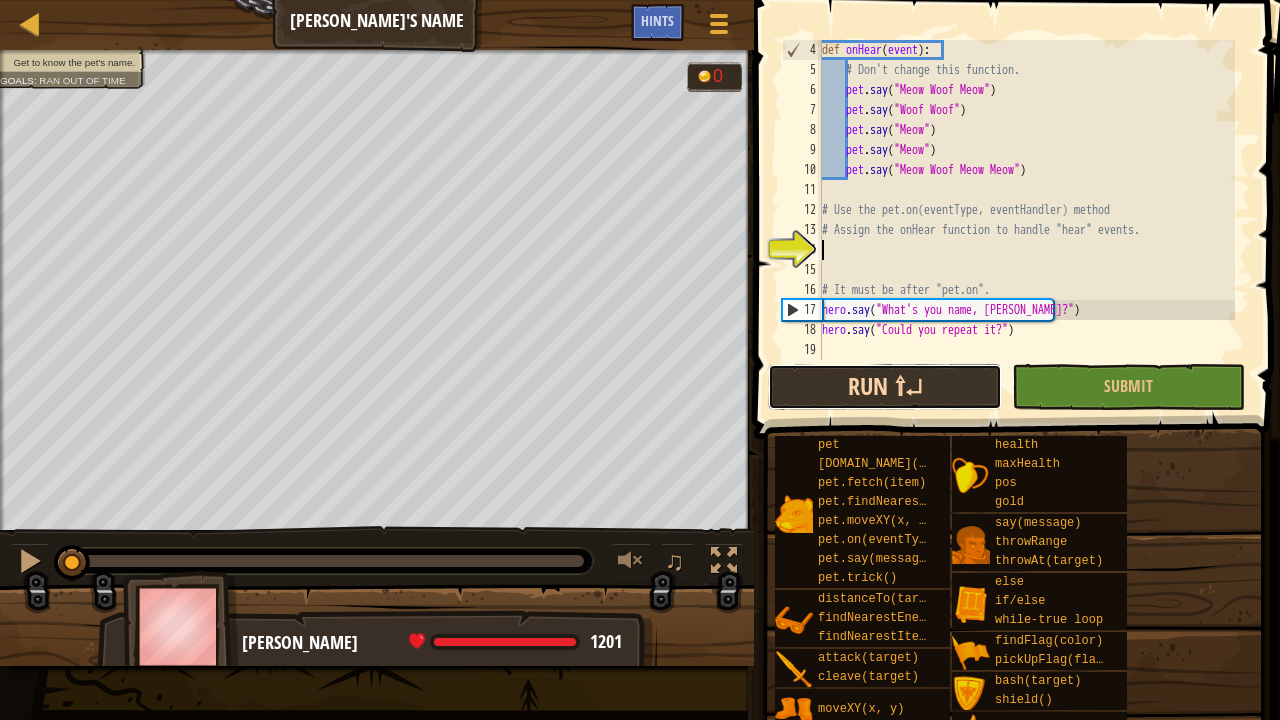click on "Run ⇧↵" at bounding box center [884, 387] 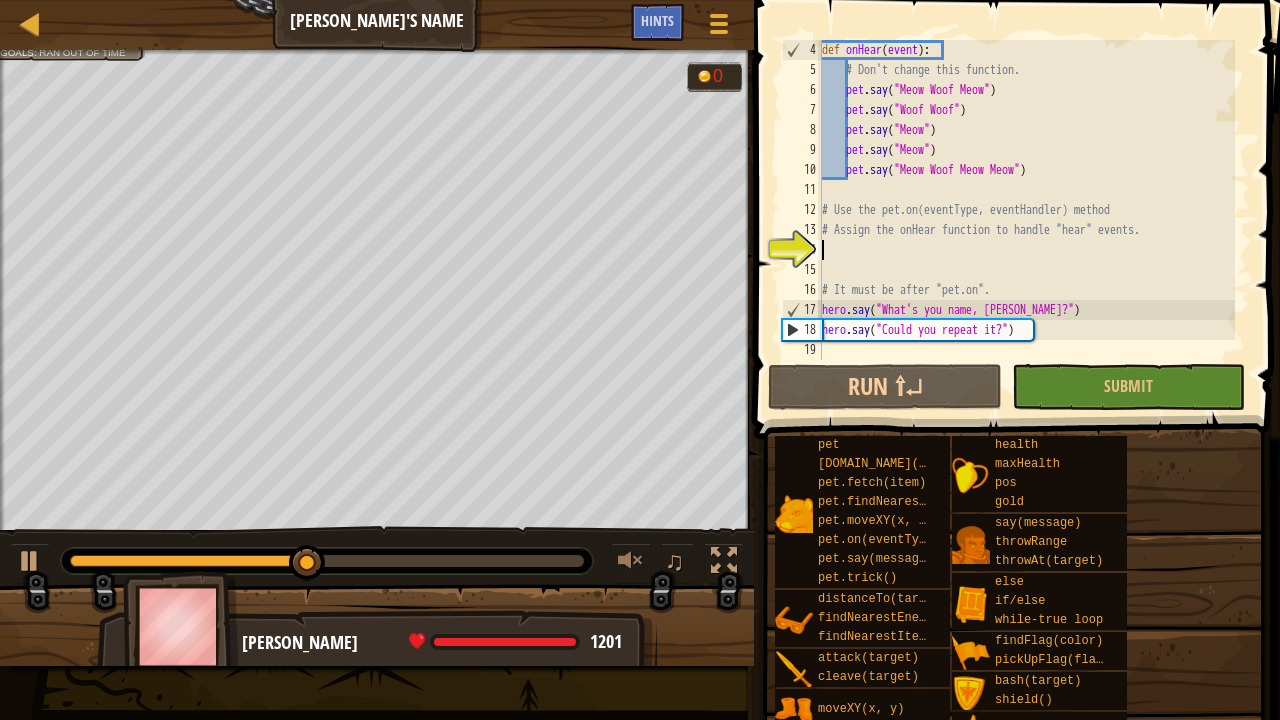 scroll, scrollTop: 9, scrollLeft: 0, axis: vertical 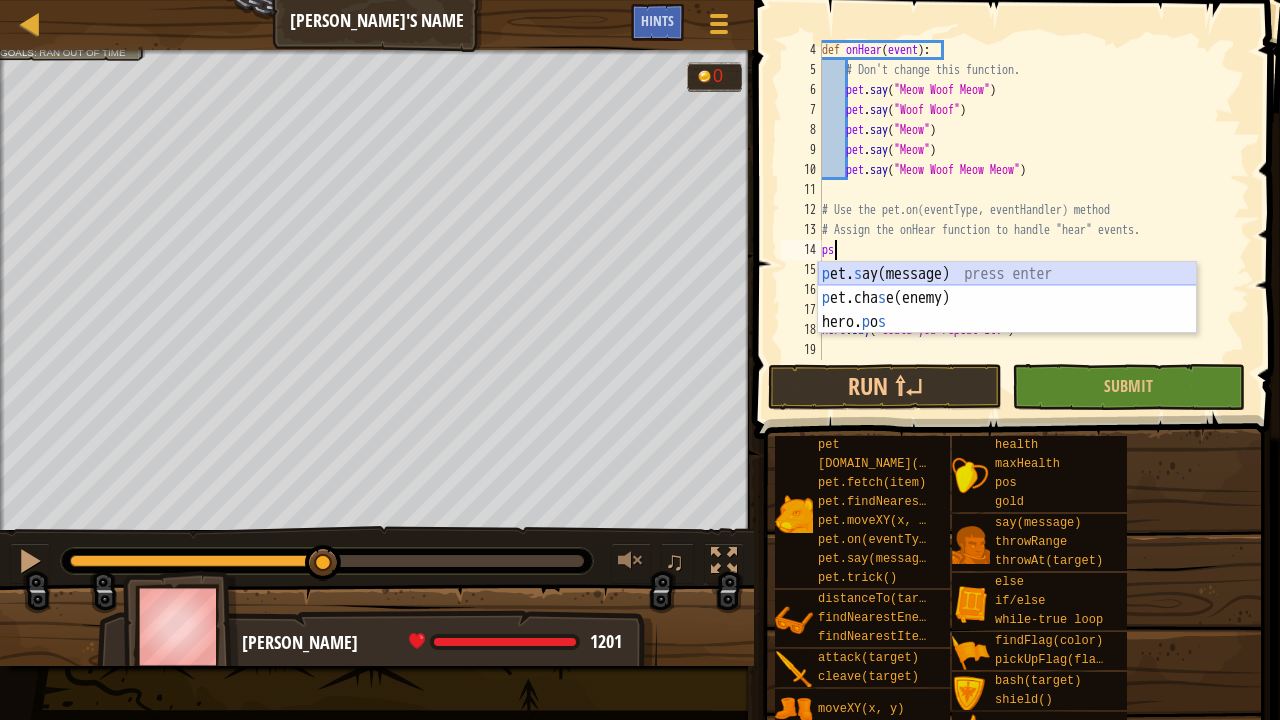 click on "p et. s ay(message) press enter p et.cha s e(enemy) press enter hero. p o s press enter" at bounding box center [1007, 322] 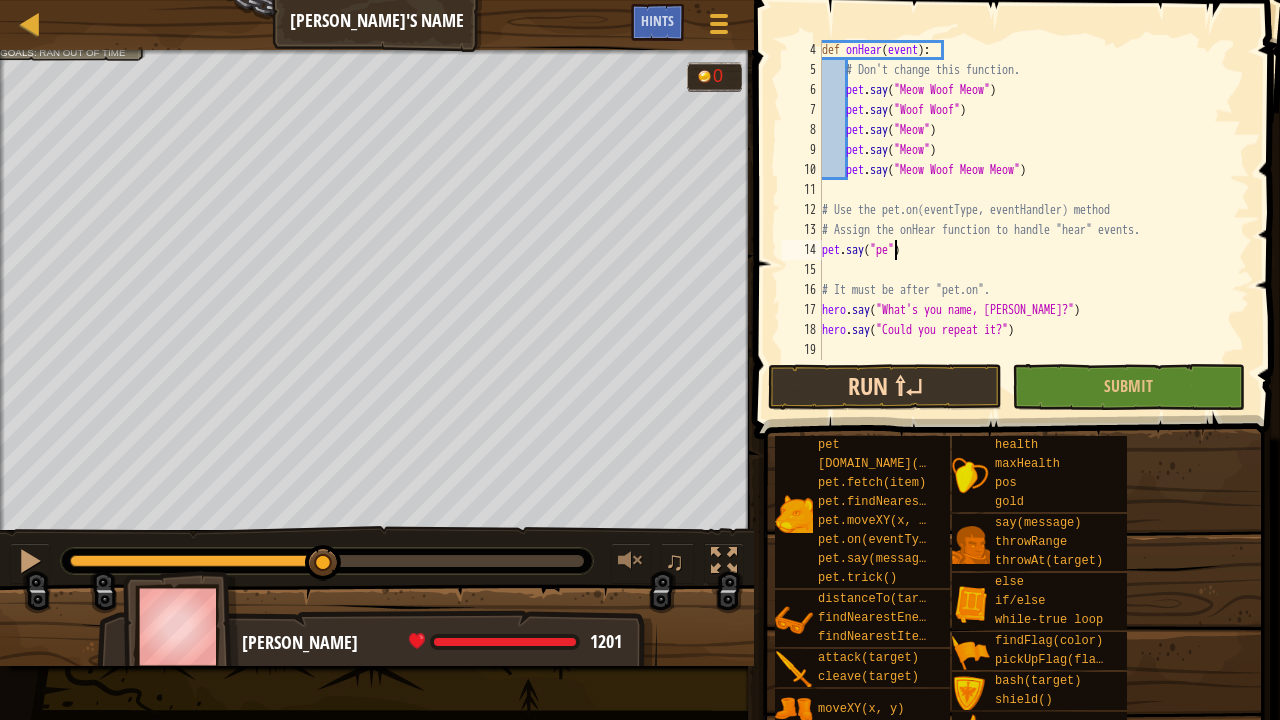 scroll, scrollTop: 9, scrollLeft: 6, axis: both 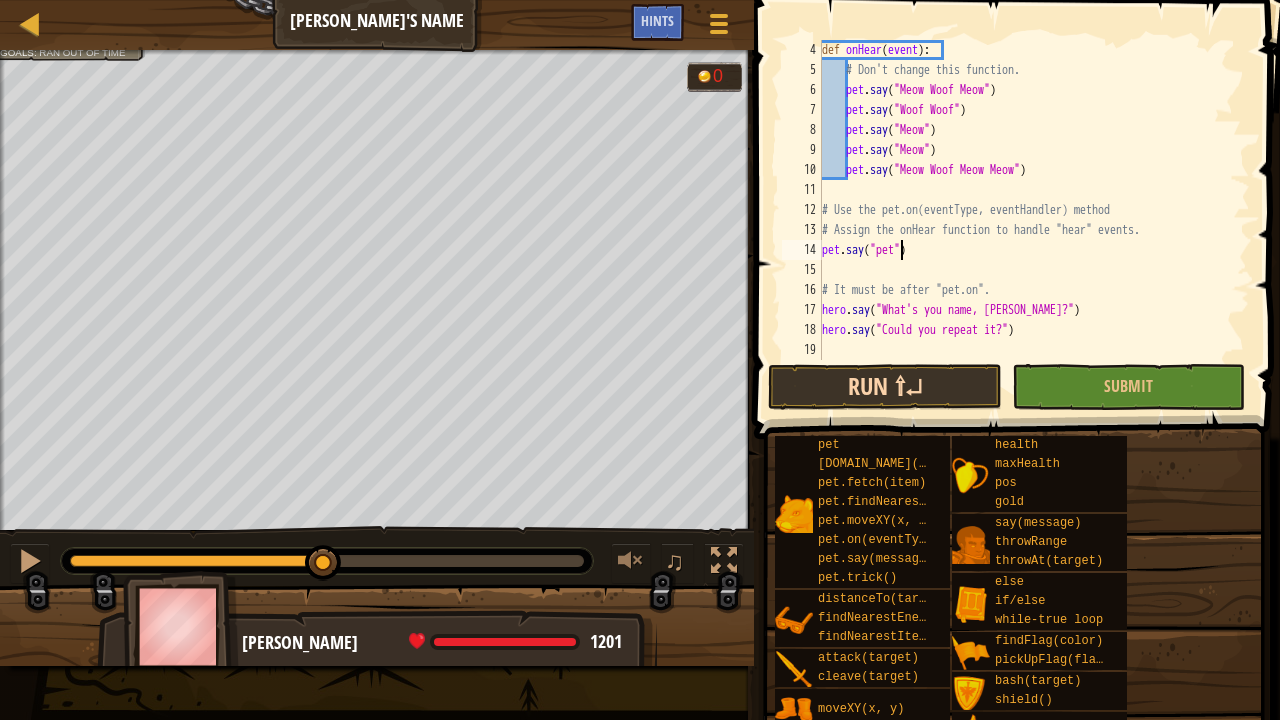 type on "pet.say("pet")" 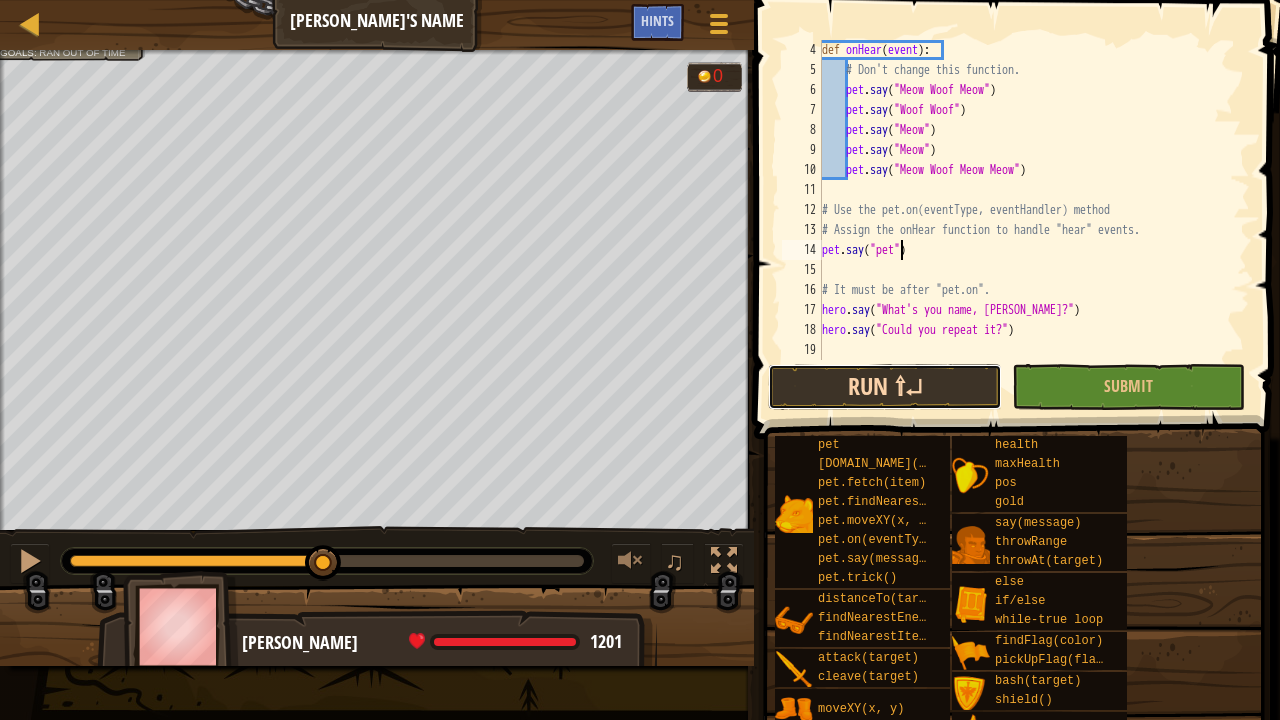 click on "Run ⇧↵" at bounding box center (884, 387) 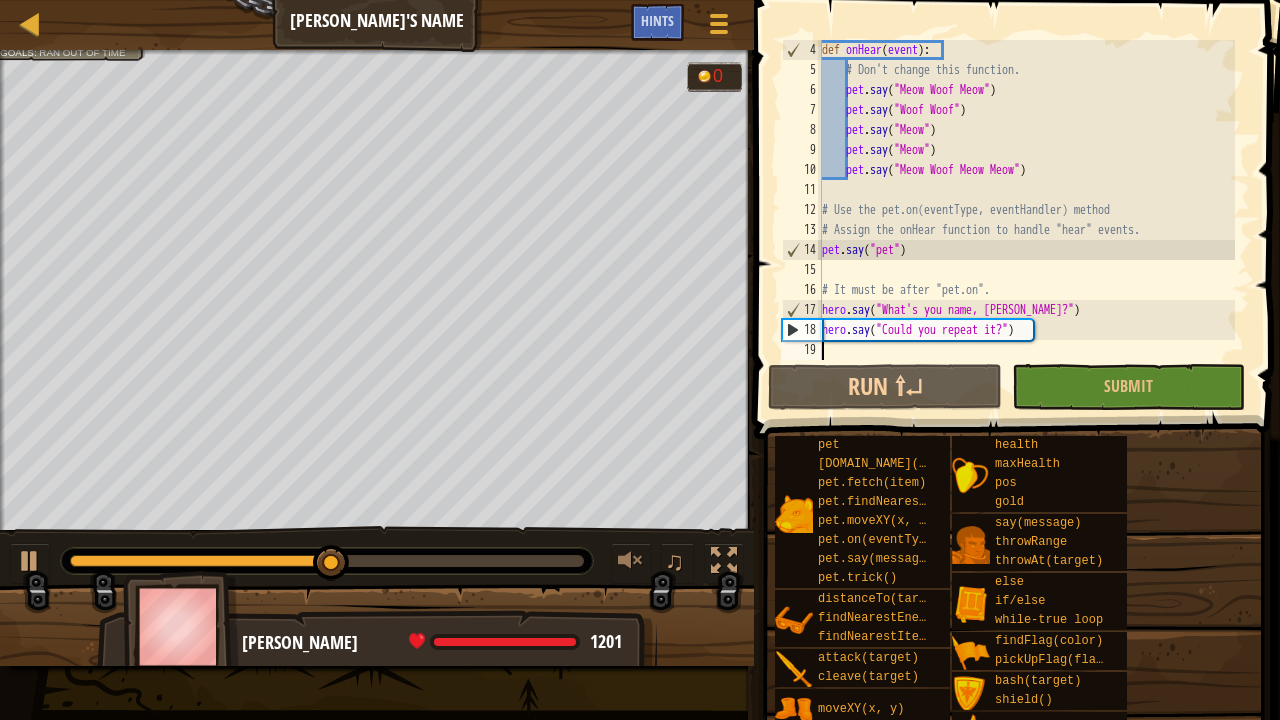 click on "def   onHear ( event ) :      # Don't change this function.      pet . say ( "Meow Woof Meow" )      pet . say ( "Woof Woof" )      pet . say ( "Meow" )      pet . say ( "Meow" )      pet . say ( "Meow Woof Meow Meow" ) # Use the pet.on(eventType, eventHandler) method # Assign the onHear function to handle "hear" events. pet . say ( "pet" ) # It must be after "pet.on". hero . say ( "What's you name, [PERSON_NAME]?" ) hero . say ( "Could you repeat it?" )" at bounding box center [1026, 220] 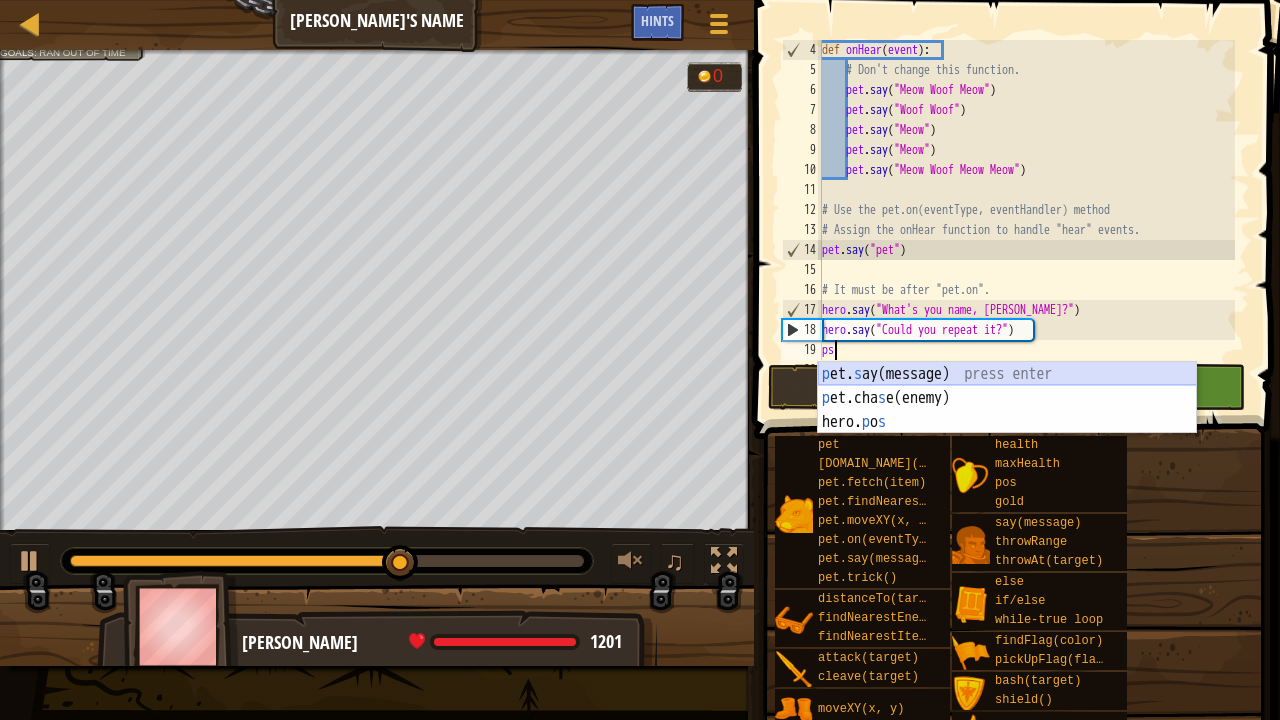 click on "p et. s ay(message) press enter p et.cha s e(enemy) press enter hero. p o s press enter" at bounding box center (1007, 422) 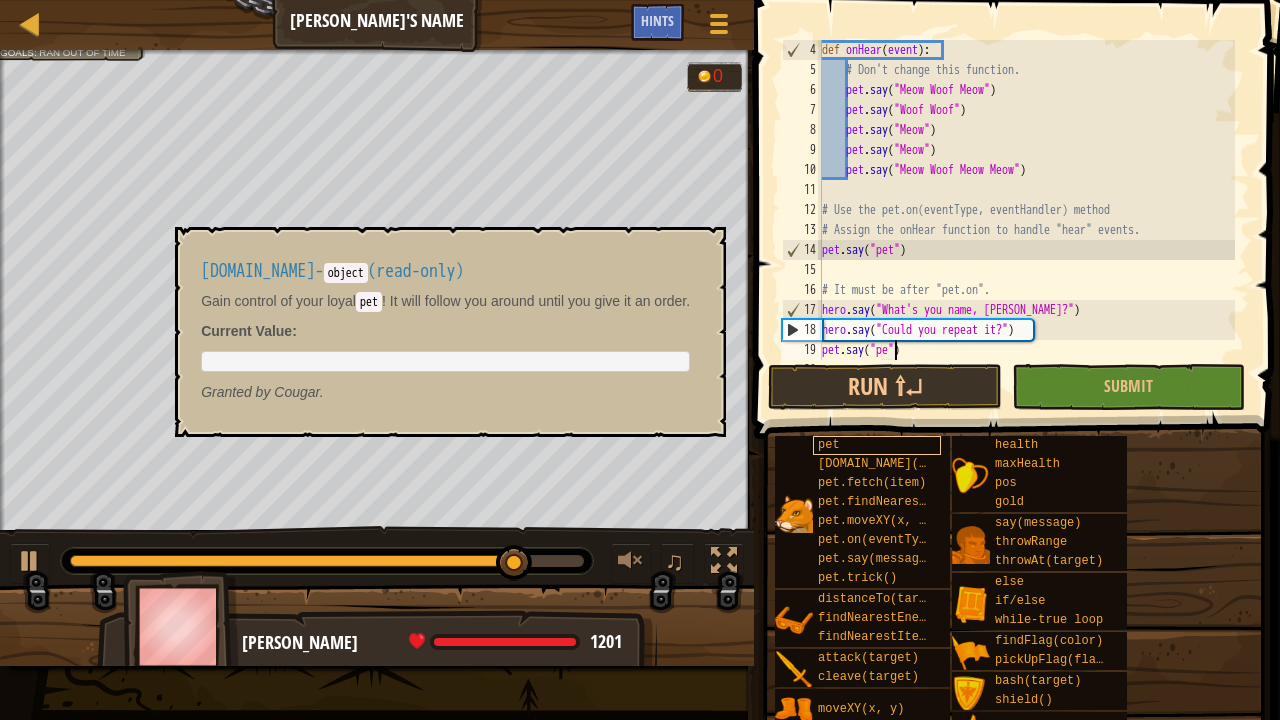 scroll, scrollTop: 9, scrollLeft: 6, axis: both 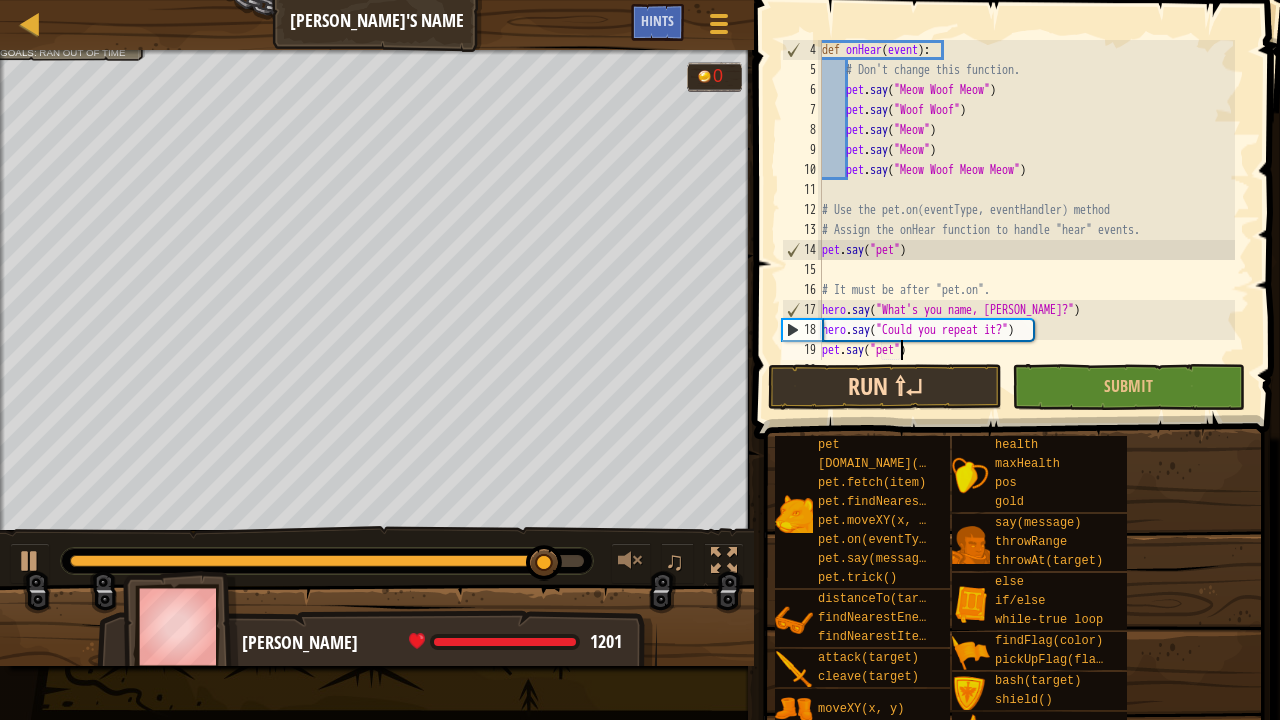 type on "pet.say("pet")" 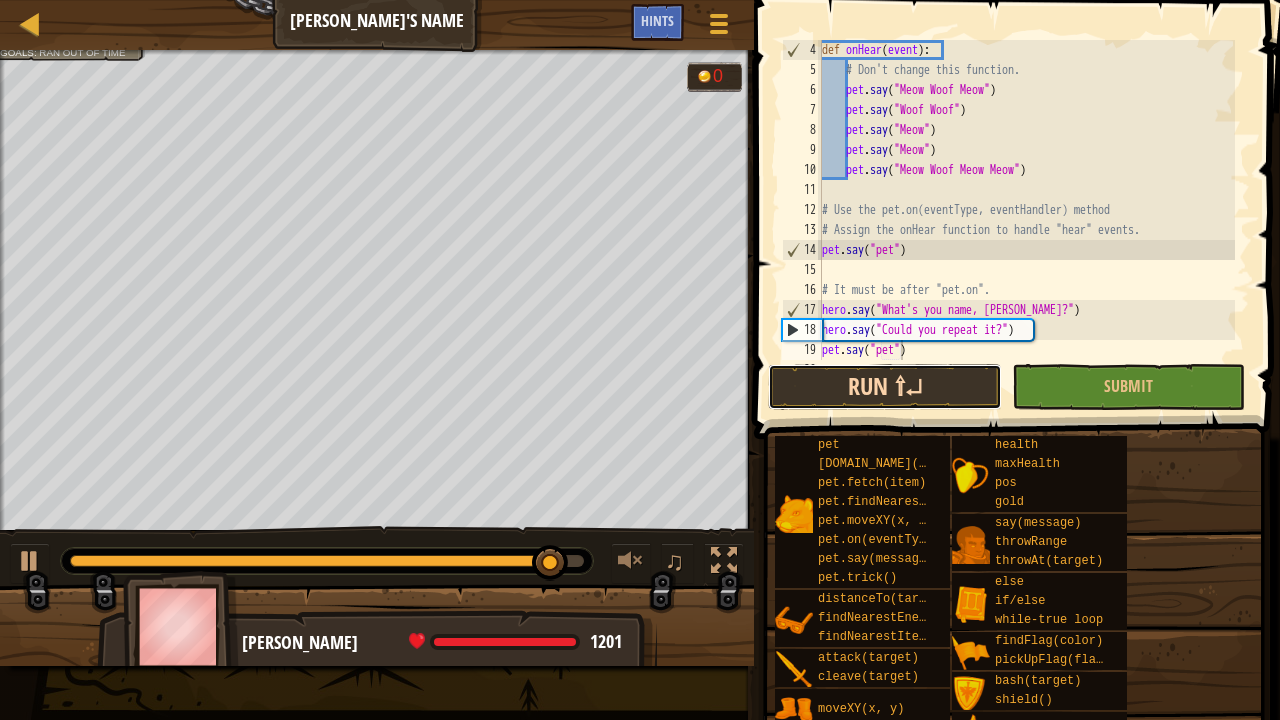 click on "Run ⇧↵" at bounding box center (884, 387) 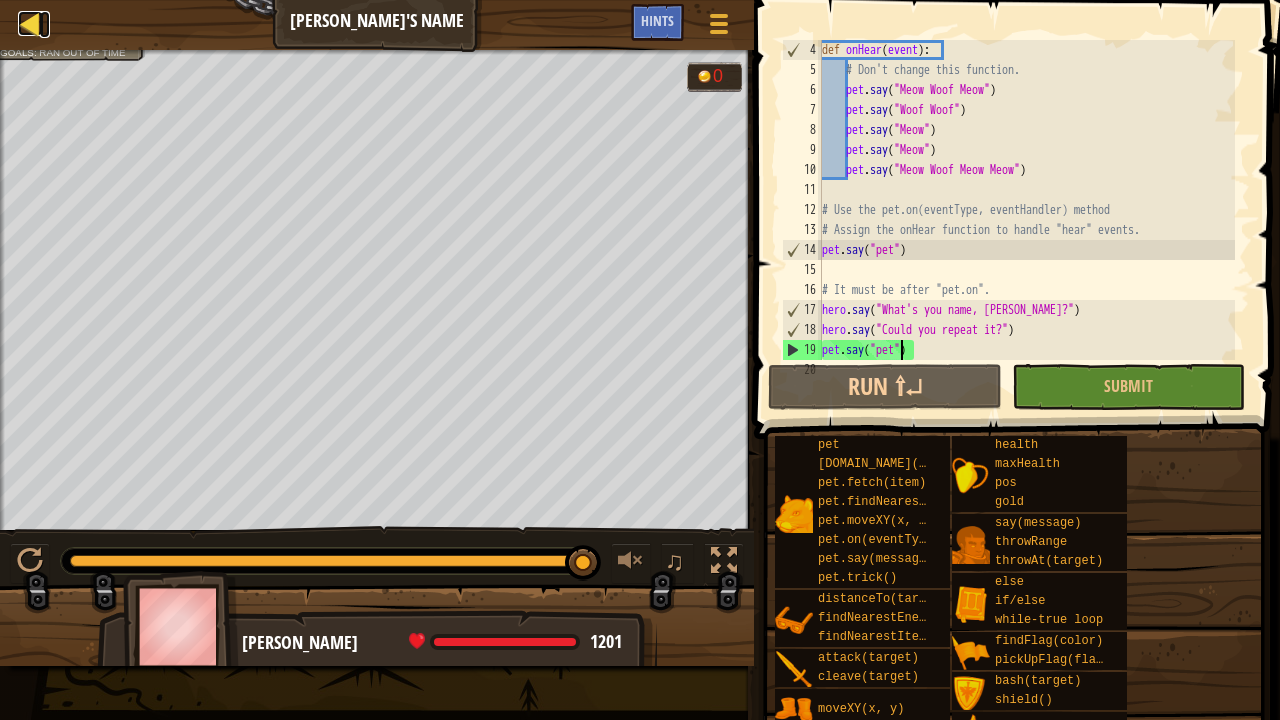 click at bounding box center (30, 23) 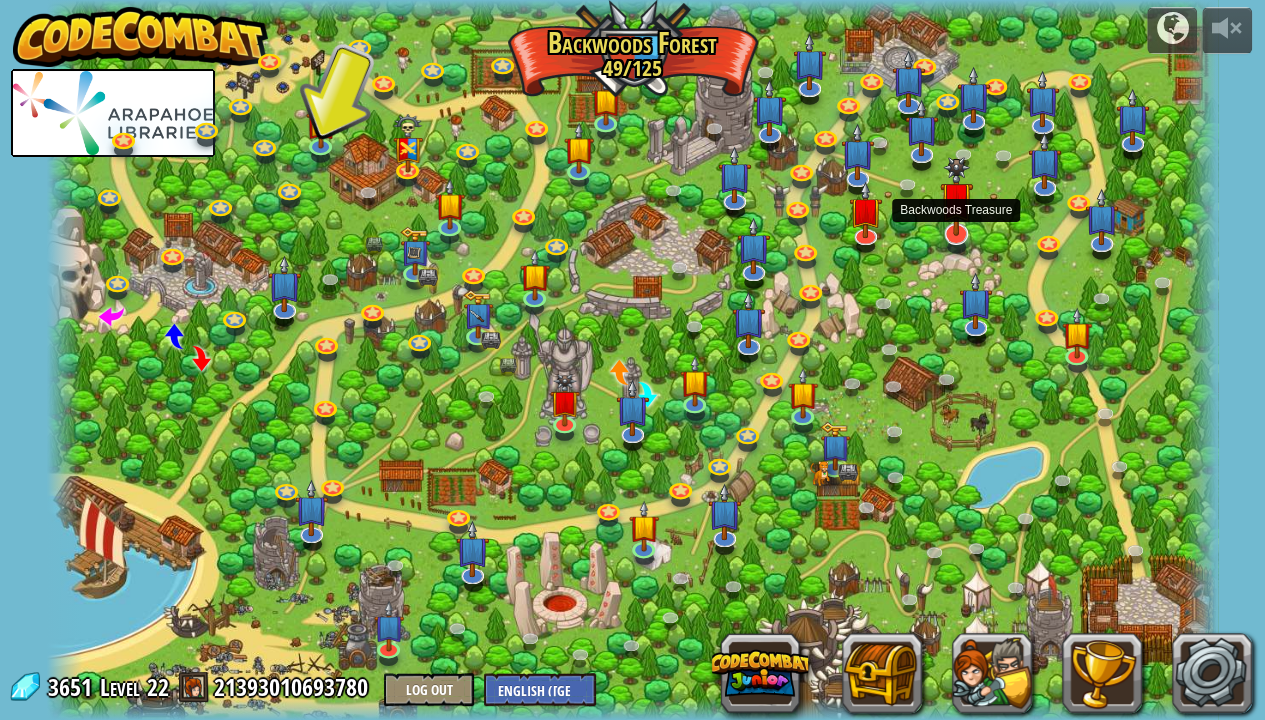 click at bounding box center [956, 196] 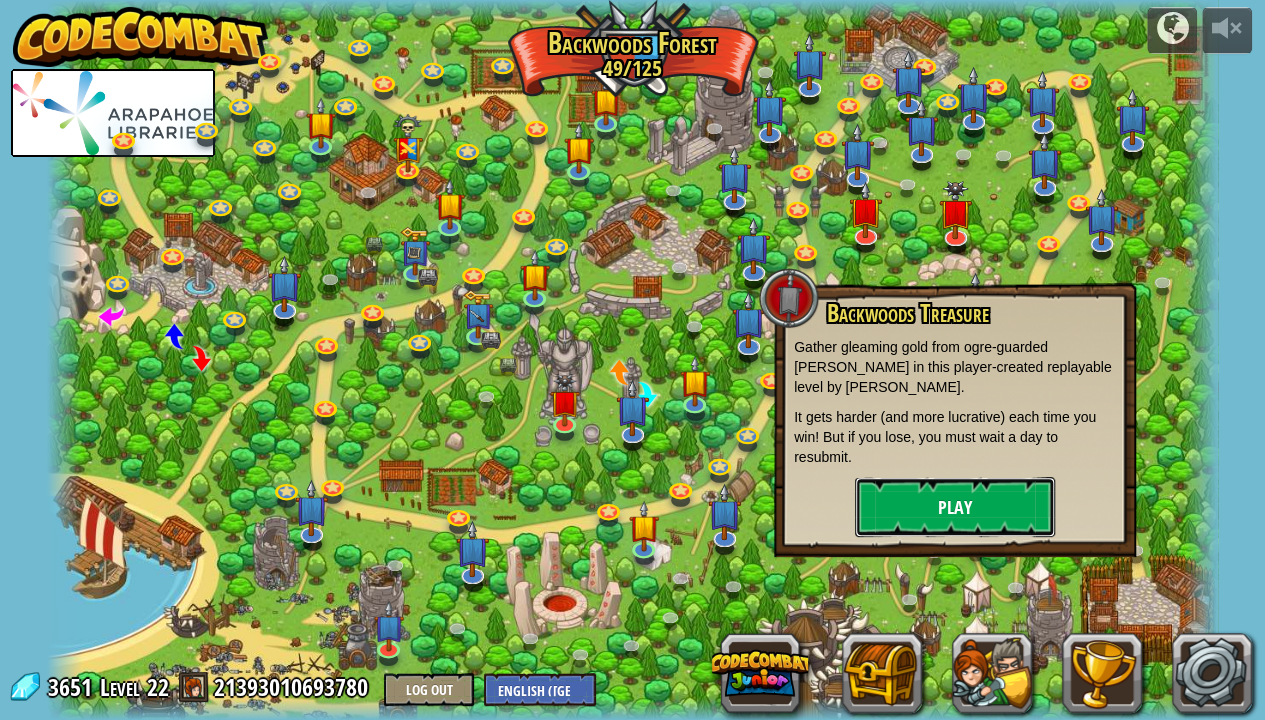 click on "Play" at bounding box center (955, 507) 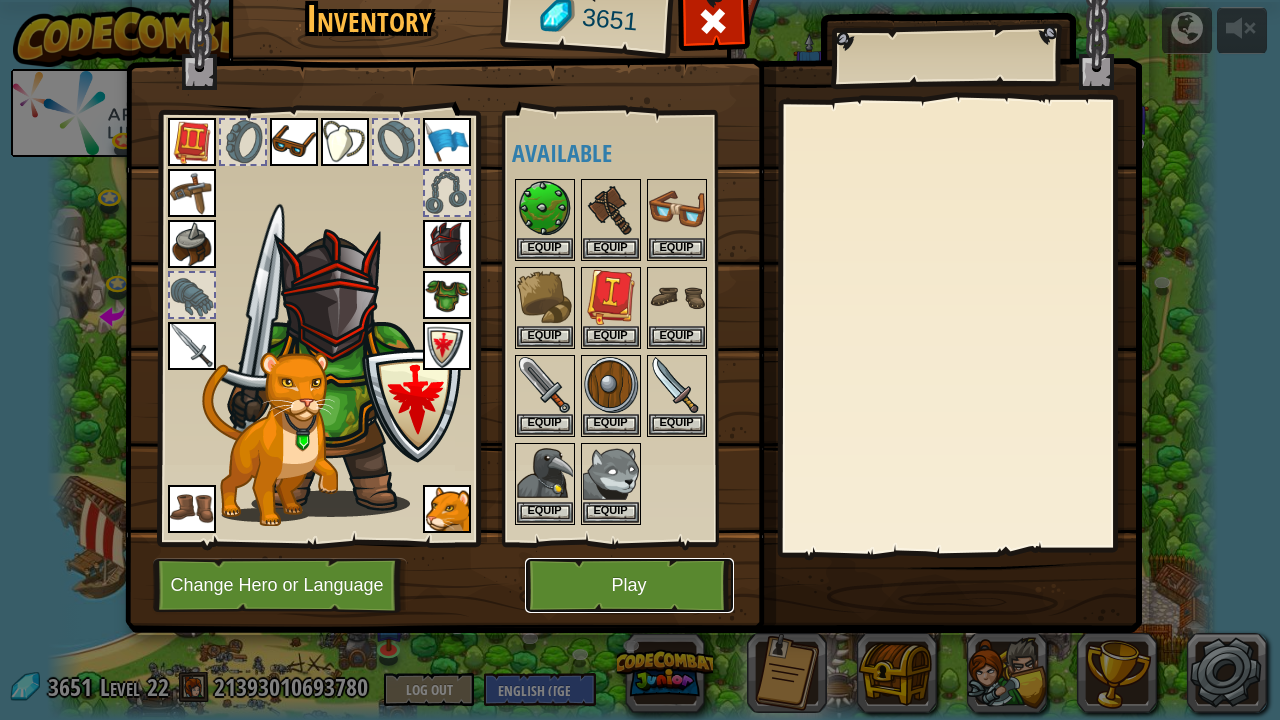 click on "Play" at bounding box center (629, 585) 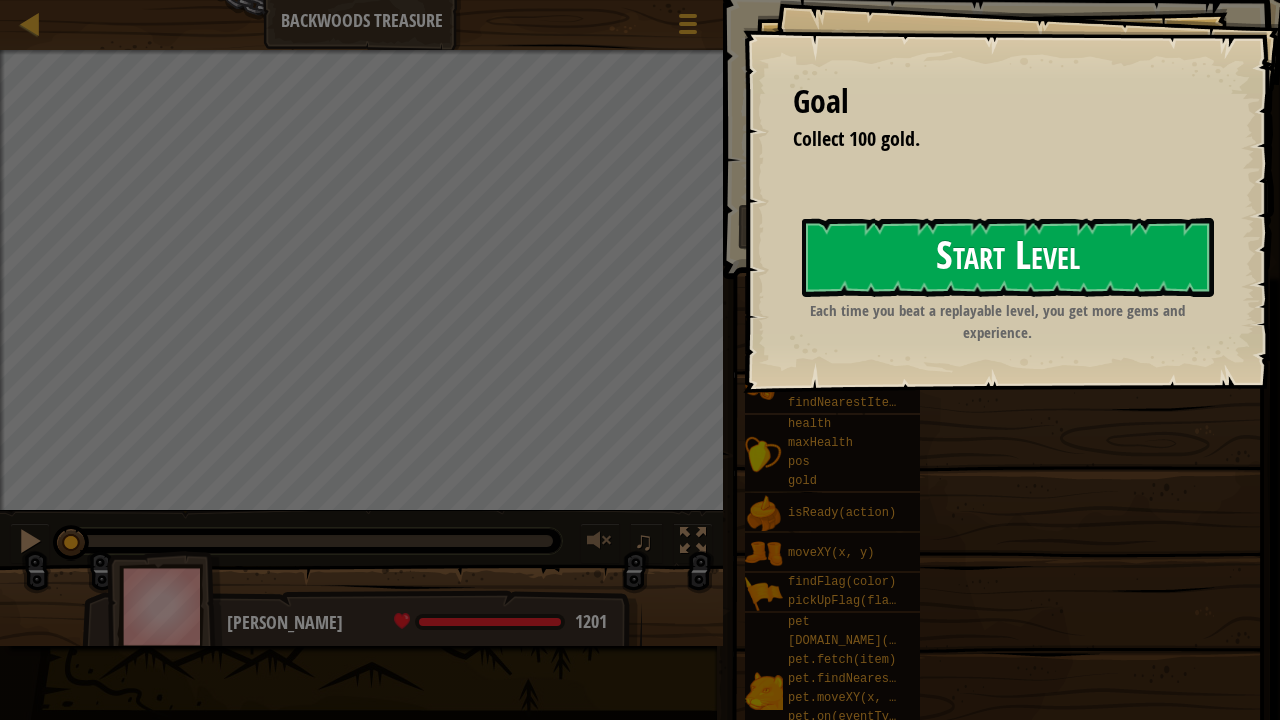 click on "Start Level" at bounding box center (1008, 257) 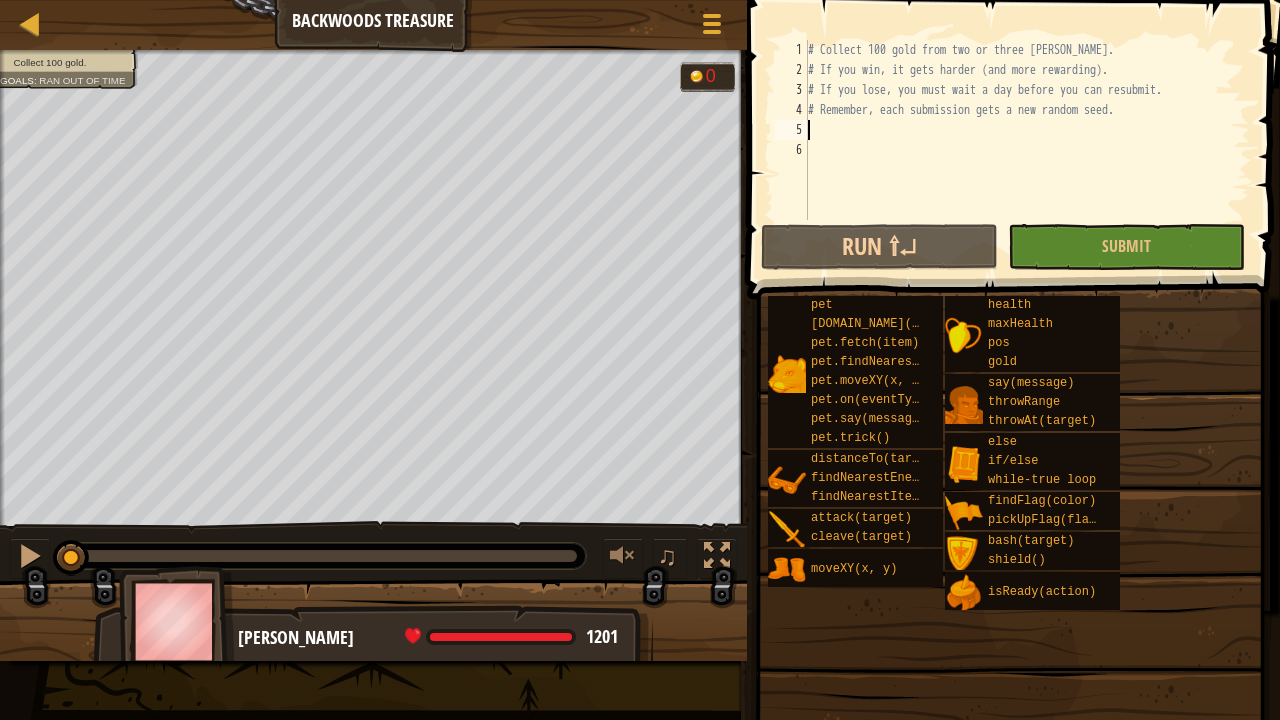 click on "# Collect 100 gold from two or three [PERSON_NAME]. # If you win, it gets harder (and more rewarding). # If you lose, you must wait a day before you can resubmit. # Remember, each submission gets a new random seed." at bounding box center (1027, 150) 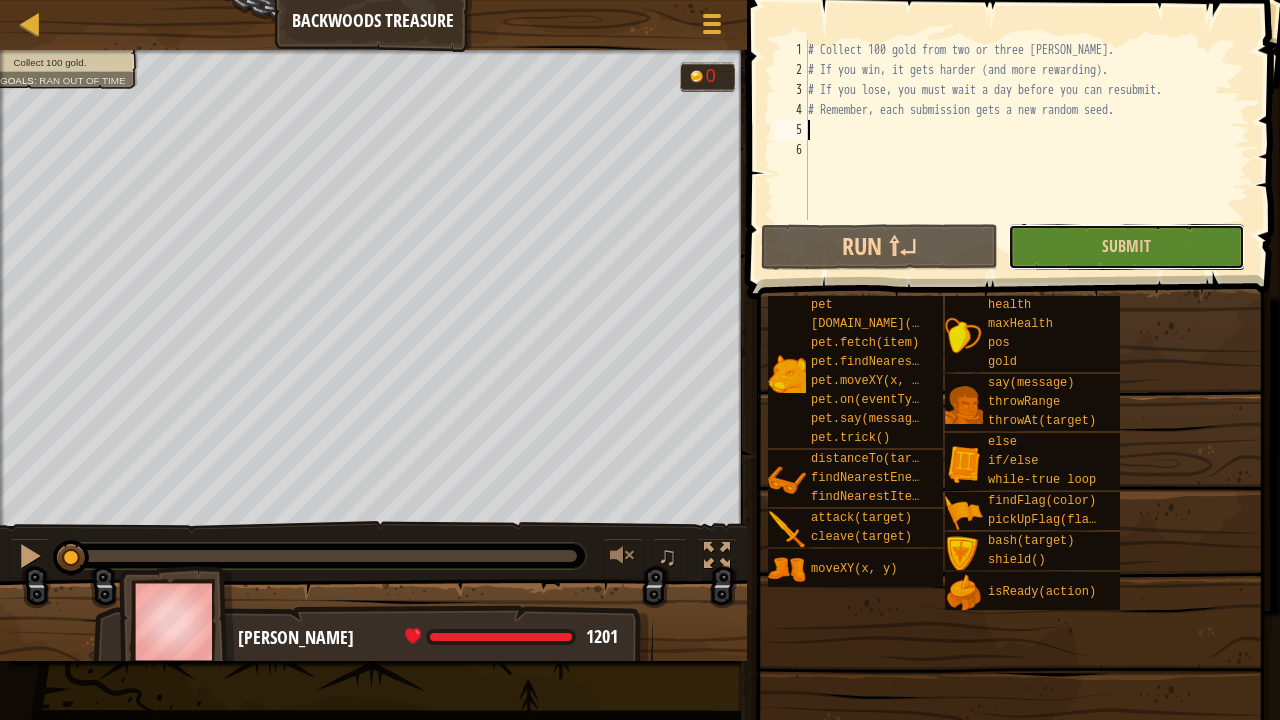 click on "Submit" at bounding box center [1126, 247] 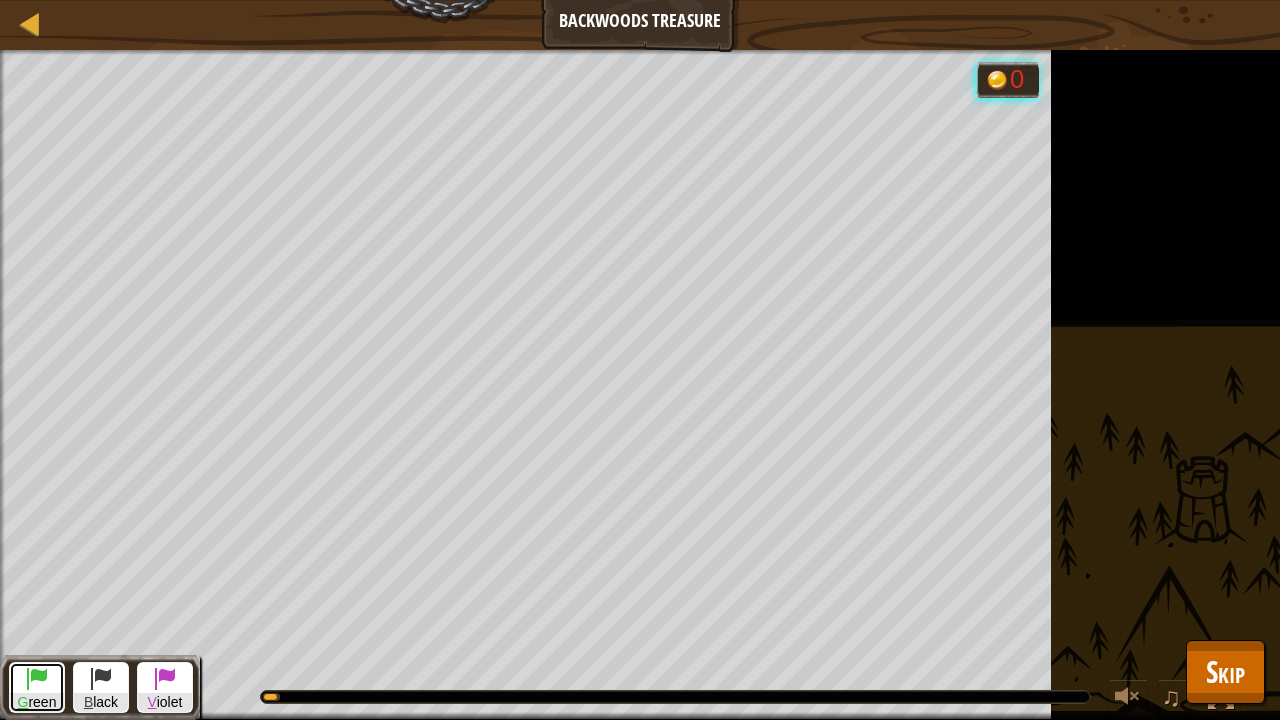 click at bounding box center [37, 678] 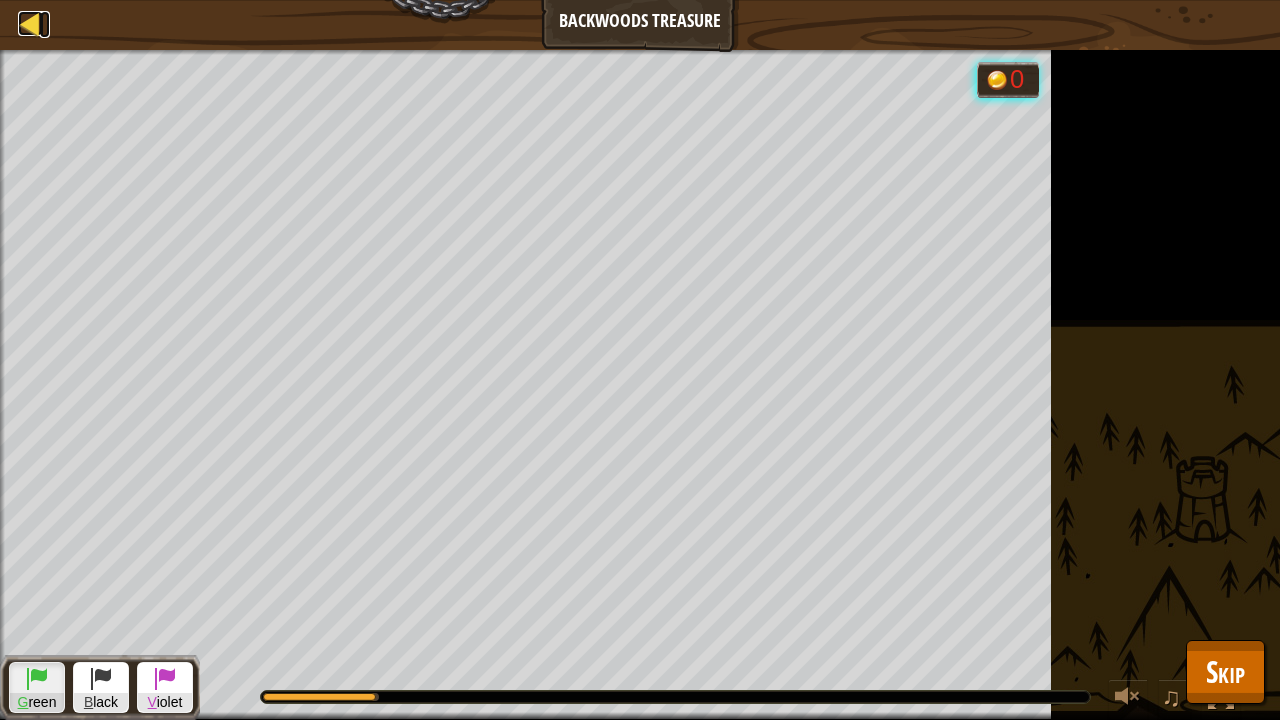click at bounding box center [30, 23] 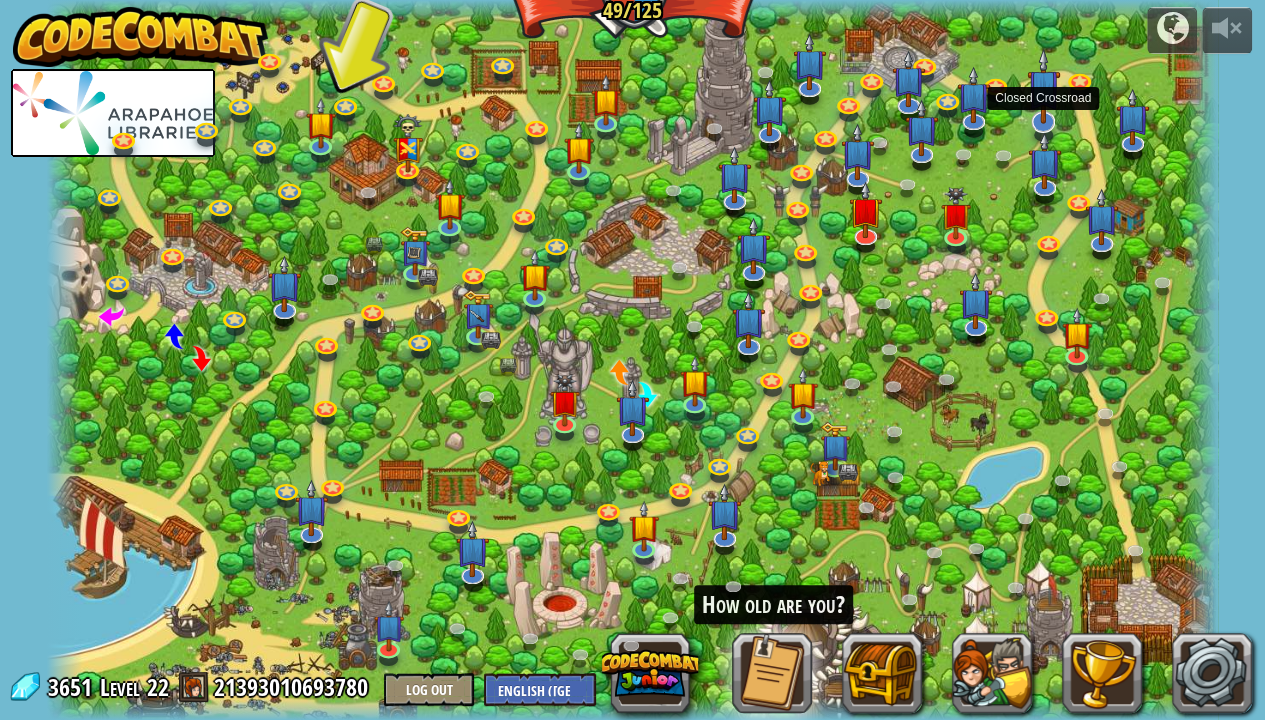 click at bounding box center (1043, 86) 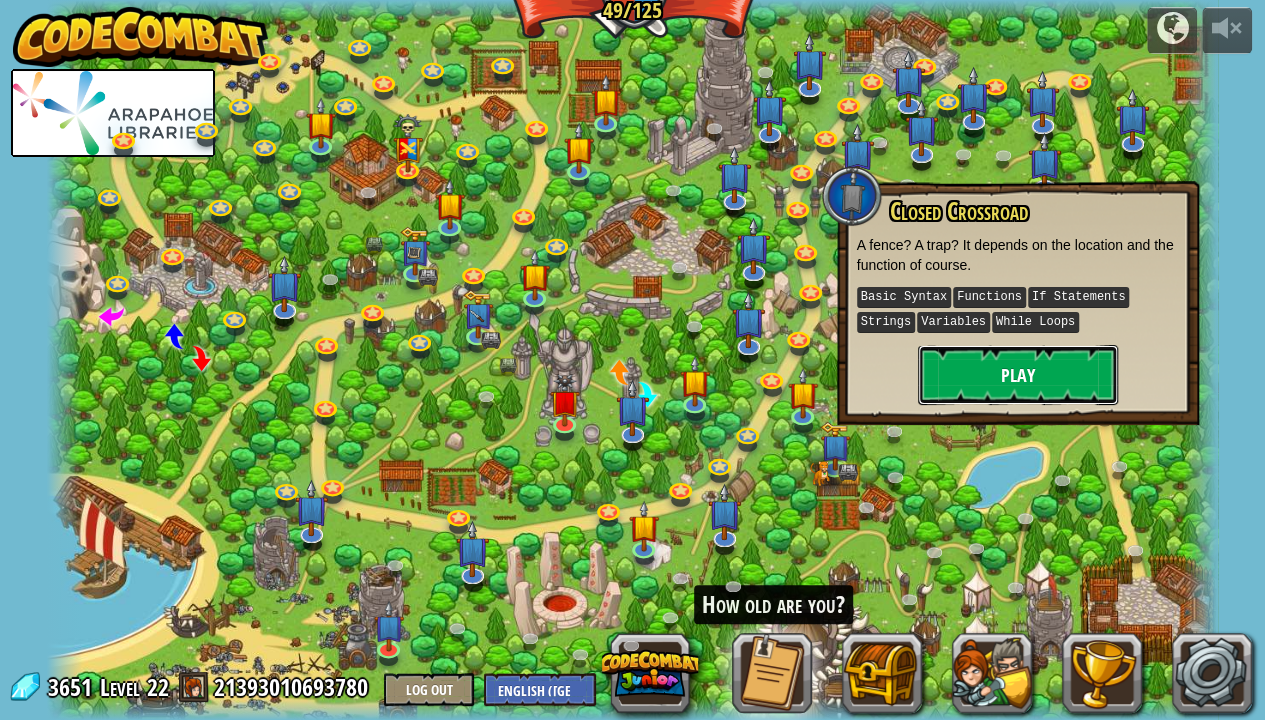 click on "Play" at bounding box center (1018, 375) 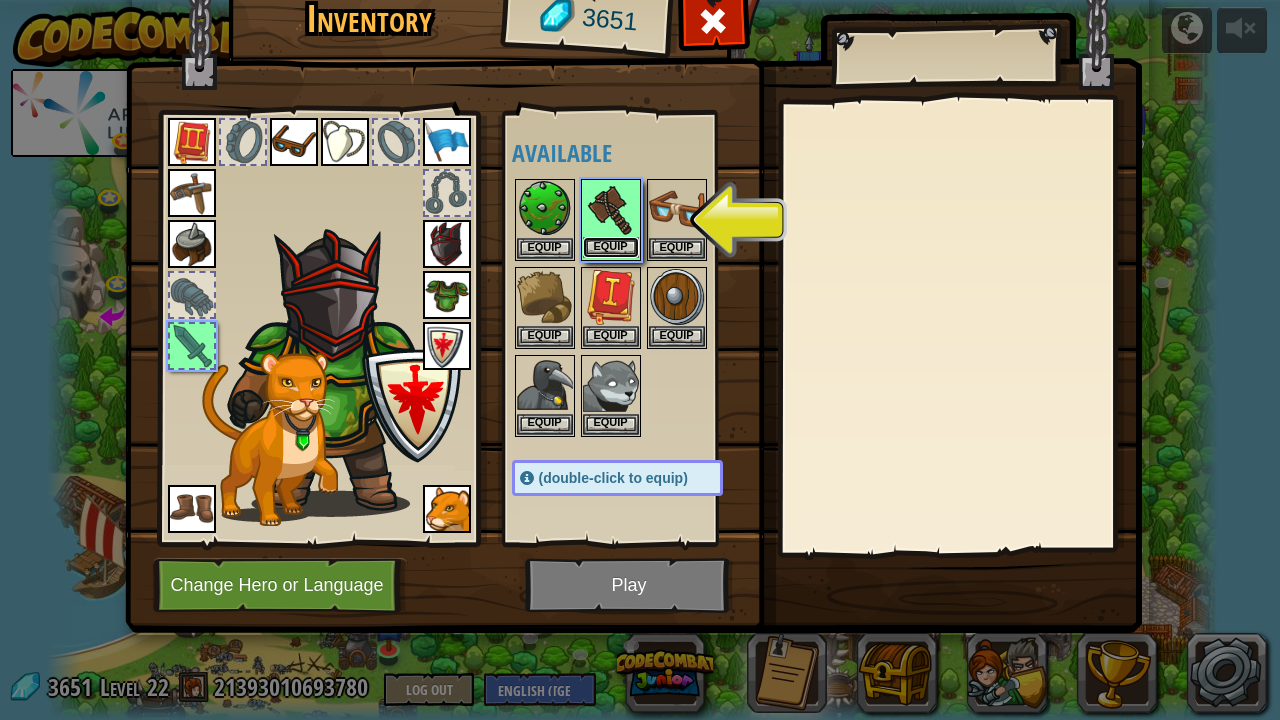 click on "Equip" at bounding box center (611, 247) 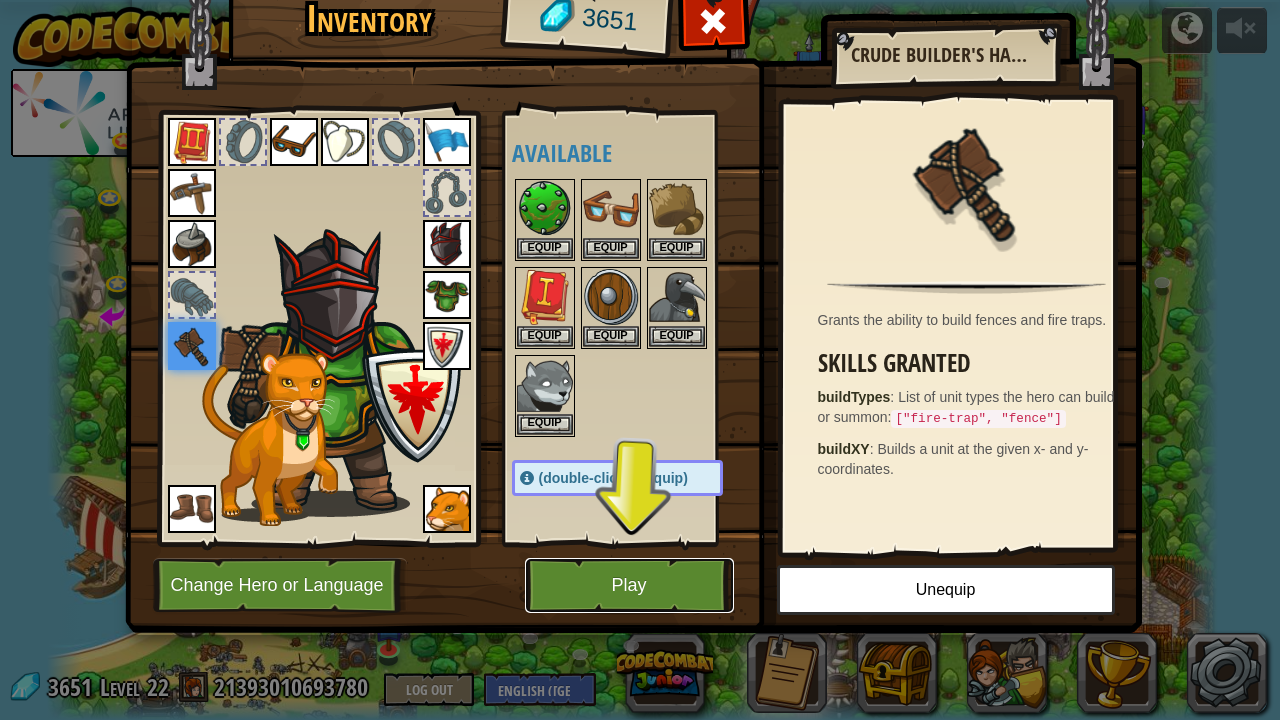 click on "Play" at bounding box center (629, 585) 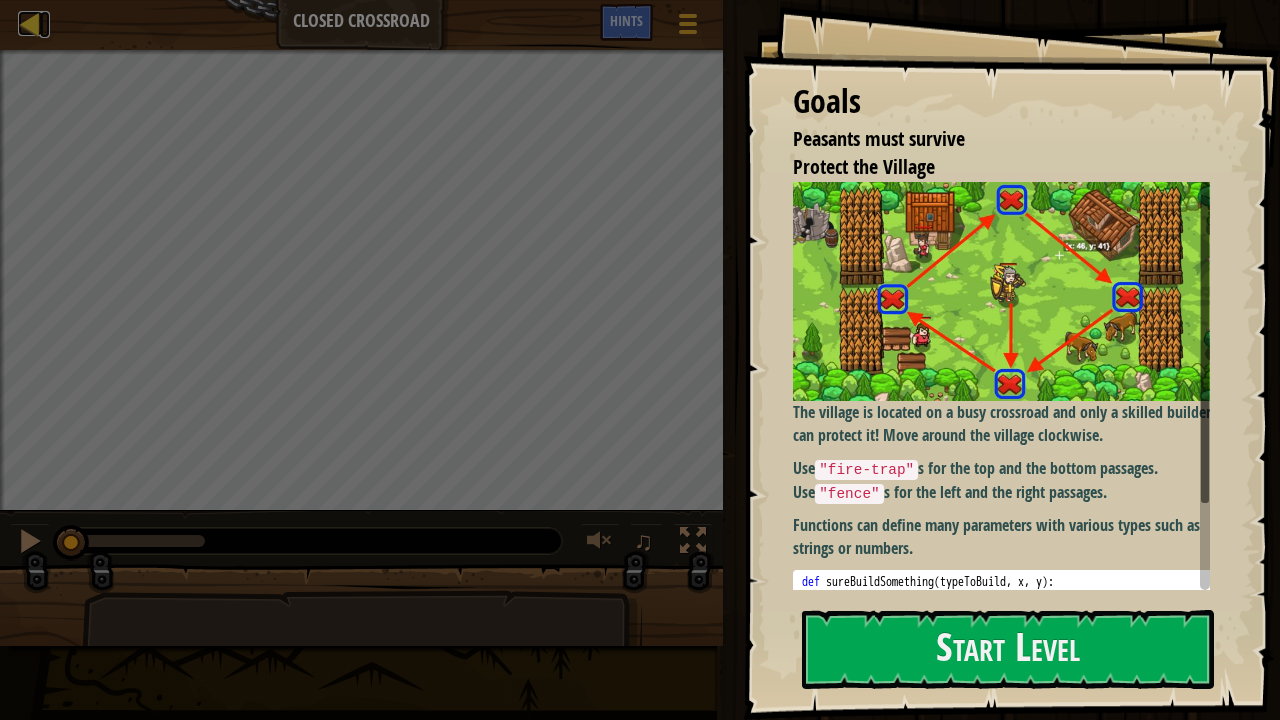 click at bounding box center [30, 23] 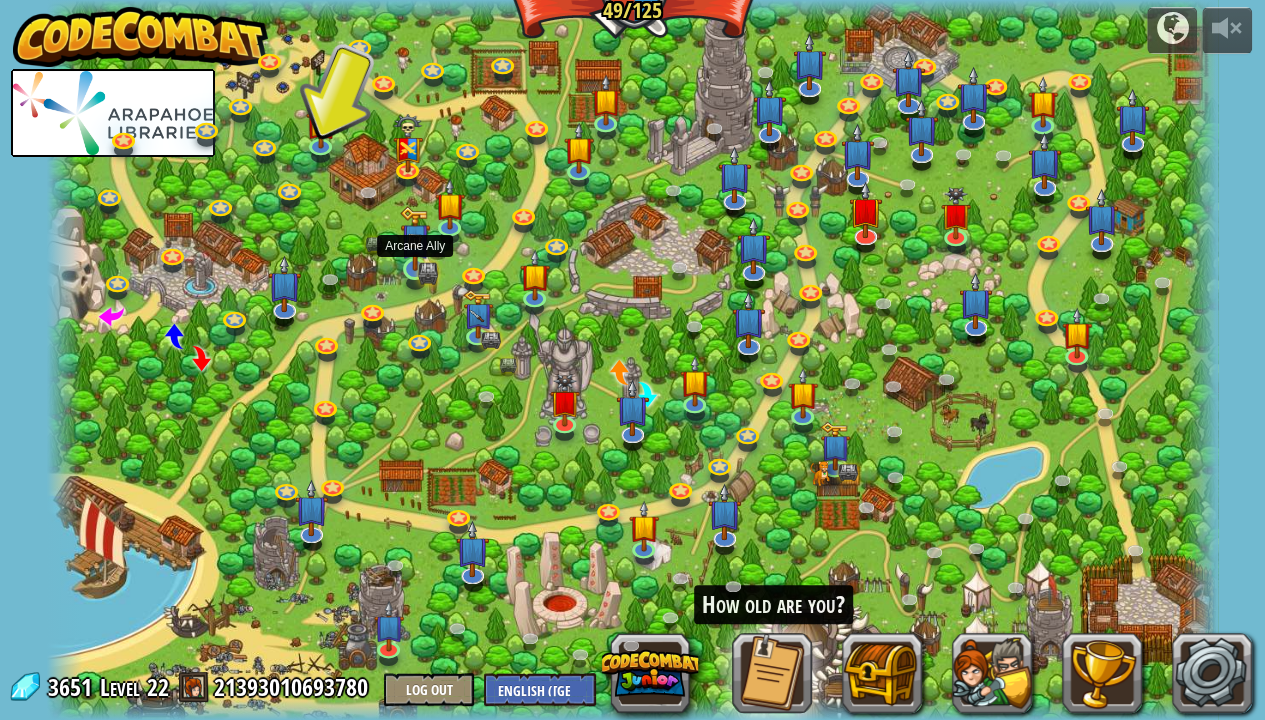 click at bounding box center (415, 238) 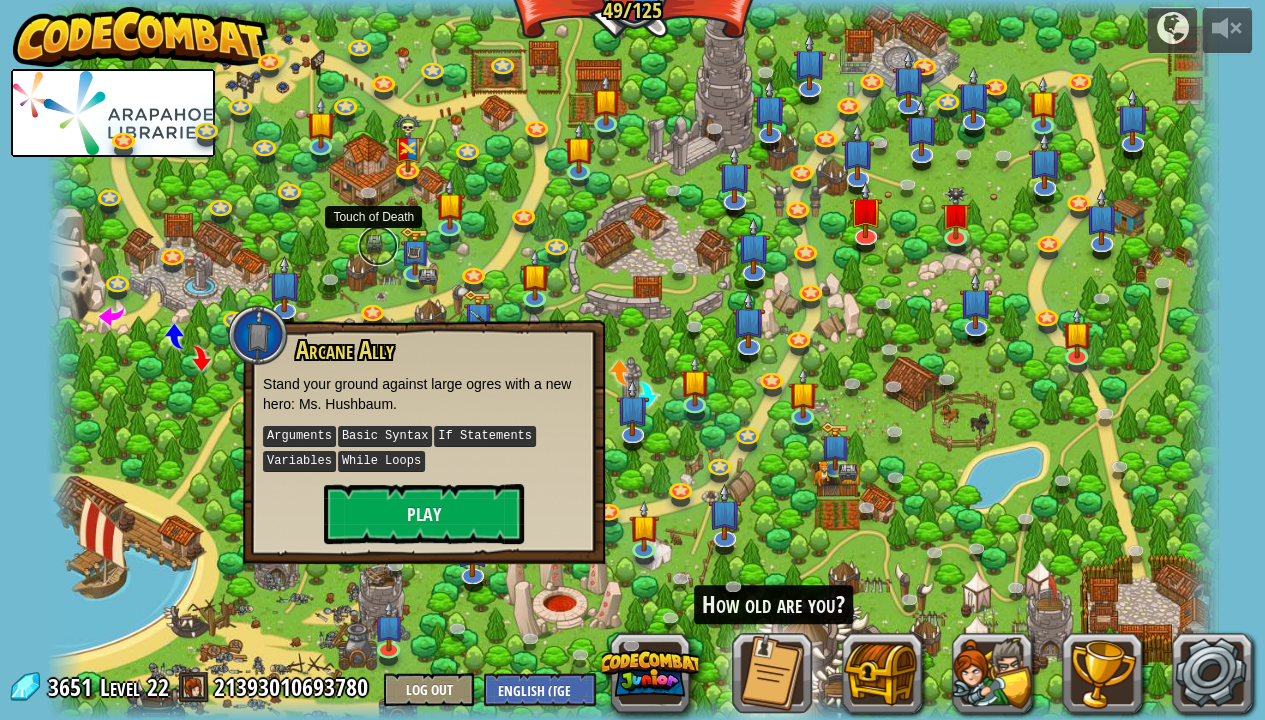click at bounding box center [378, 246] 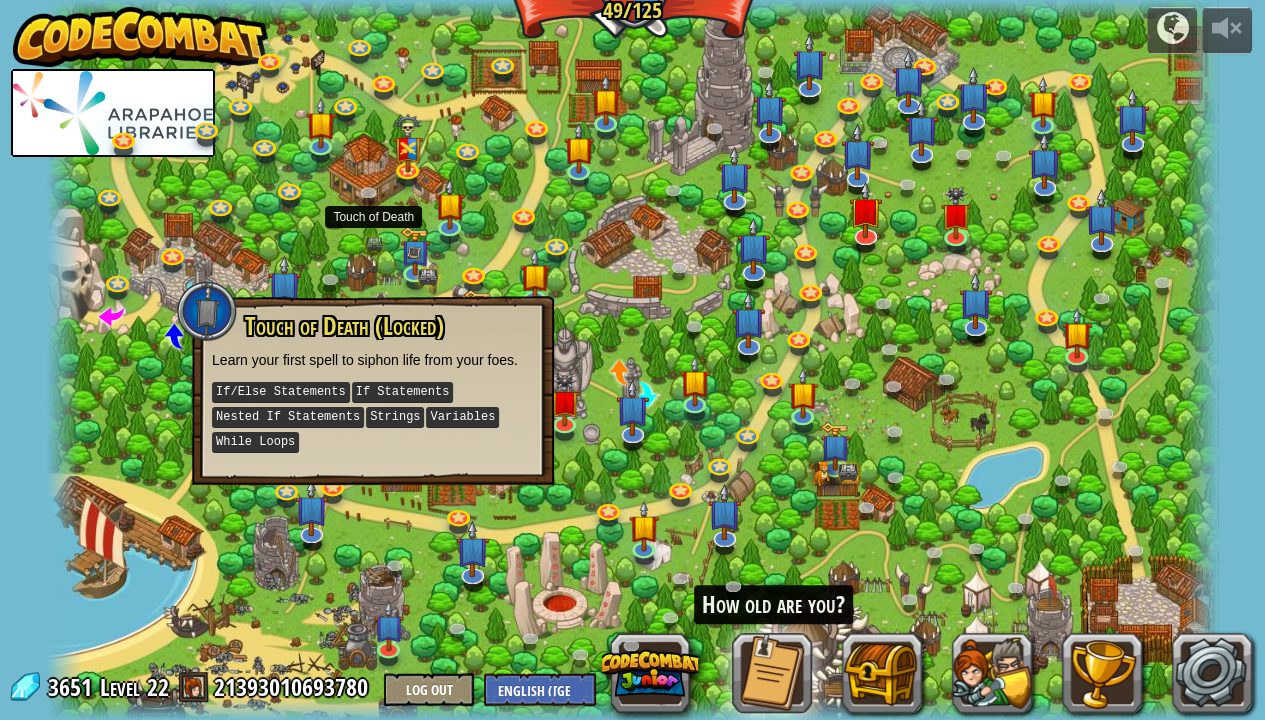 click on "Strings" at bounding box center (395, 417) 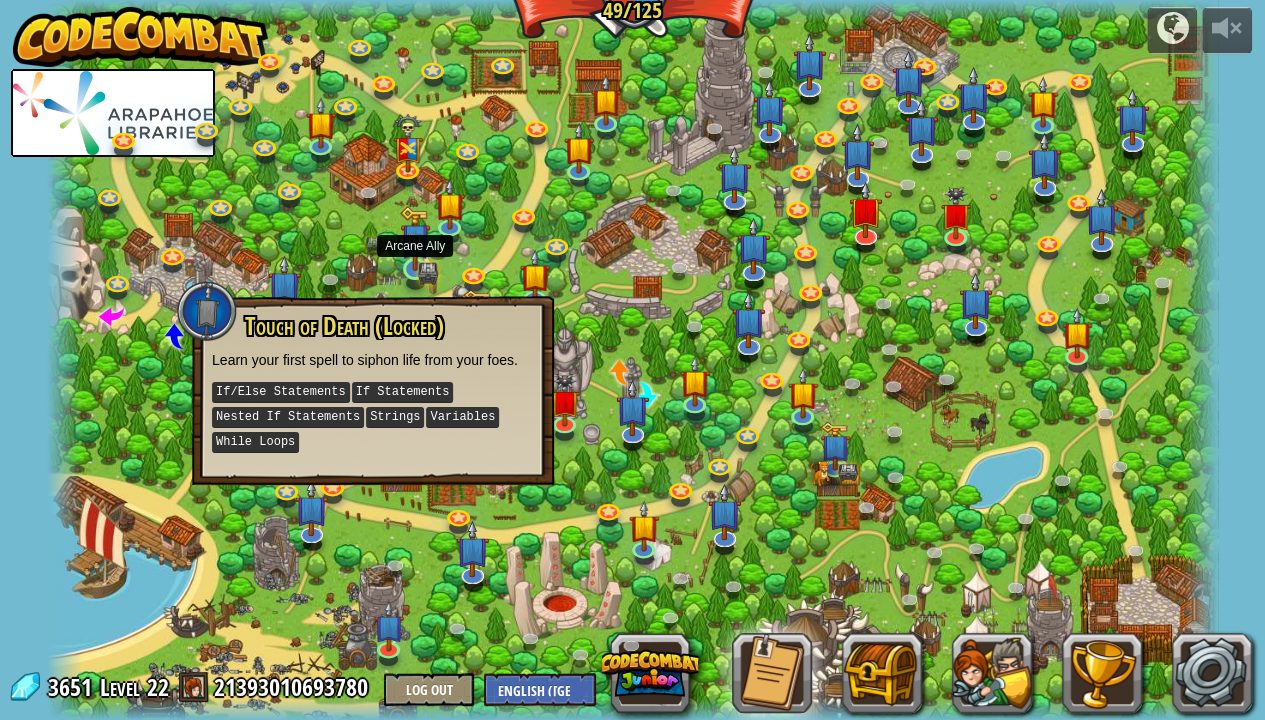 click at bounding box center (415, 238) 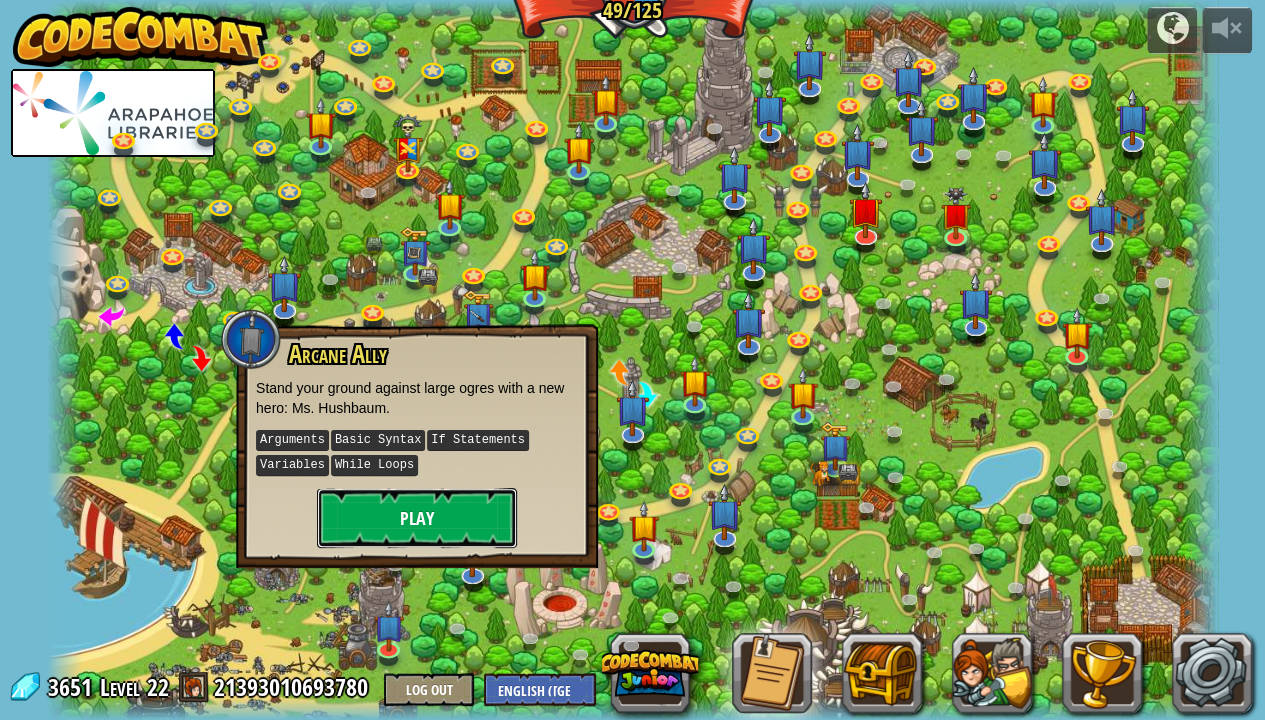 click on "Play" at bounding box center (417, 518) 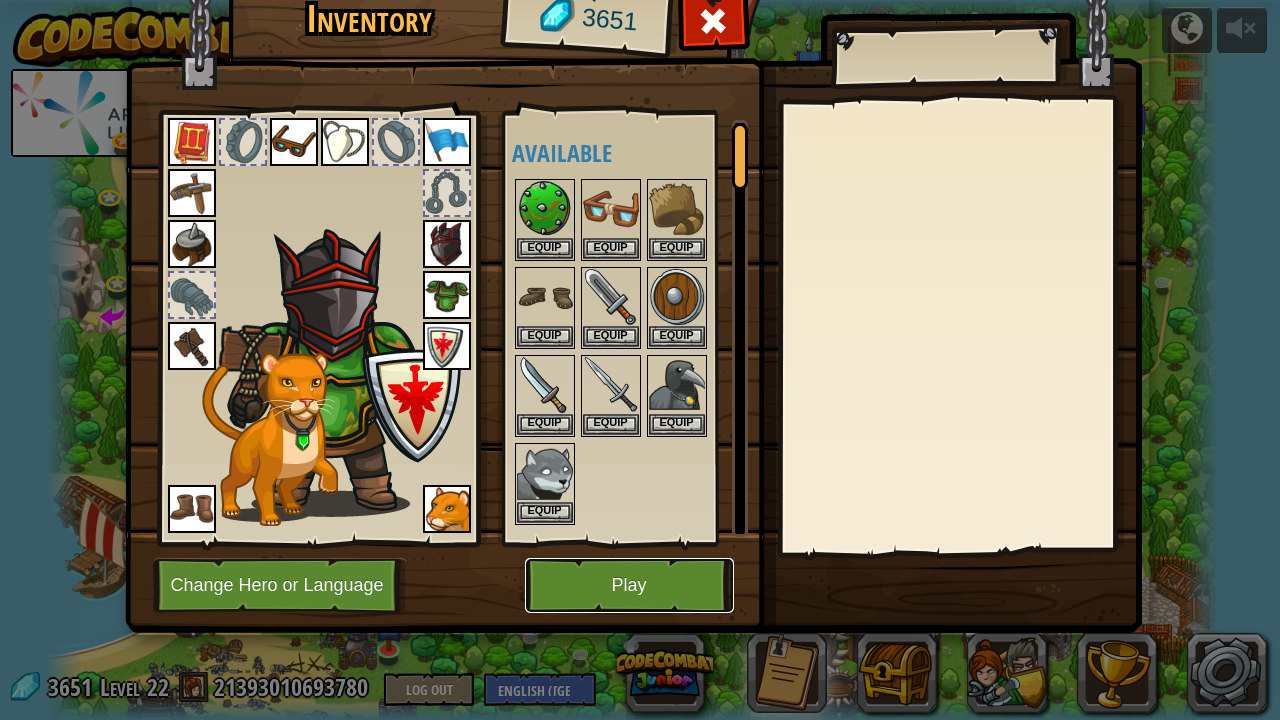click on "Play" at bounding box center (629, 585) 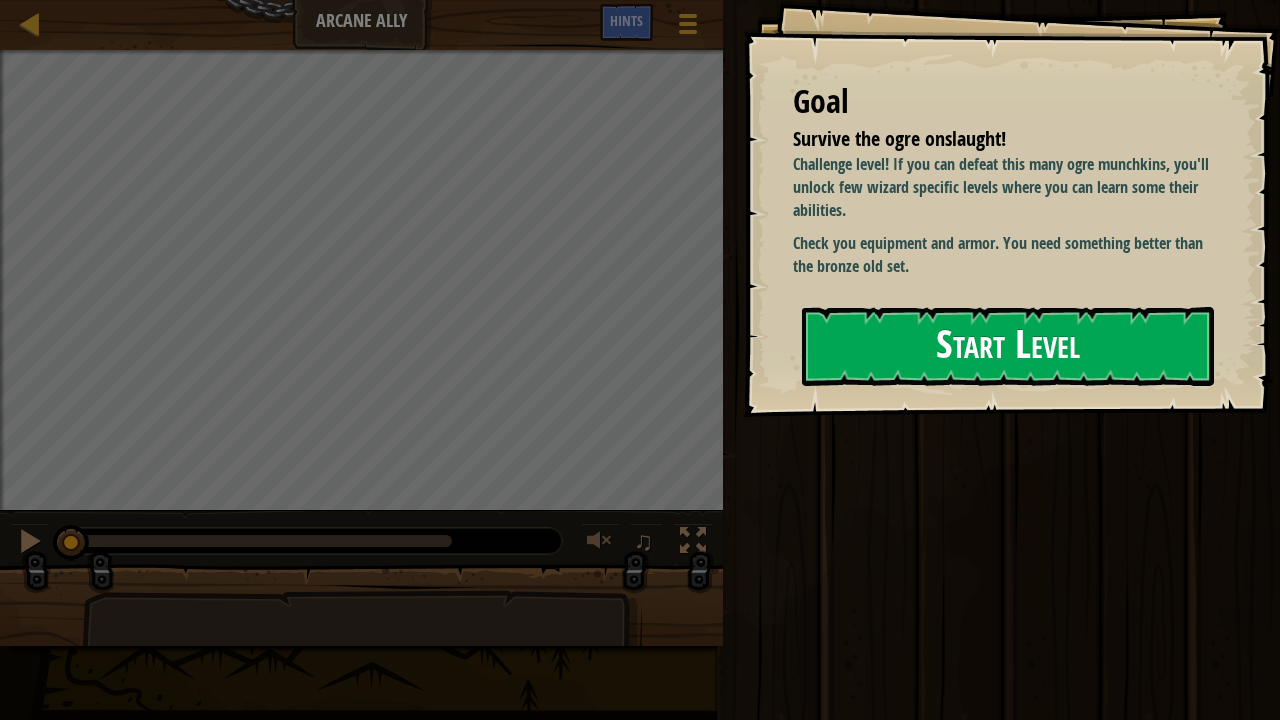 click on "Start Level" at bounding box center [1008, 346] 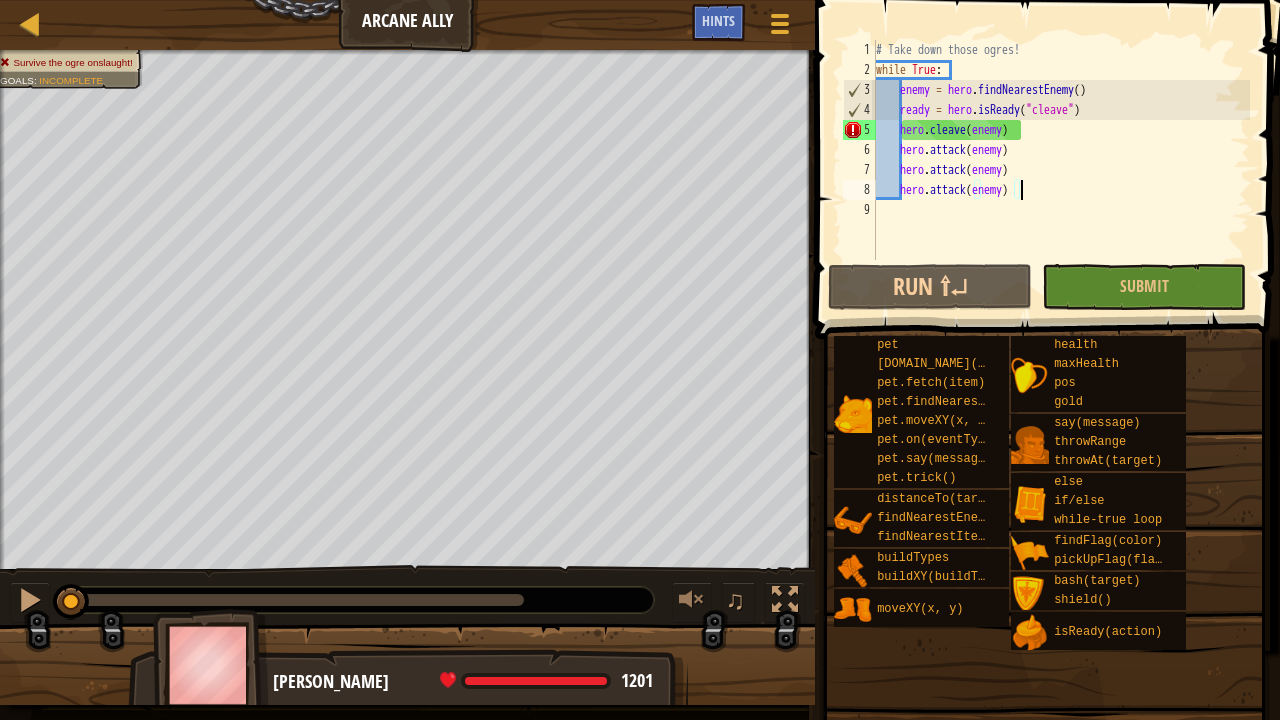click on "# Take down those ogres!  while   True :      enemy   =   hero . findNearestEnemy ( )      ready   =   hero . isReady ( "cleave" )      hero . cleave ( enemy )      hero . attack ( enemy )      hero . attack ( enemy )          hero . attack ( enemy )" at bounding box center [1061, 170] 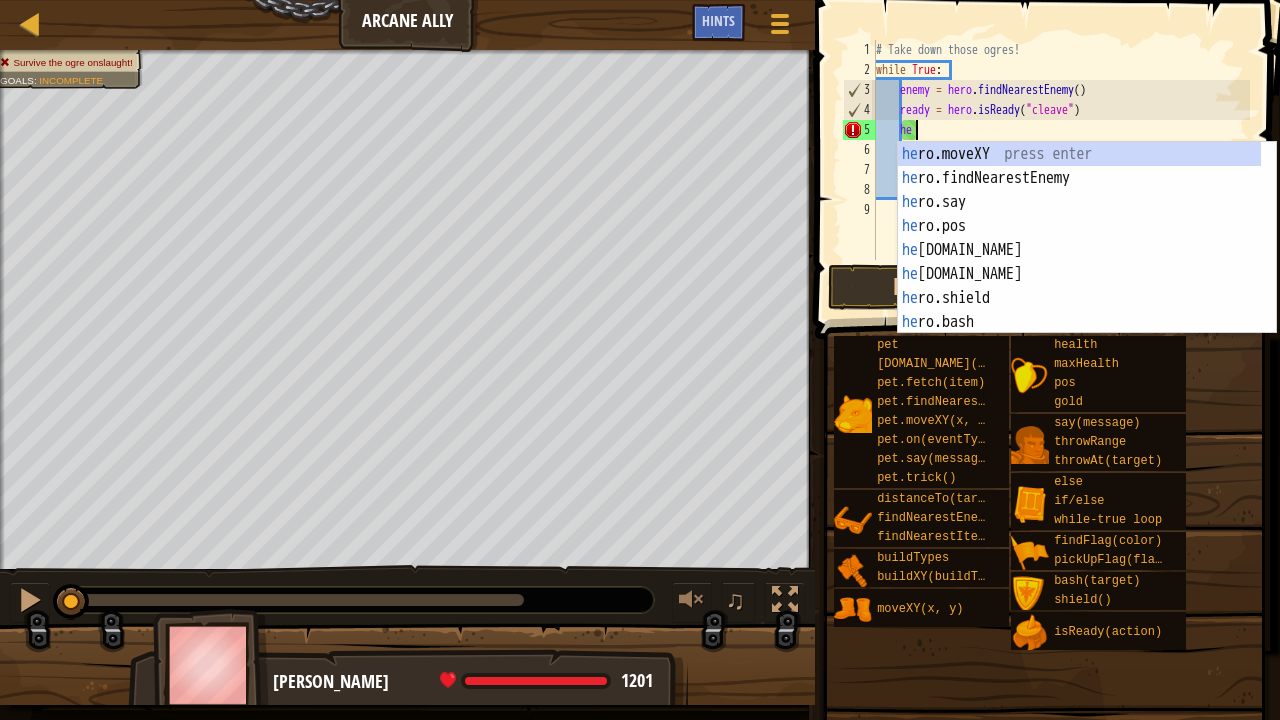 type on "h" 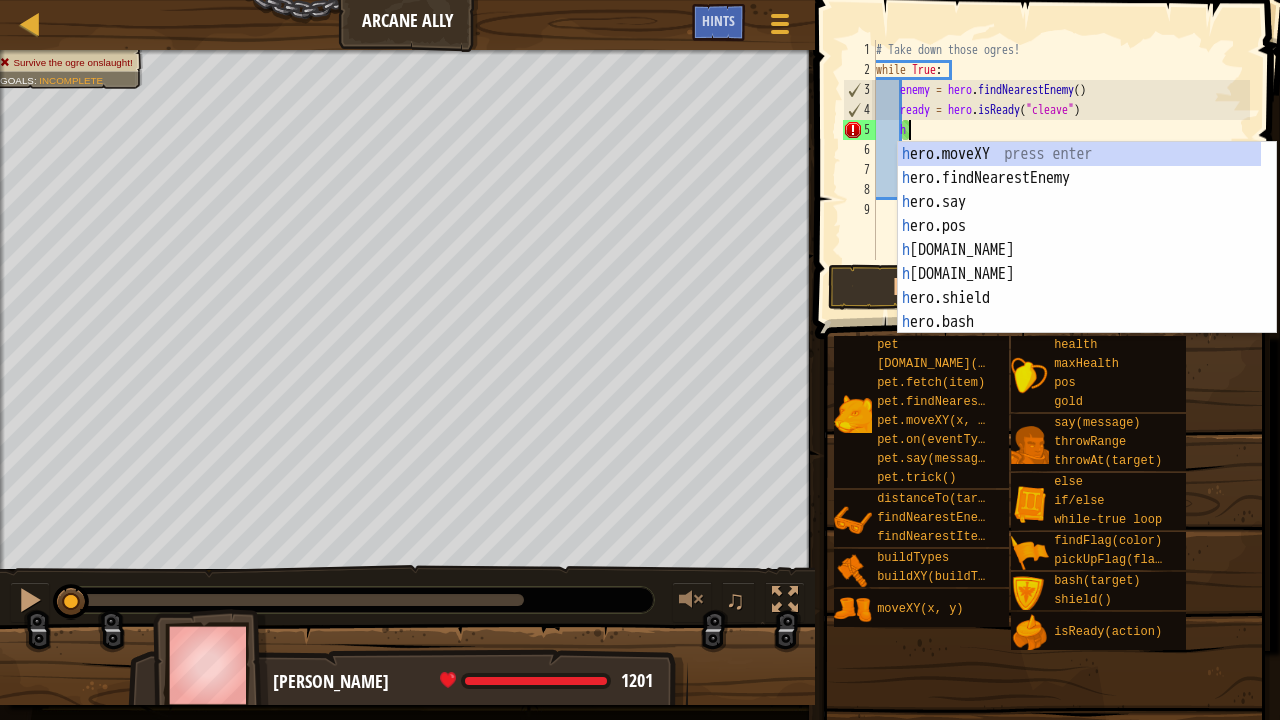 type 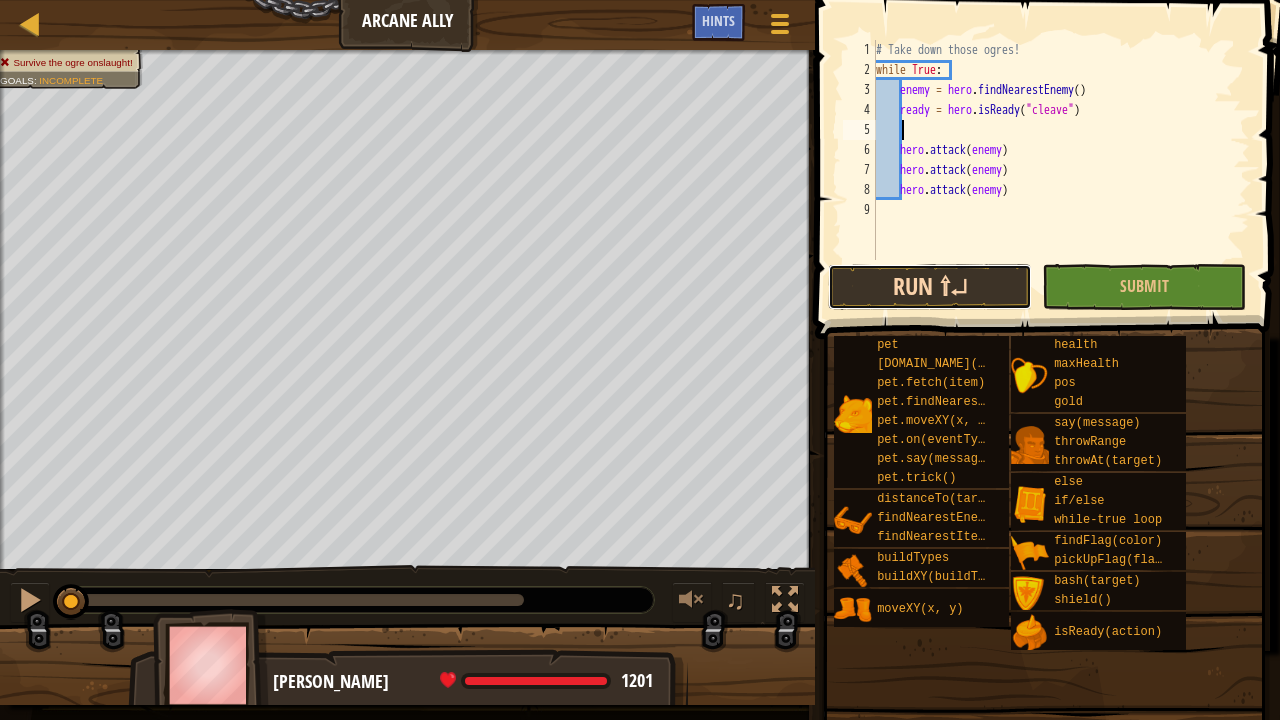 click on "Run ⇧↵" at bounding box center [930, 287] 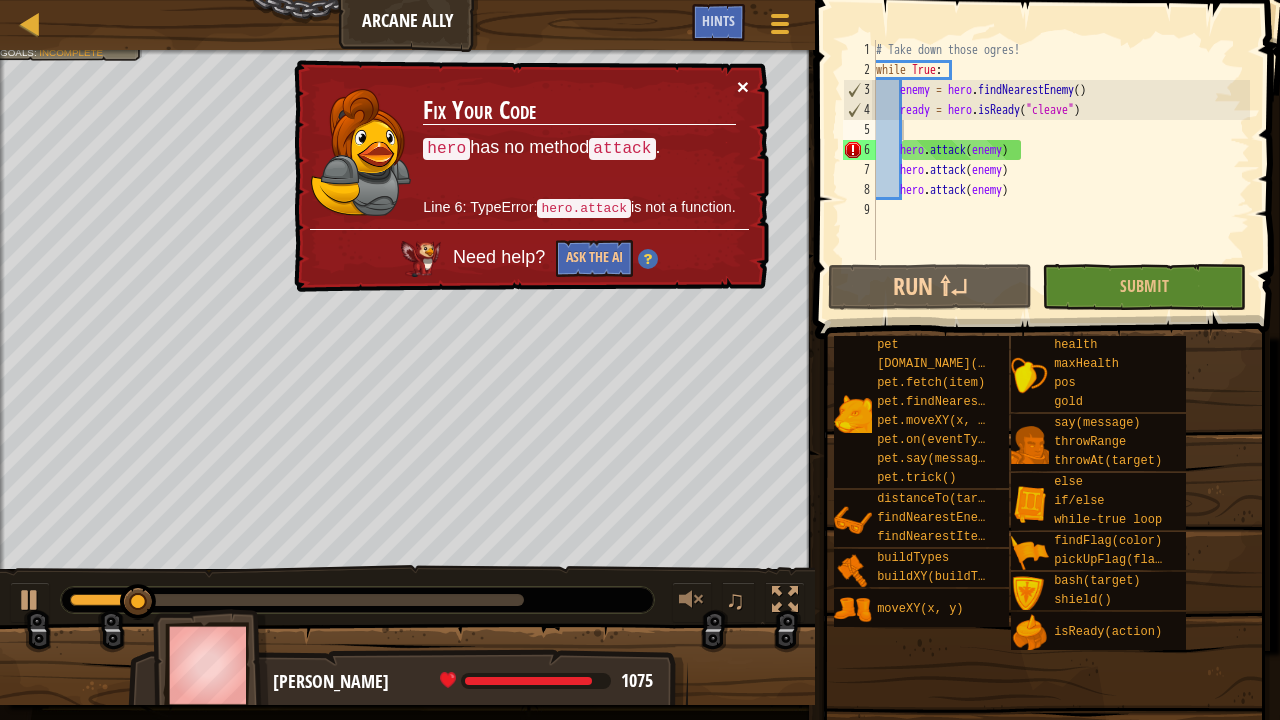 click on "×" at bounding box center (743, 86) 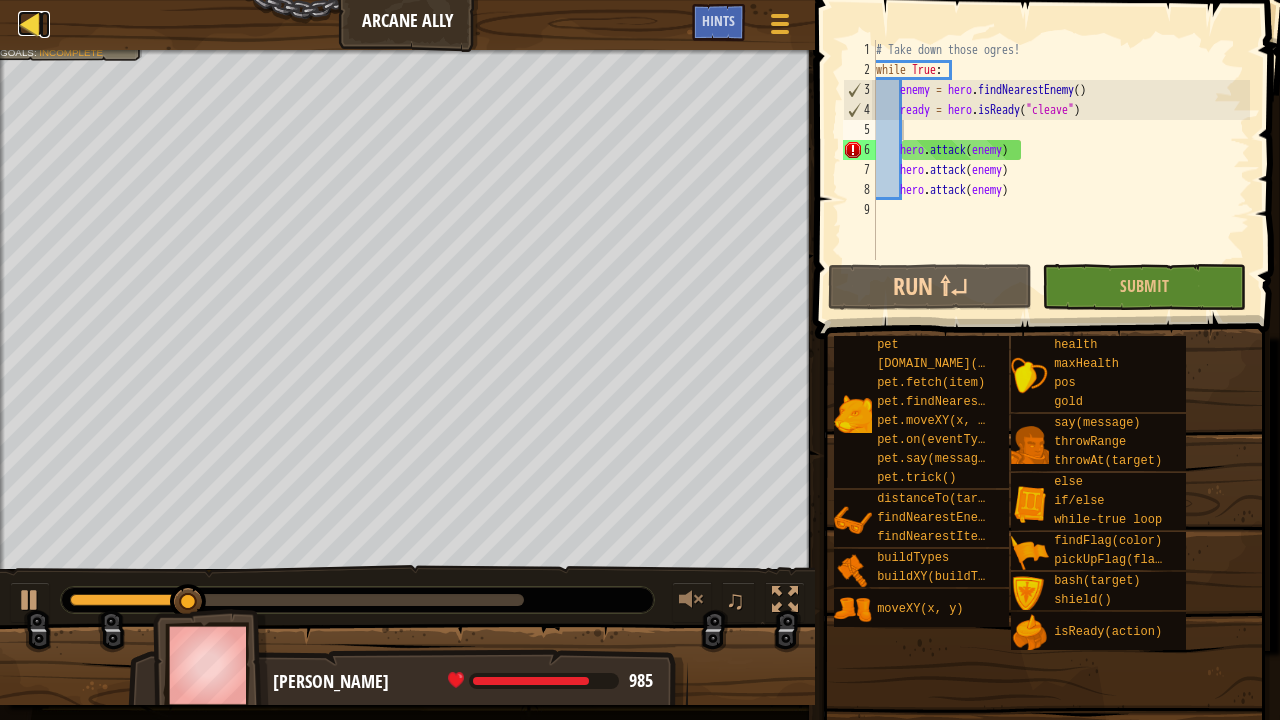 click at bounding box center (30, 23) 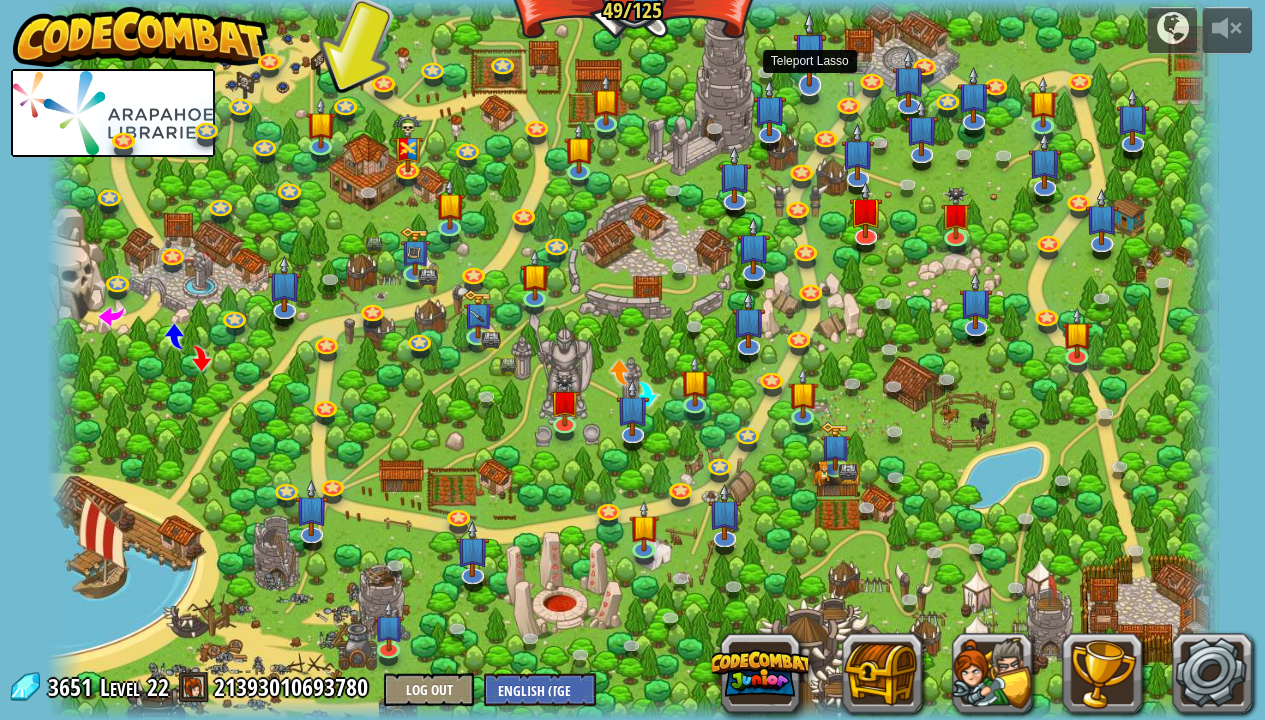 click at bounding box center (809, 49) 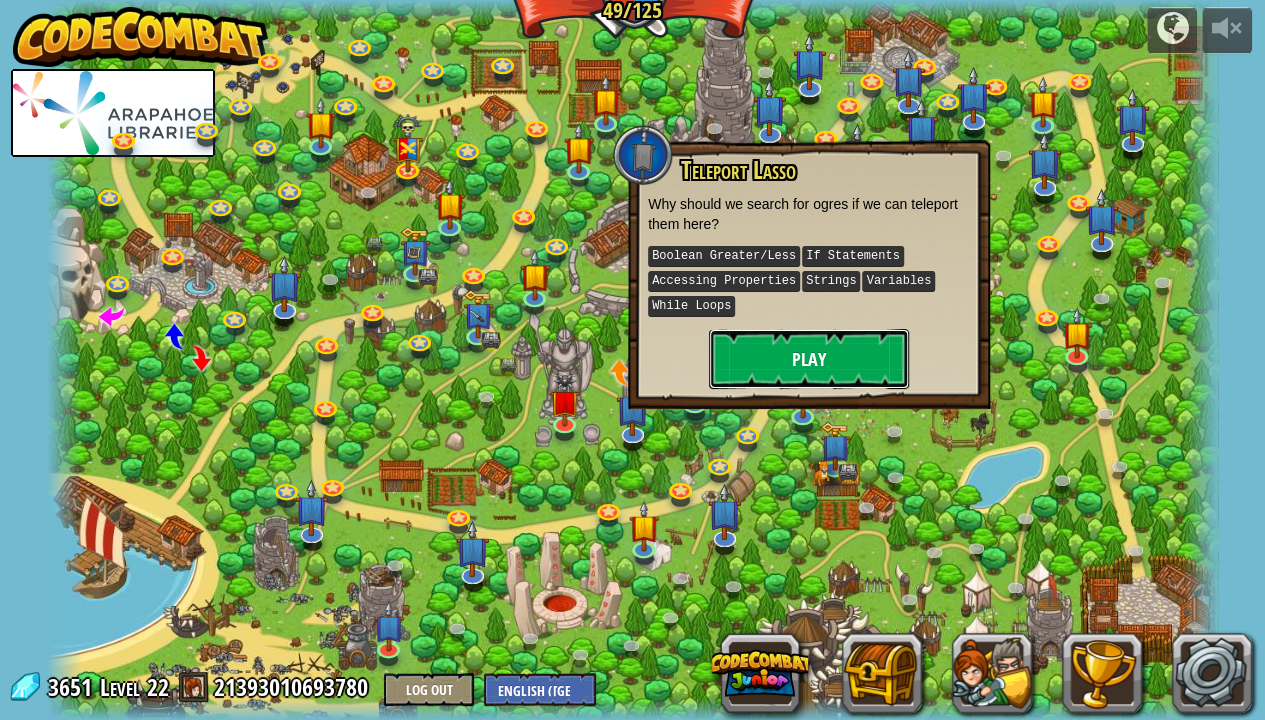 click on "Play" at bounding box center (809, 359) 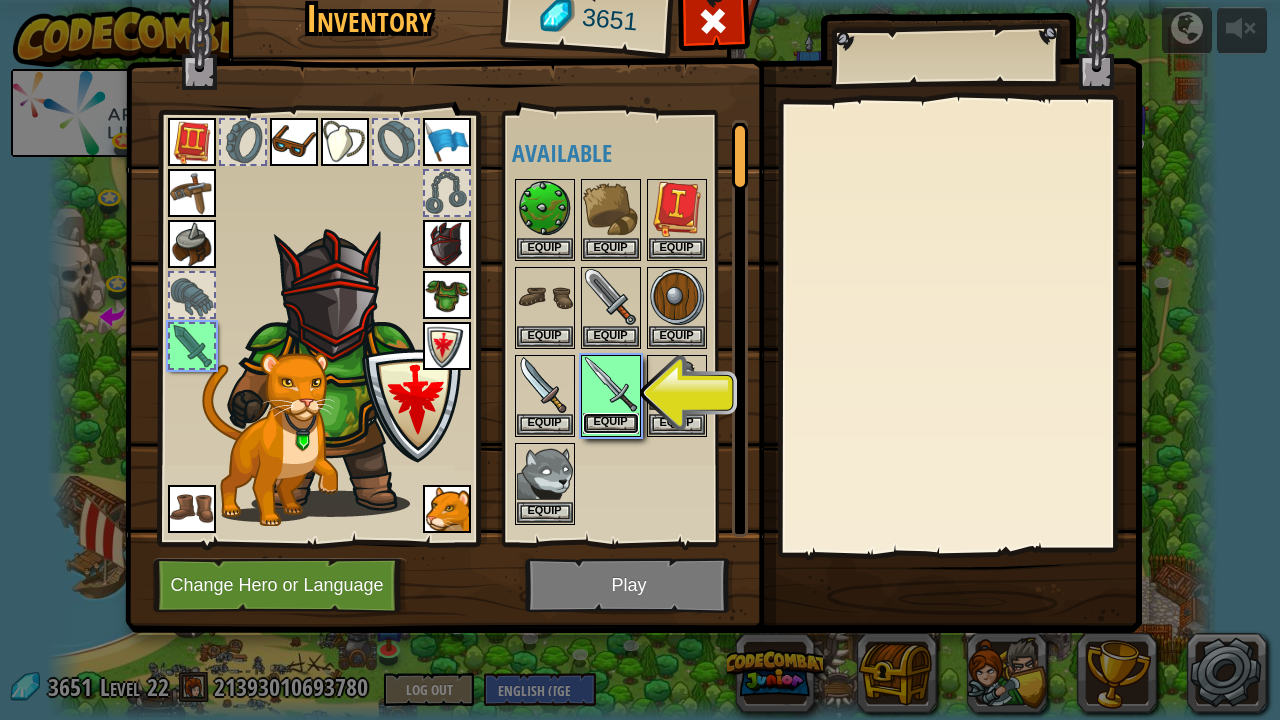 click on "Equip" at bounding box center [611, 423] 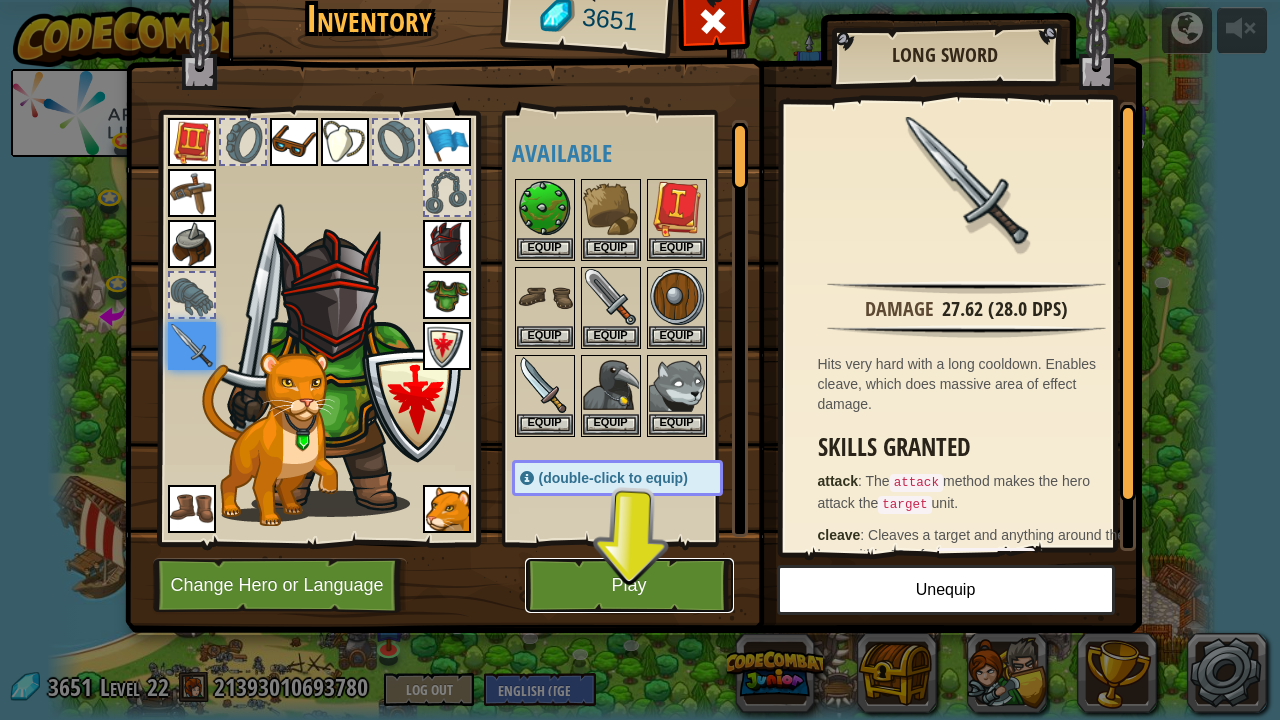 click on "Play" at bounding box center [629, 585] 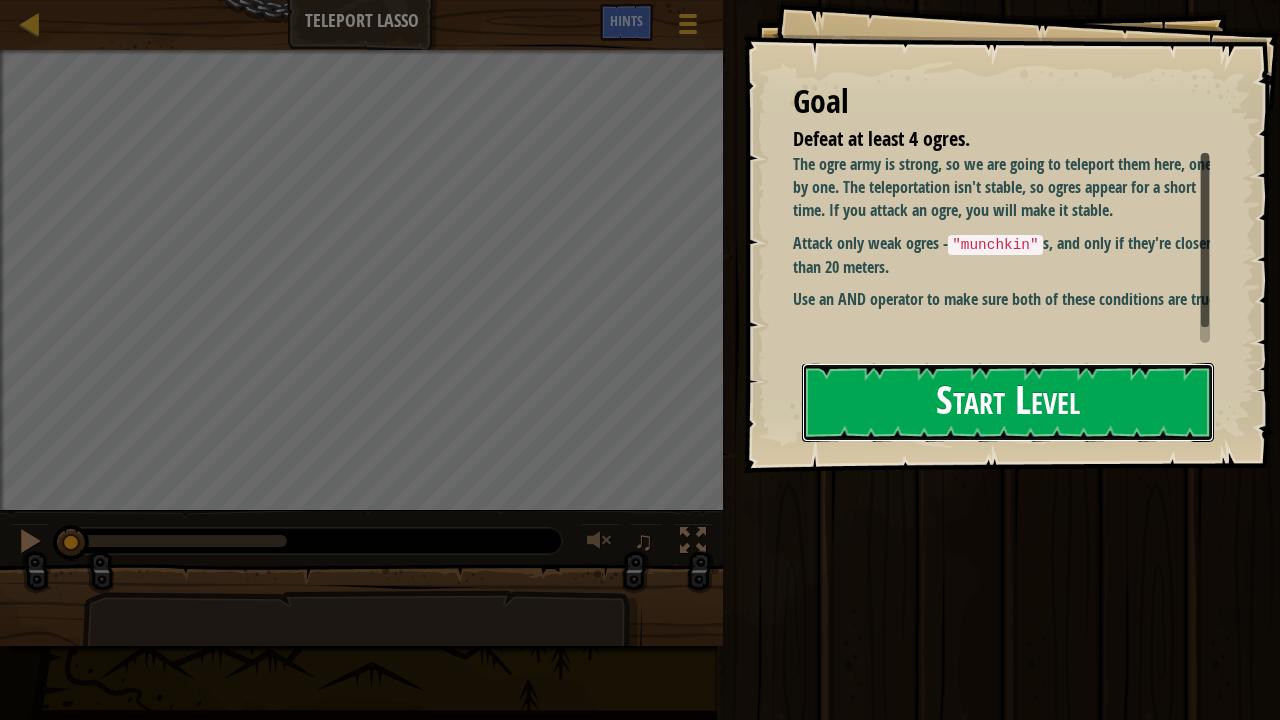click on "Start Level" at bounding box center (1008, 402) 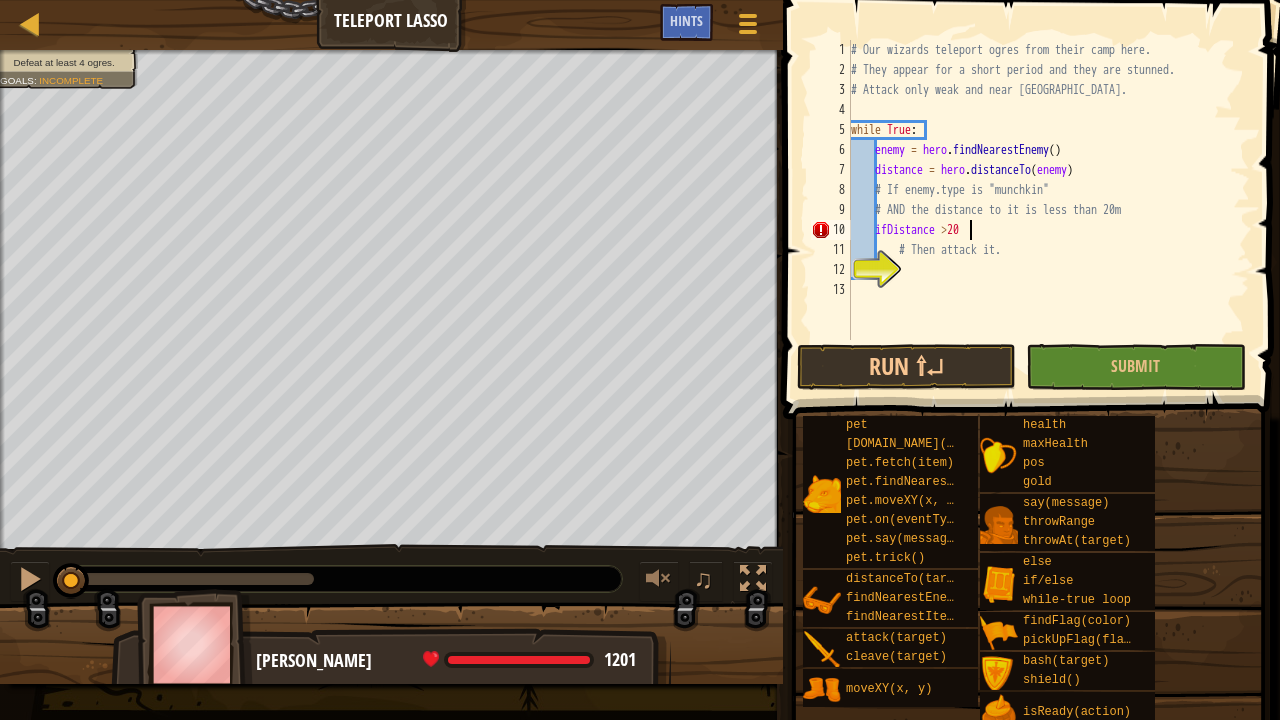 scroll, scrollTop: 9, scrollLeft: 8, axis: both 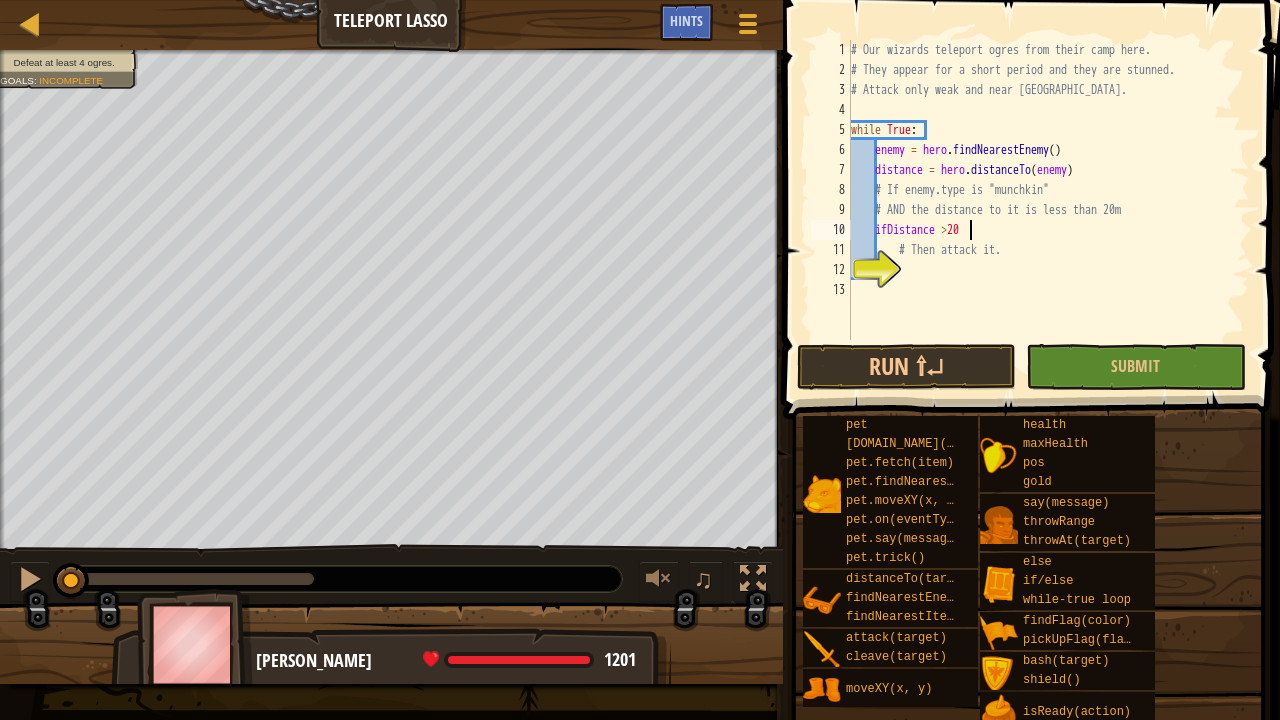 type on "ifDistance >20m" 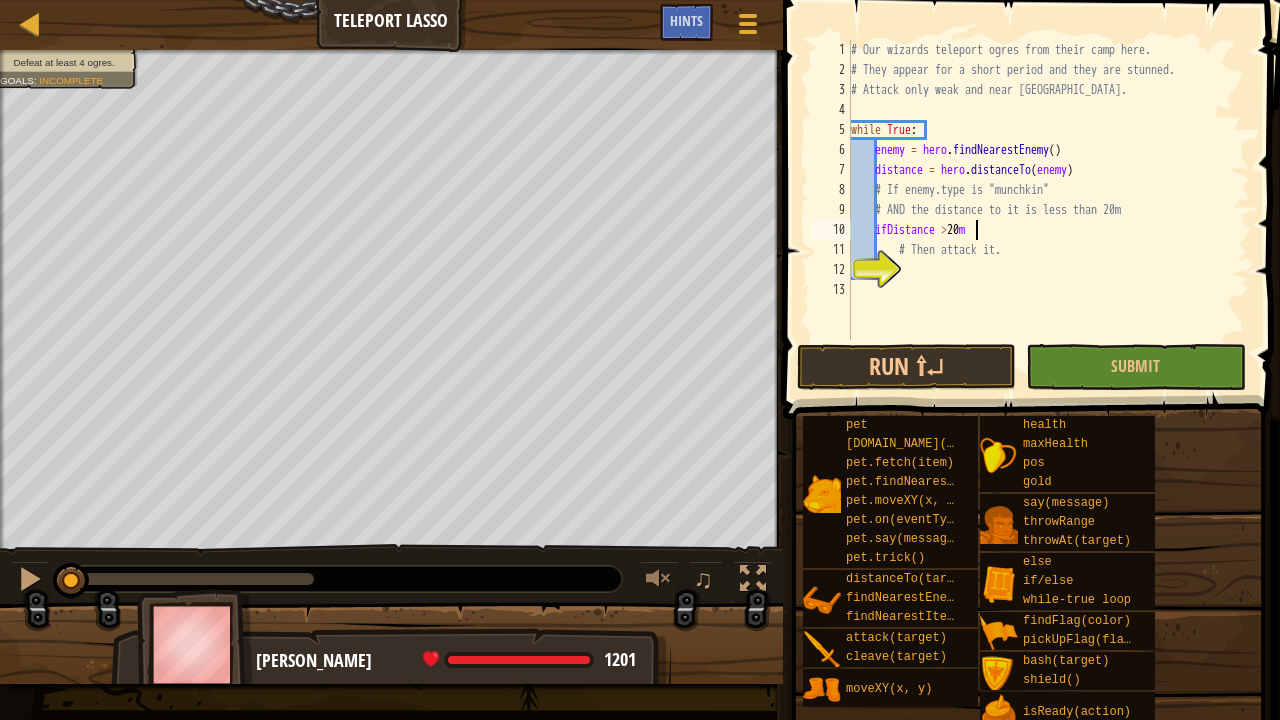 scroll, scrollTop: 9, scrollLeft: 9, axis: both 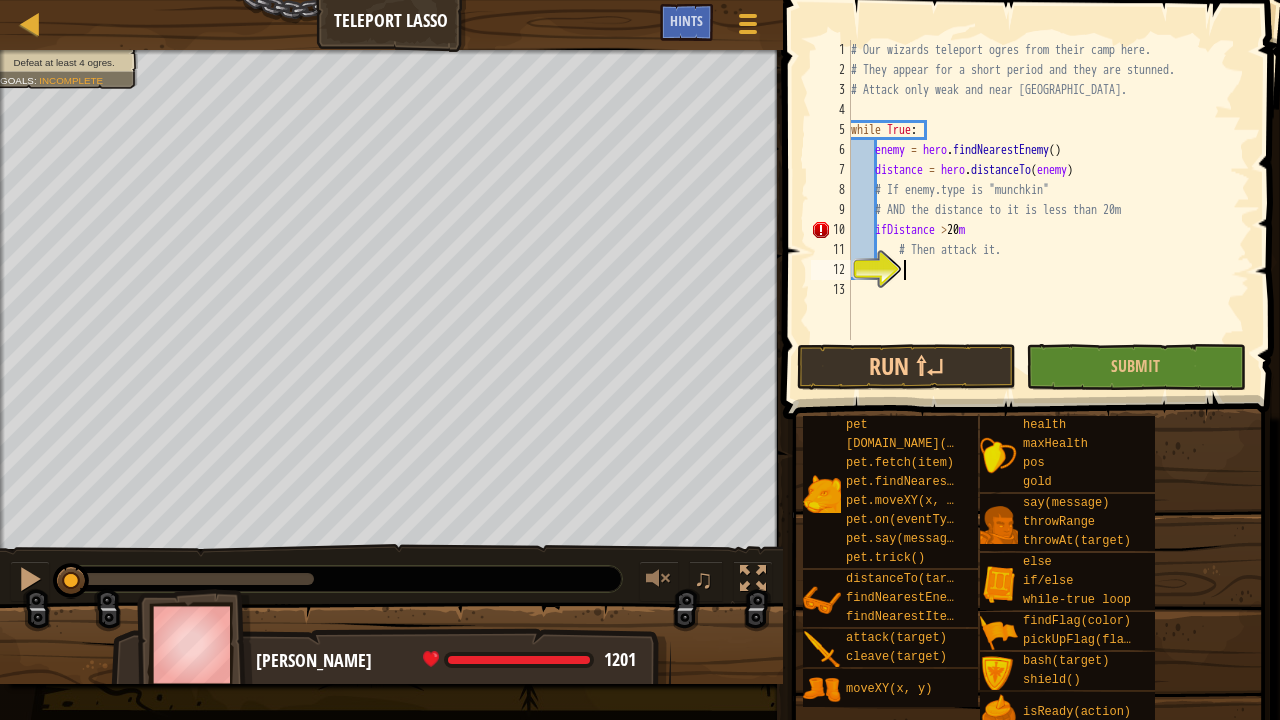 click on "# Our wizards teleport ogres from their camp here. # They appear for a short period and they are stunned. # Attack only weak and near [GEOGRAPHIC_DATA]. while   True :      enemy   =   hero . findNearestEnemy ( )      distance   =   hero . distanceTo ( enemy )      # If enemy.type is "munchkin"      # AND the distance to it is less than 20m      ifDistance   > 20 m          # Then attack it." at bounding box center [1048, 210] 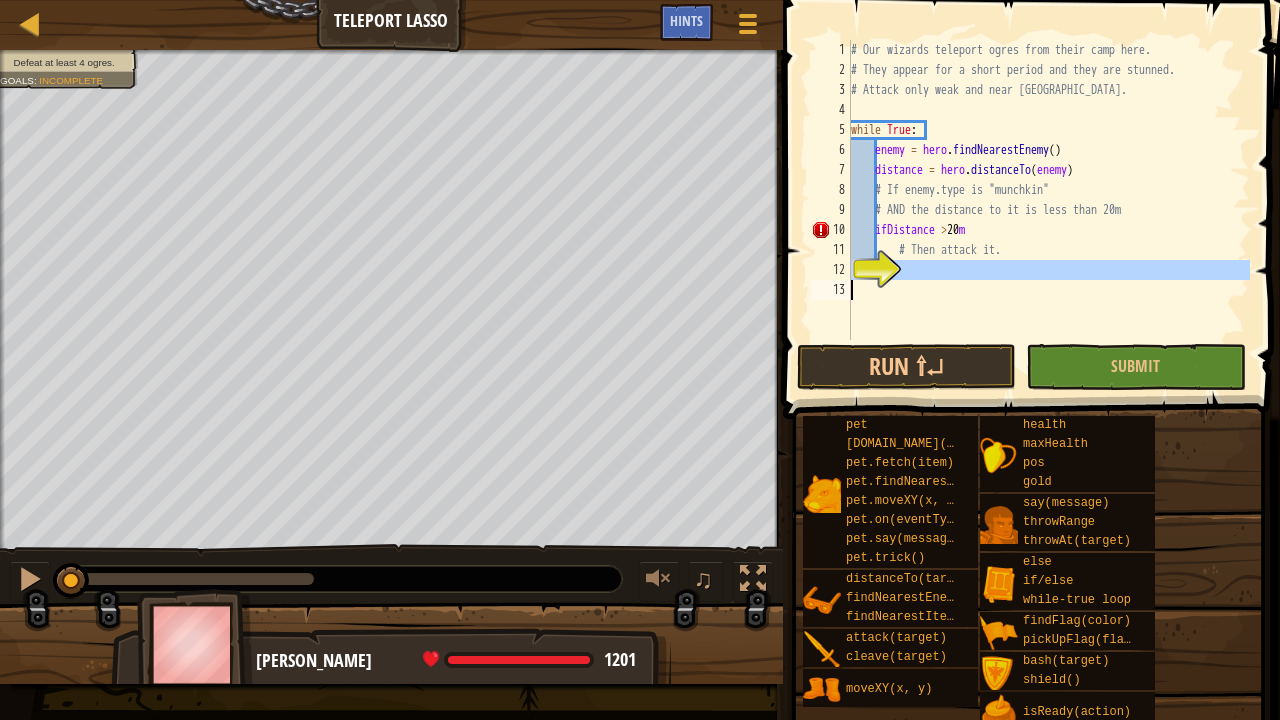 click on "12" at bounding box center (831, 270) 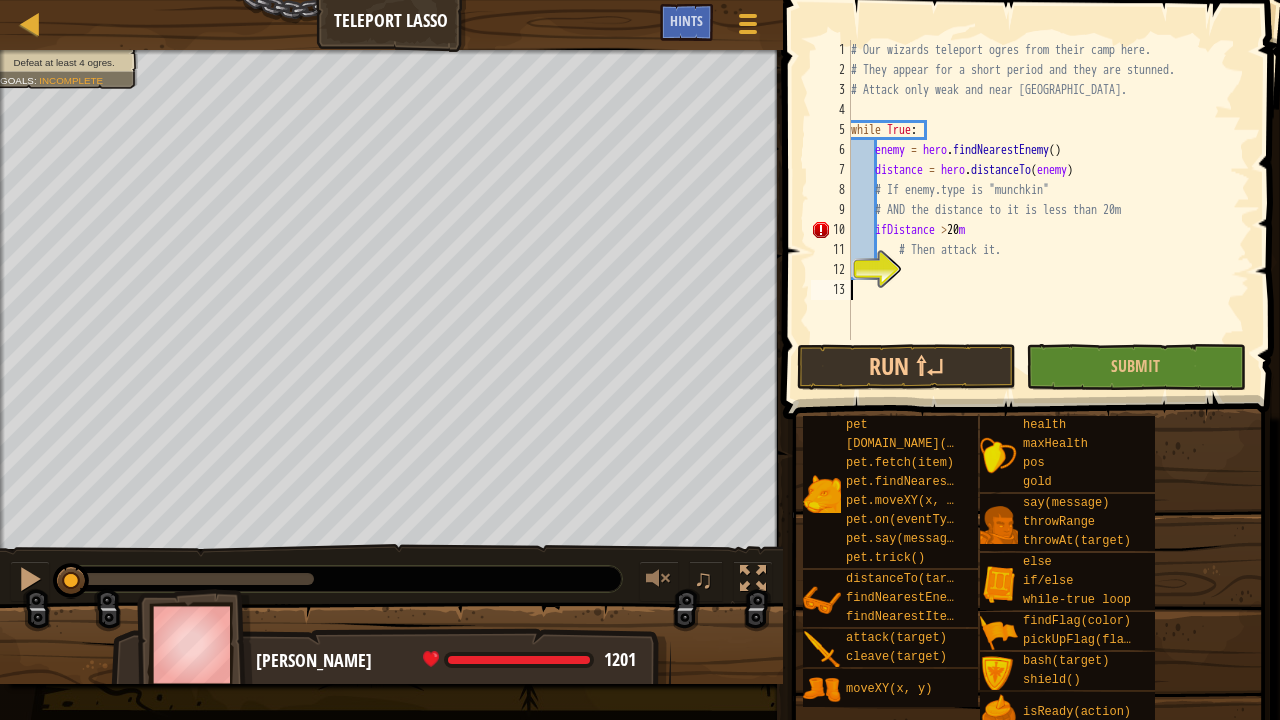 click on "# Our wizards teleport ogres from their camp here. # They appear for a short period and they are stunned. # Attack only weak and near [GEOGRAPHIC_DATA]. while   True :      enemy   =   hero . findNearestEnemy ( )      distance   =   hero . distanceTo ( enemy )      # If enemy.type is "munchkin"      # AND the distance to it is less than 20m      ifDistance   > 20 m          # Then attack it." at bounding box center [1048, 210] 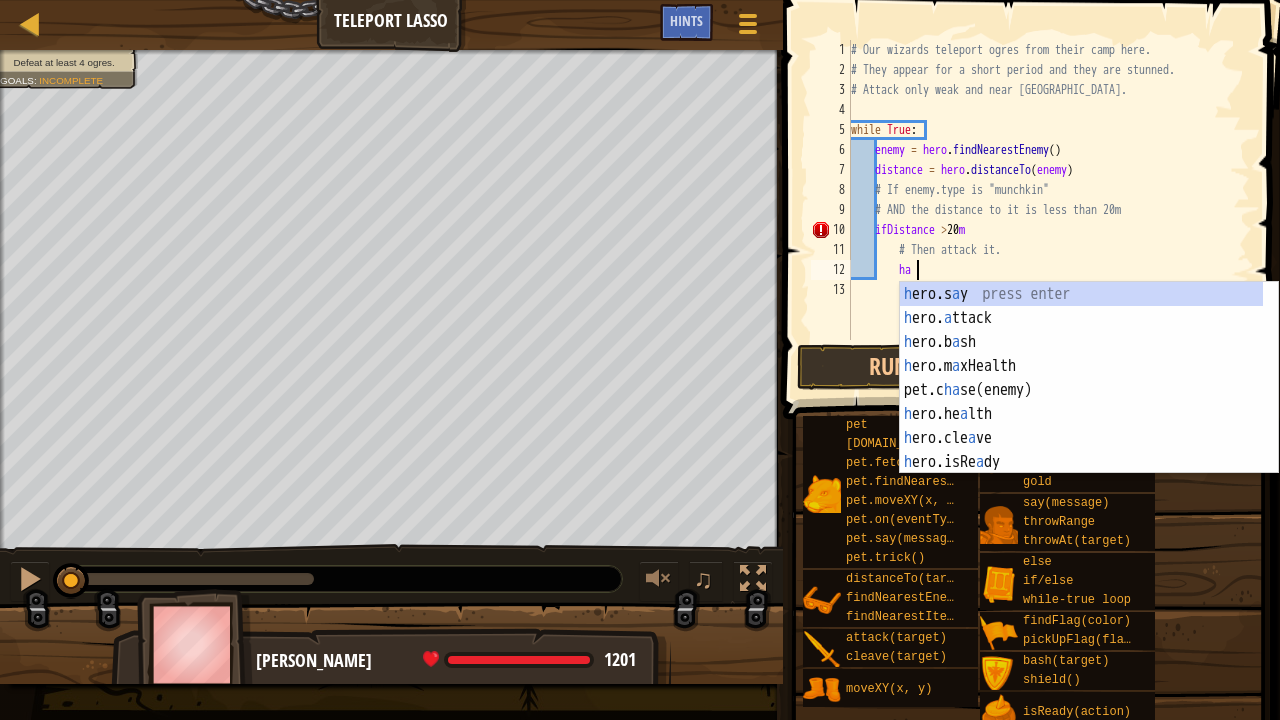 scroll, scrollTop: 9, scrollLeft: 4, axis: both 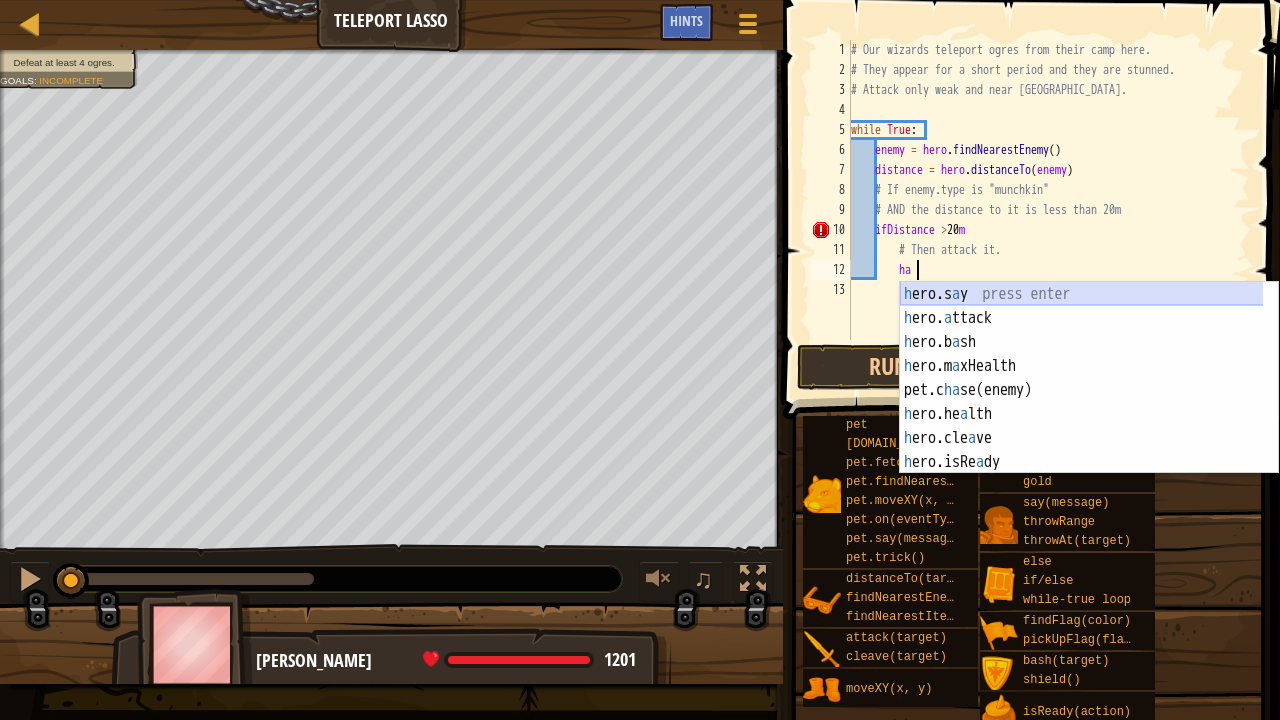 click on "h ero.s a y press enter h ero. a ttack press enter h ero.b a sh press enter h ero.m a xHealth press enter pet.c ha se(enemy) press enter h ero.he a lth press enter h ero.cle a ve press enter h ero.isRe a dy press enter h ero.dist a nceTo press enter" at bounding box center [1082, 402] 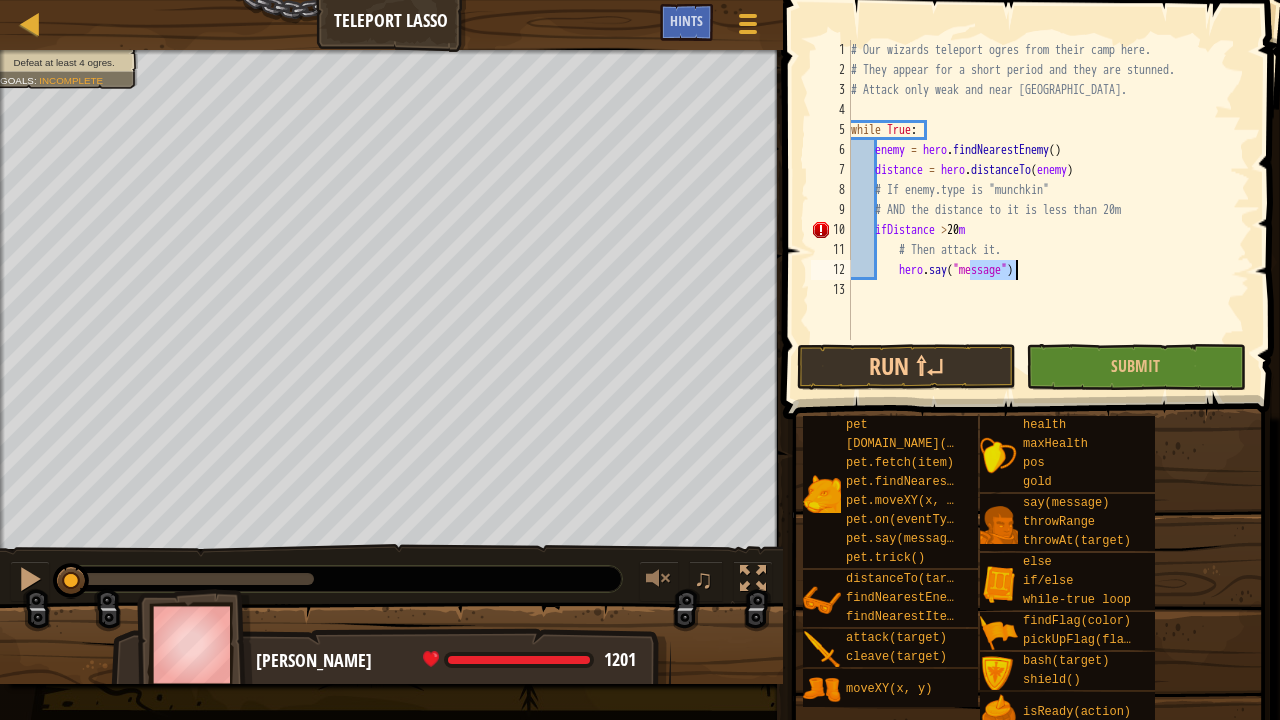 click on "# Our wizards teleport ogres from their camp here. # They appear for a short period and they are stunned. # Attack only weak and near [GEOGRAPHIC_DATA]. while   True :      enemy   =   hero . findNearestEnemy ( )      distance   =   hero . distanceTo ( enemy )      # If enemy.type is "munchkin"      # AND the distance to it is less than 20m      ifDistance   > 20 m          # Then attack it.          hero . say ( "message" )" at bounding box center [1048, 210] 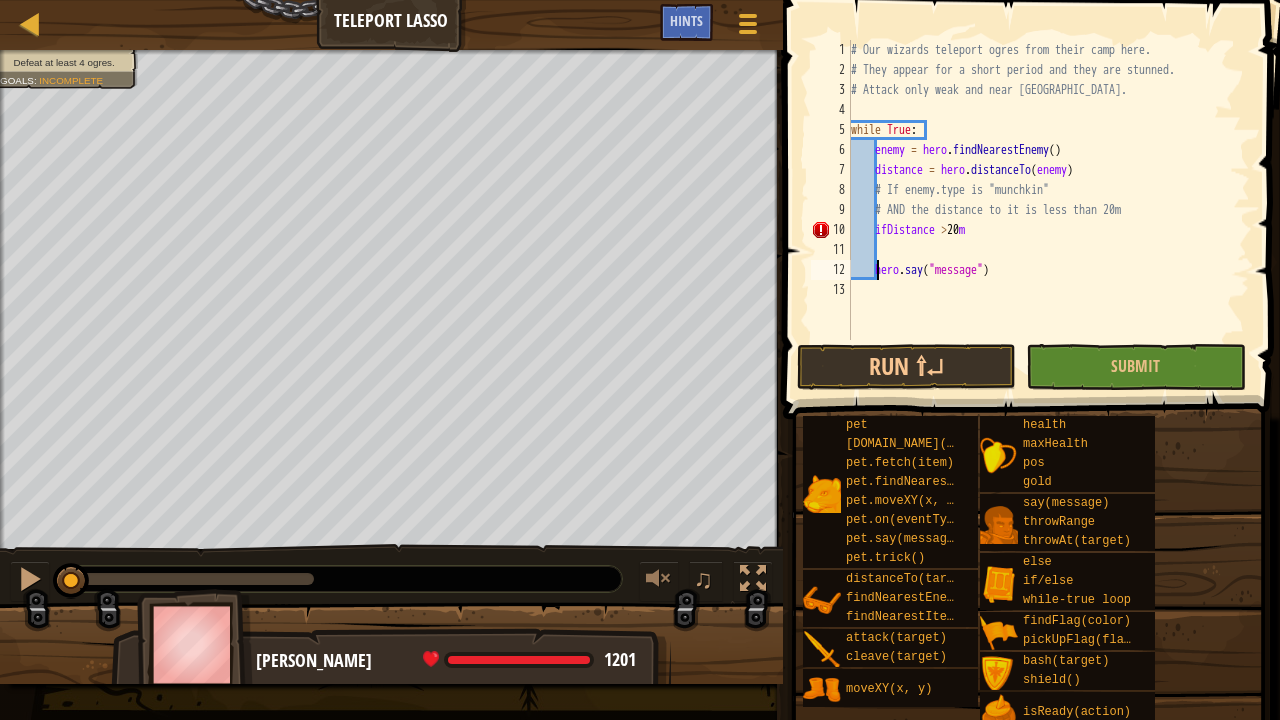 click on "# Our wizards teleport ogres from their camp here. # They appear for a short period and they are stunned. # Attack only weak and near [GEOGRAPHIC_DATA]. while   True :      enemy   =   hero . findNearestEnemy ( )      distance   =   hero . distanceTo ( enemy )      # If enemy.type is "munchkin"      # AND the distance to it is less than 20m      ifDistance   > 20 m           hero . say ( "message" )" at bounding box center (1048, 210) 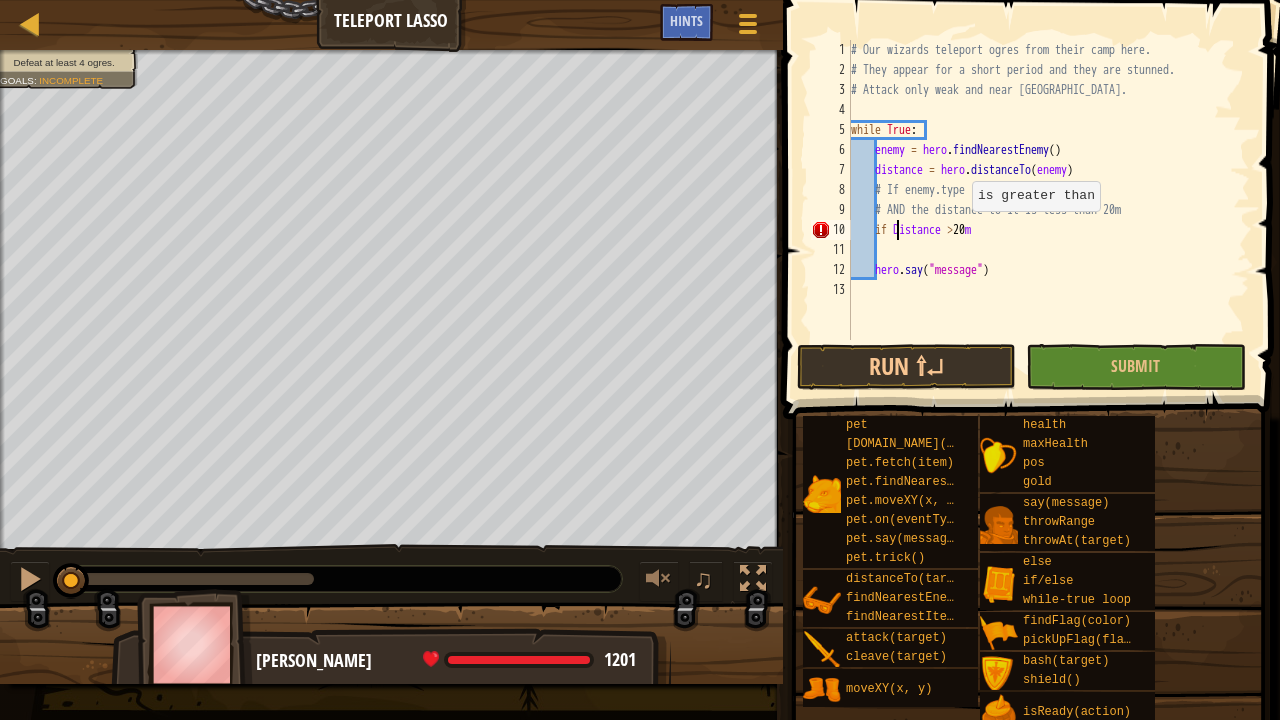 click on "# Our wizards teleport ogres from their camp here. # They appear for a short period and they are stunned. # Attack only weak and near [GEOGRAPHIC_DATA]. while   True :      enemy   =   hero . findNearestEnemy ( )      distance   =   hero . distanceTo ( enemy )      # If enemy.type is "munchkin"      # AND the distance to it is less than 20m      if   Distance   > 20 m           hero . say ( "message" )" at bounding box center [1048, 210] 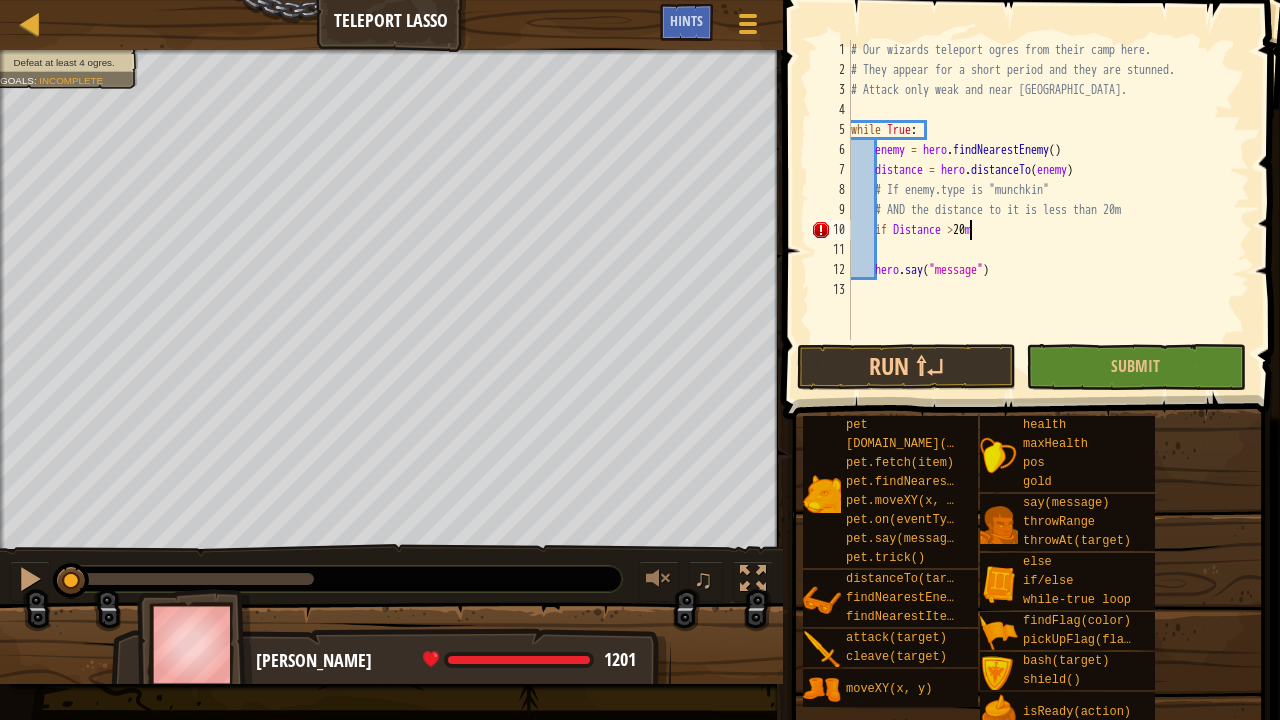 click on "# Our wizards teleport ogres from their camp here. # They appear for a short period and they are stunned. # Attack only weak and near [GEOGRAPHIC_DATA]. while   True :      enemy   =   hero . findNearestEnemy ( )      distance   =   hero . distanceTo ( enemy )      # If enemy.type is "munchkin"      # AND the distance to it is less than 20m      if   Distance   >  20 m           hero . say ( "message" )" at bounding box center (1048, 210) 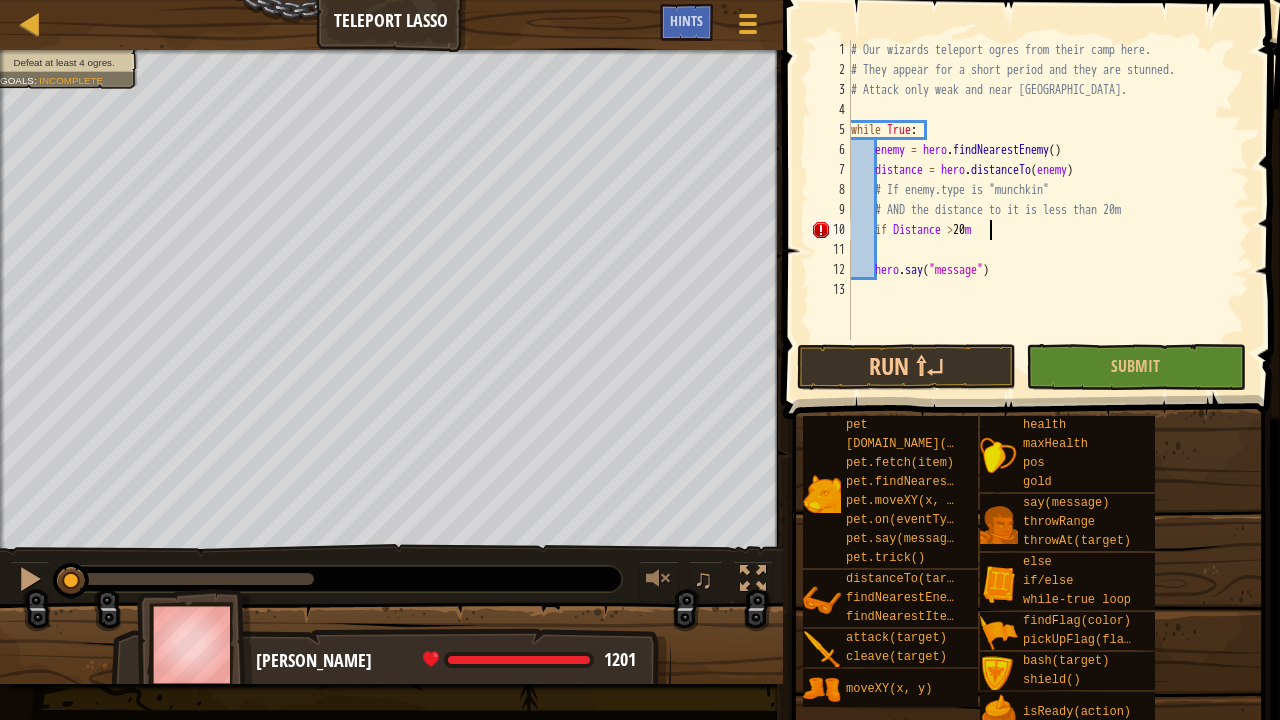 scroll, scrollTop: 9, scrollLeft: 11, axis: both 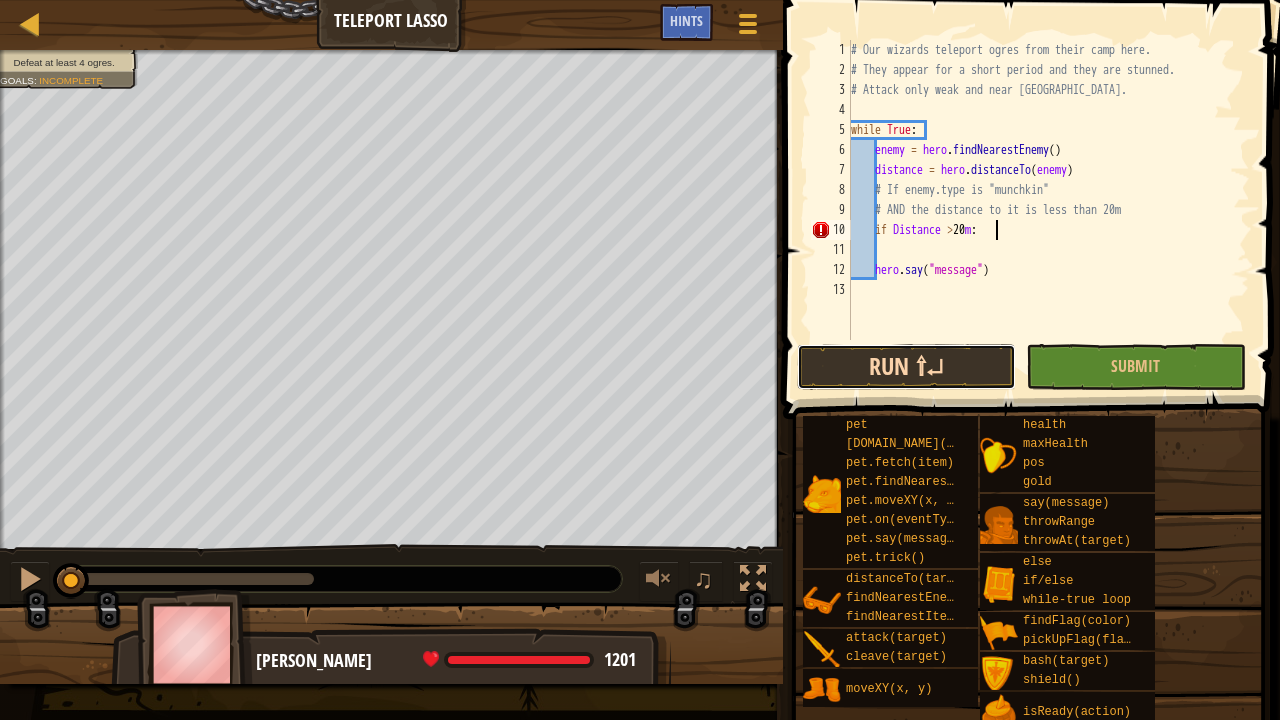 click on "Run ⇧↵" at bounding box center (906, 367) 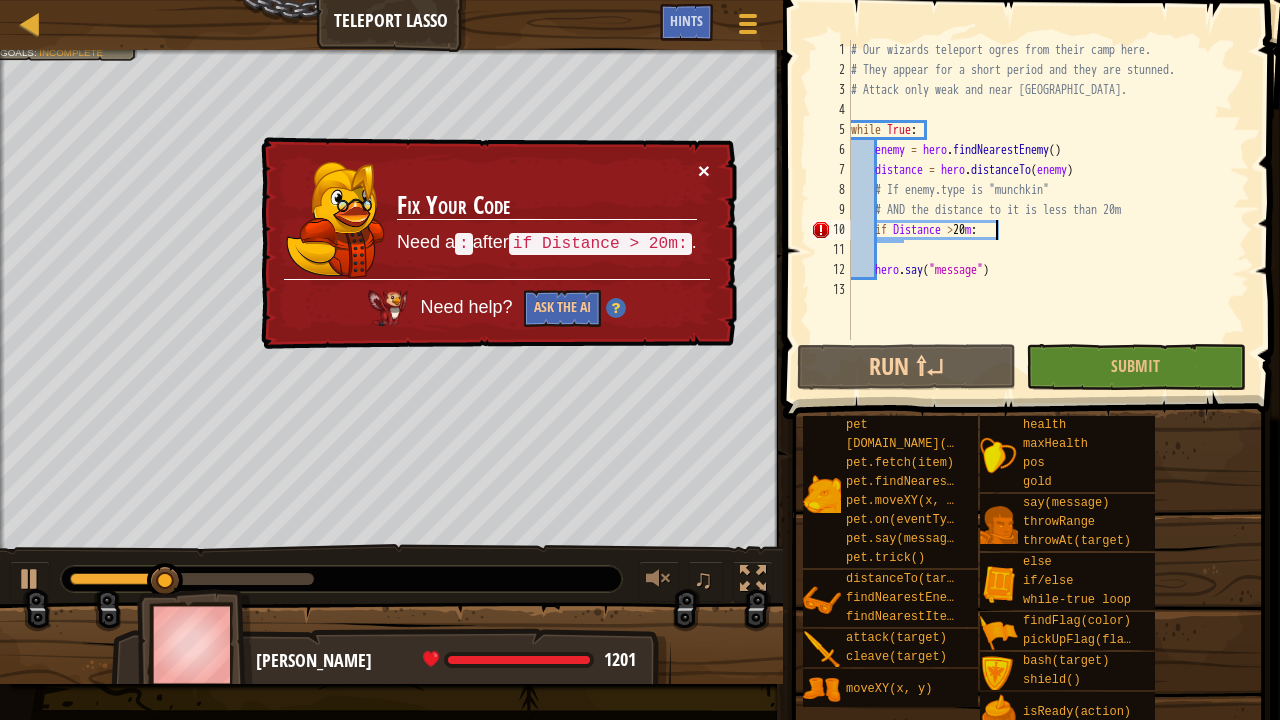click on "×" at bounding box center [704, 170] 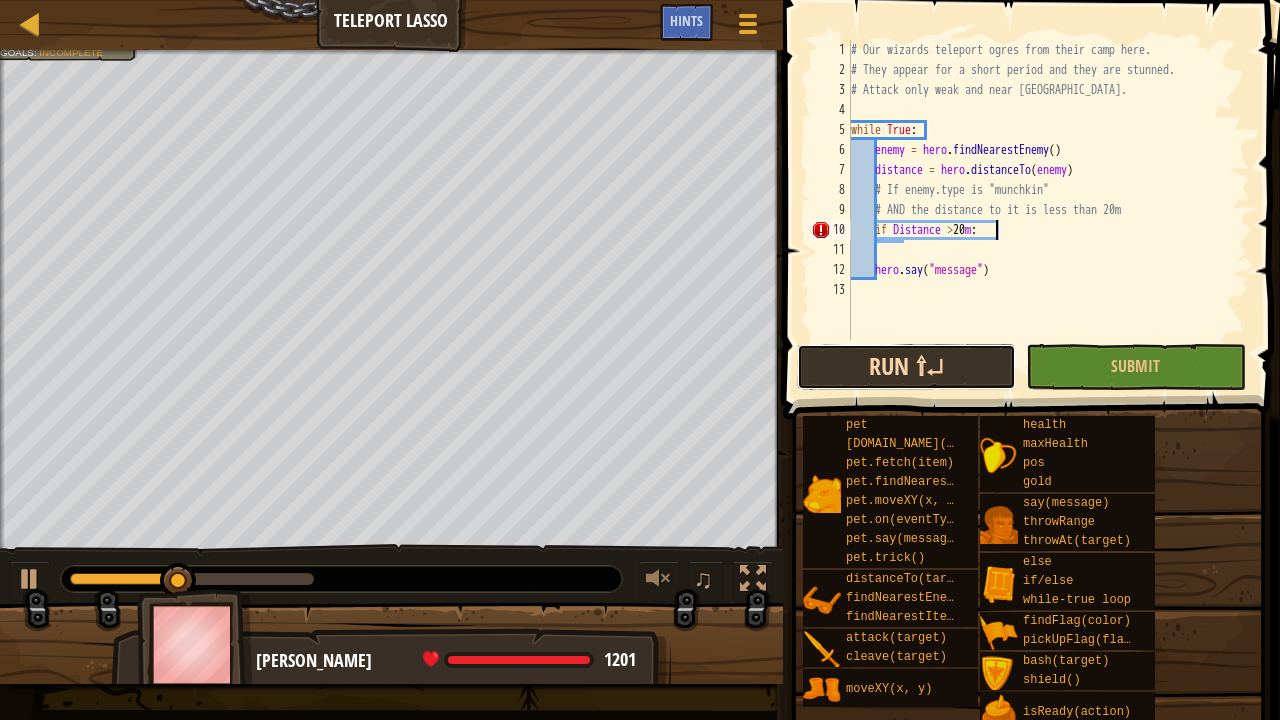 click on "Run ⇧↵" at bounding box center (906, 367) 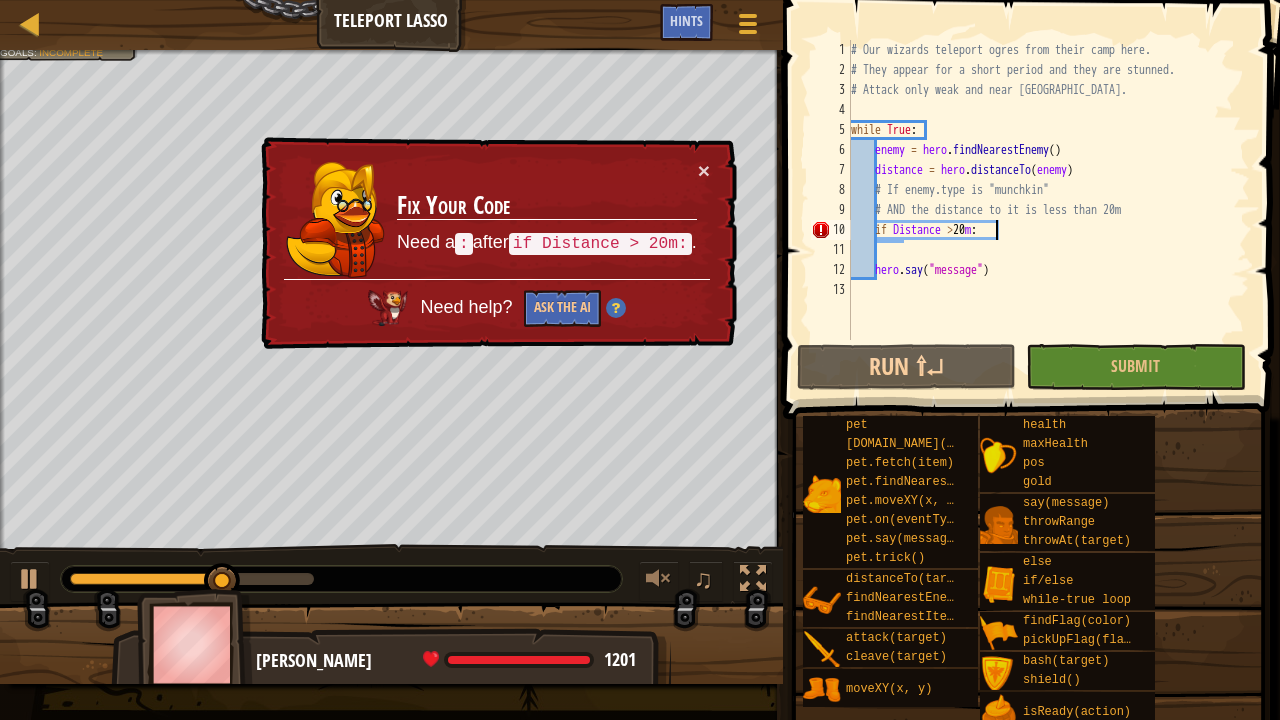 click on "# Our wizards teleport ogres from their camp here. # They appear for a short period and they are stunned. # Attack only weak and near [GEOGRAPHIC_DATA]. while   True :      enemy   =   hero . findNearestEnemy ( )      distance   =   hero . distanceTo ( enemy )      # If enemy.type is "munchkin"      # AND the distance to it is less than 20m      if   Distance   >  20 m :           hero . say ( "message" )" at bounding box center (1048, 210) 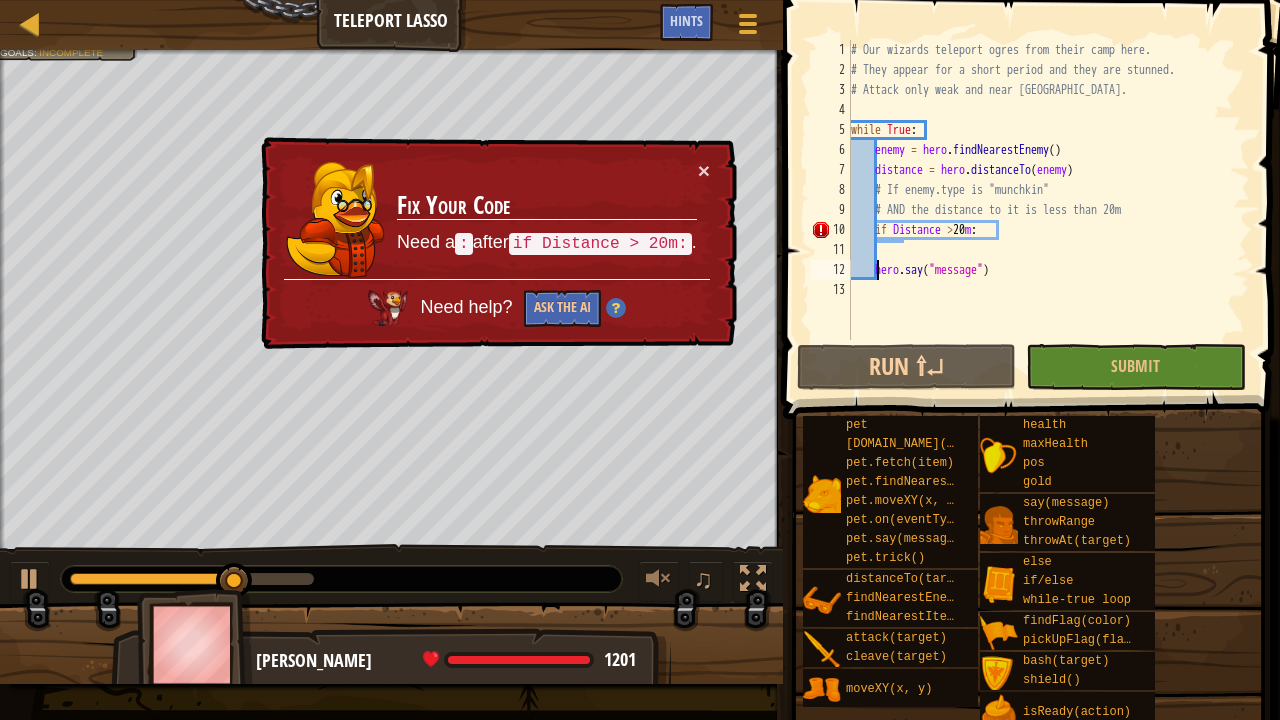 scroll, scrollTop: 9, scrollLeft: 9, axis: both 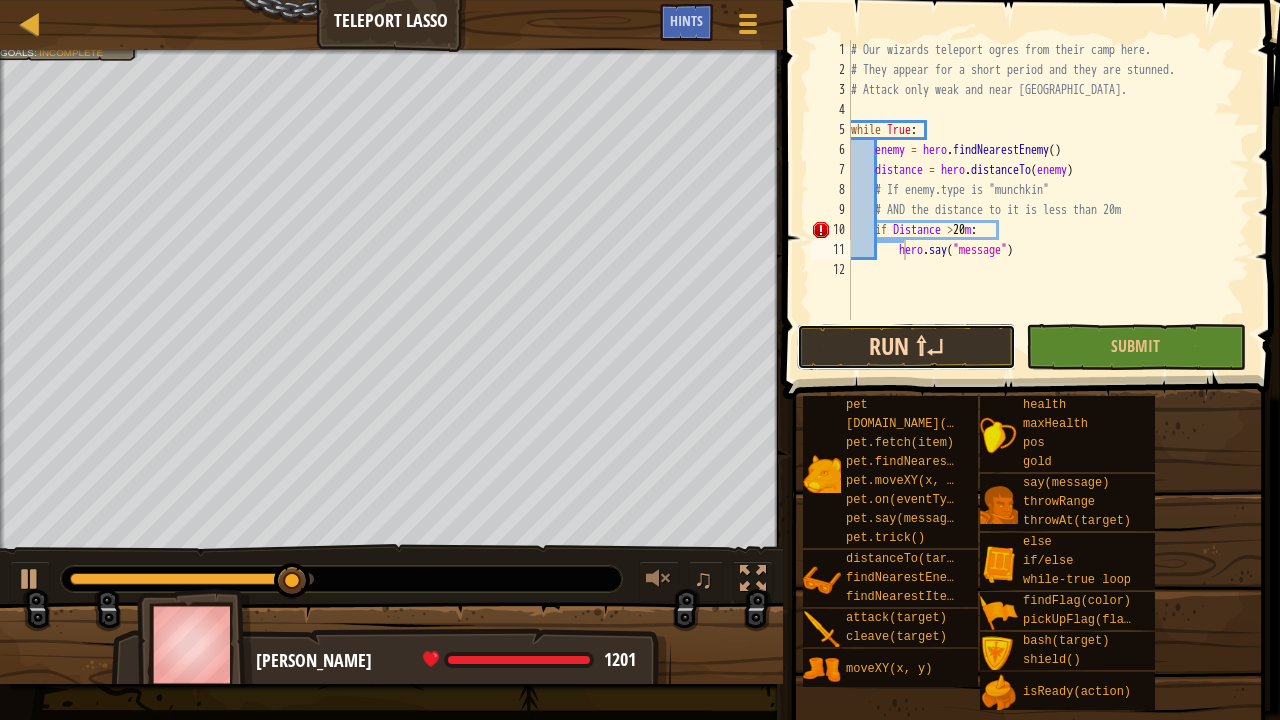 click on "Run ⇧↵" at bounding box center [906, 347] 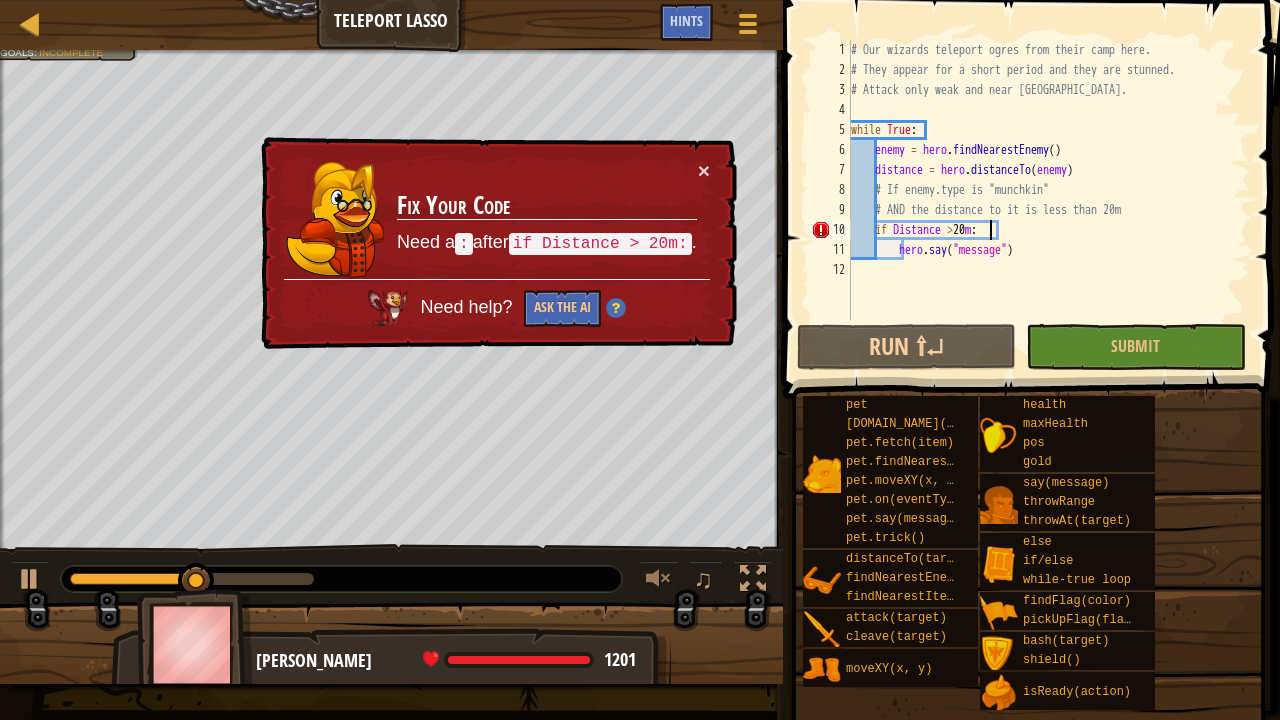 click on "# Our wizards teleport ogres from their camp here. # They appear for a short period and they are stunned. # Attack only weak and near [GEOGRAPHIC_DATA]. while   True :      enemy   =   hero . findNearestEnemy ( )      distance   =   hero . distanceTo ( enemy )      # If enemy.type is "munchkin"      # AND the distance to it is less than 20m      if   Distance   >  20 m :          hero . say ( "message" )" at bounding box center (1048, 200) 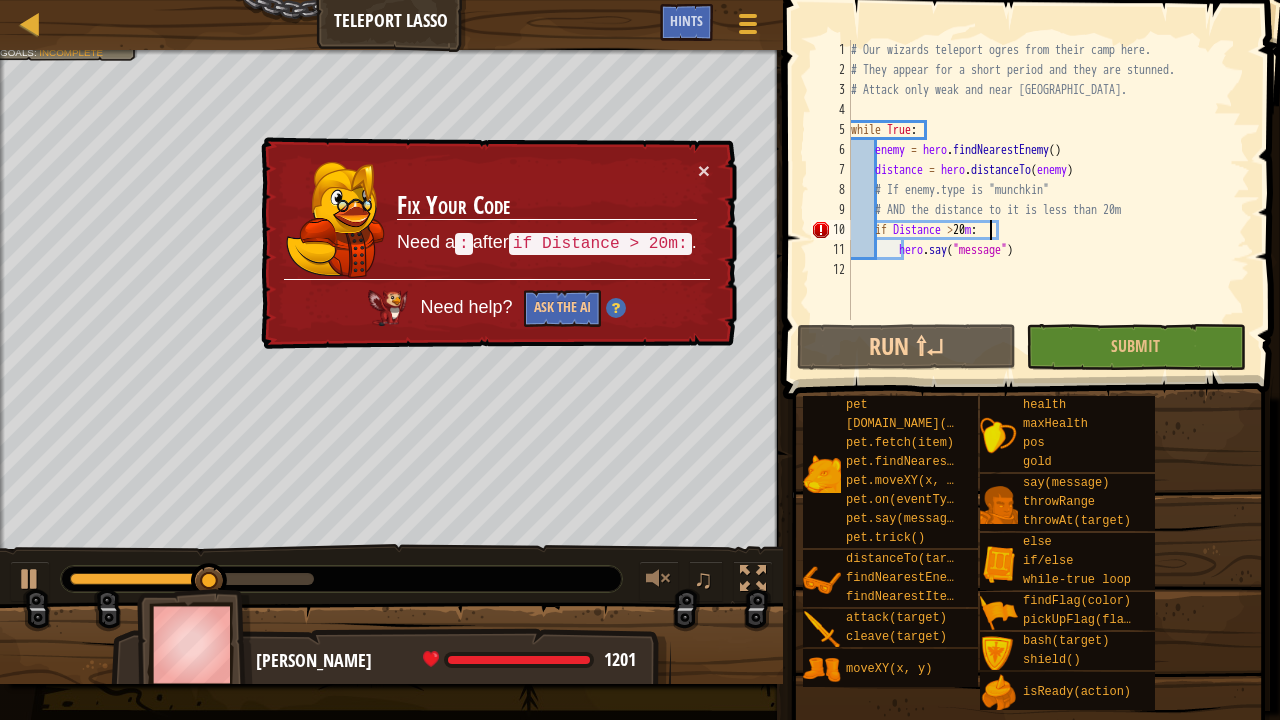 type on "if Distance > 20:" 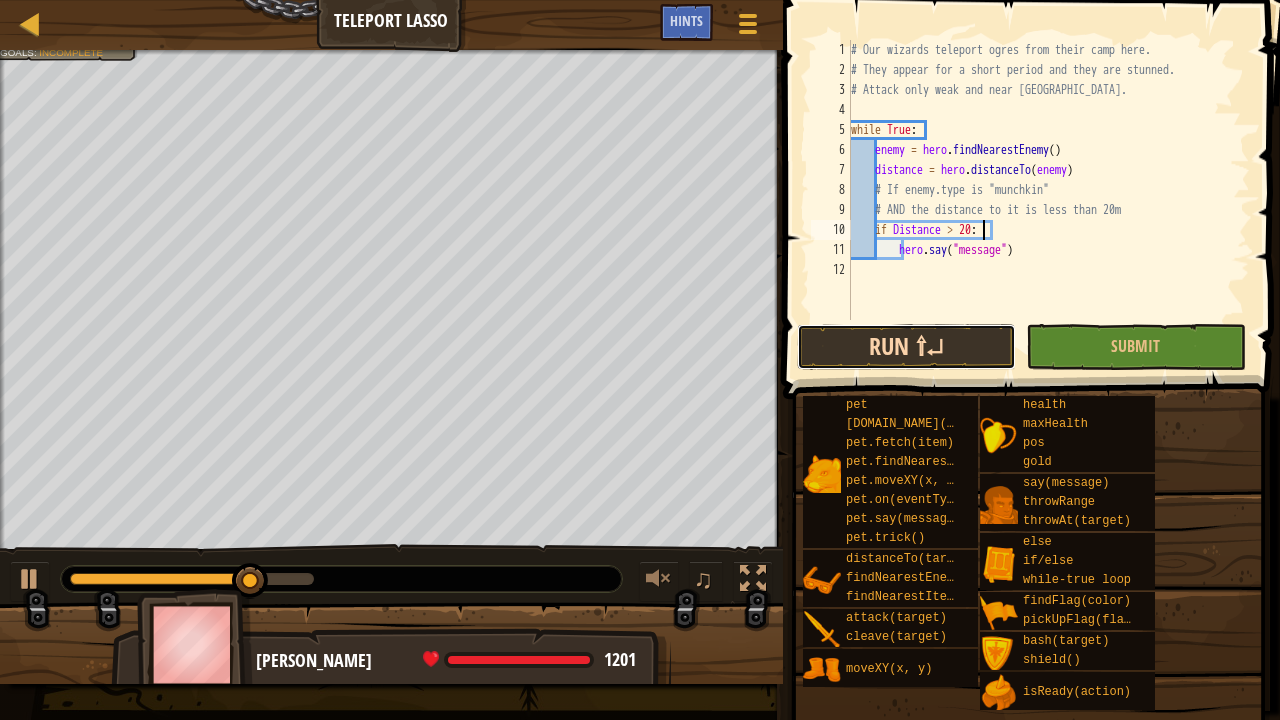 click on "Run ⇧↵" at bounding box center (906, 347) 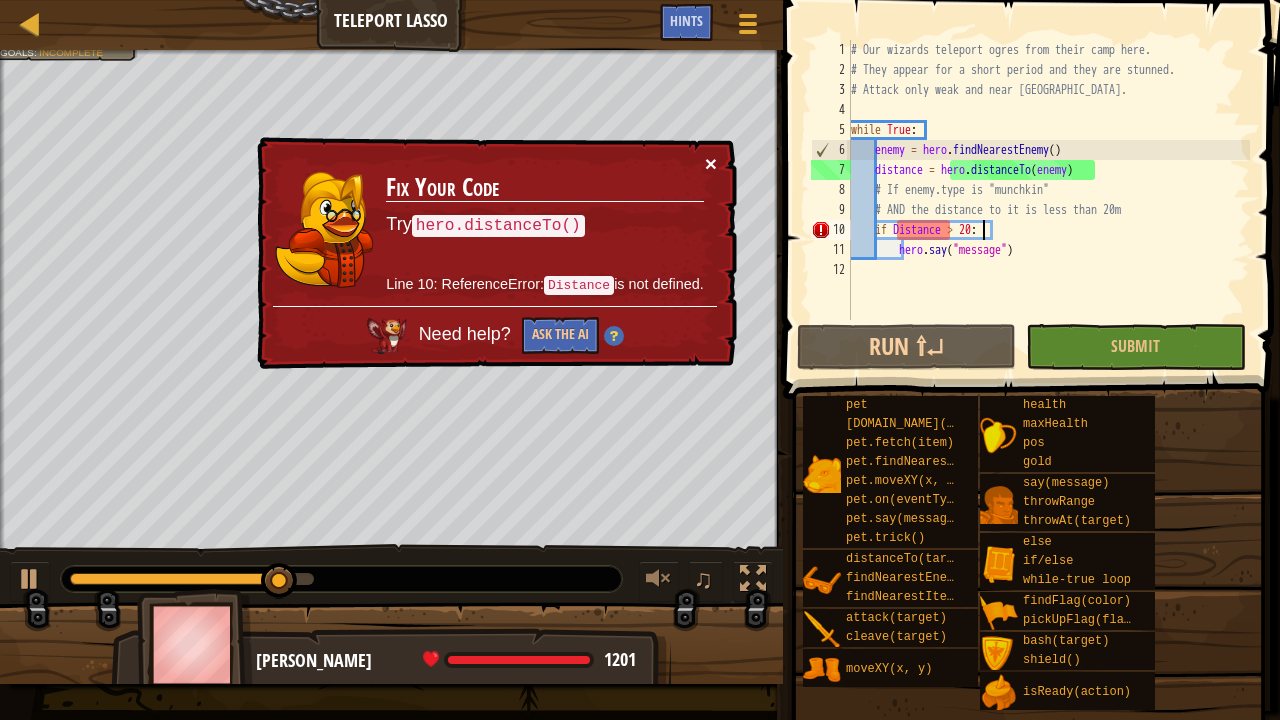 click on "×" at bounding box center [711, 163] 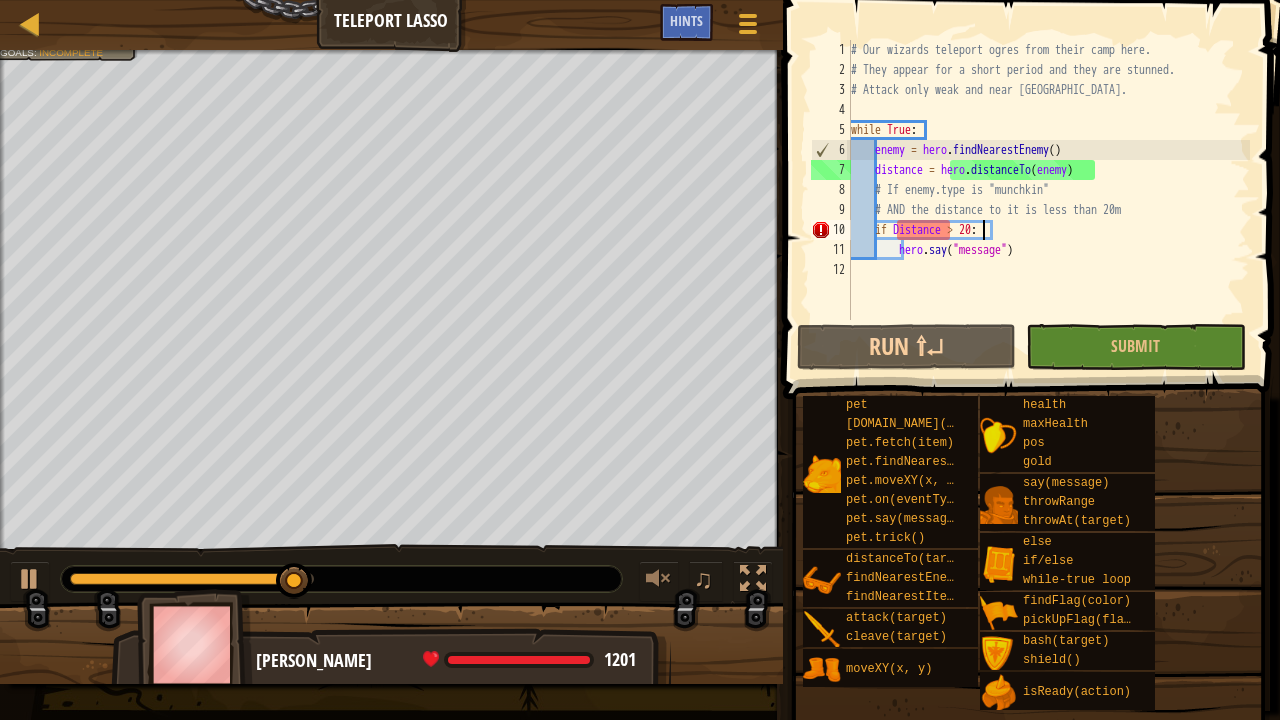 click on "Map Teleport Lasso Game Menu Done Hints" at bounding box center (391, 25) 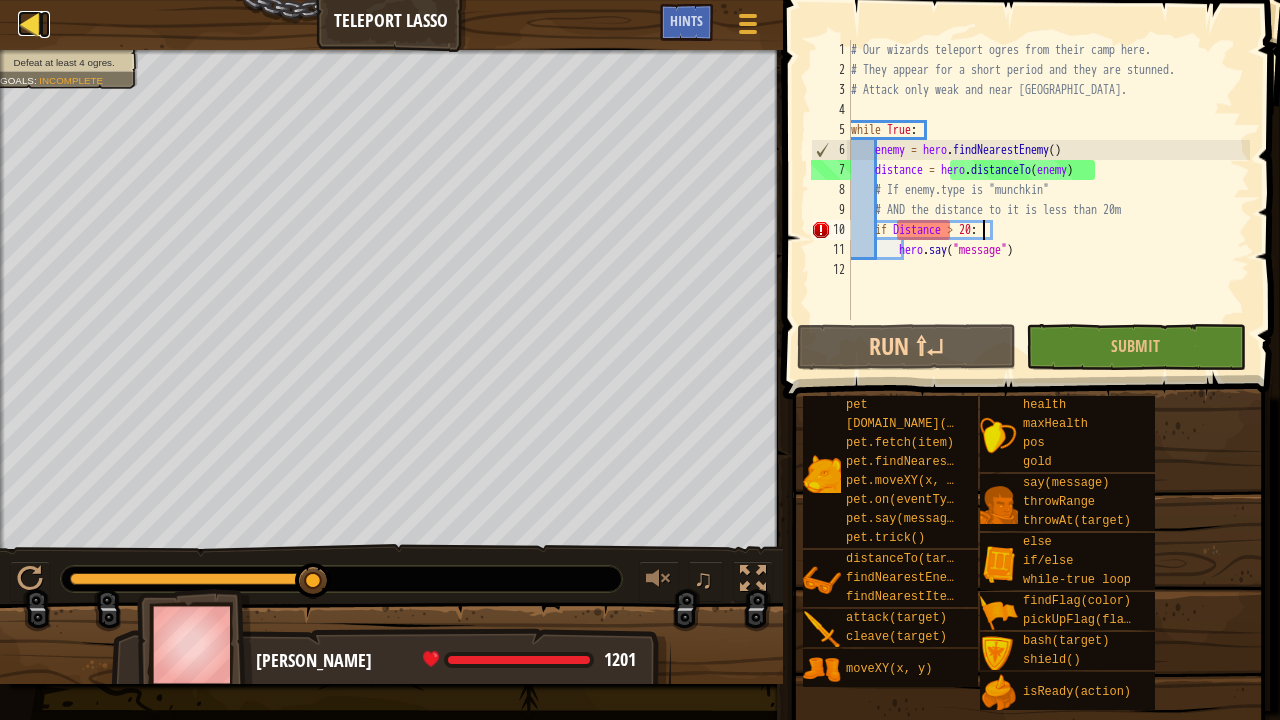 click at bounding box center [30, 23] 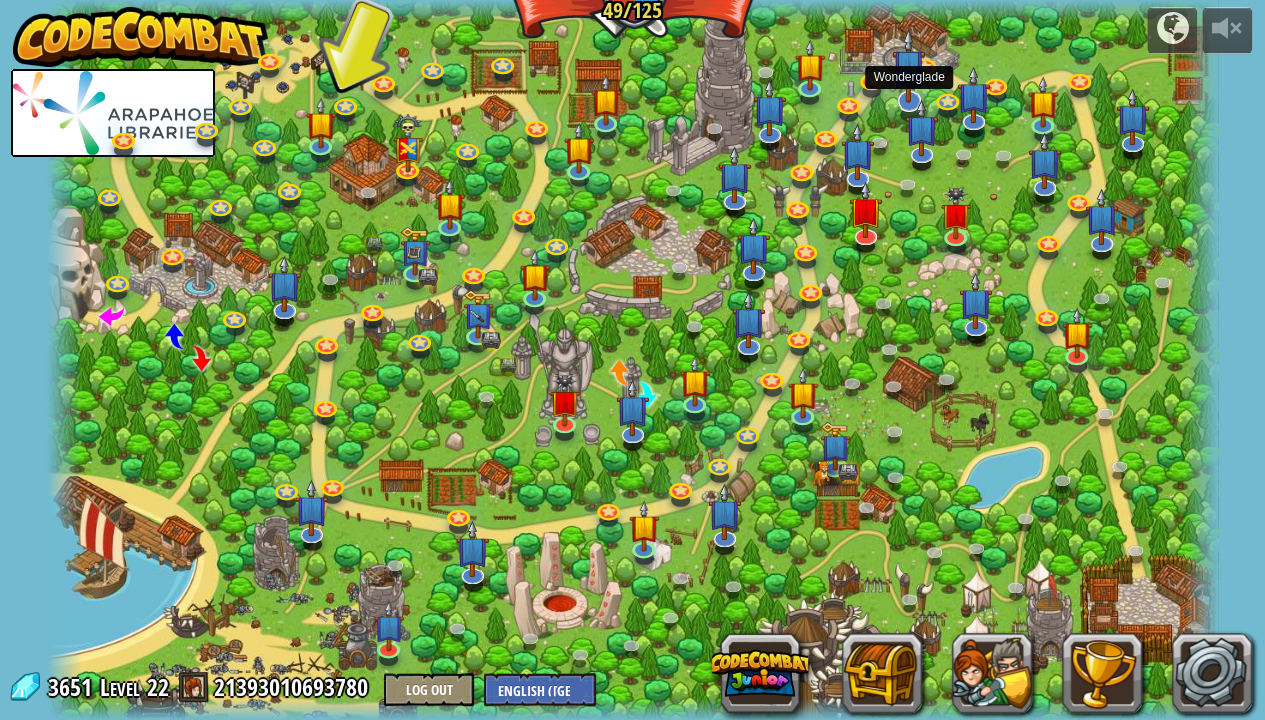 click at bounding box center [908, 66] 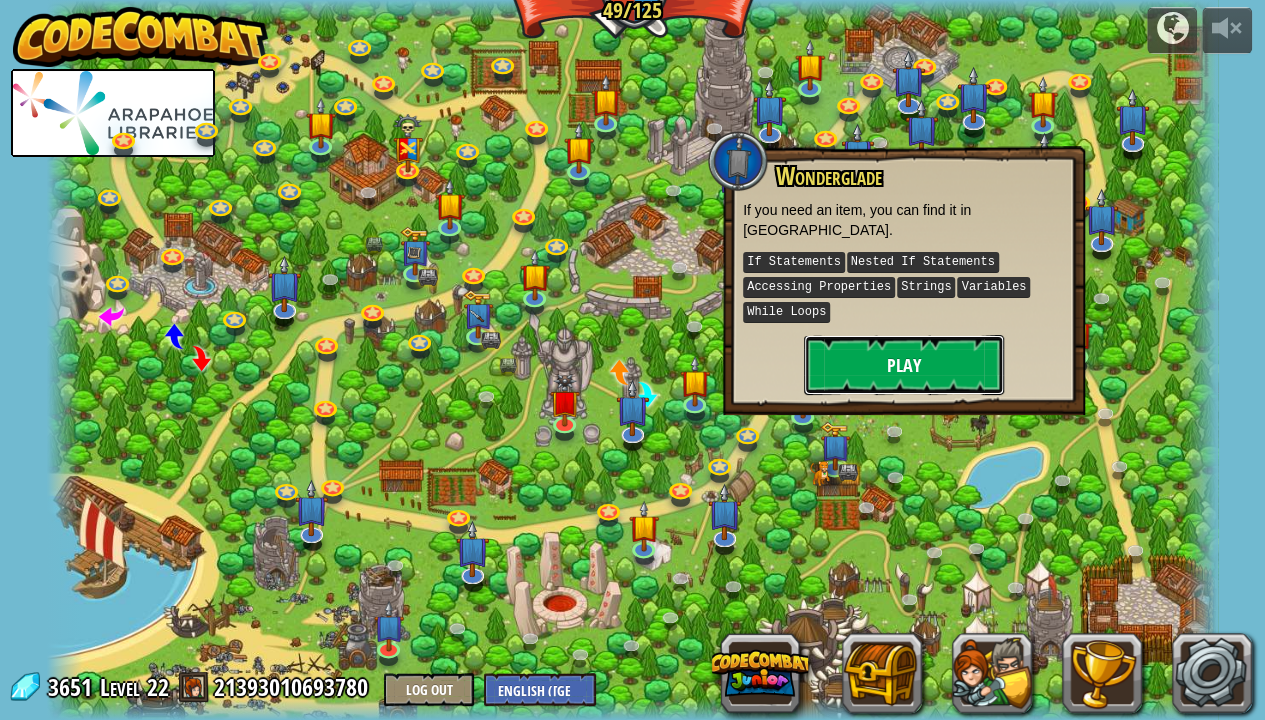 click on "Play" at bounding box center [904, 365] 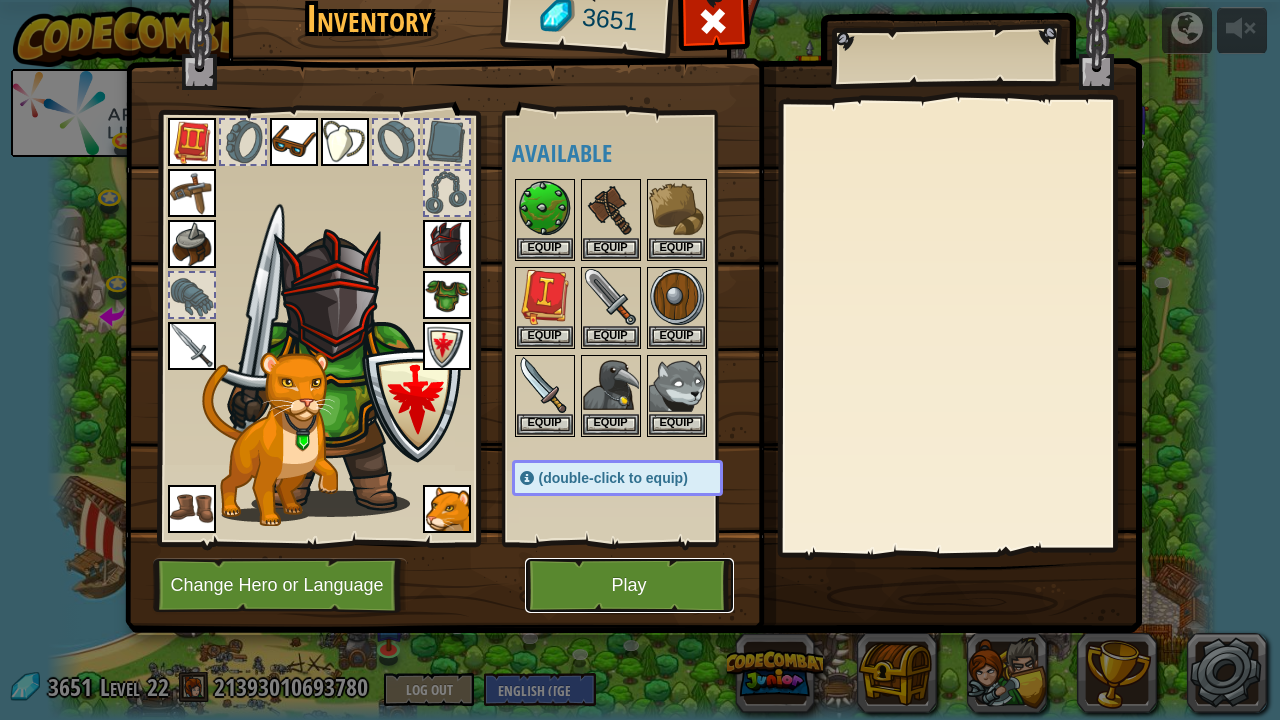 click on "Play" at bounding box center (629, 585) 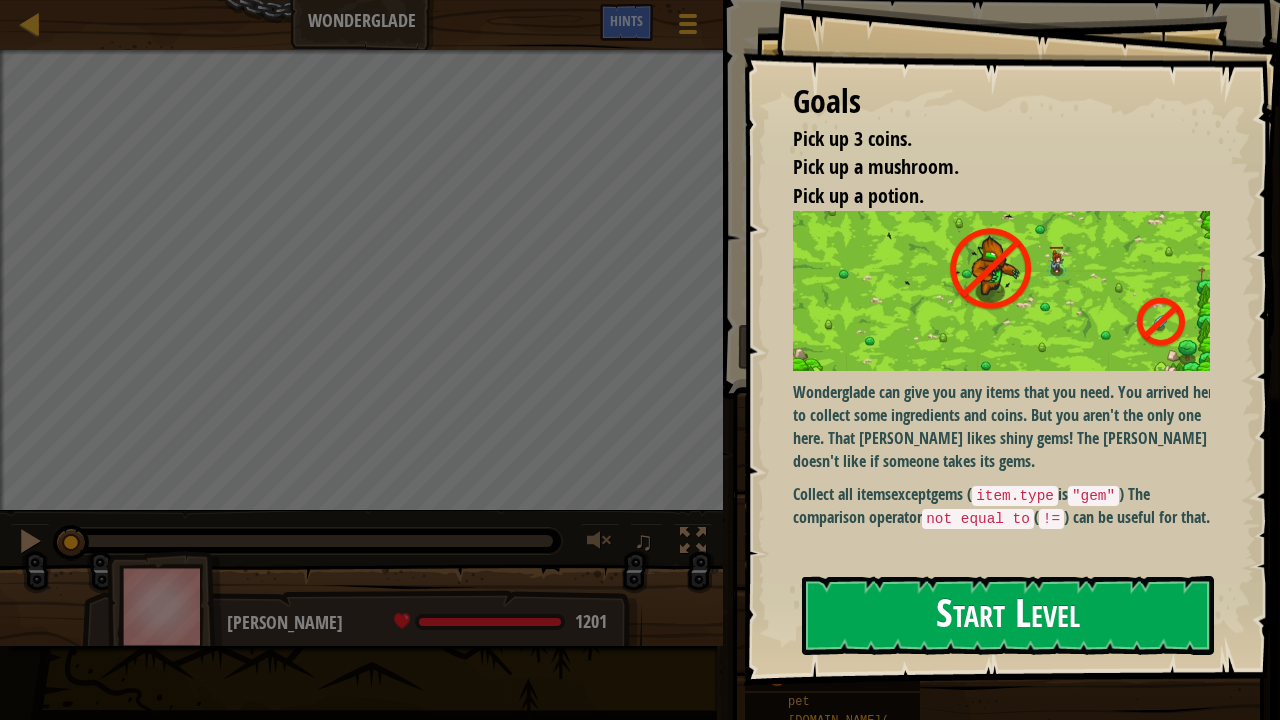 click on "Start Level" at bounding box center [1008, 615] 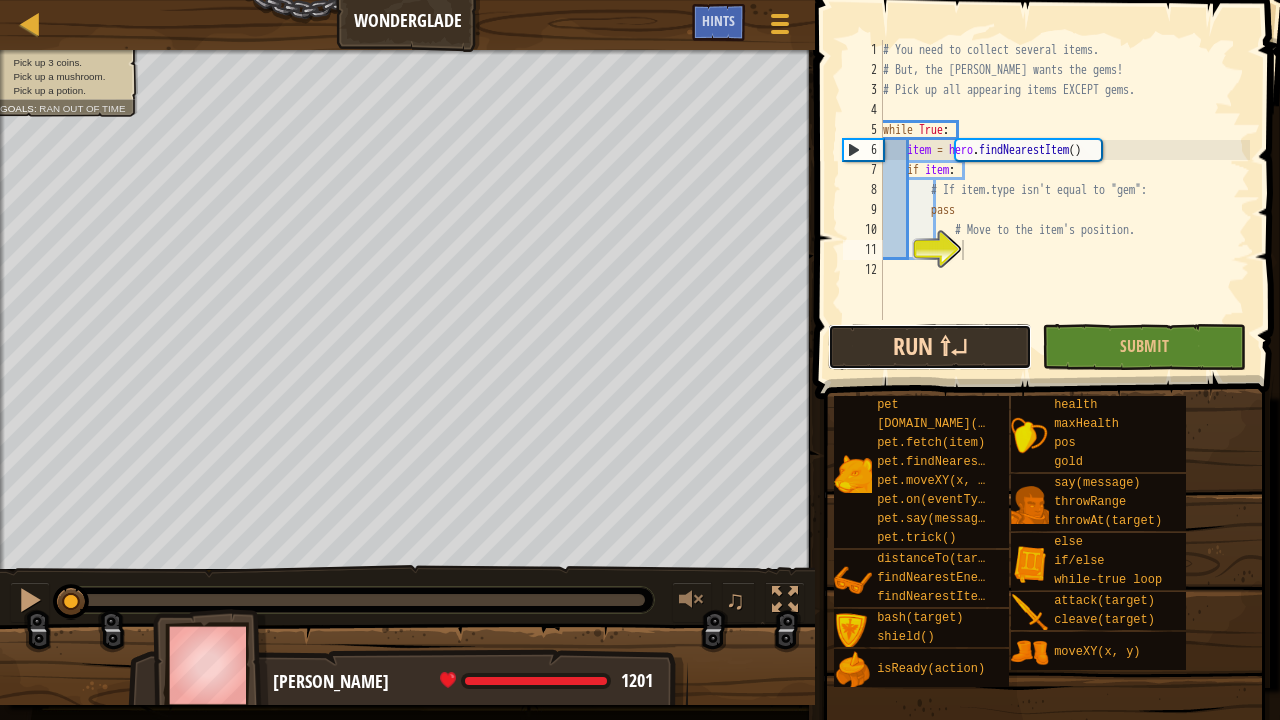 click on "Run ⇧↵" at bounding box center (930, 347) 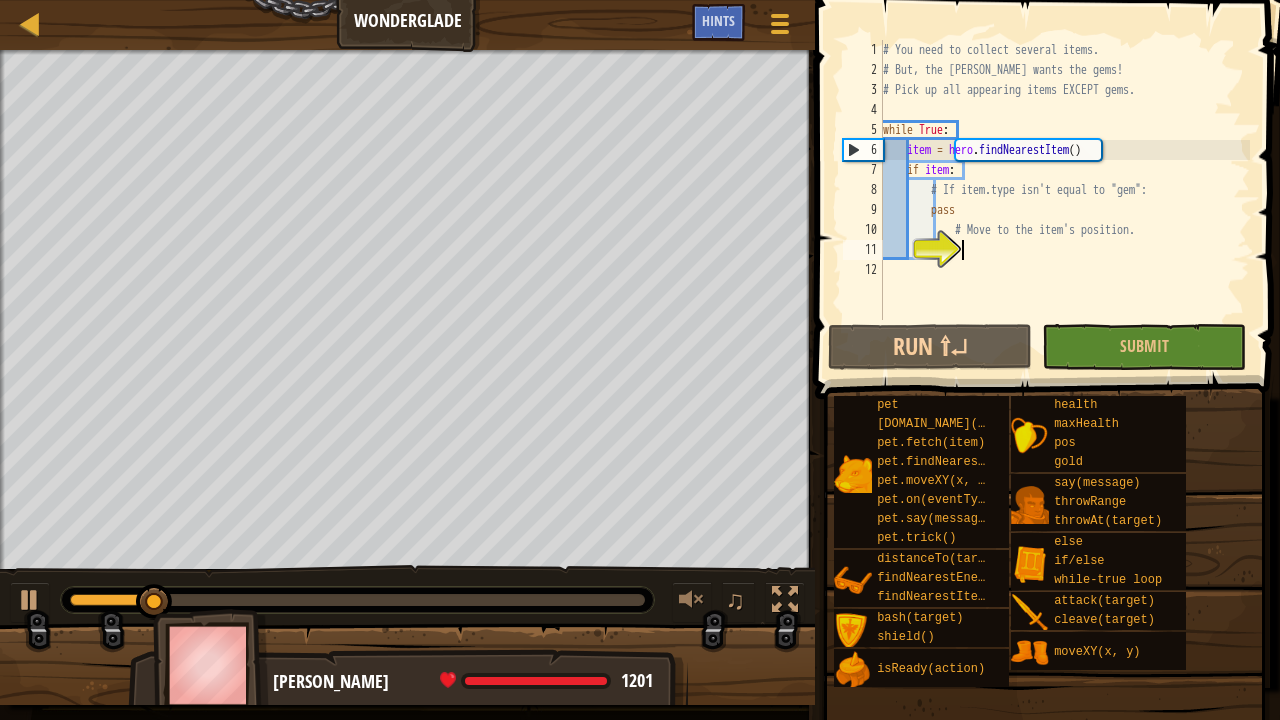 scroll, scrollTop: 9, scrollLeft: 6, axis: both 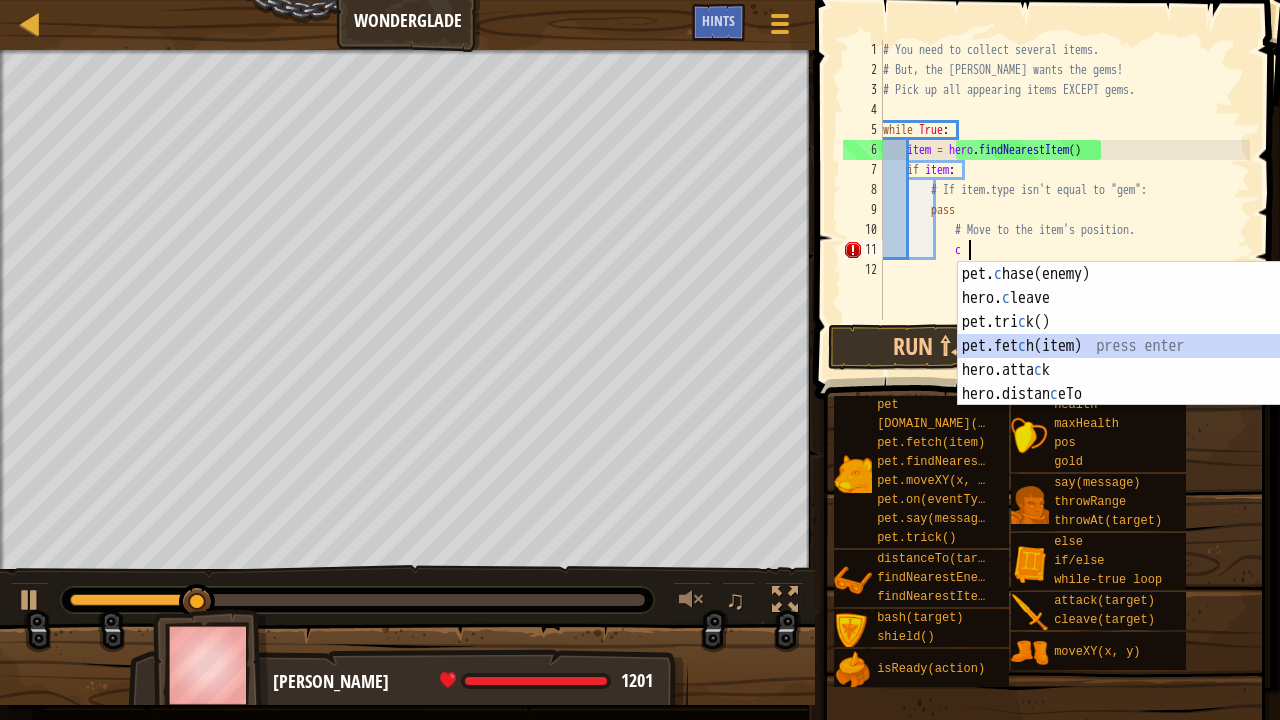 click on "pet. c hase(enemy) press enter hero. c leave press enter pet.tri c k() press enter pet.fet c h(item) press enter hero.[PERSON_NAME] press enter hero.distan c eTo press enter" at bounding box center [1147, 358] 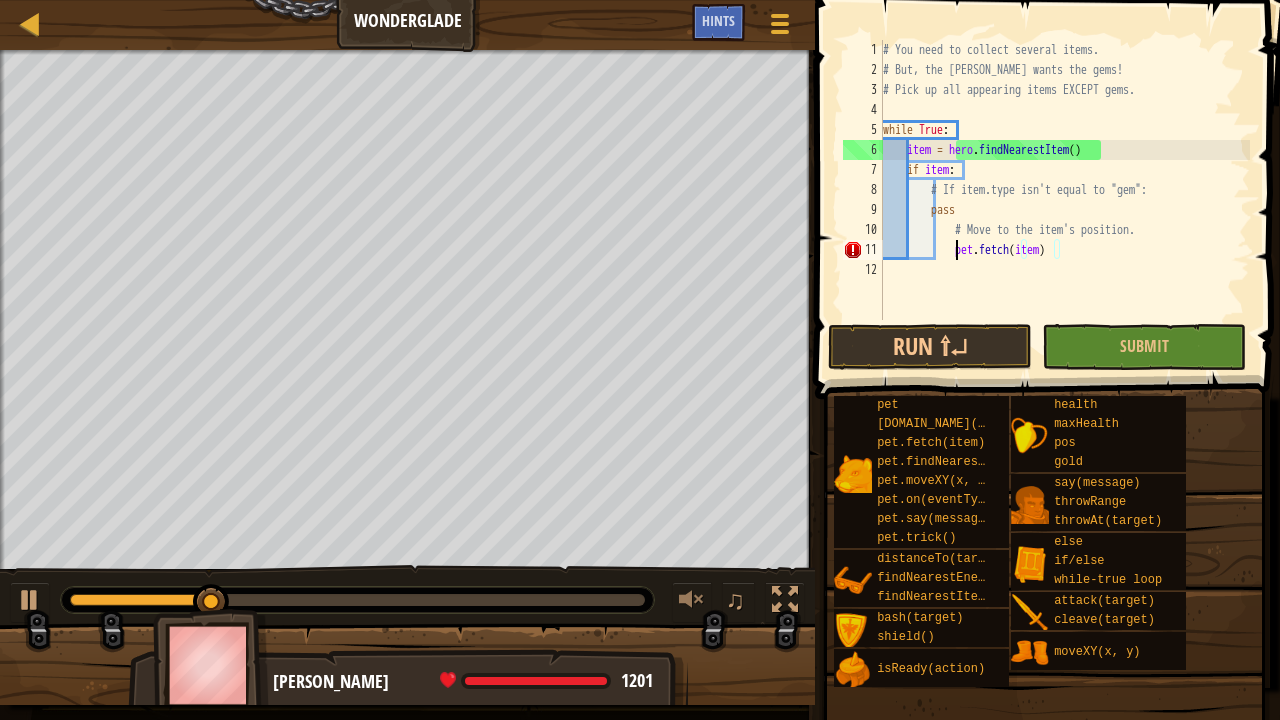 click on "# You need to collect several items. # But, the [PERSON_NAME] wants the gems! # Pick up all appearing items EXCEPT gems. while   True :      item   =   hero . findNearestItem ( )      if   item :          # If item.type isn't equal to "gem":          pass              # Move to the item's position.              pet . fetch ( item )" at bounding box center (1064, 200) 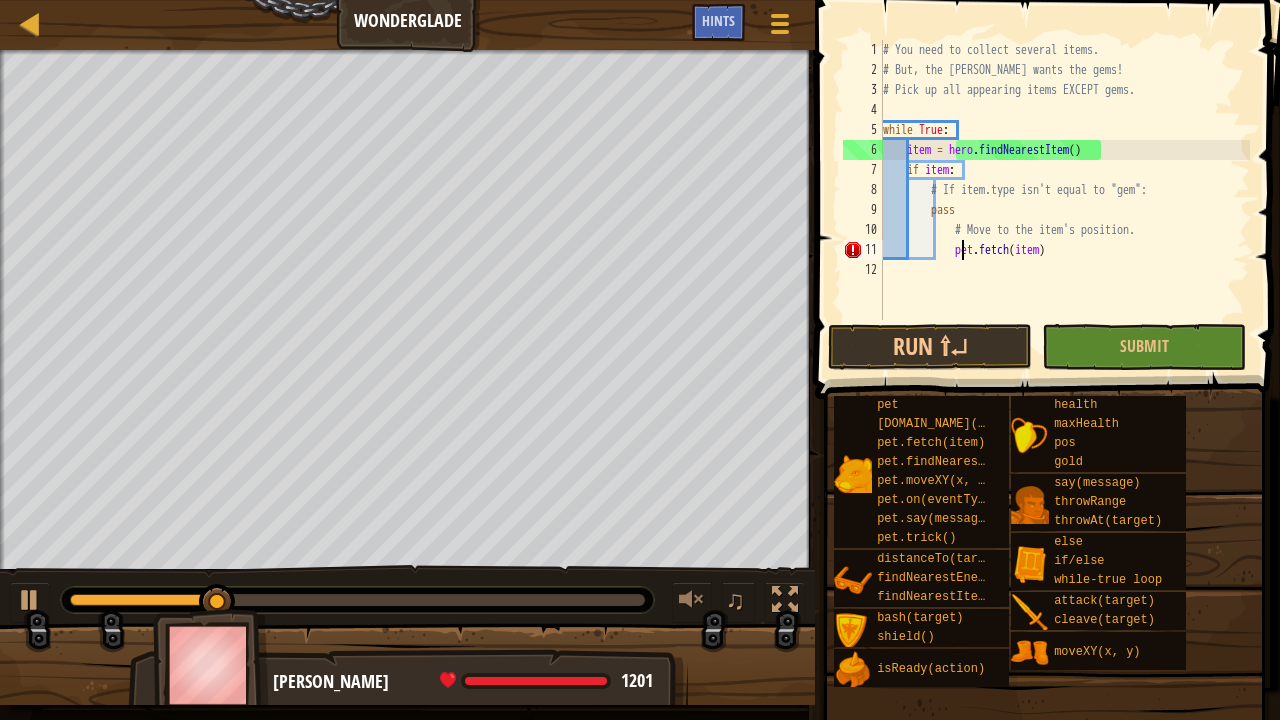 click on "# You need to collect several items. # But, the [PERSON_NAME] wants the gems! # Pick up all appearing items EXCEPT gems. while   True :      item   =   hero . findNearestItem ( )      if   item :          # If item.type isn't equal to "gem":          pass              # Move to the item's position.              pet . fetch ( item )" at bounding box center (1064, 200) 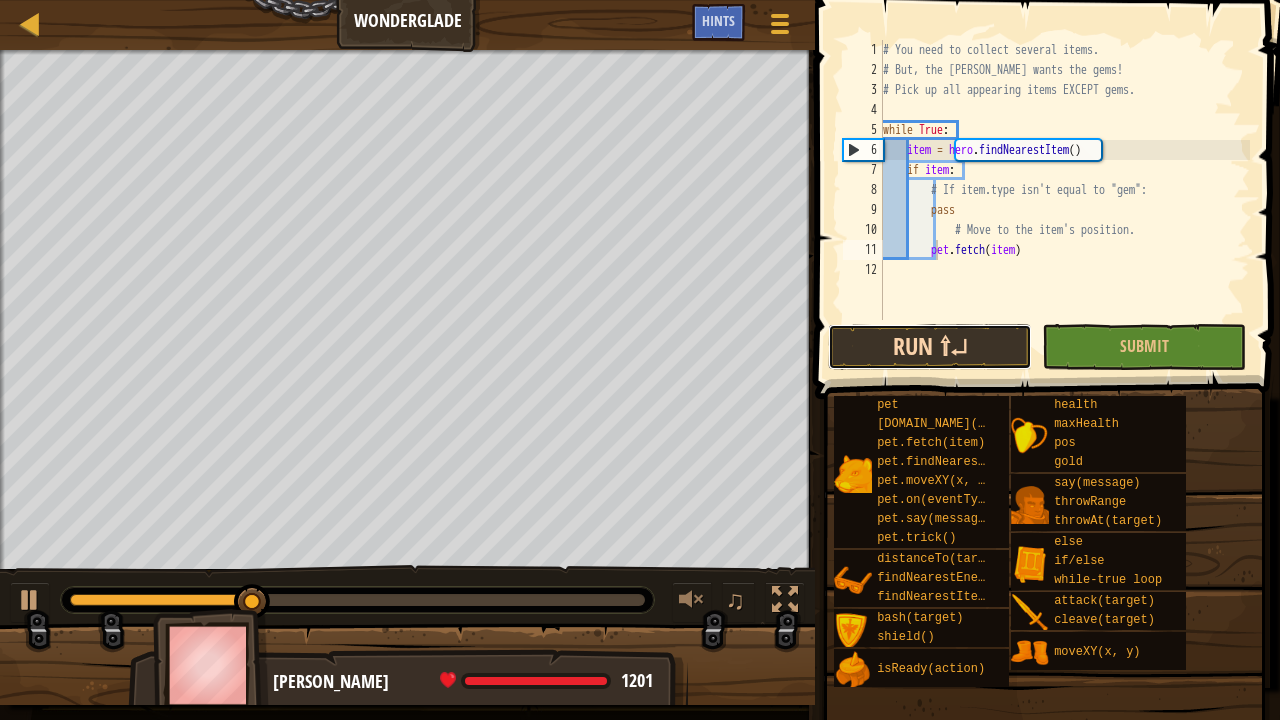 click on "Run ⇧↵" at bounding box center [930, 347] 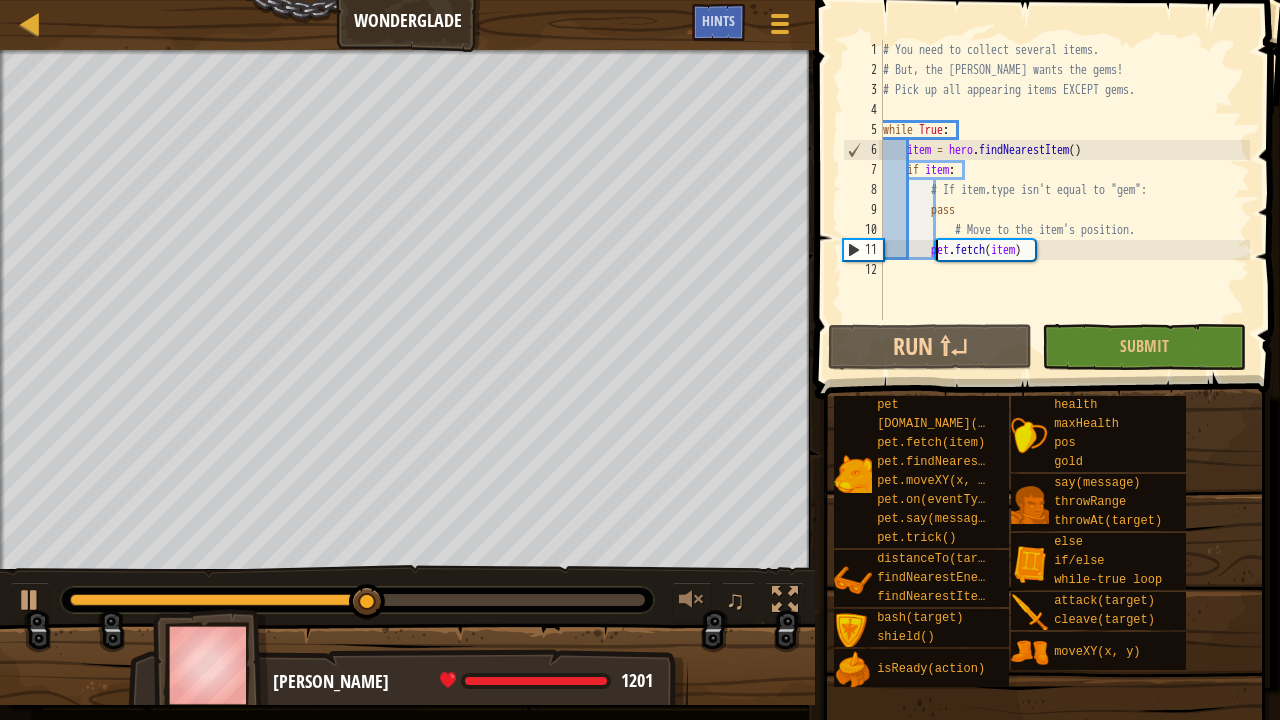 click on "# You need to collect several items. # But, the [PERSON_NAME] wants the gems! # Pick up all appearing items EXCEPT gems. while   True :      item   =   hero . findNearestItem ( )      if   item :          # If item.type isn't equal to "gem":          pass              # Move to the item's position.          pet . fetch ( item )" at bounding box center (1064, 200) 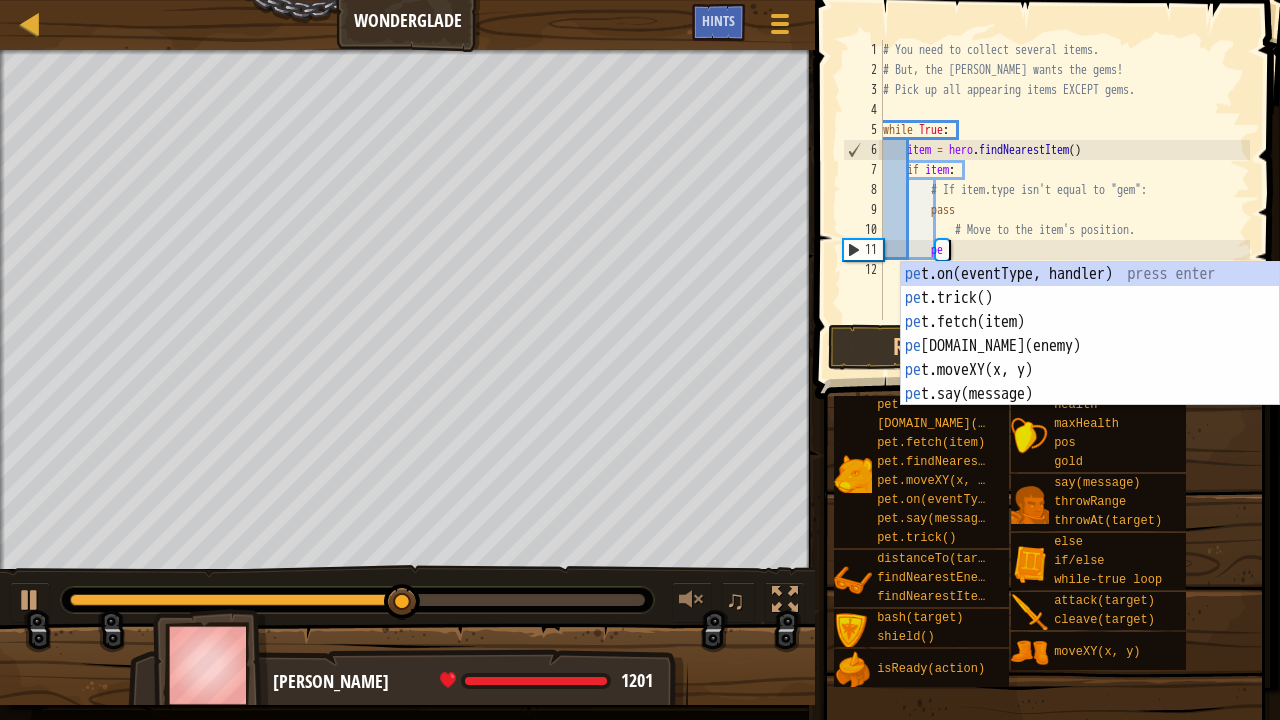 type on "p" 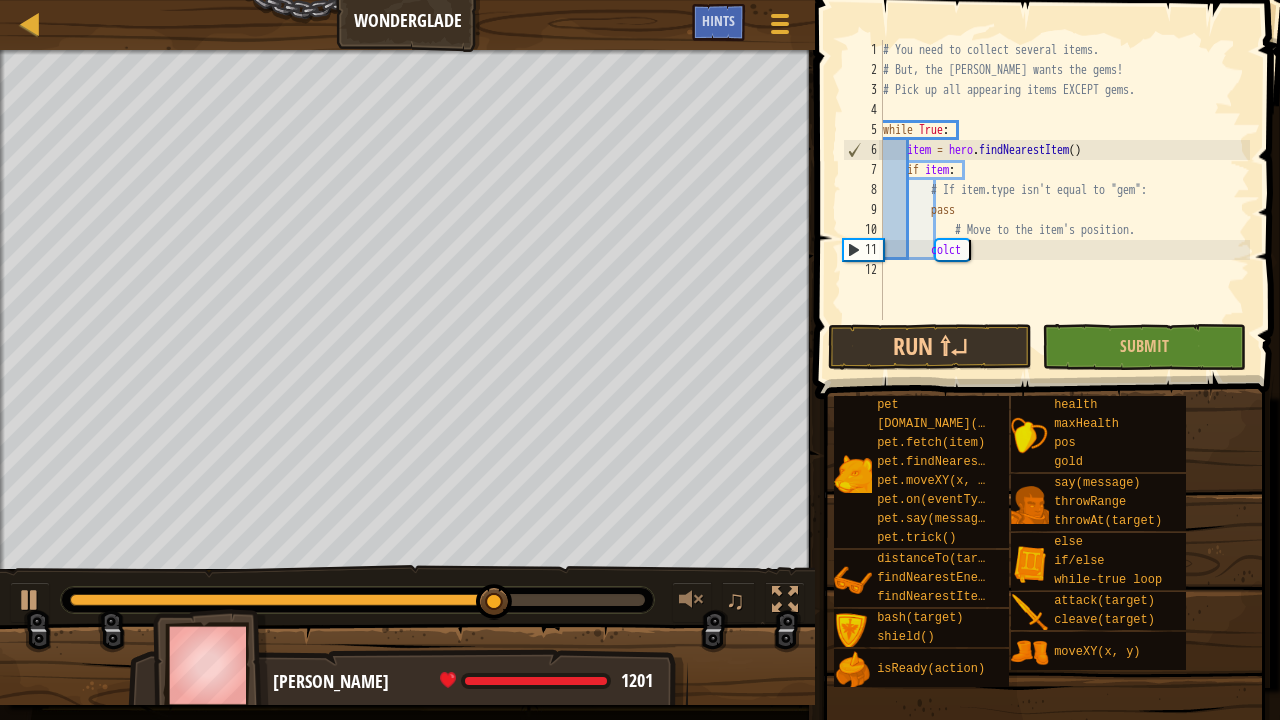 scroll, scrollTop: 9, scrollLeft: 6, axis: both 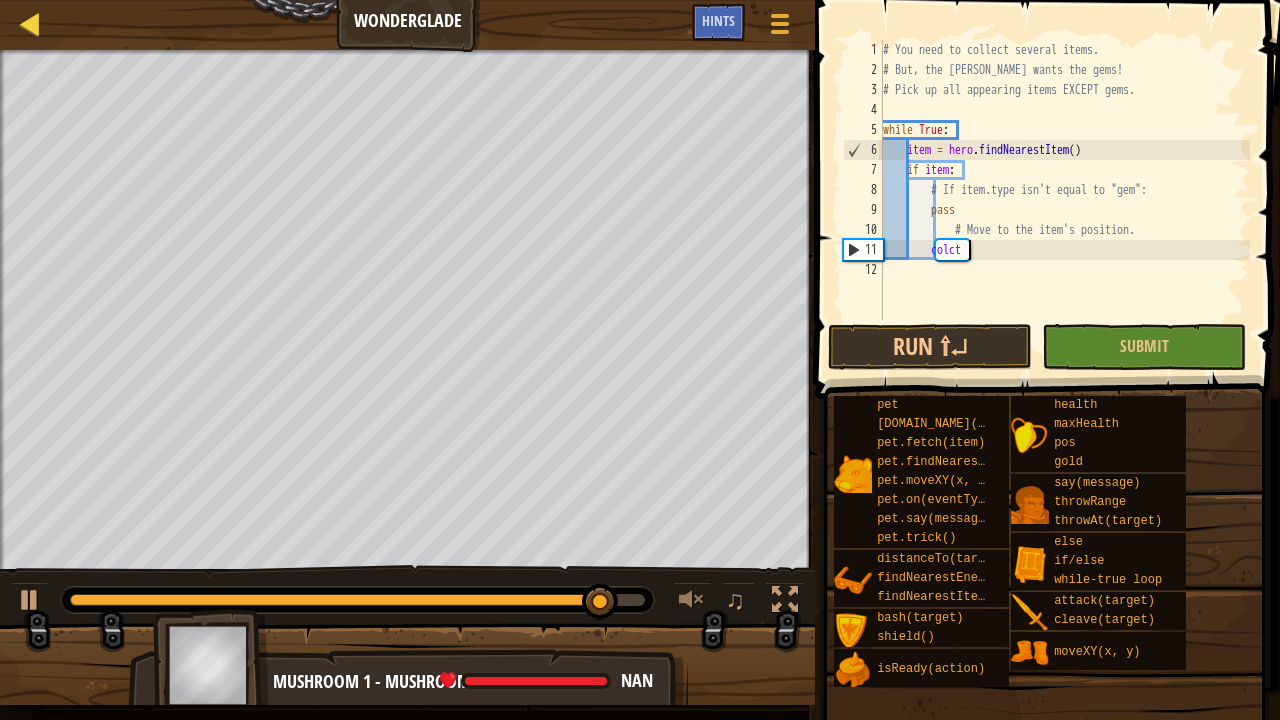 type on "colct" 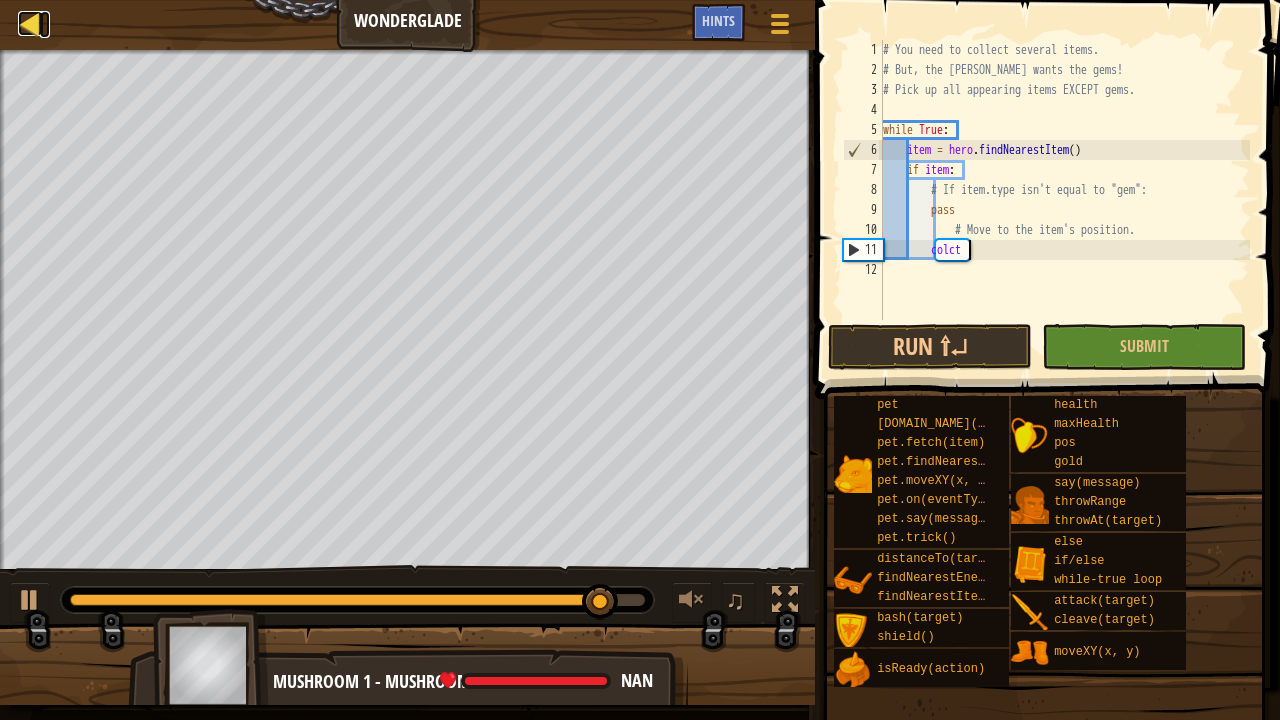 click at bounding box center (30, 23) 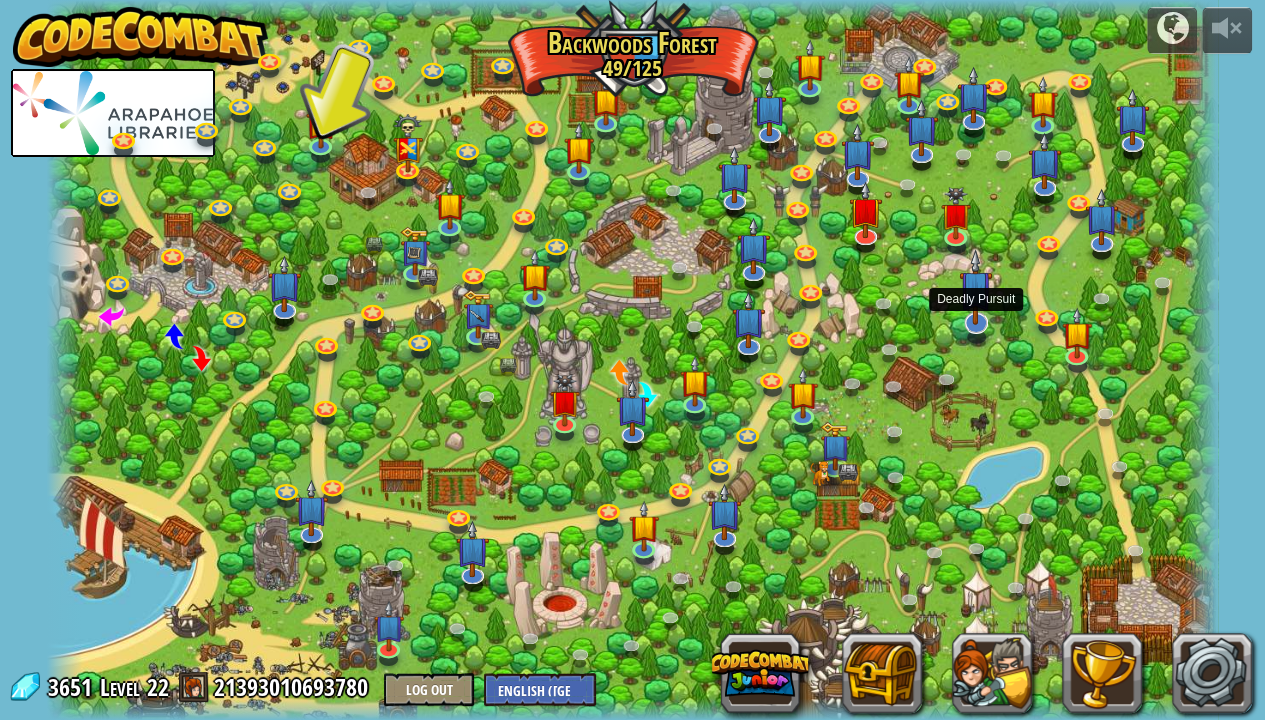 click at bounding box center [975, 287] 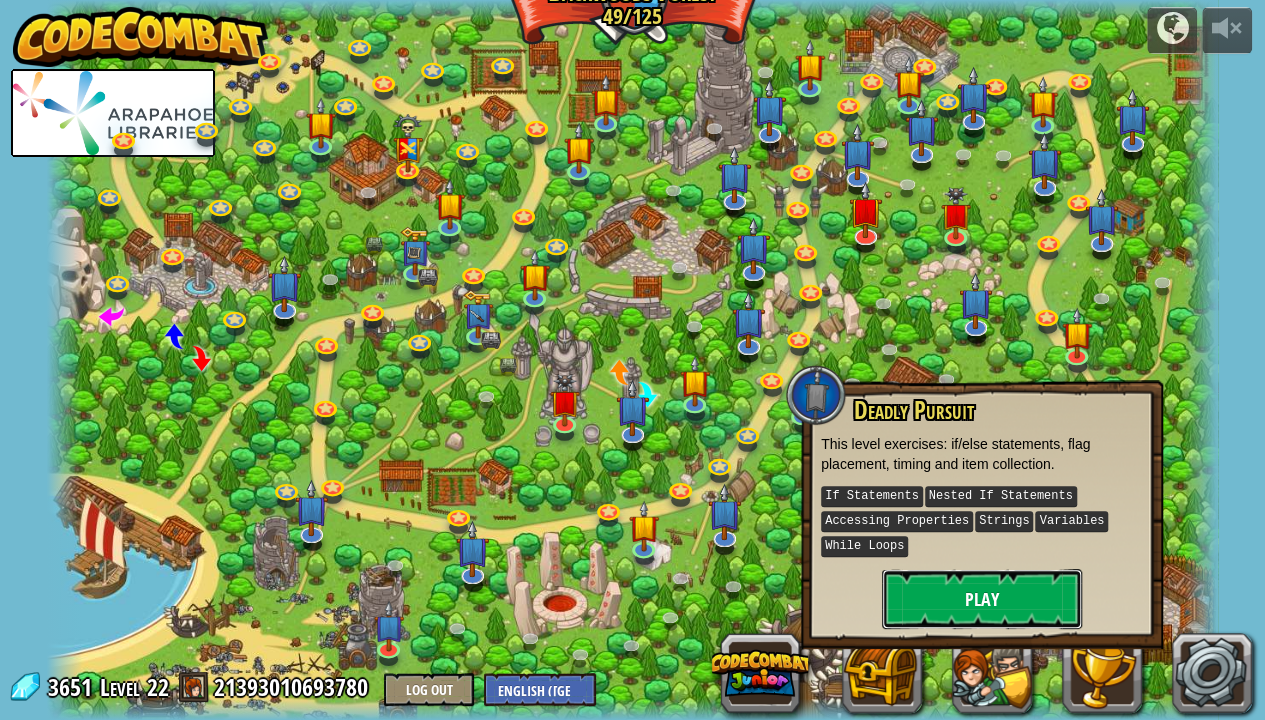 click on "Play" at bounding box center [982, 599] 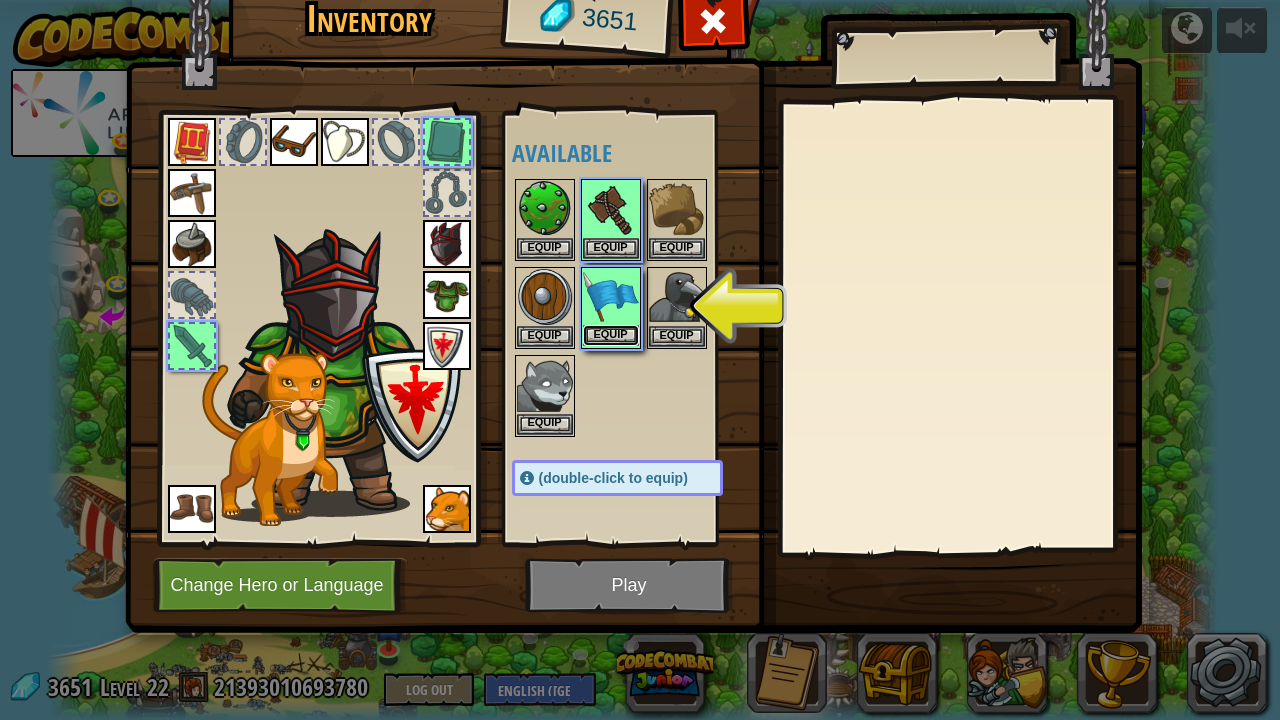 click on "Equip" at bounding box center (611, 335) 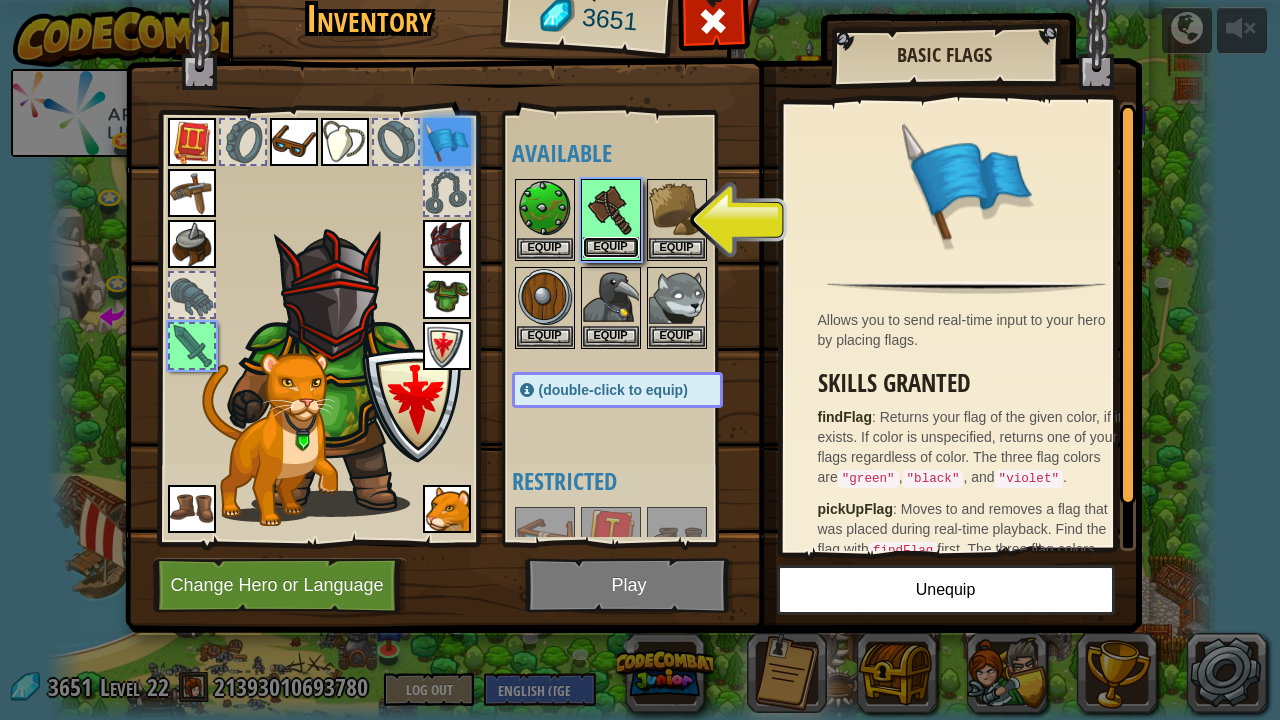 click on "Equip" at bounding box center [611, 247] 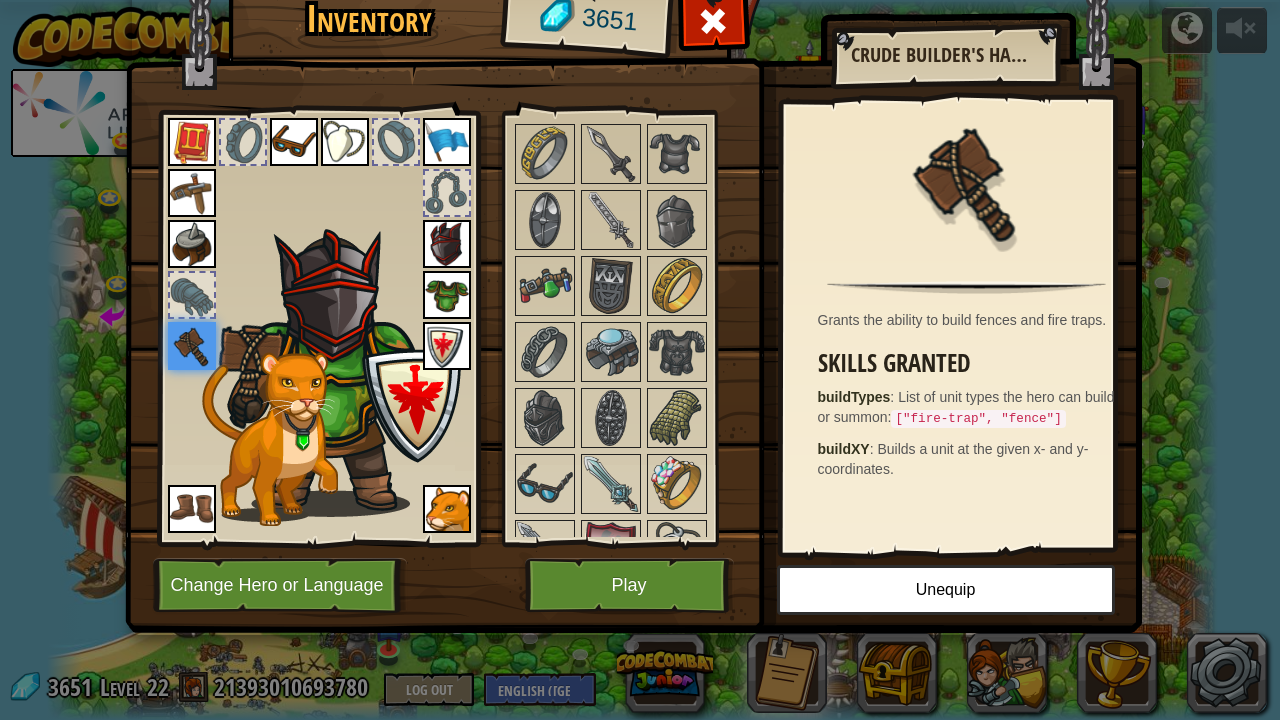 scroll, scrollTop: 1722, scrollLeft: 0, axis: vertical 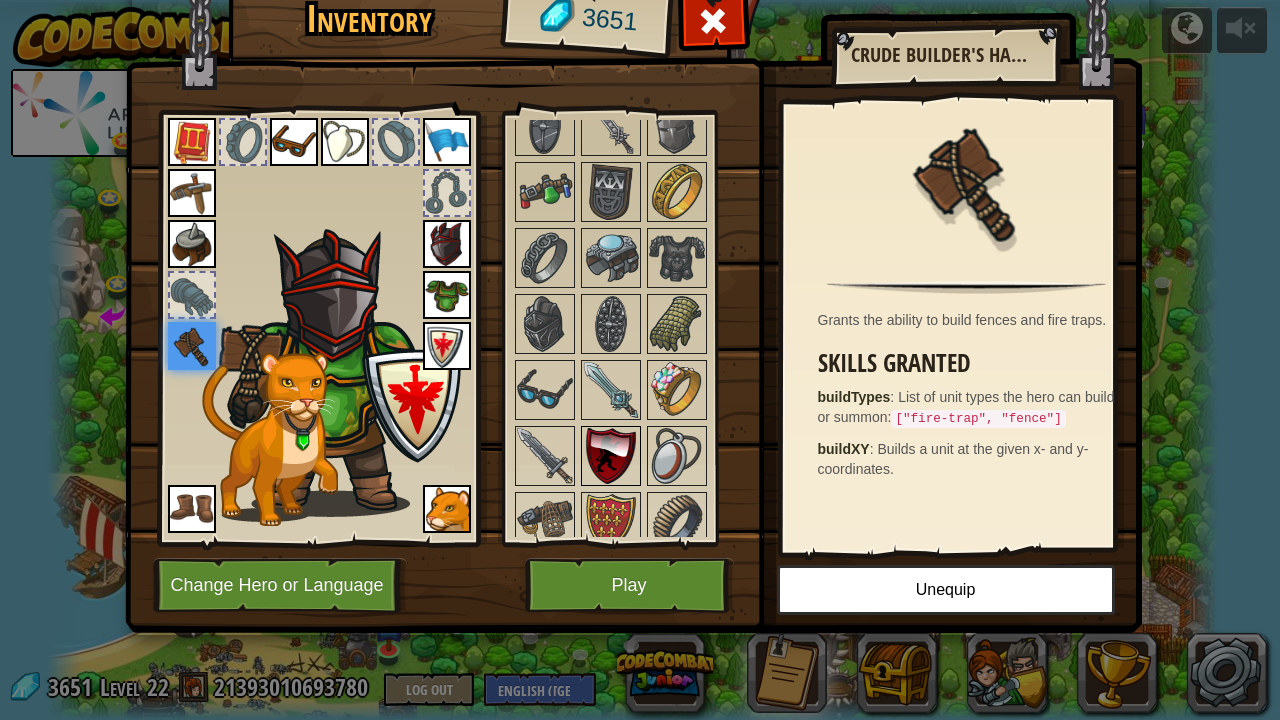 click at bounding box center (611, 456) 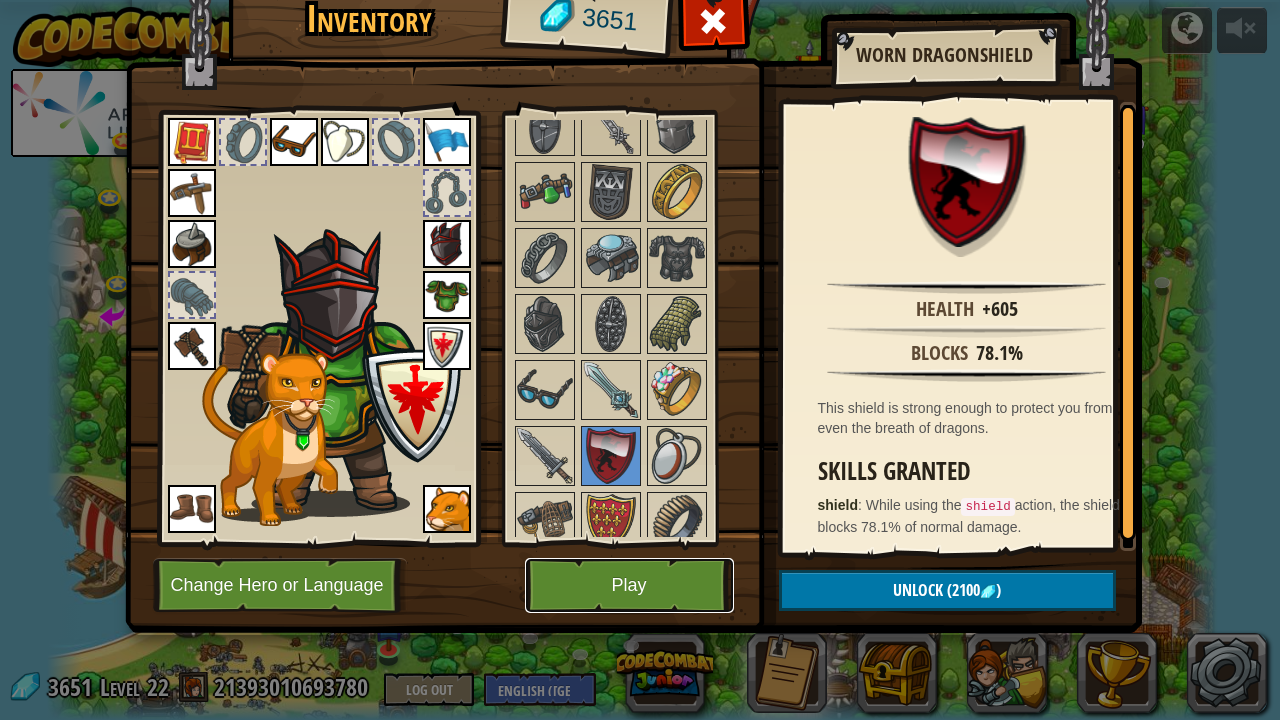 click on "Play" at bounding box center [629, 585] 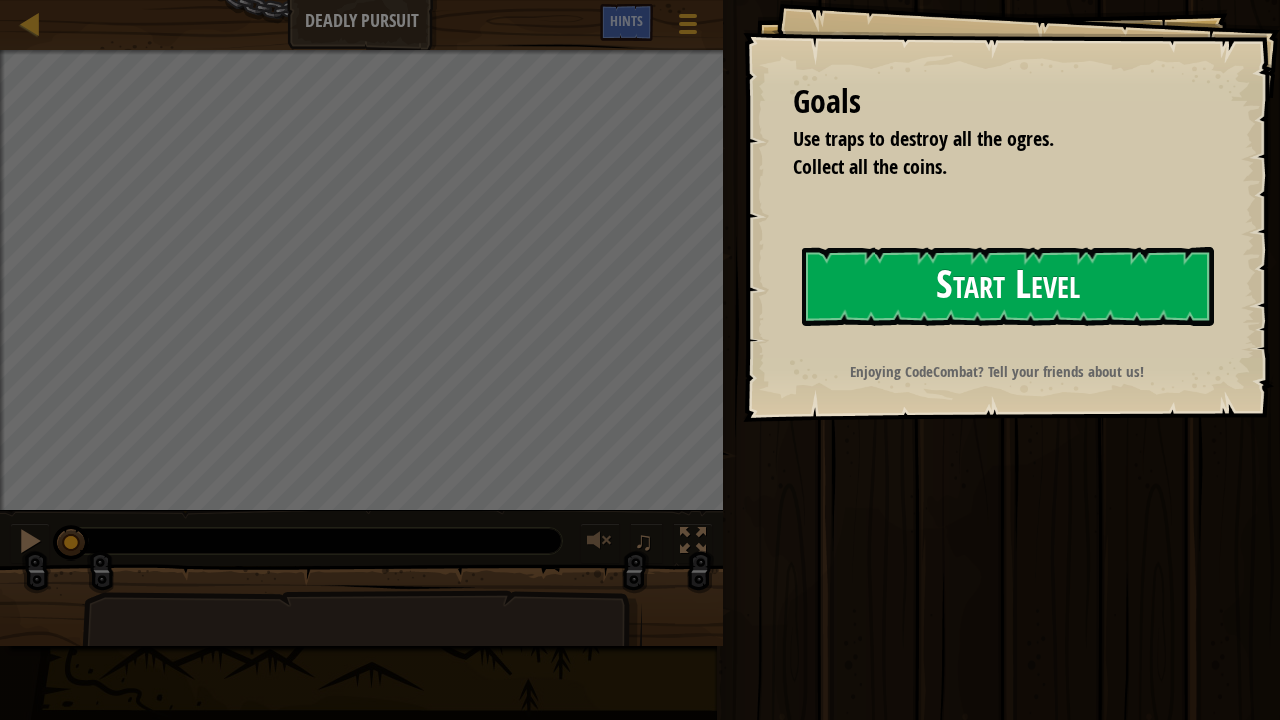 click on "Start Level" at bounding box center [1008, 286] 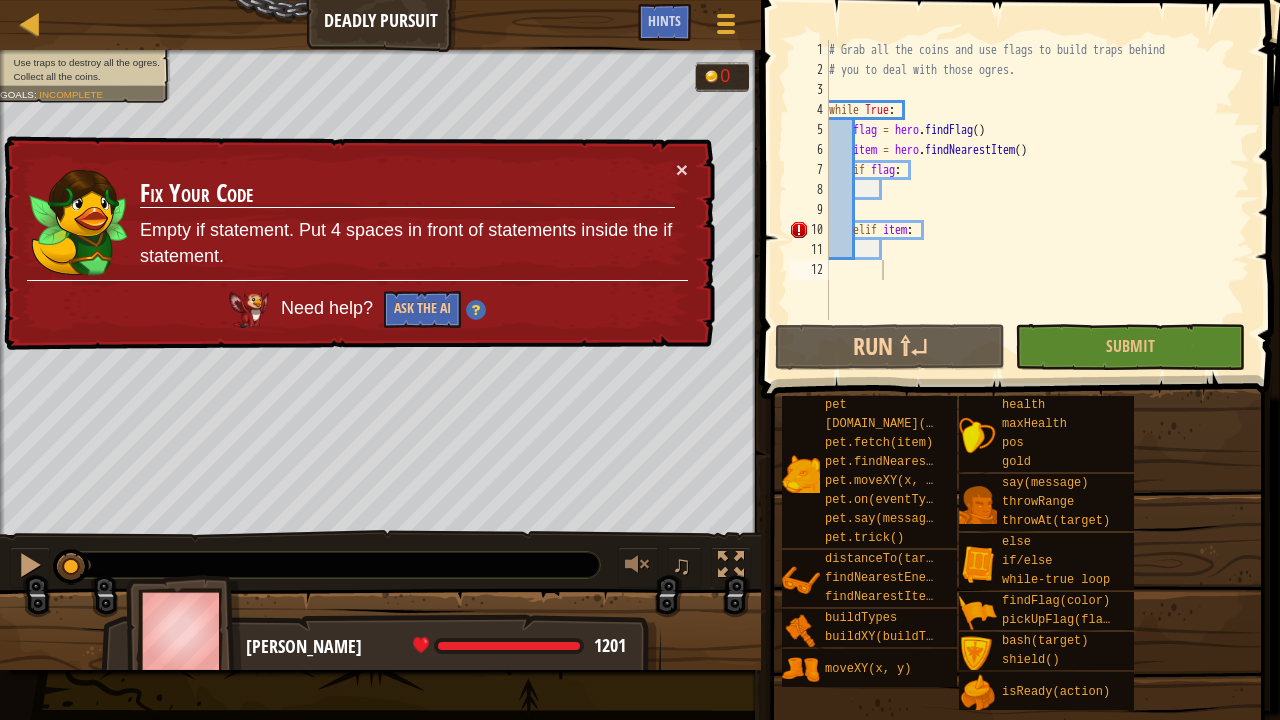 click on "× Fix Your Code Empty if statement. Put 4 spaces in front of statements inside the if statement.
Need help? Ask the AI" at bounding box center (357, 243) 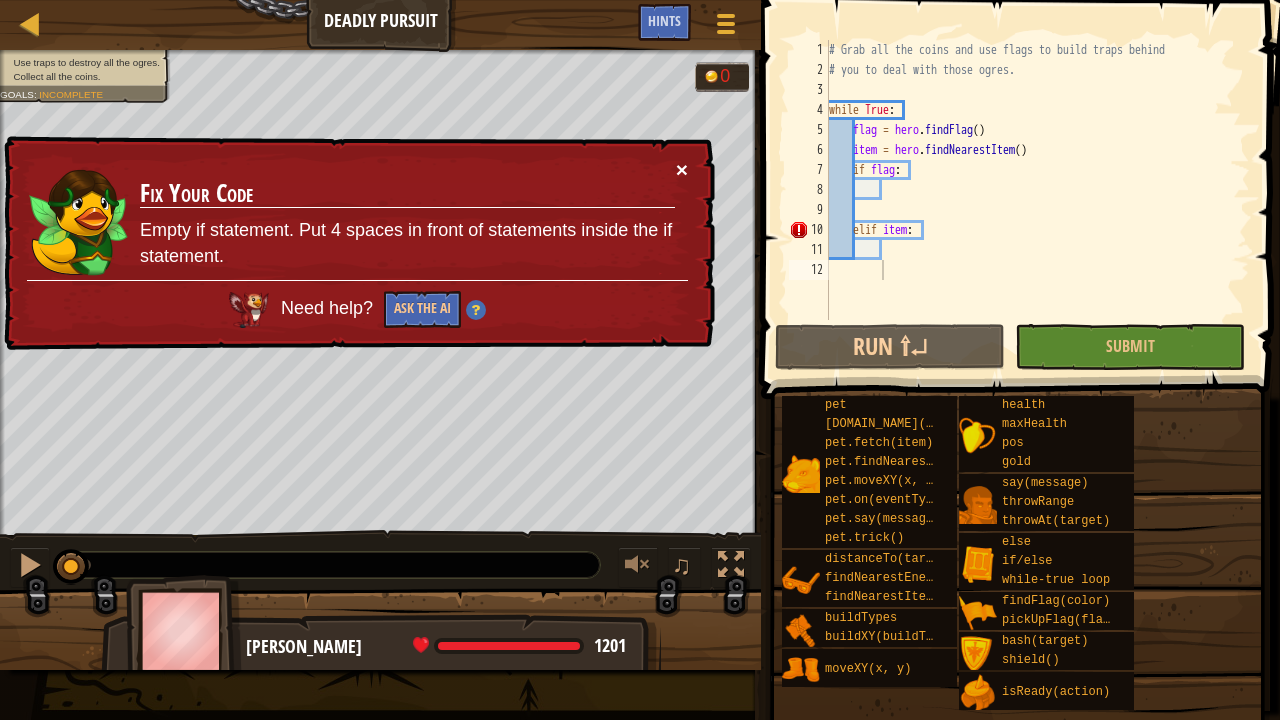 click on "×" at bounding box center (683, 173) 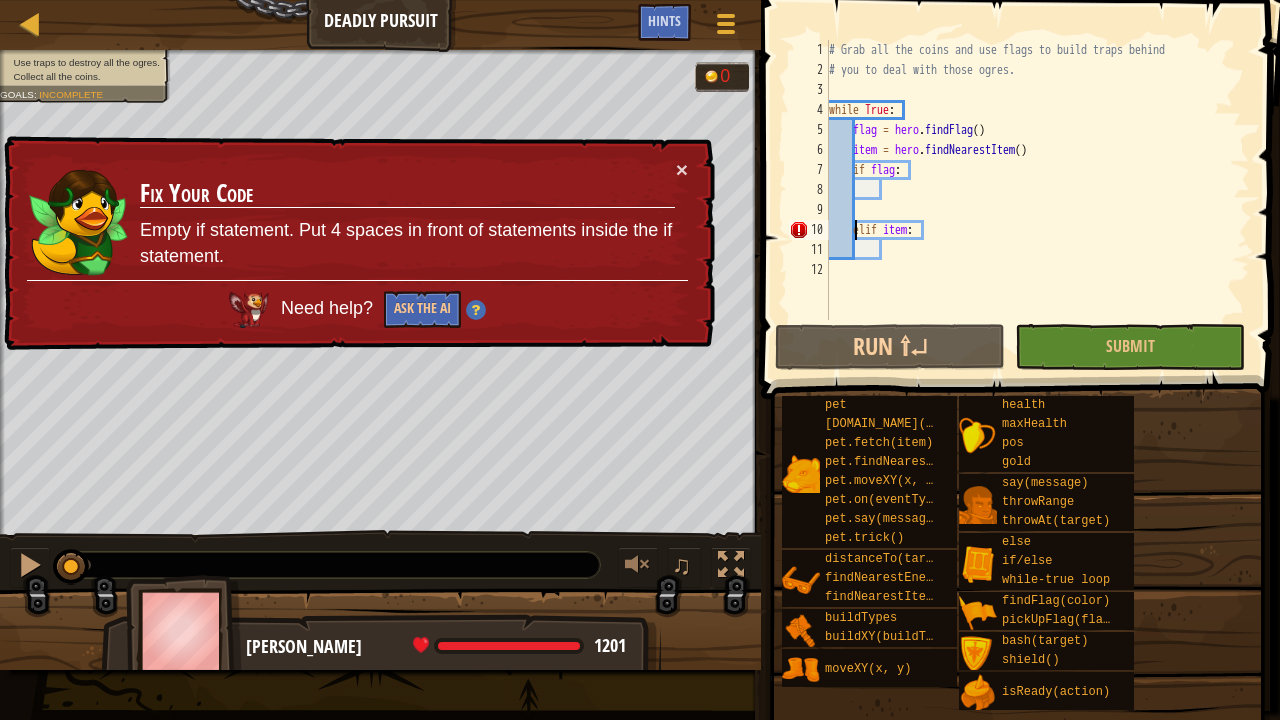 click on "# Grab all the coins and use flags to build traps behind # you to deal with those ogres. while   True :      flag   =   hero . findFlag ( )      item   =   hero . findNearestItem ( )      if   flag :                        elif   item :" at bounding box center [1037, 200] 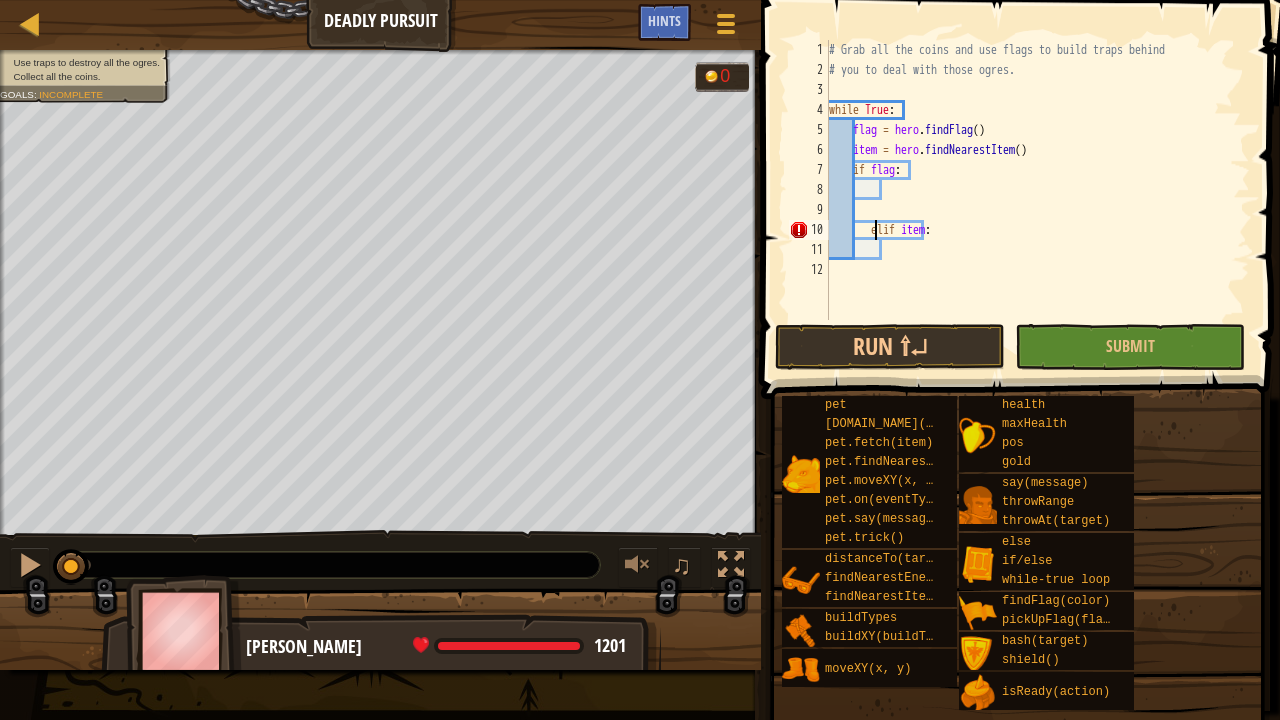type on "elif item:" 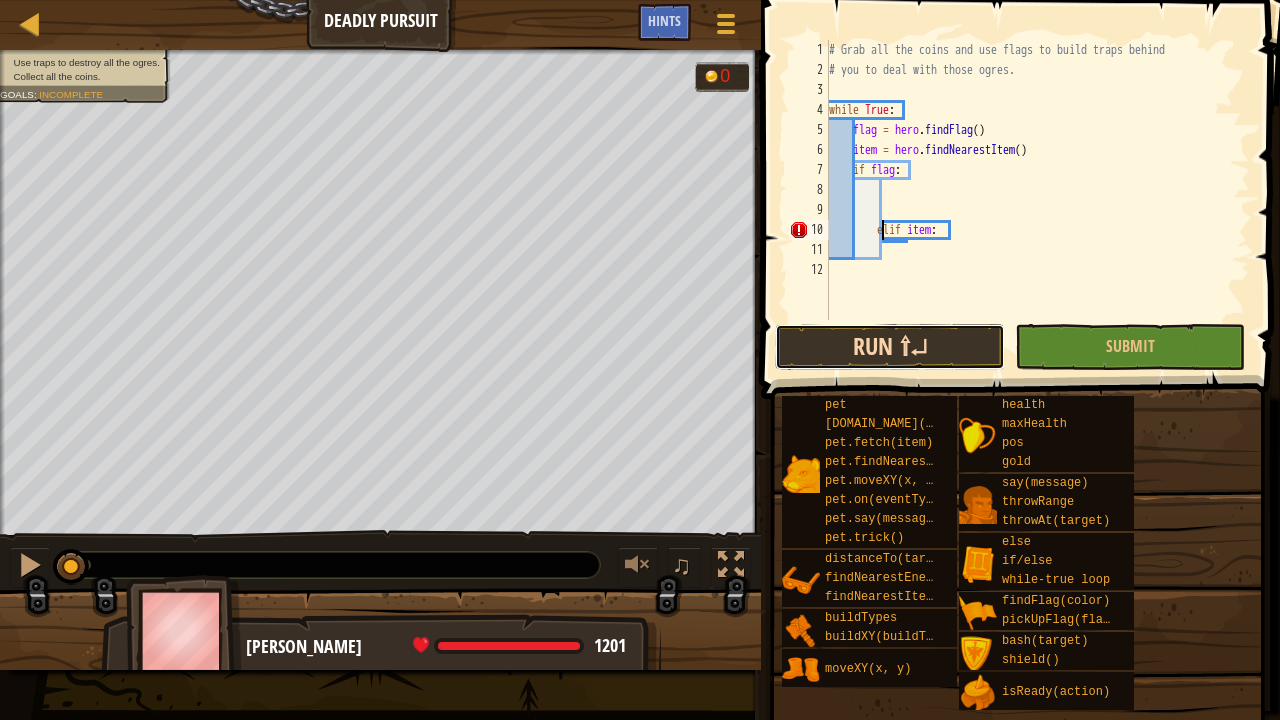 click on "Run ⇧↵" at bounding box center [890, 347] 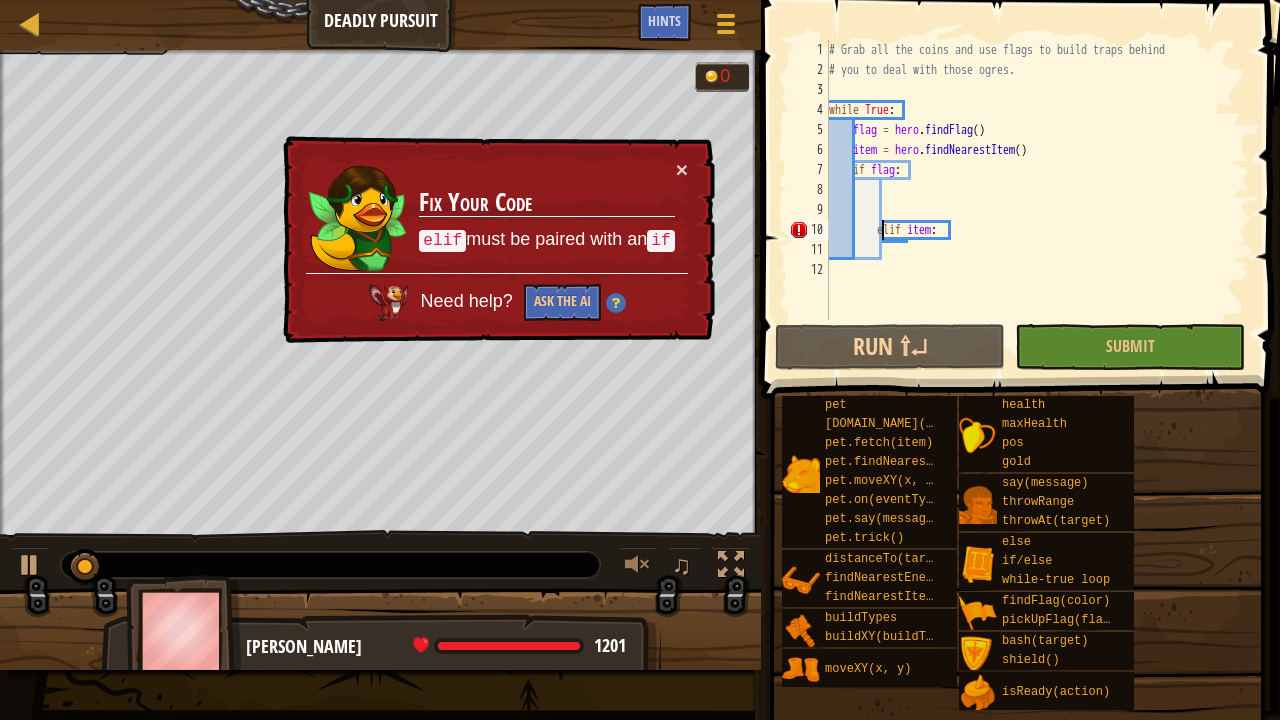 click on "# Grab all the coins and use flags to build traps behind # you to deal with those ogres. while   True :      flag   =   hero . findFlag ( )      item   =   hero . findNearestItem ( )      if   flag :                            elif   item :" at bounding box center [1037, 200] 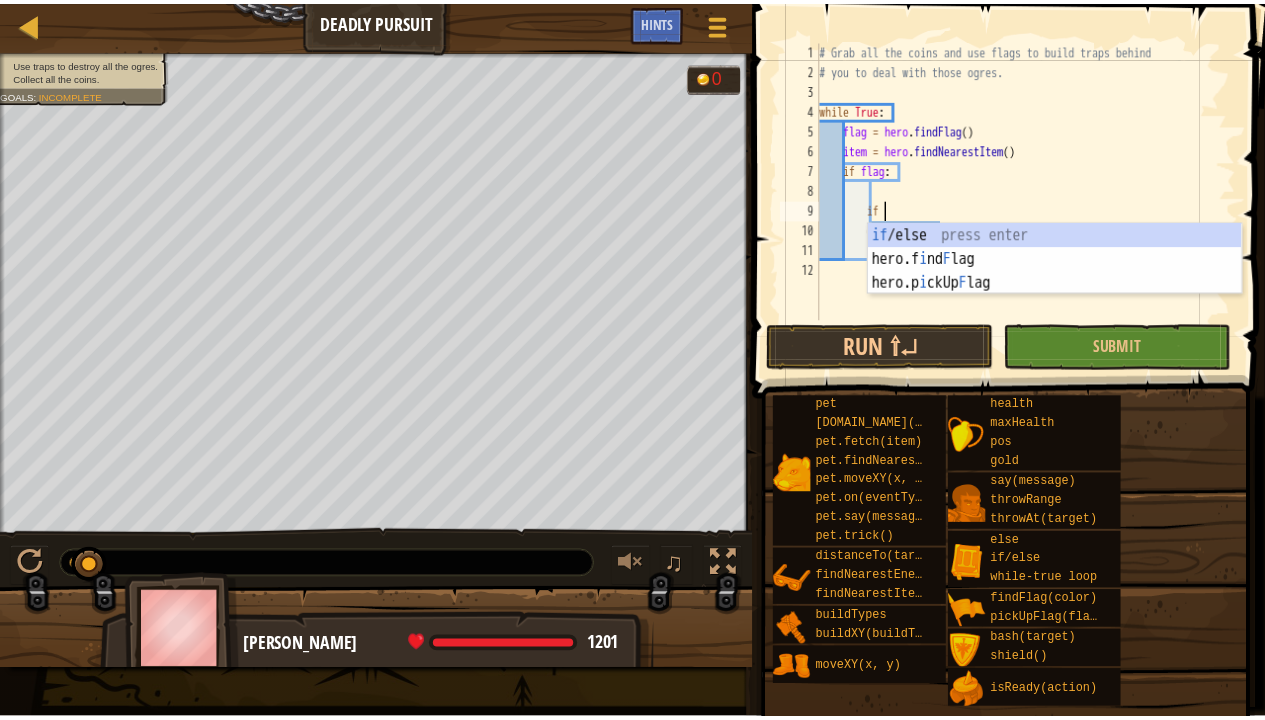 scroll, scrollTop: 9, scrollLeft: 4, axis: both 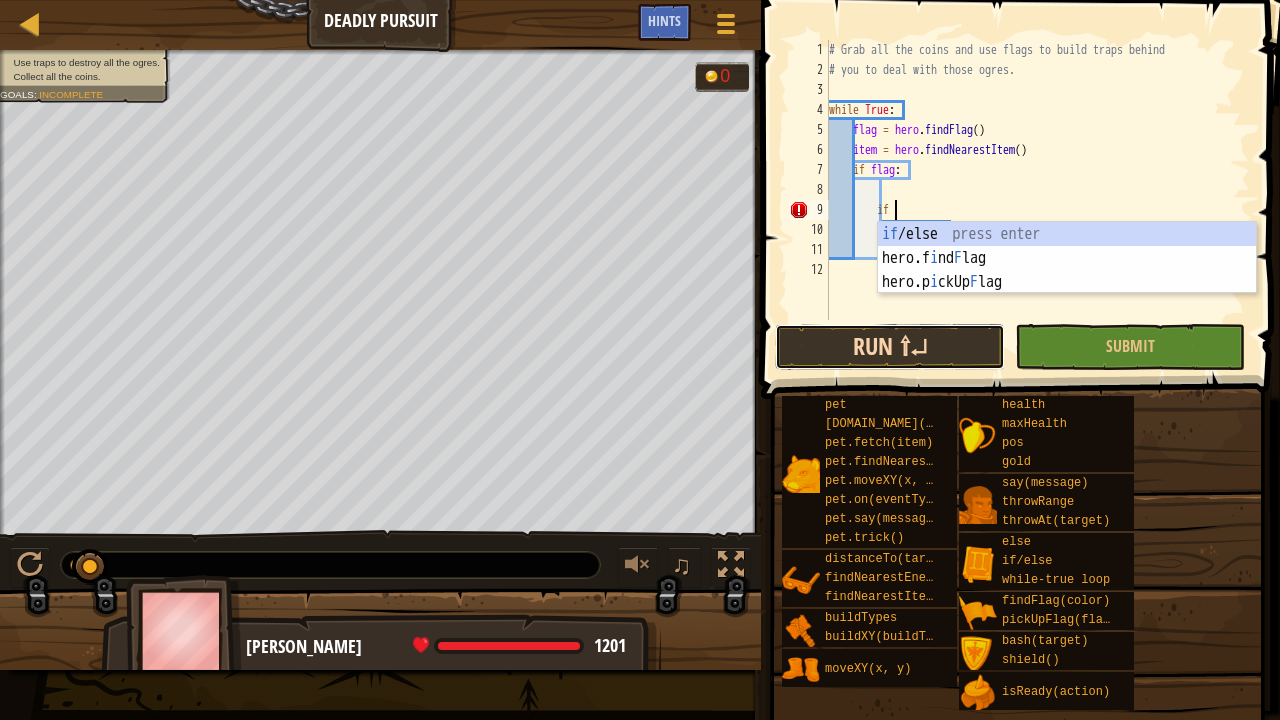 click on "Run ⇧↵" at bounding box center (890, 347) 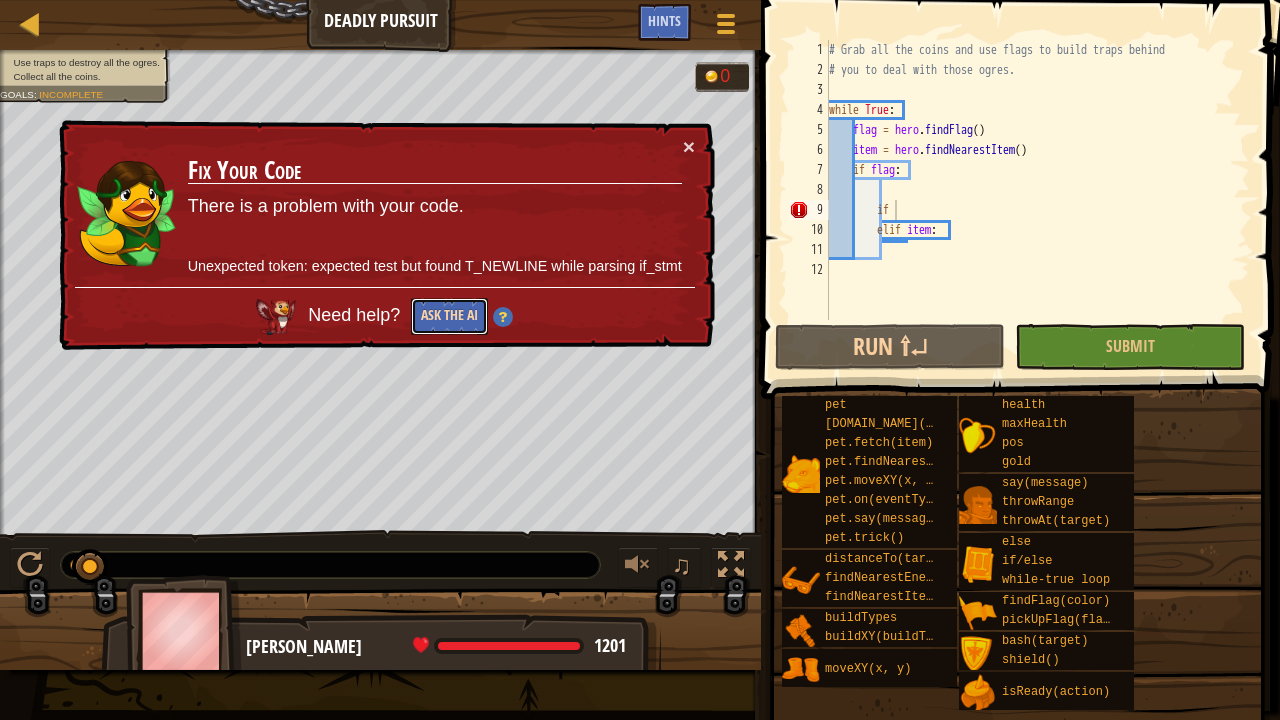 click on "Ask the AI" at bounding box center (449, 316) 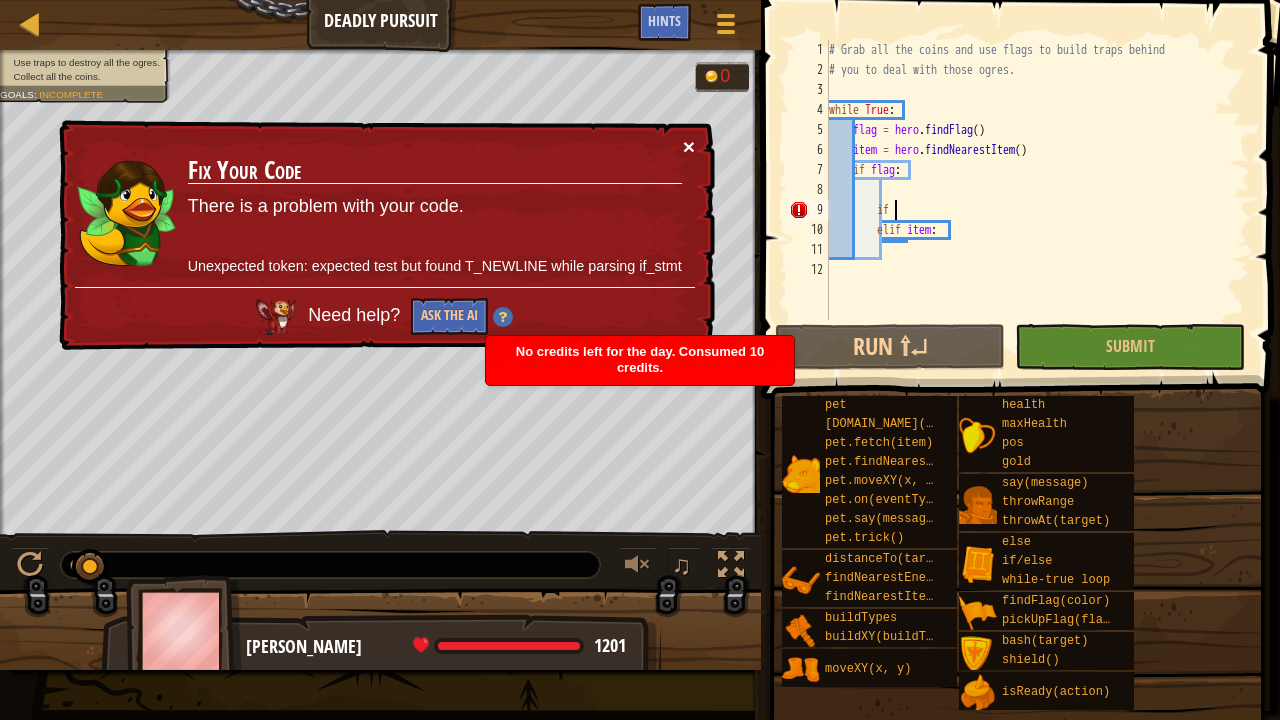 click on "×" at bounding box center (689, 146) 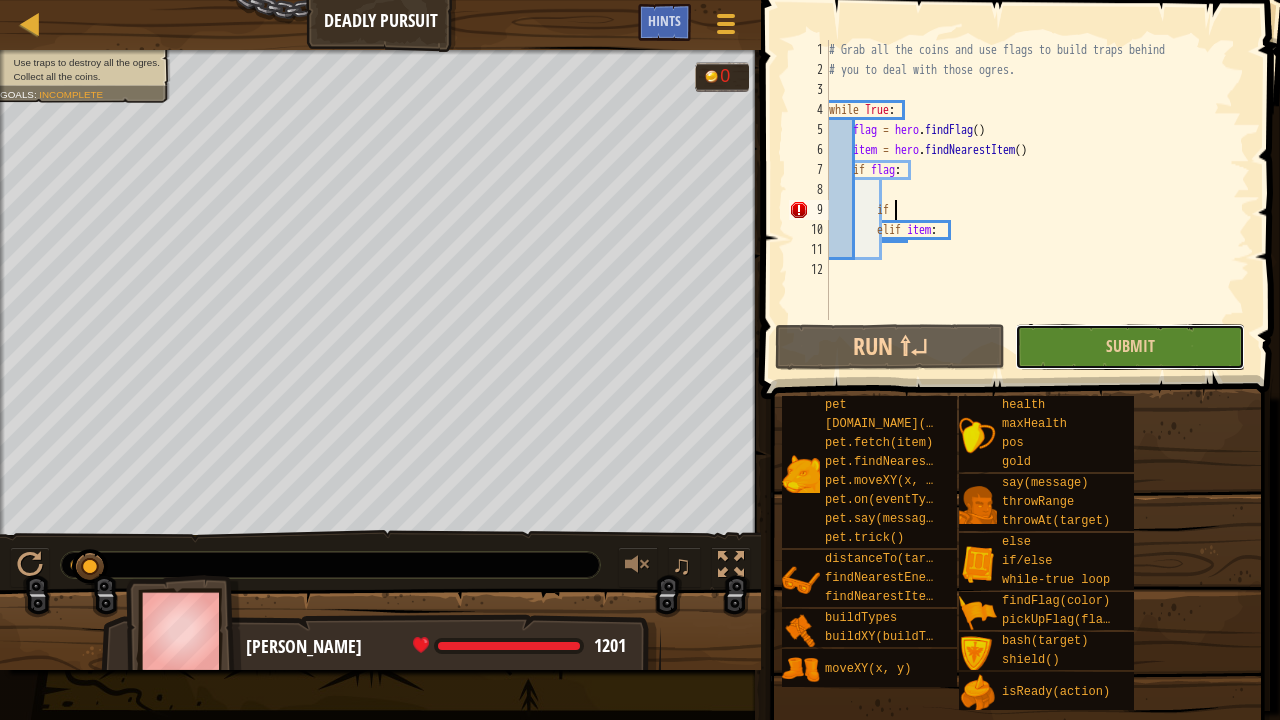 click on "Submit" at bounding box center (1130, 347) 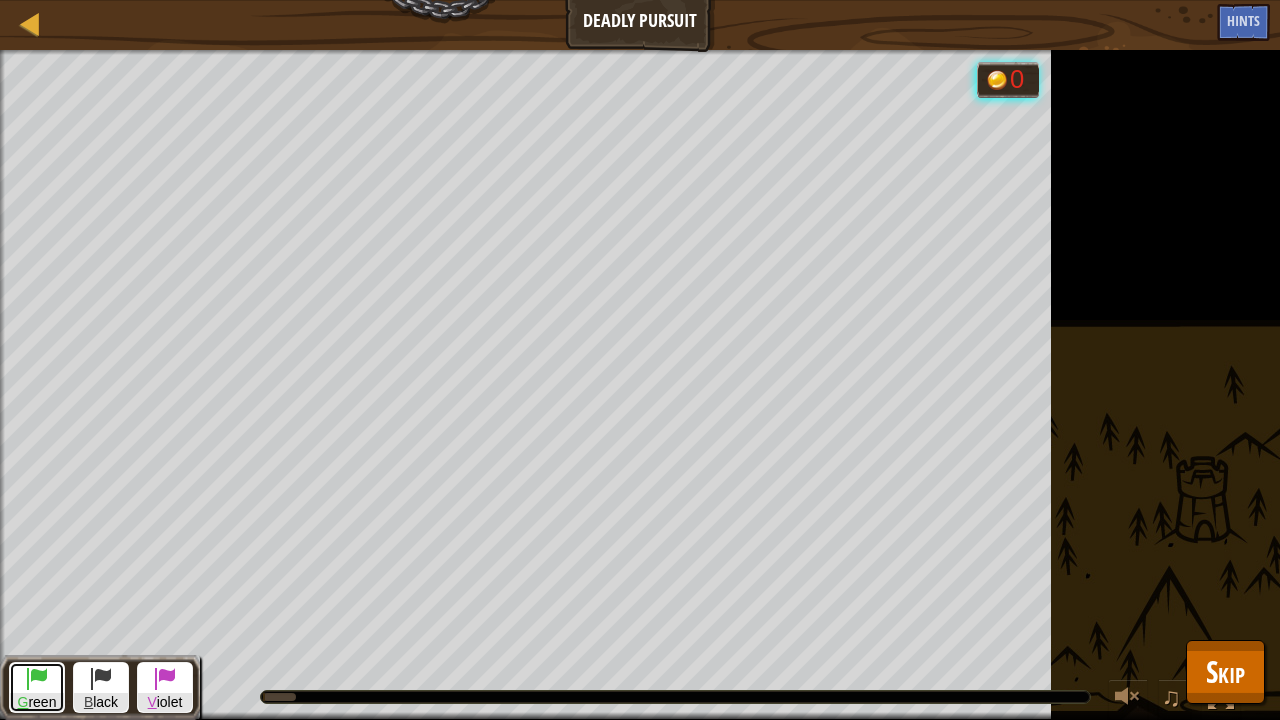 click at bounding box center [37, 678] 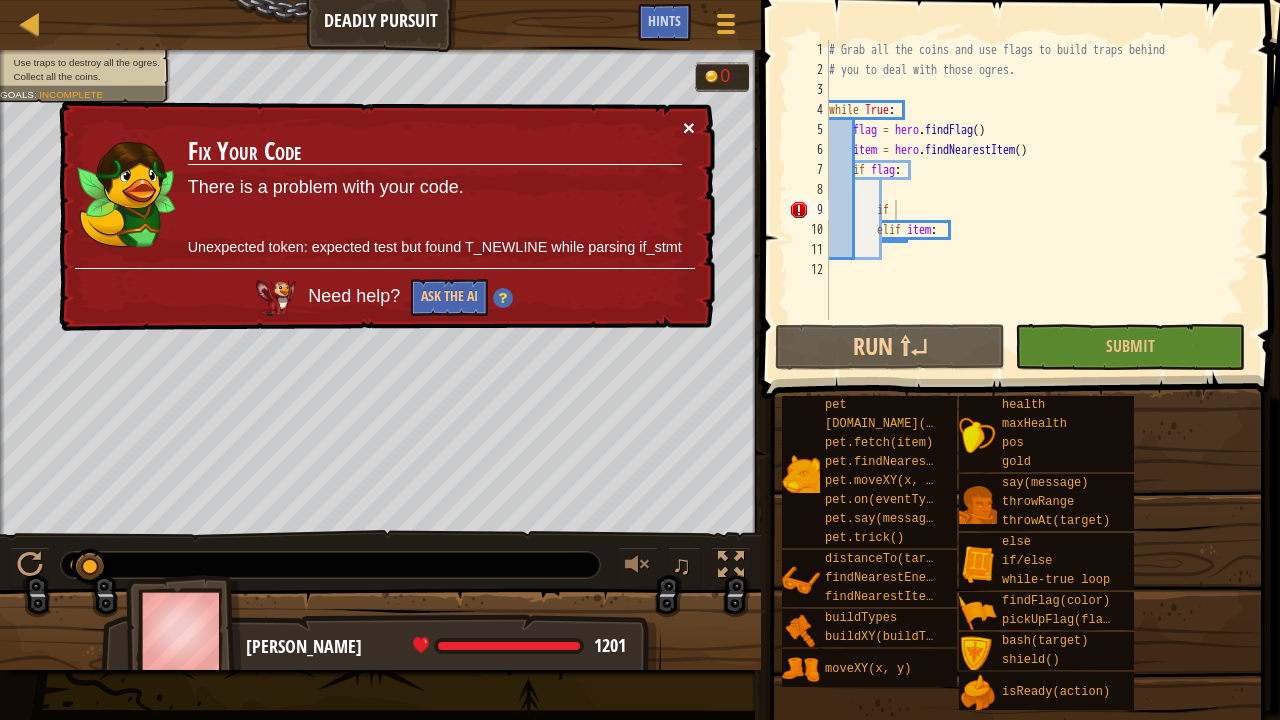 click on "×" at bounding box center (689, 128) 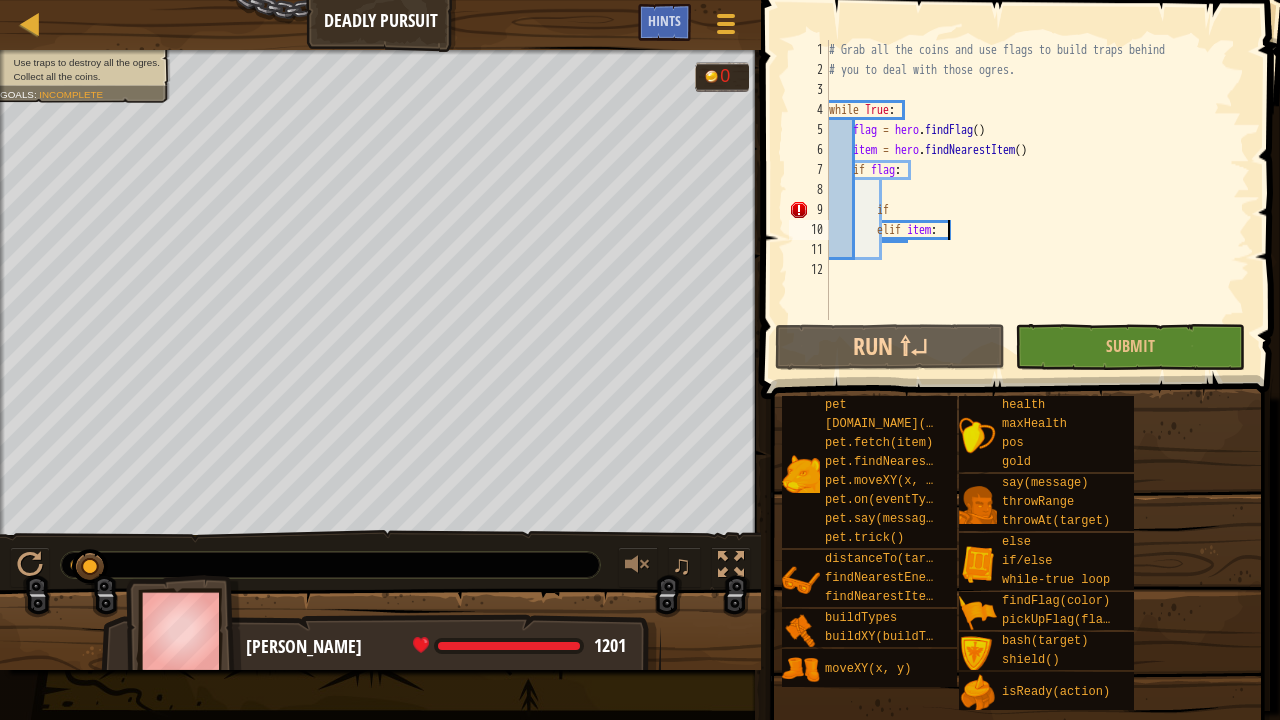 click on "# Grab all the coins and use flags to build traps behind # you to deal with those ogres. while   True :      flag   =   hero . findFlag ( )      item   =   hero . findNearestItem ( )      if   flag :                   if          elif   item :" at bounding box center [1037, 200] 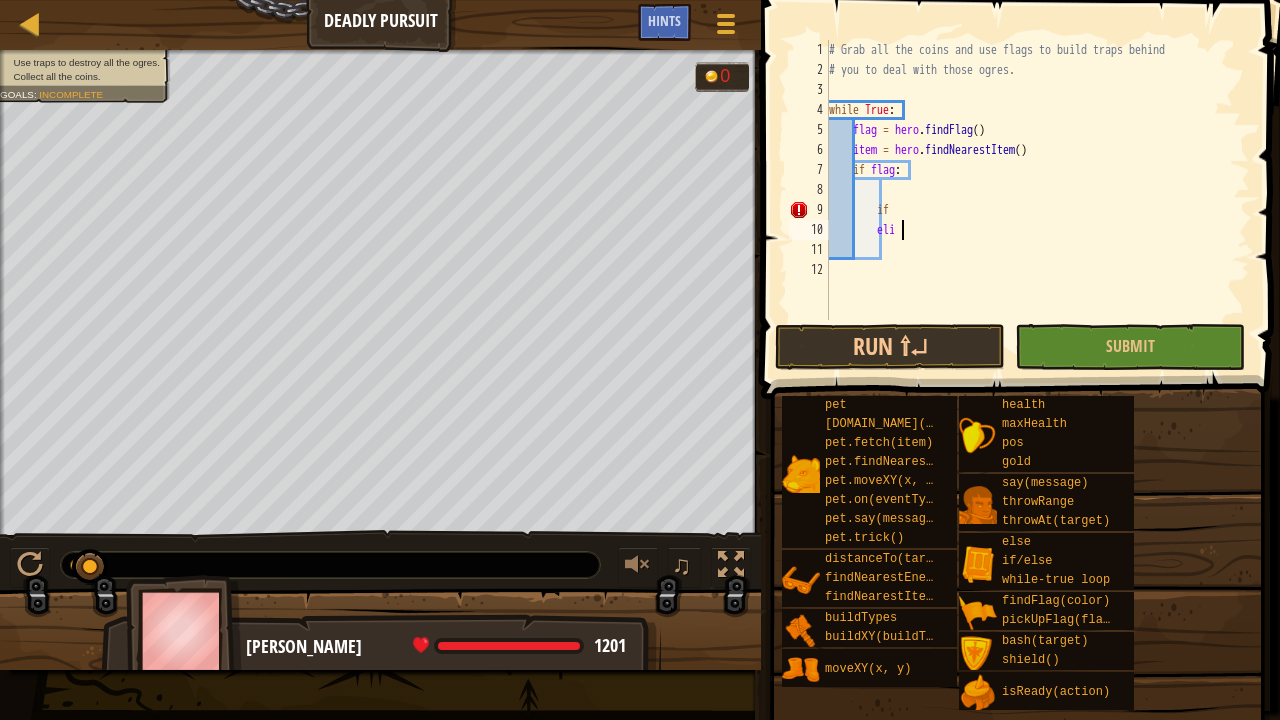 type on "e" 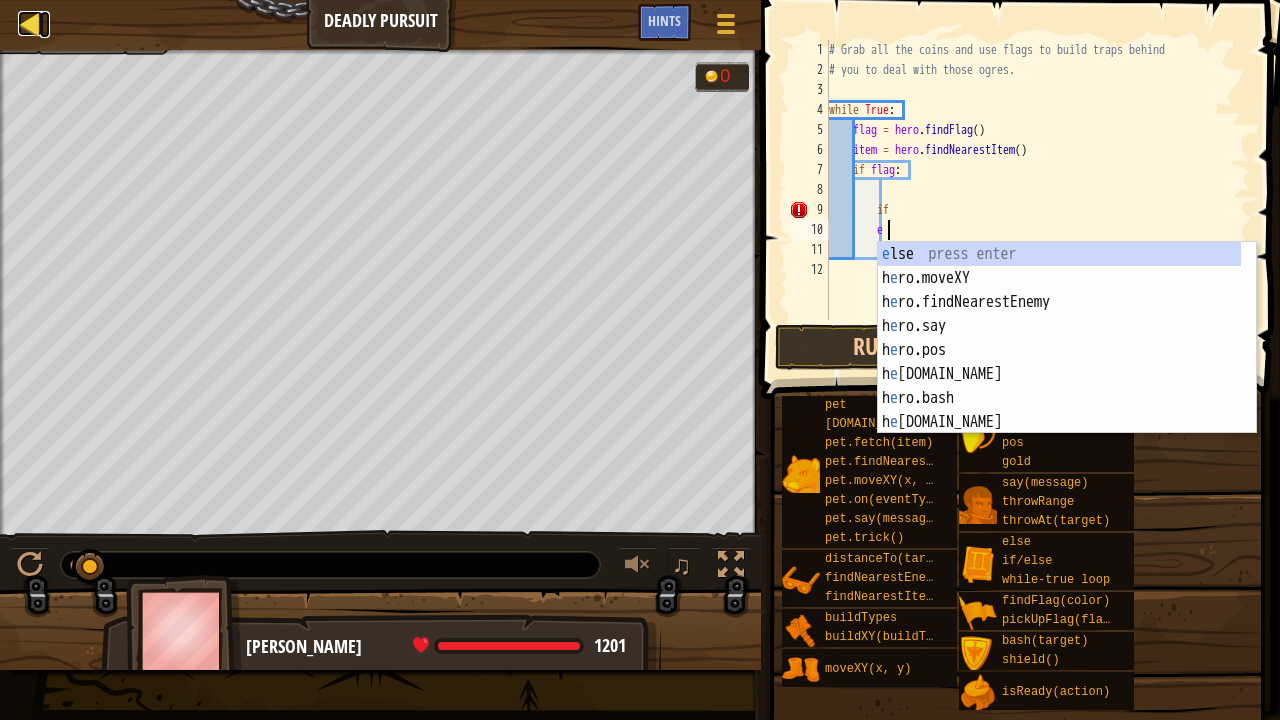 click at bounding box center [30, 23] 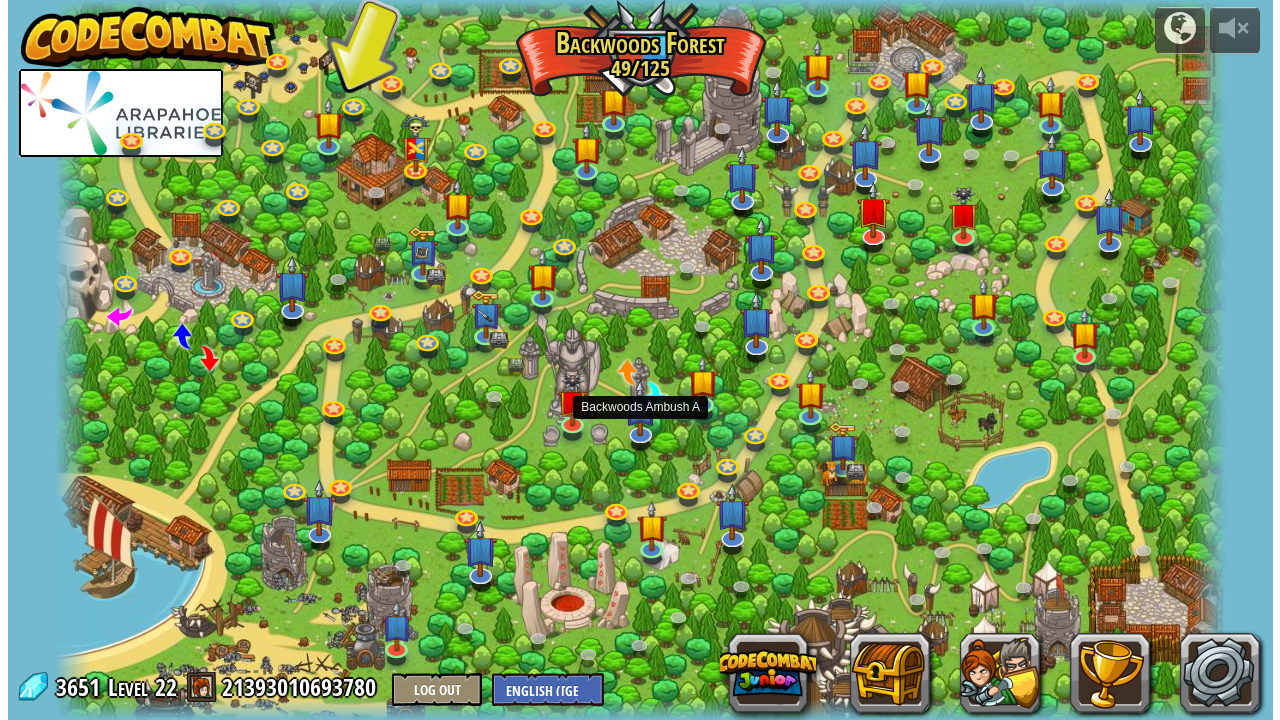scroll, scrollTop: 0, scrollLeft: 0, axis: both 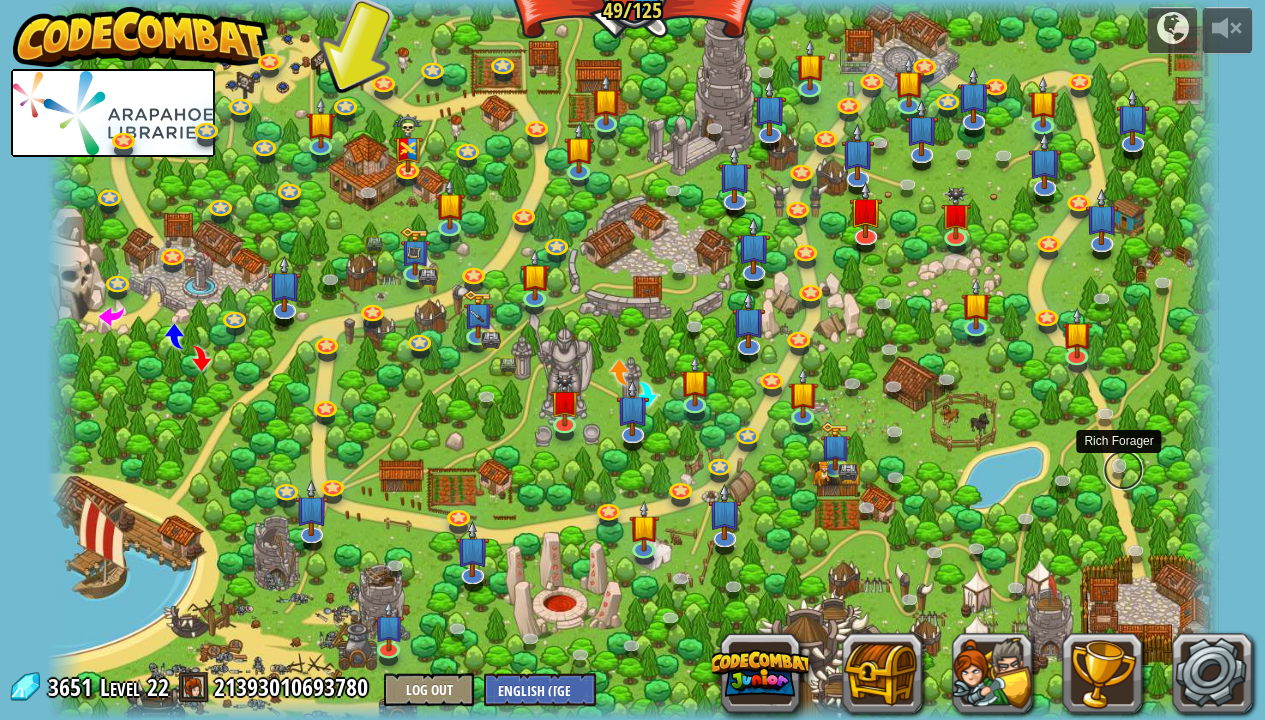 click at bounding box center (1123, 470) 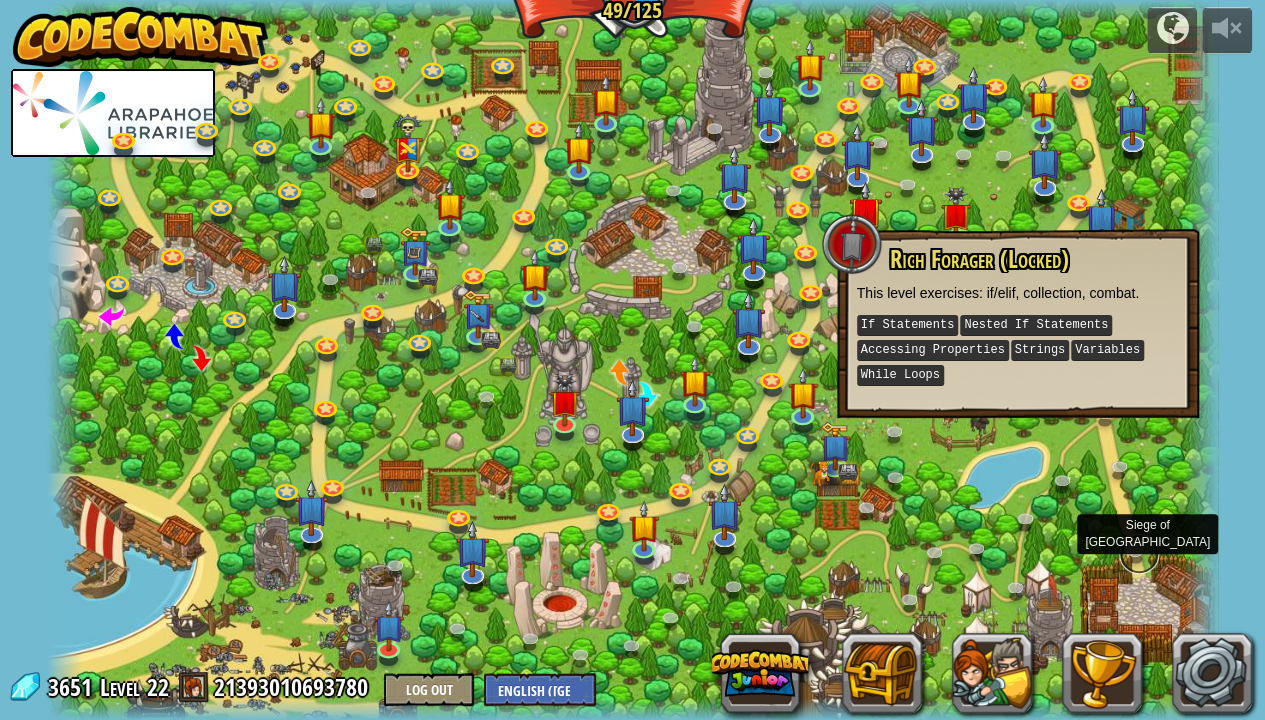 click at bounding box center [1139, 554] 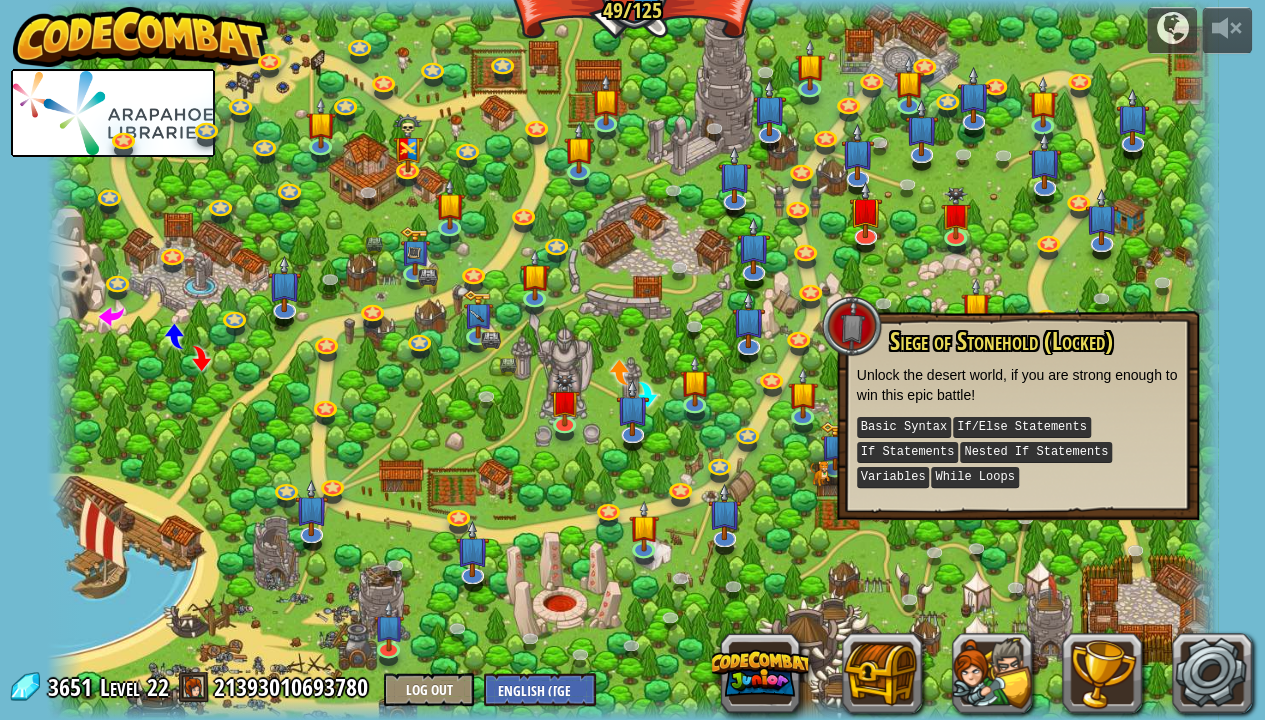click on "Siege of Stonehold (Locked)" at bounding box center (1001, 341) 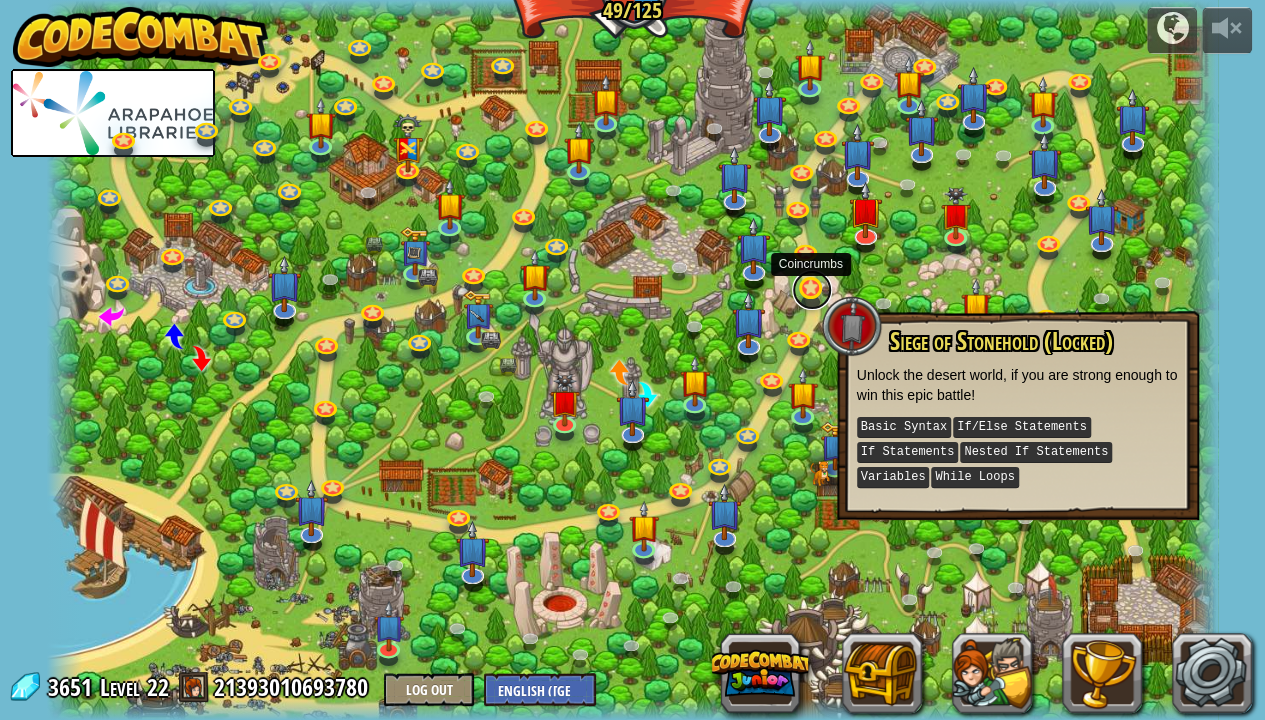 click at bounding box center (812, 290) 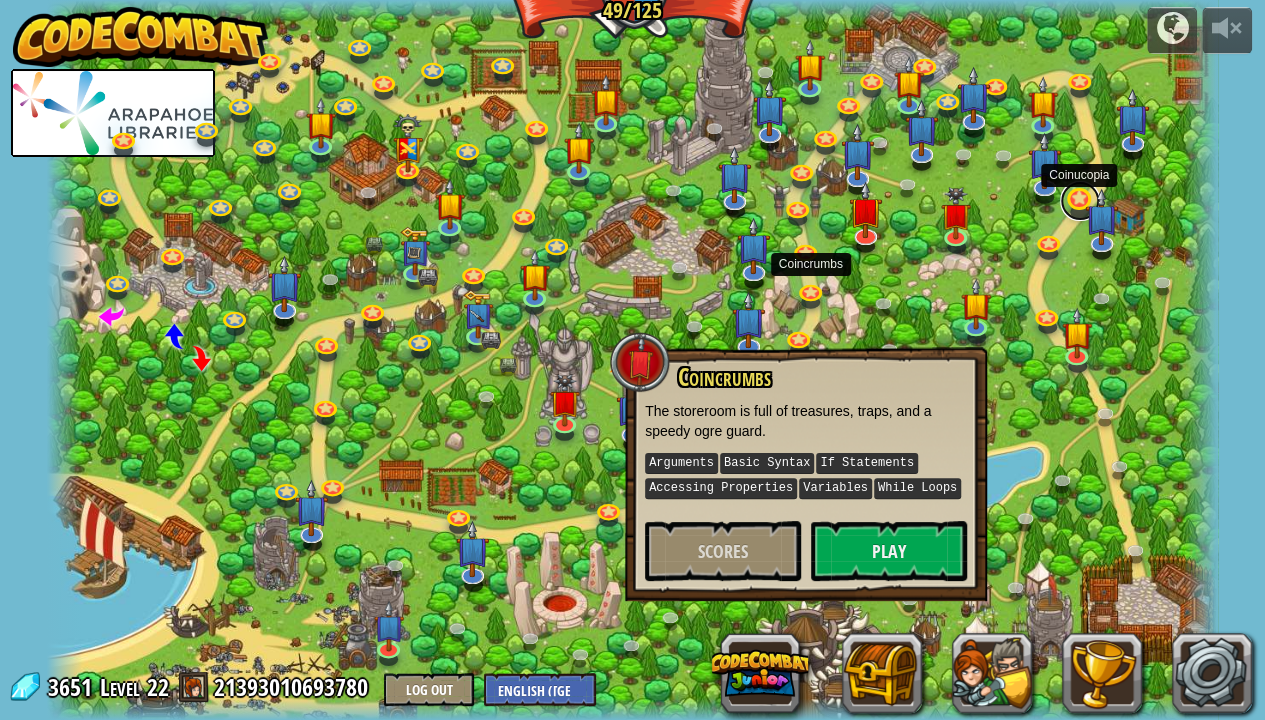 click at bounding box center [1080, 201] 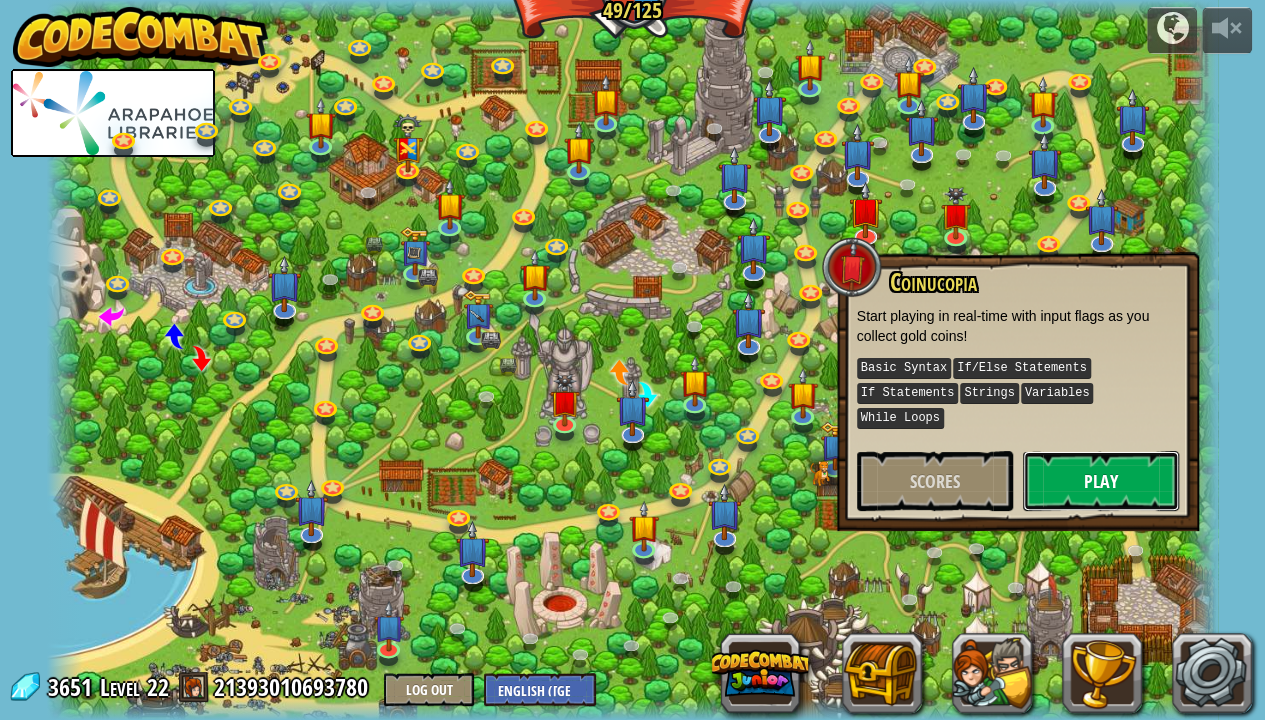 click on "Play" at bounding box center (1101, 481) 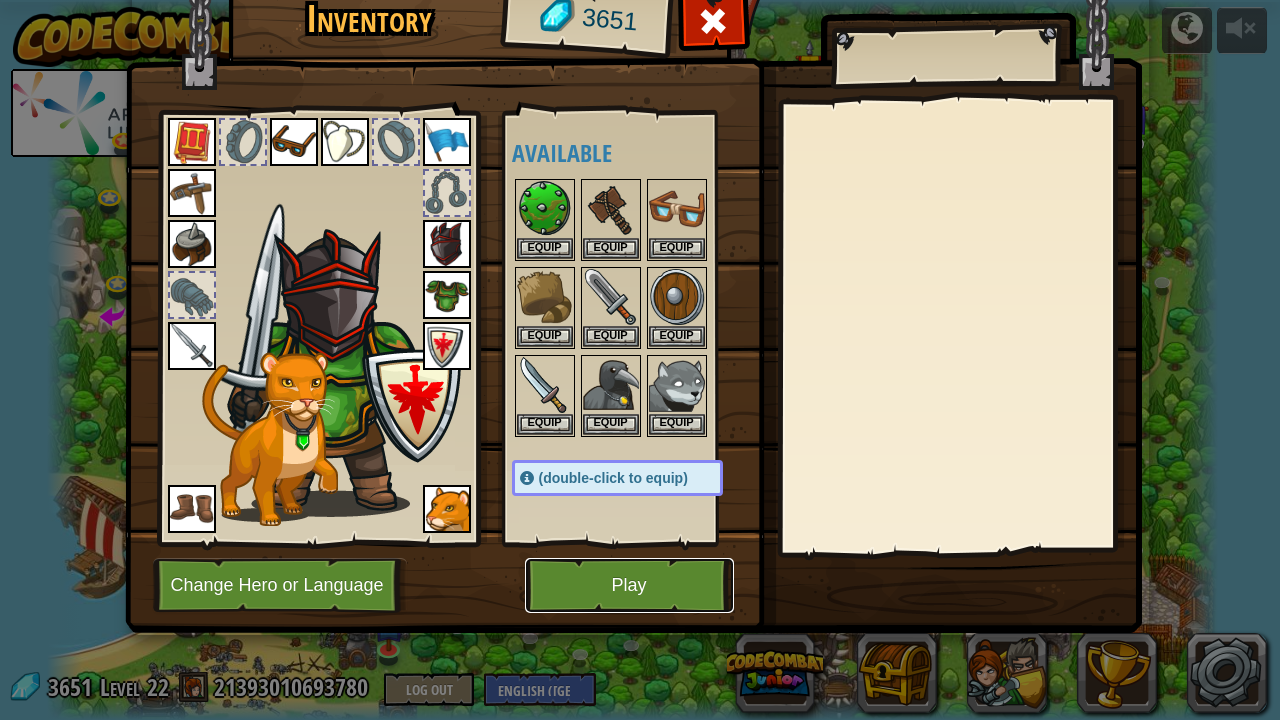click on "Play" at bounding box center [629, 585] 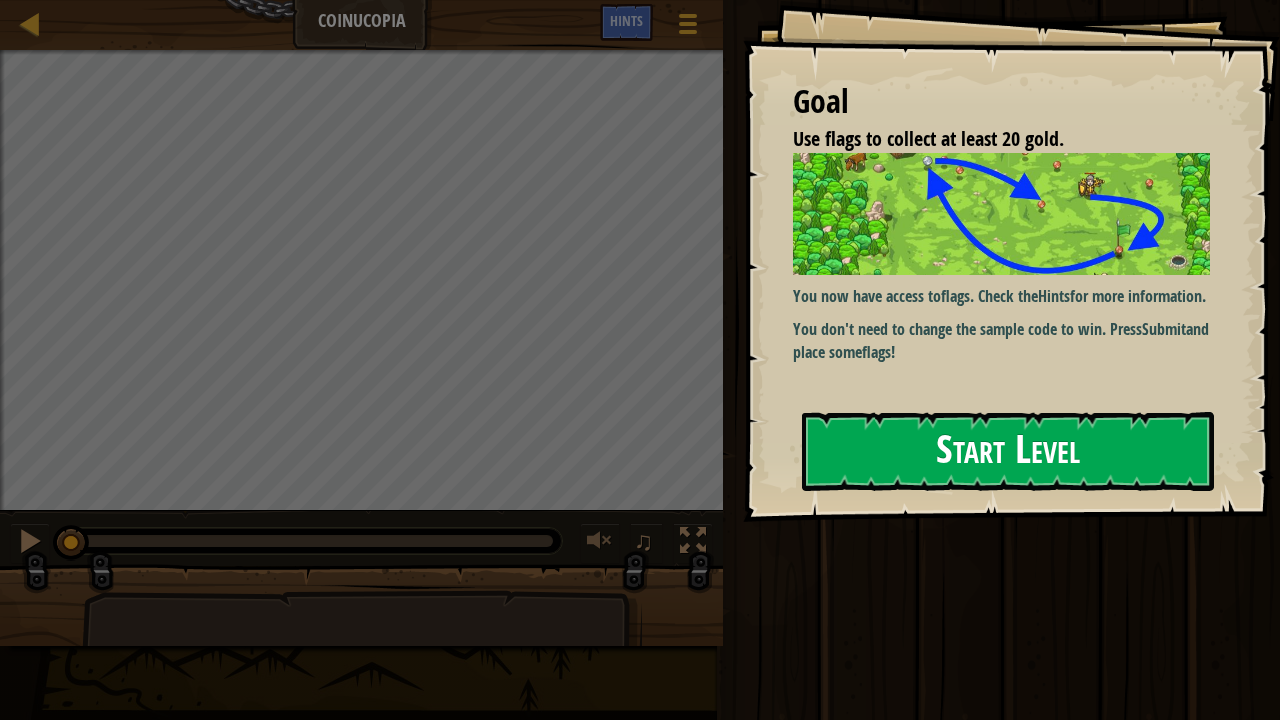 click on "Start Level" at bounding box center [1008, 451] 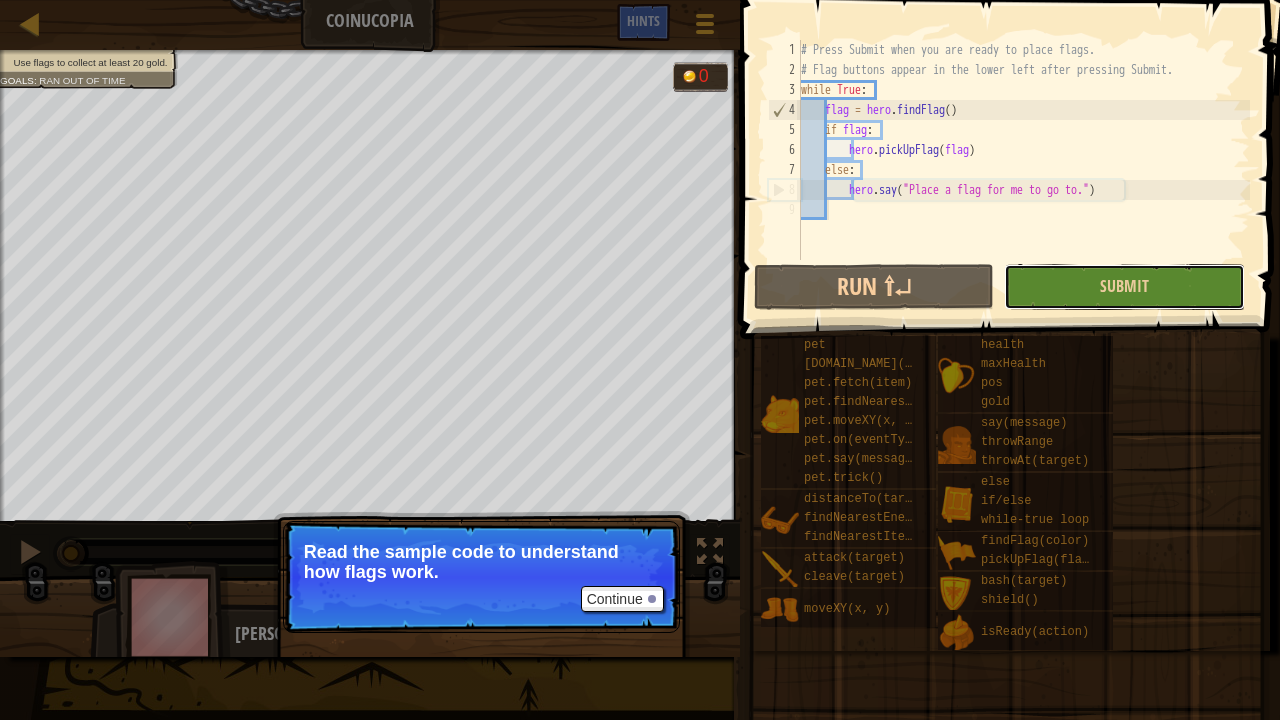 click on "Submit" at bounding box center [1124, 287] 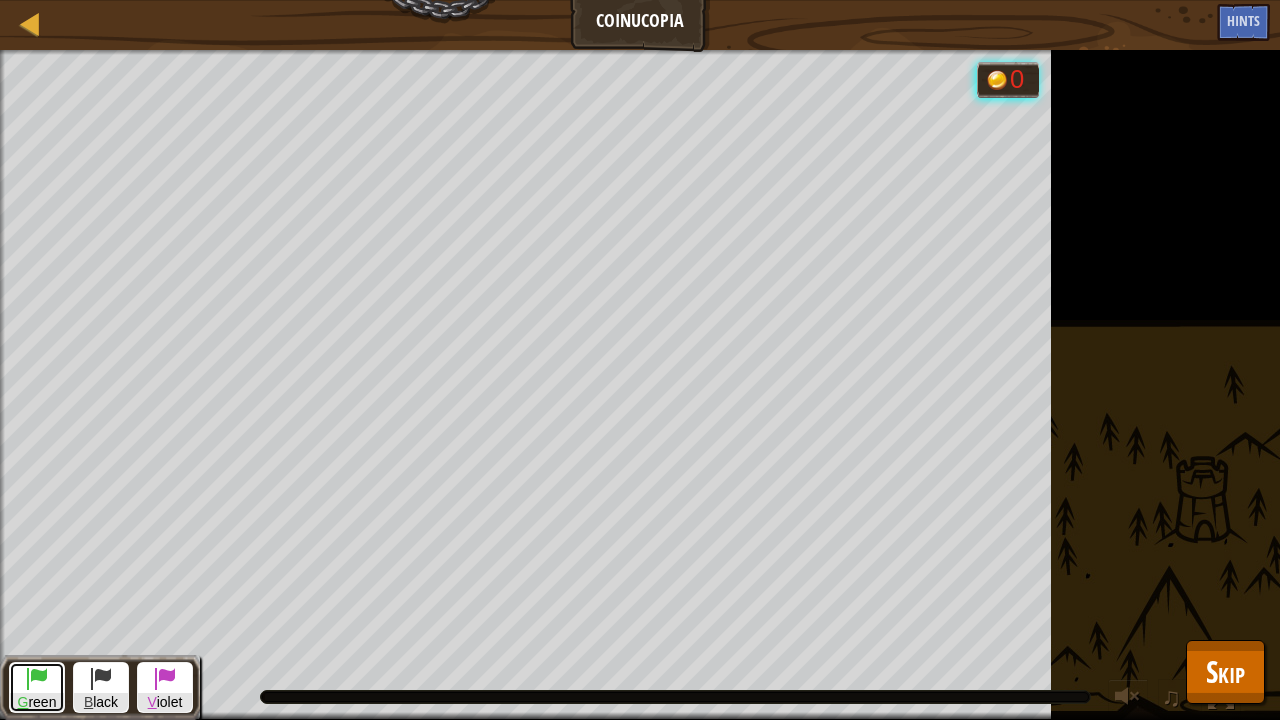 click at bounding box center (37, 678) 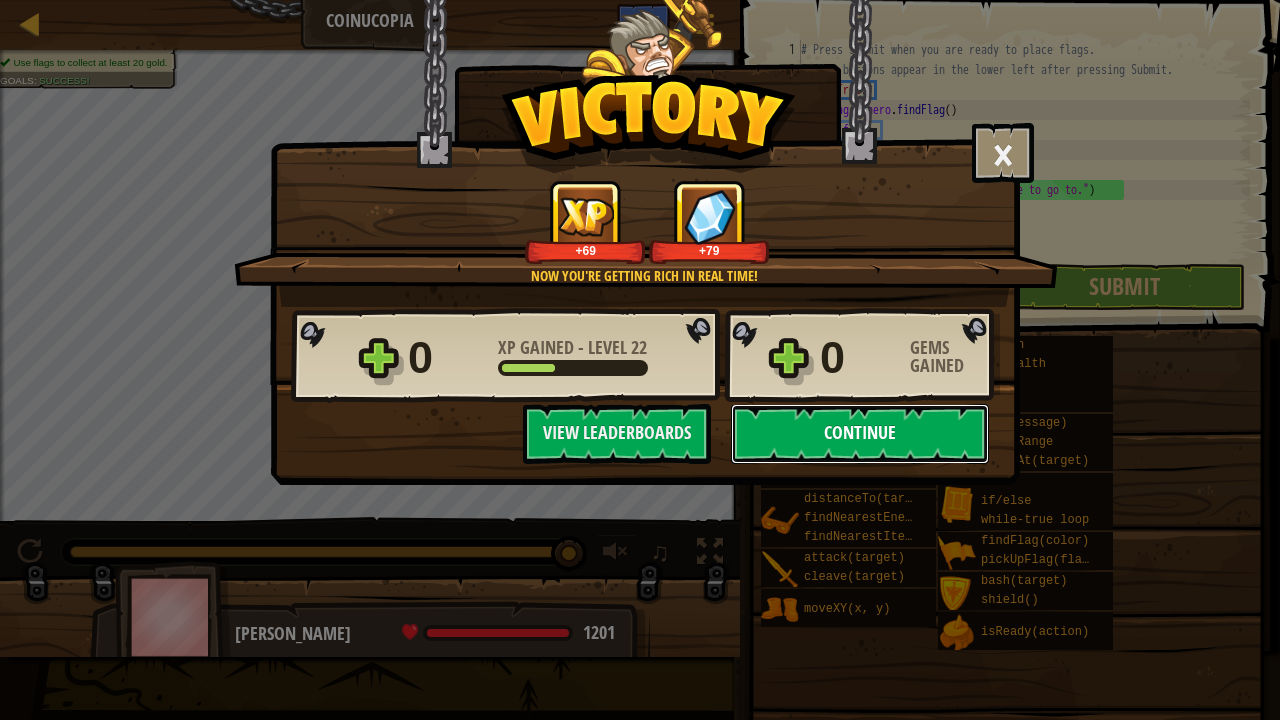 click on "Continue" at bounding box center (860, 434) 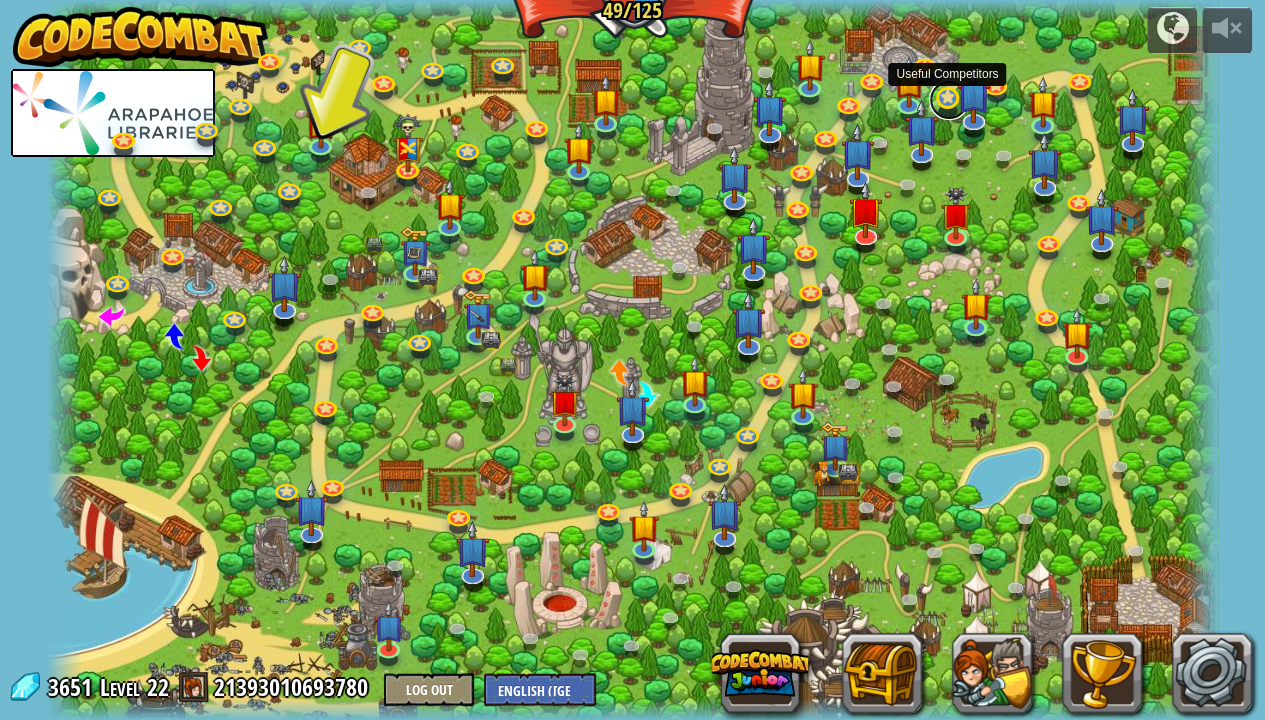 click at bounding box center (949, 100) 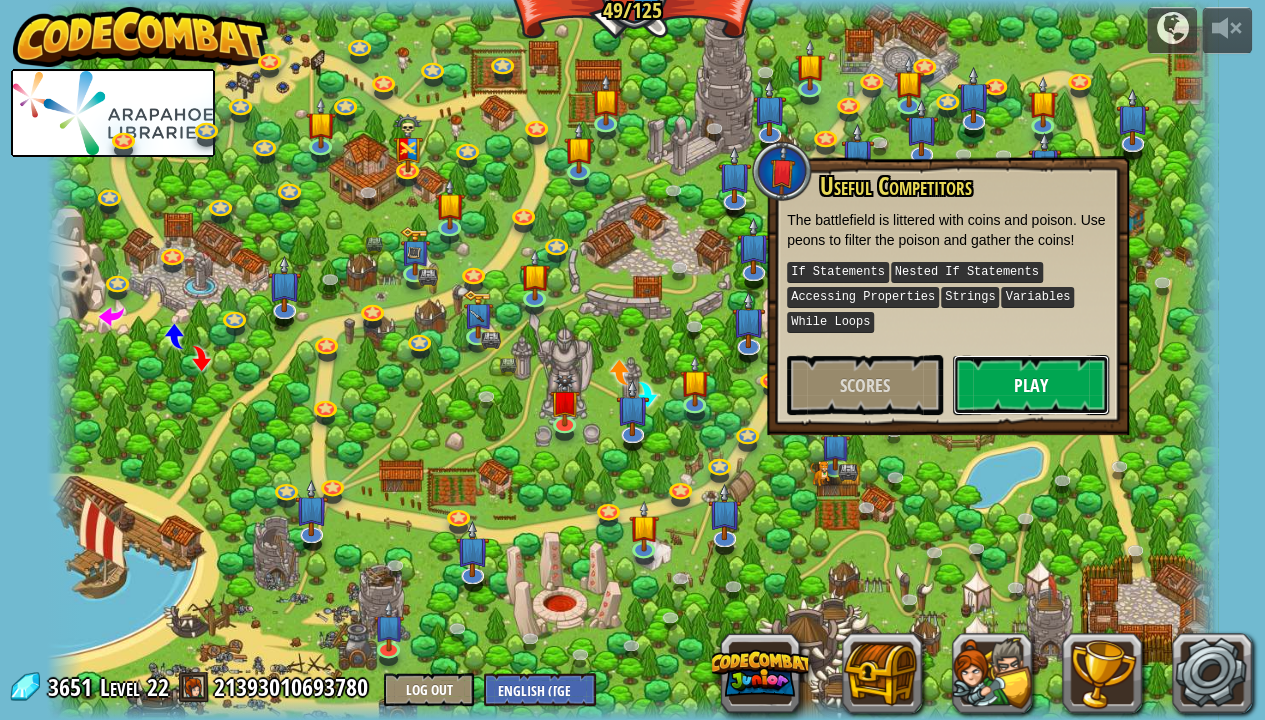click on "Play" at bounding box center [1031, 385] 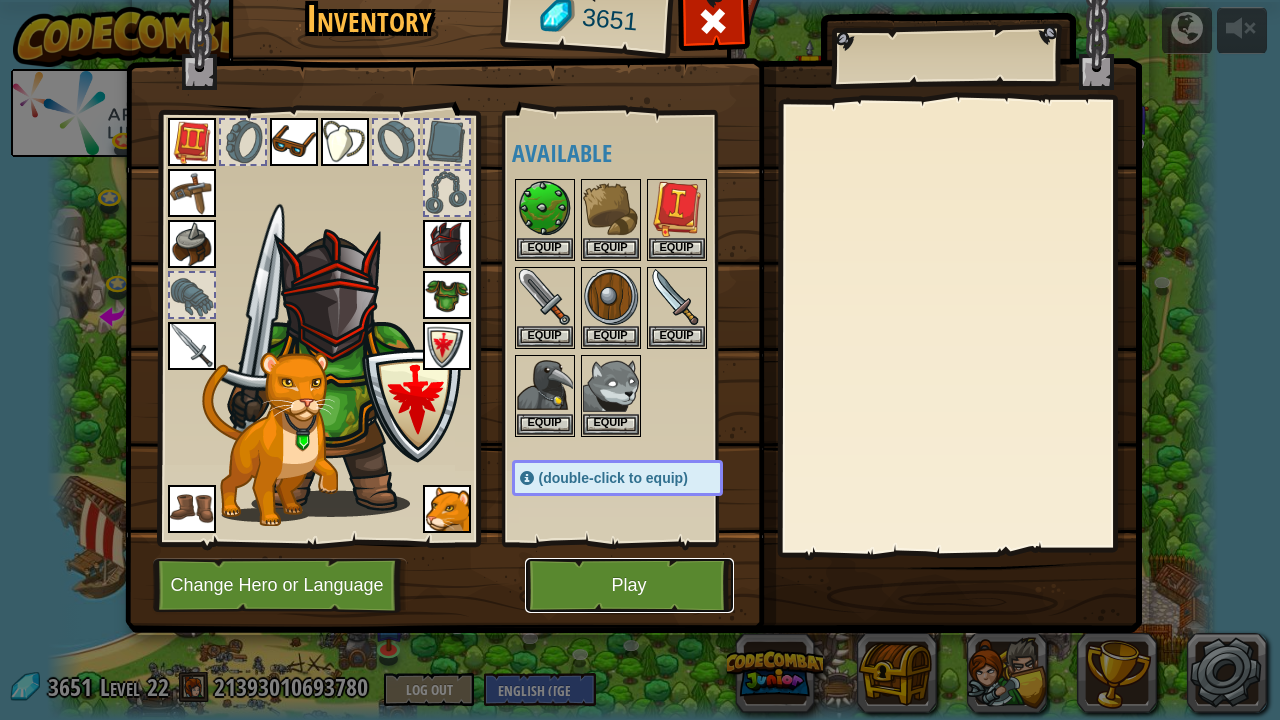 click on "Play" at bounding box center (629, 585) 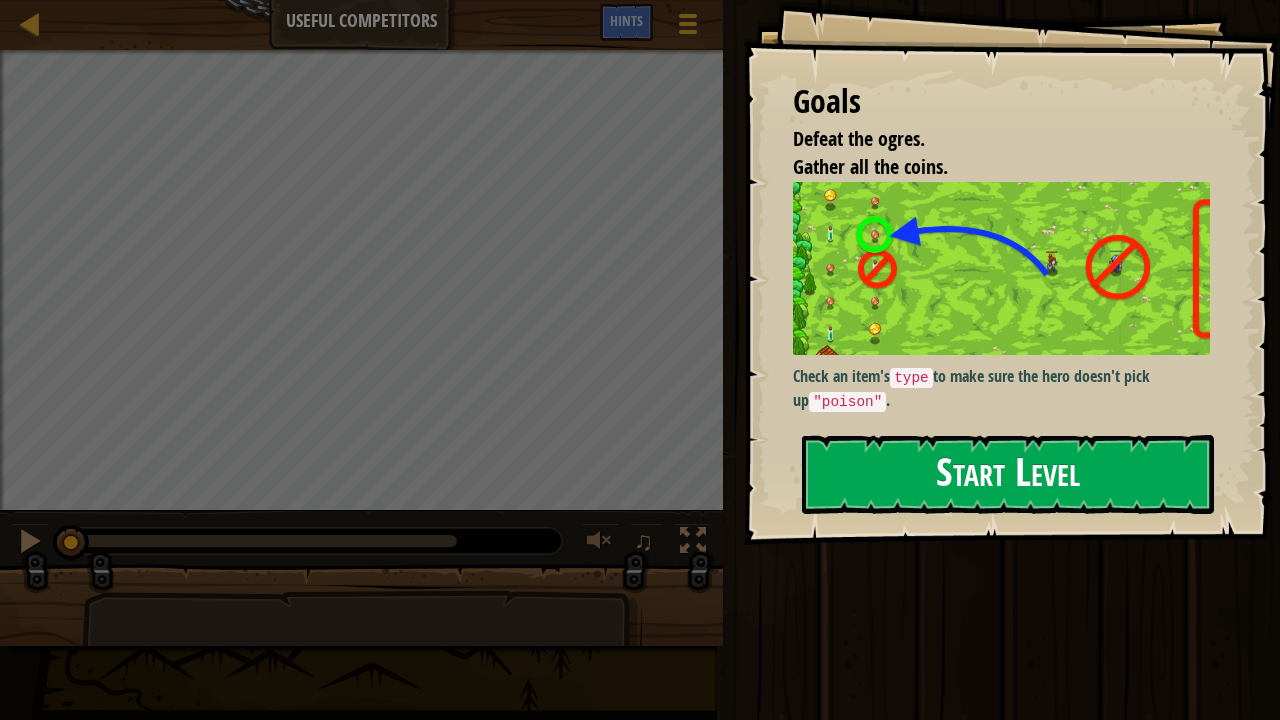 click on "Start Level" at bounding box center (1008, 474) 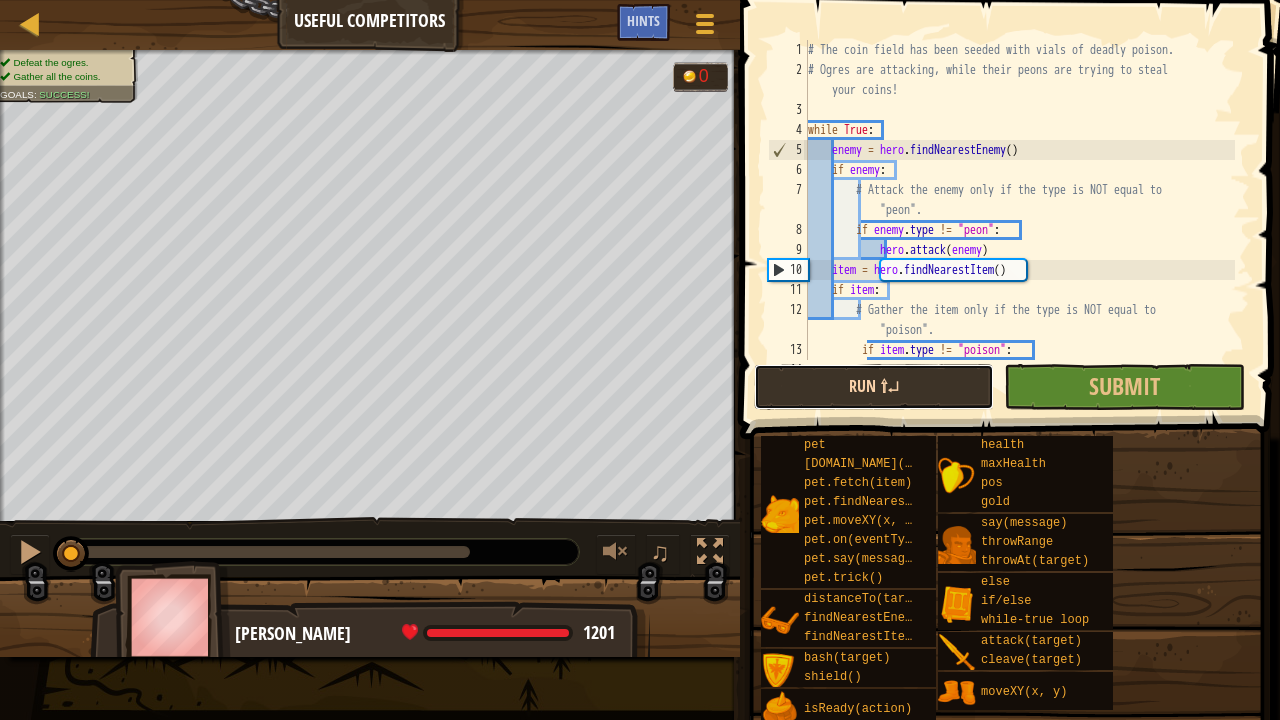click on "Run ⇧↵" at bounding box center [874, 387] 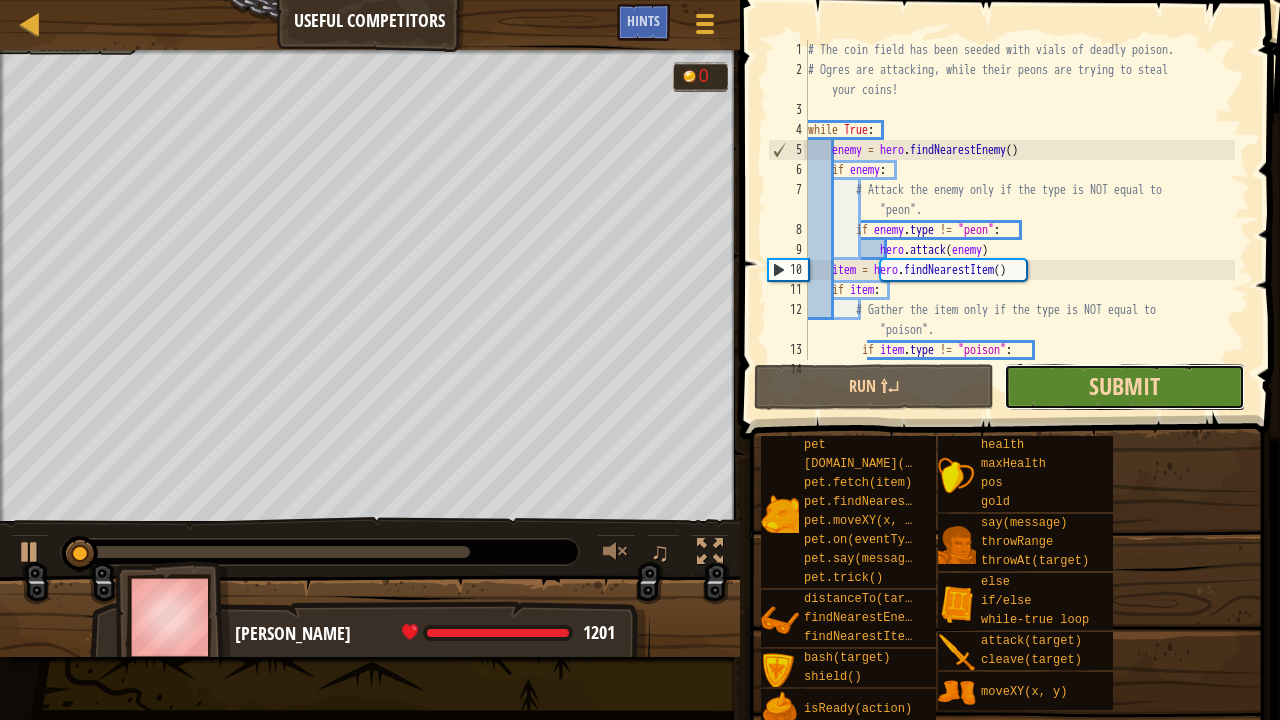 click on "Submit" at bounding box center (1124, 386) 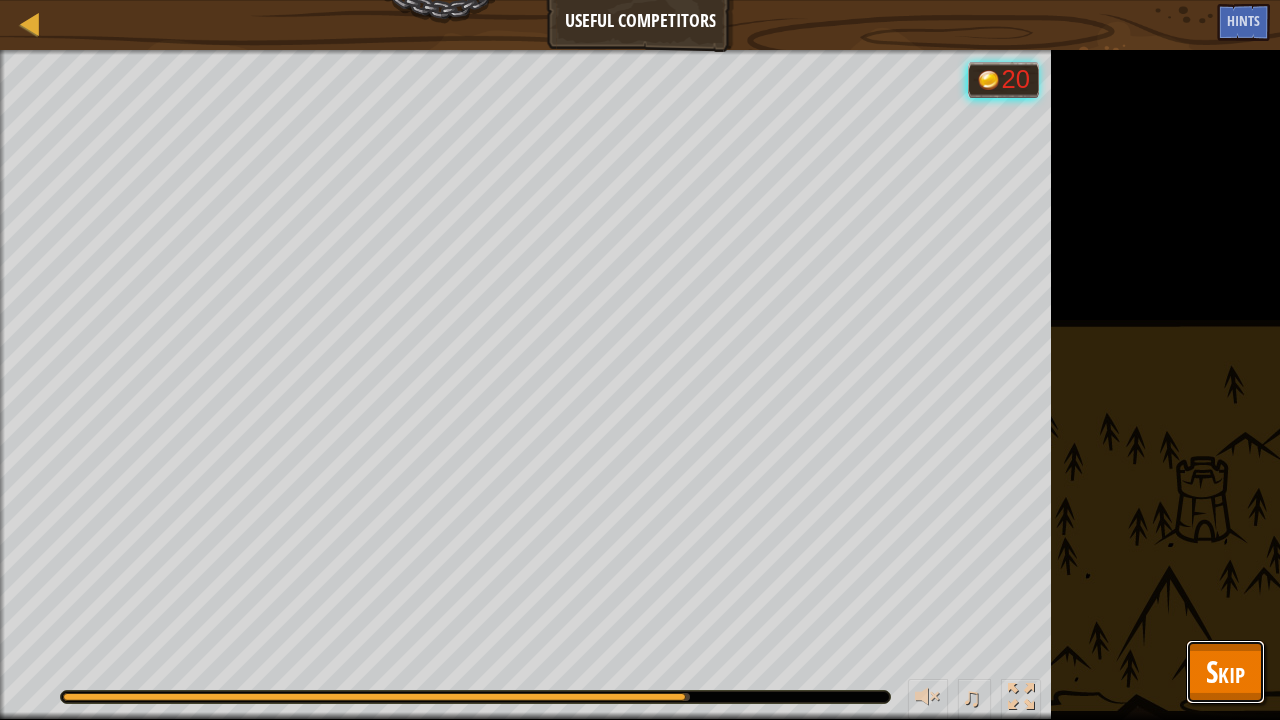 click on "Skip" at bounding box center (1225, 671) 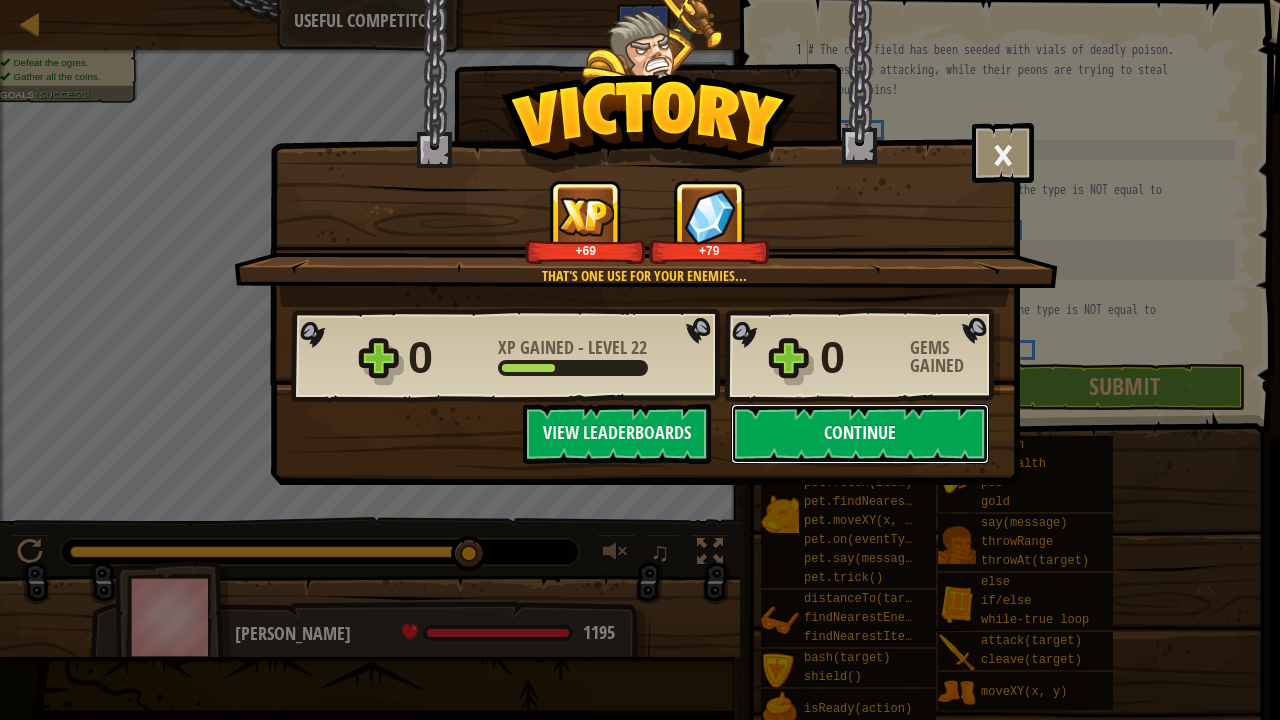 click on "Continue" at bounding box center [860, 434] 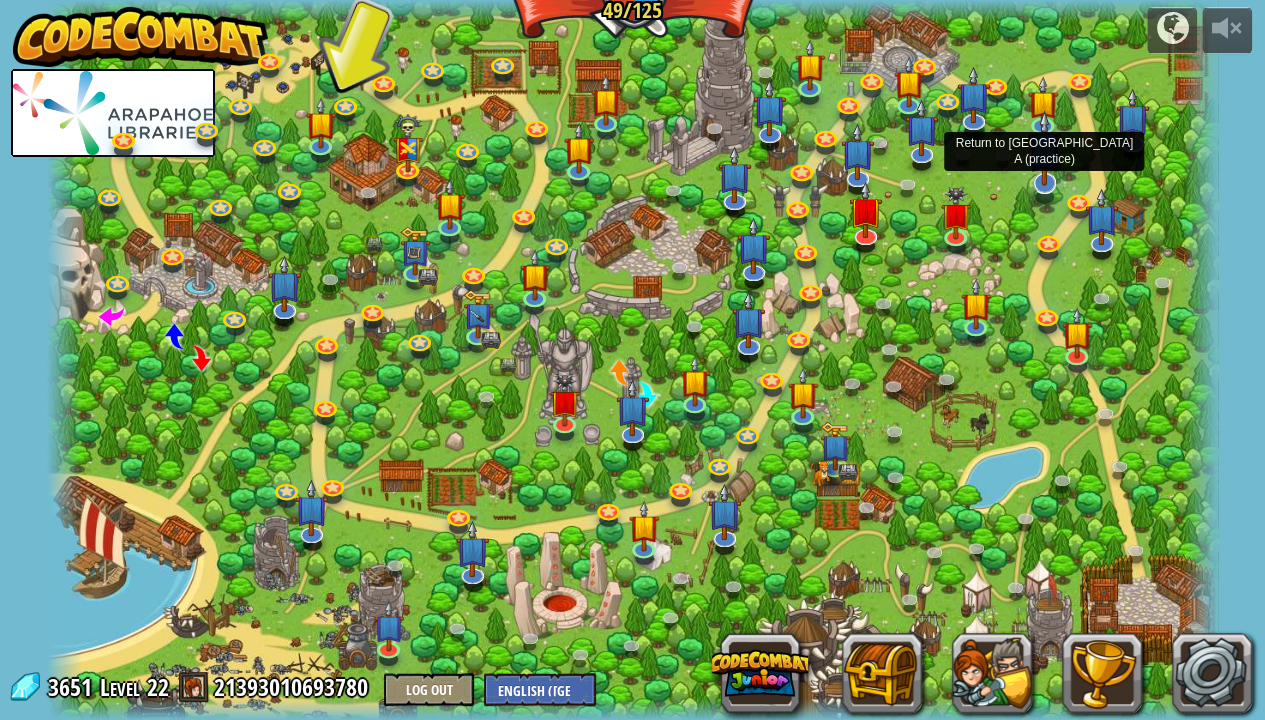 click at bounding box center [1044, 148] 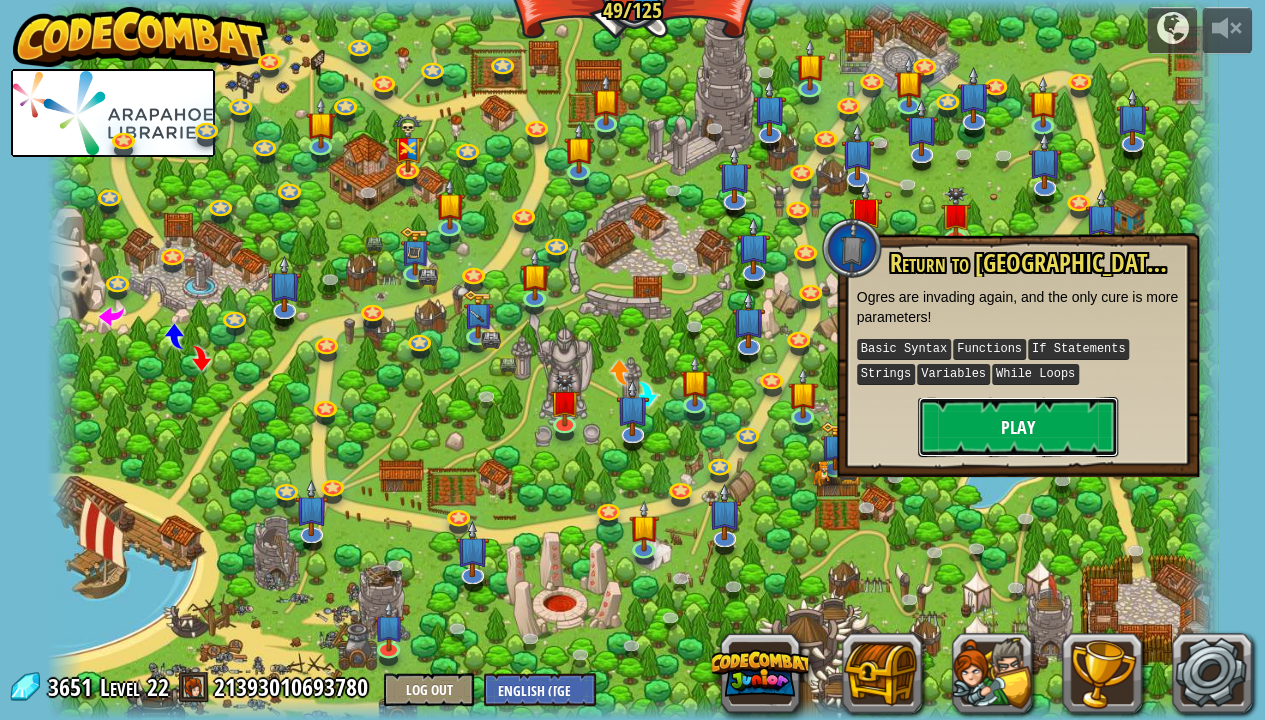 click on "Play" at bounding box center (1018, 427) 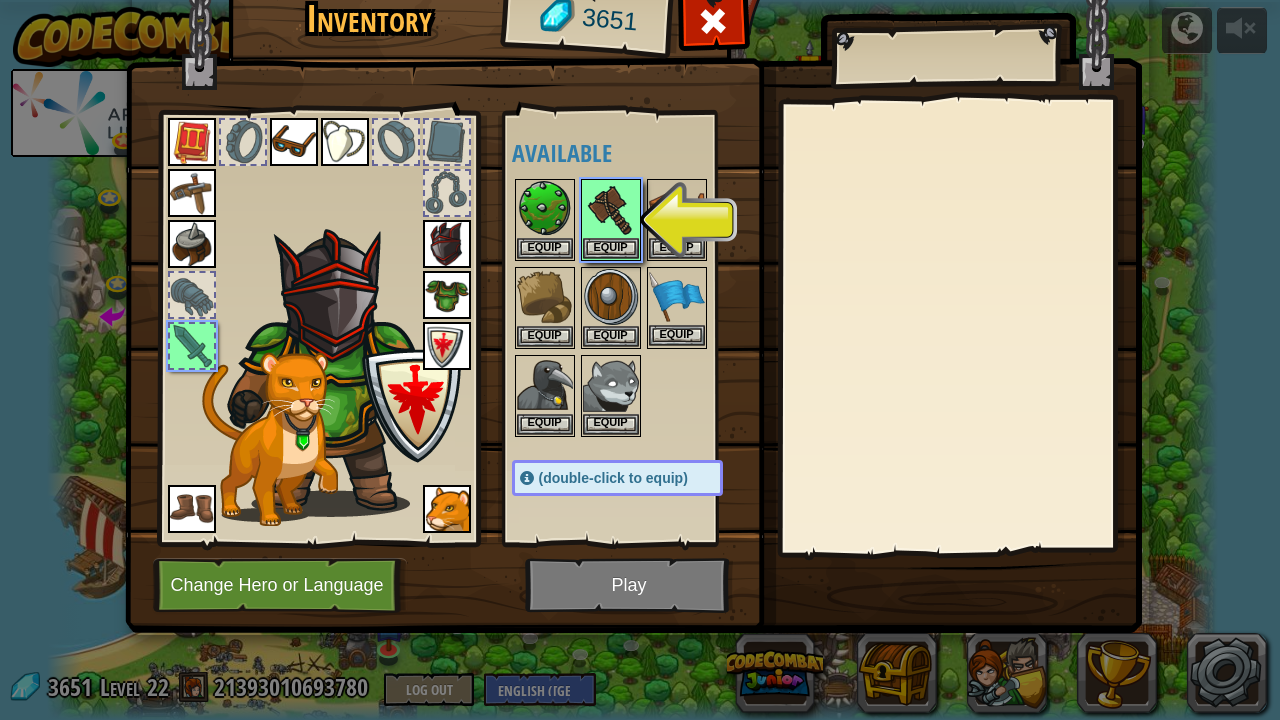 click at bounding box center [677, 297] 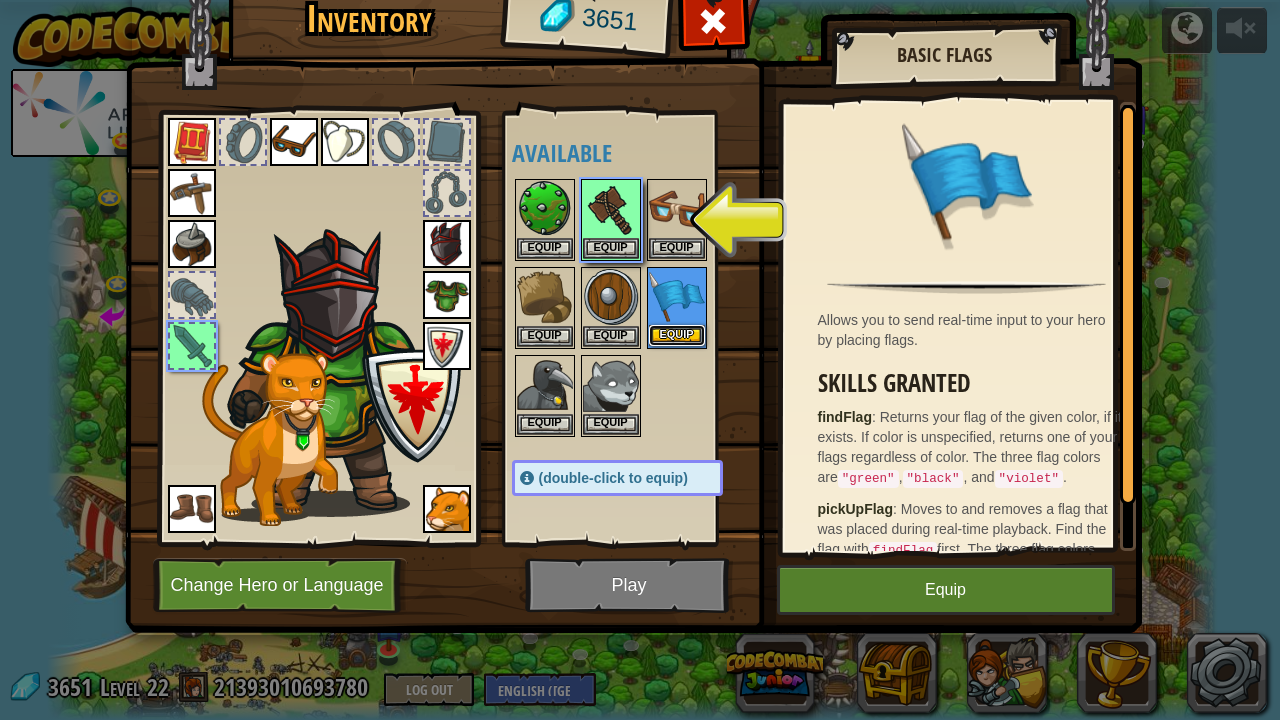 click on "Equip" at bounding box center (677, 335) 